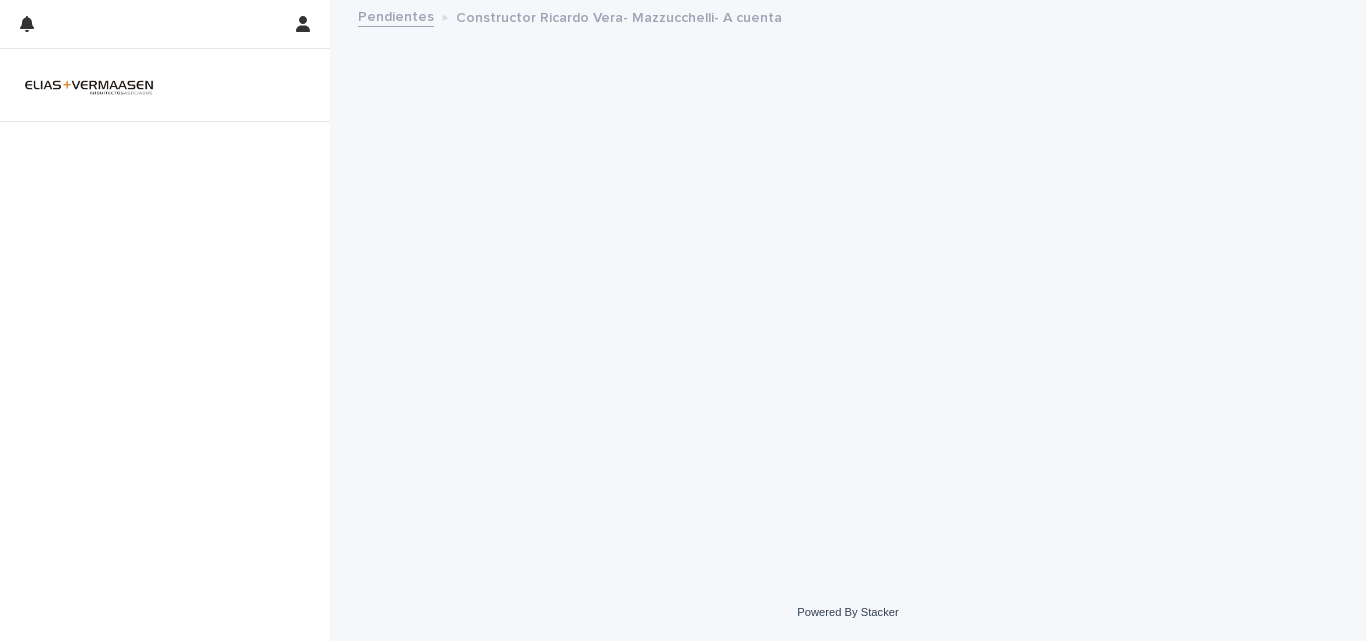 scroll, scrollTop: 0, scrollLeft: 0, axis: both 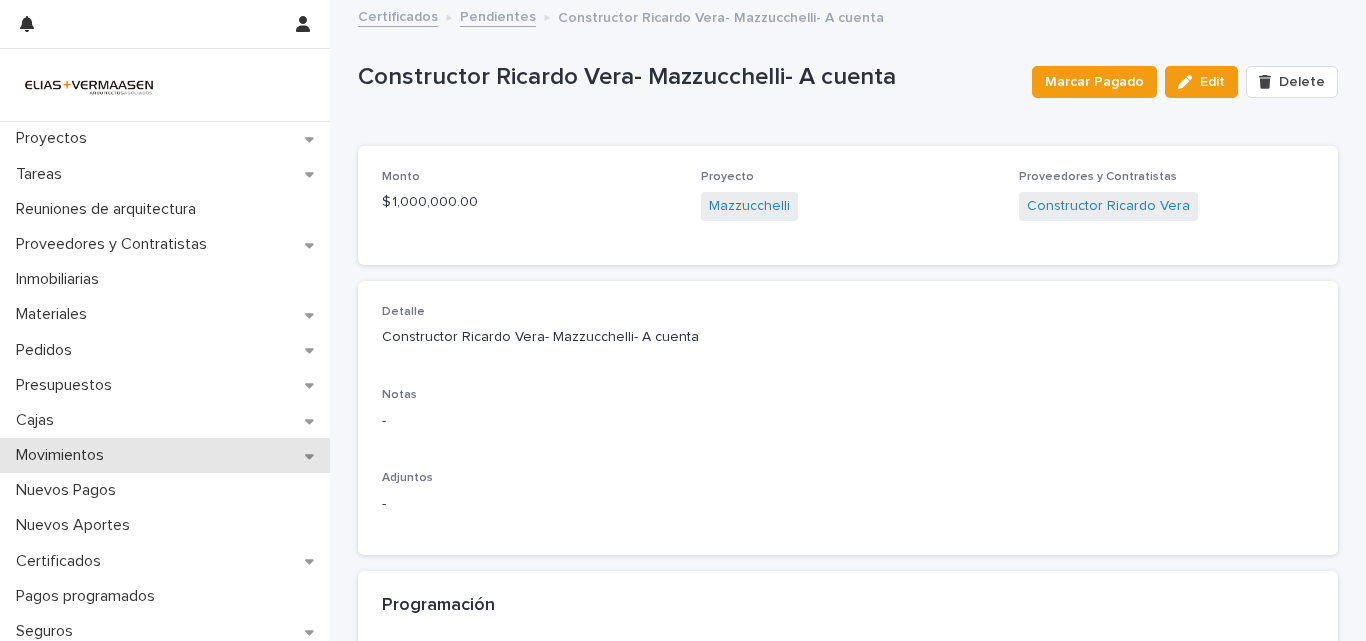 click on "Movimientos" at bounding box center (64, 455) 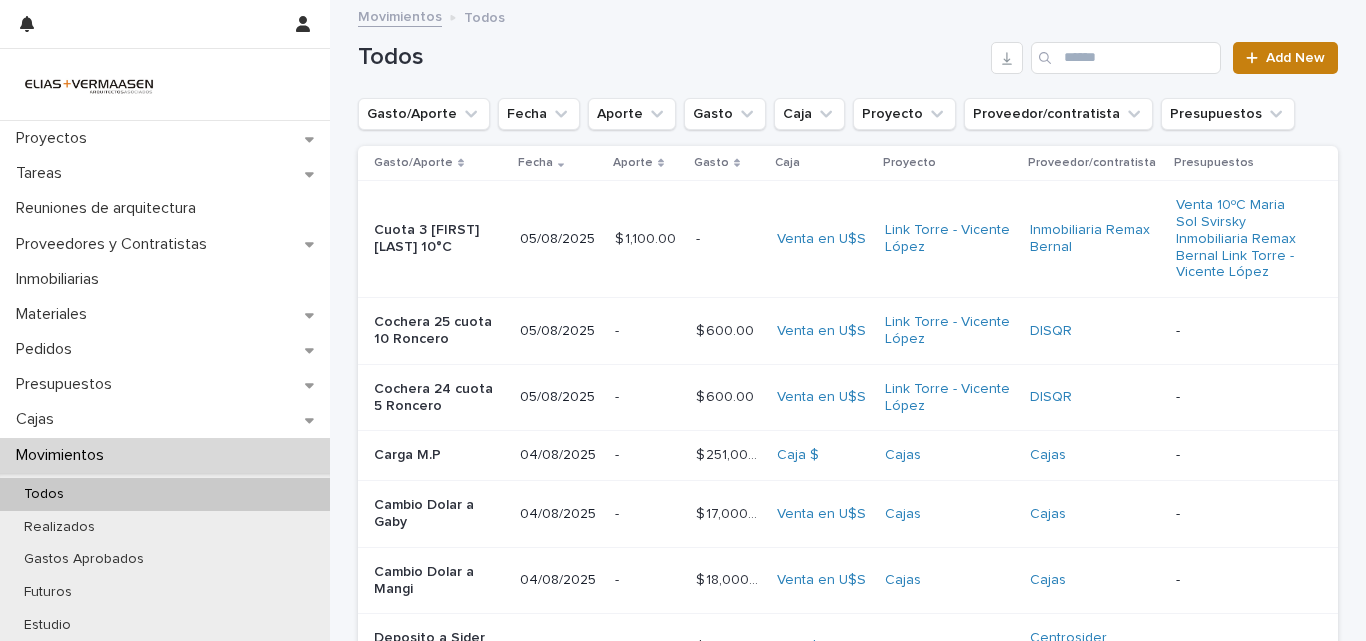 click on "Add New" at bounding box center (1295, 58) 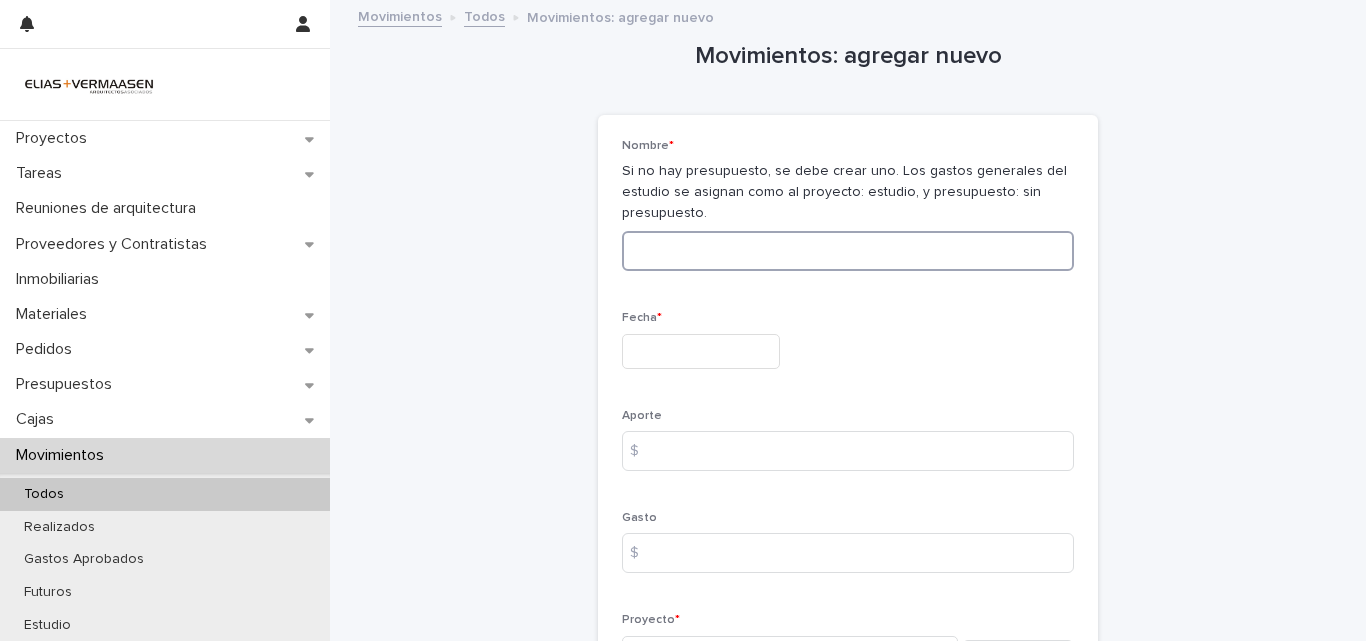 click at bounding box center (848, 251) 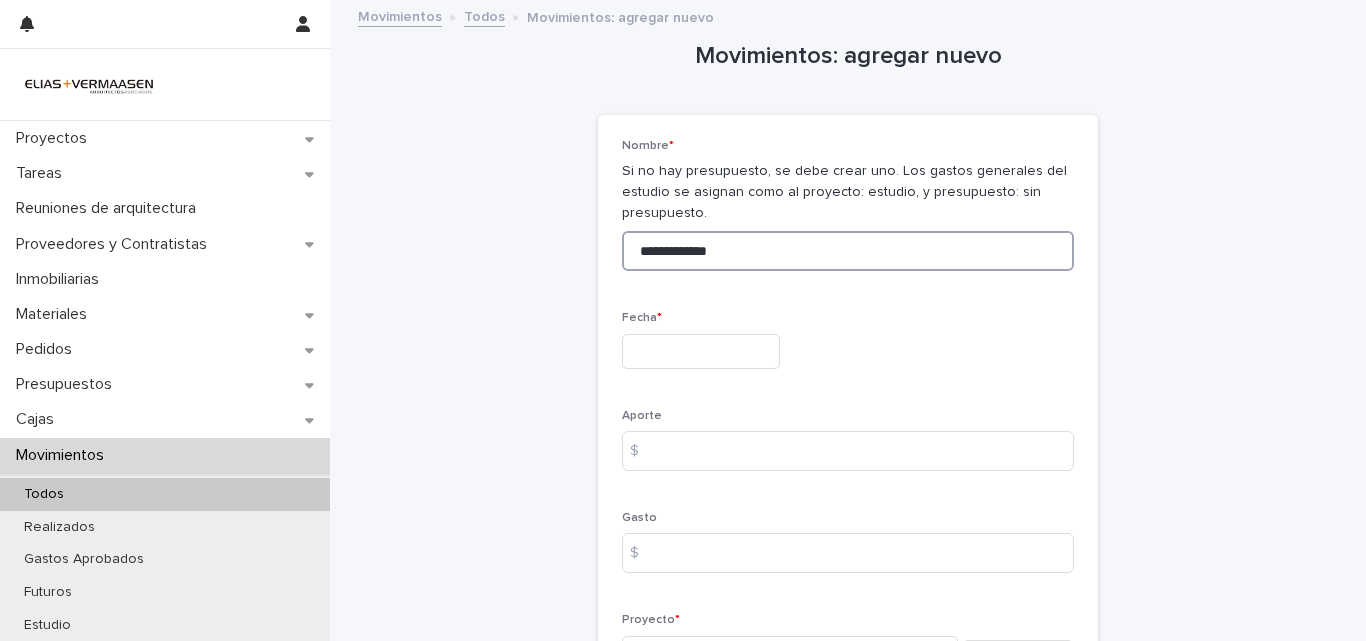 click on "**********" at bounding box center (848, 251) 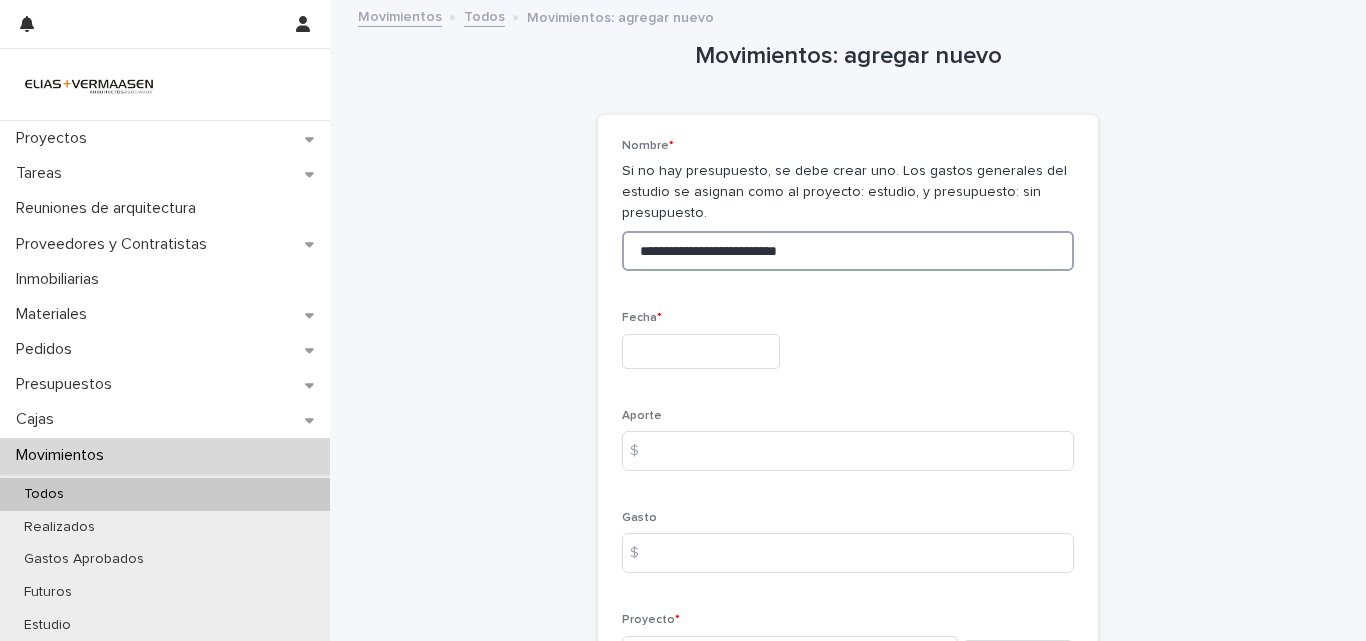 type on "**********" 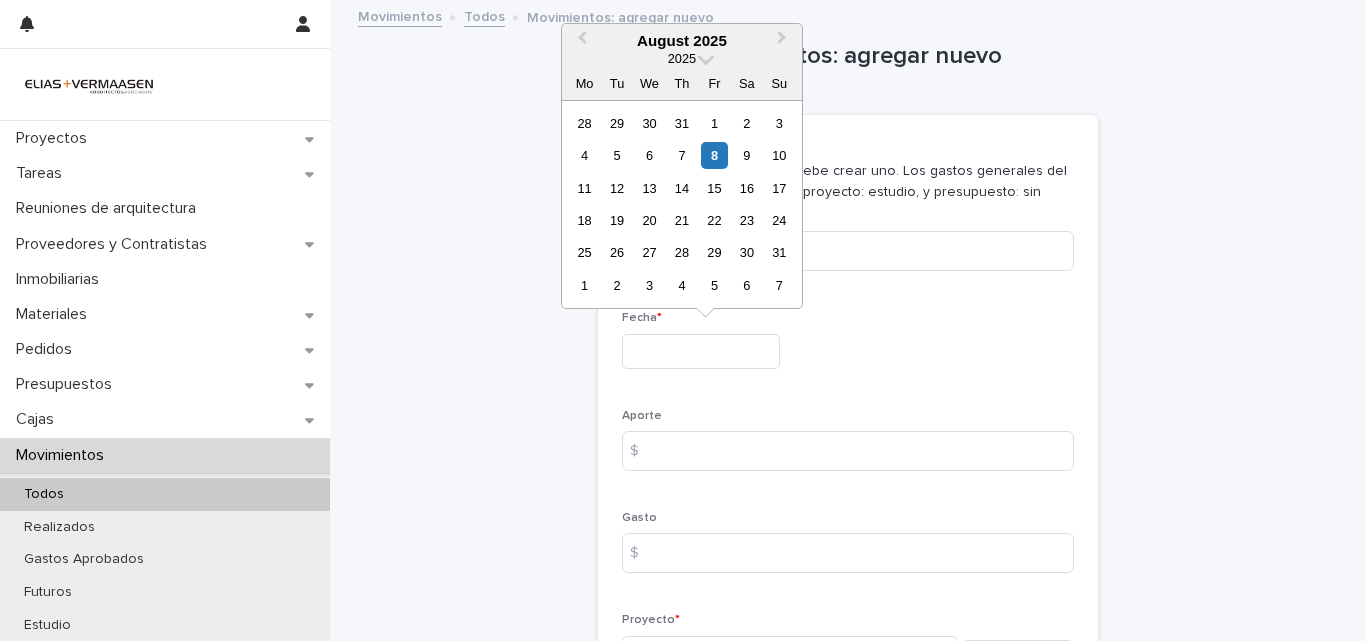 click at bounding box center [701, 351] 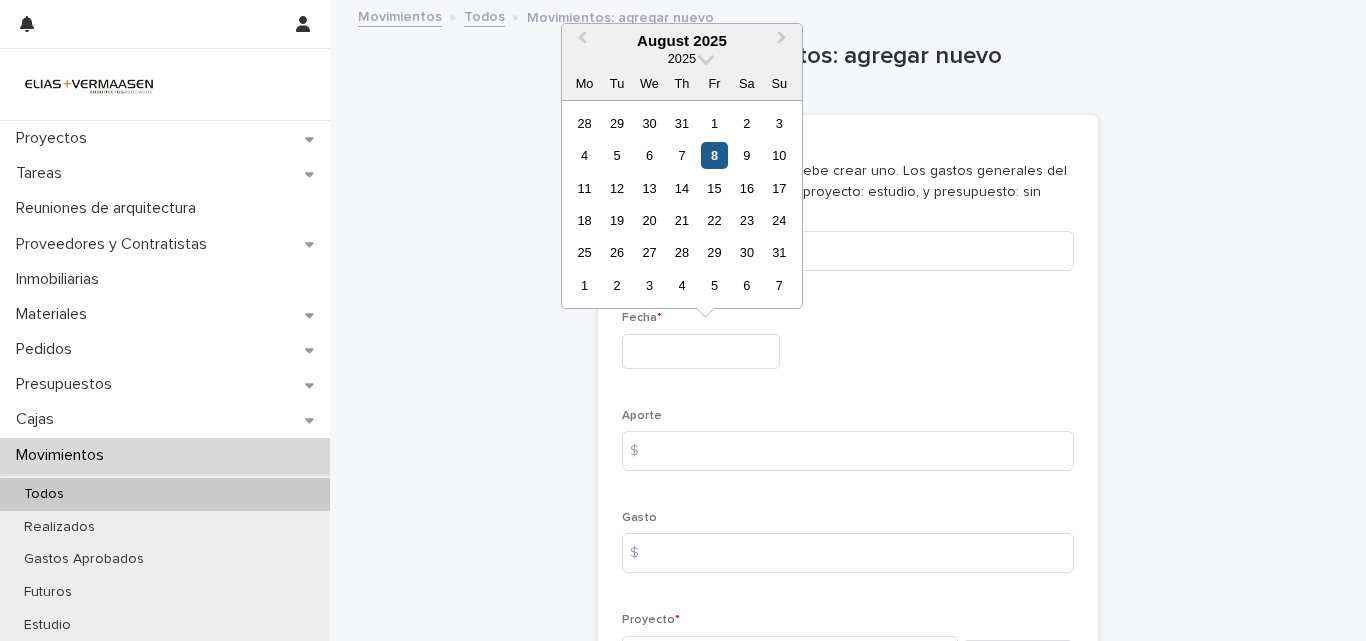 click on "8" at bounding box center [714, 155] 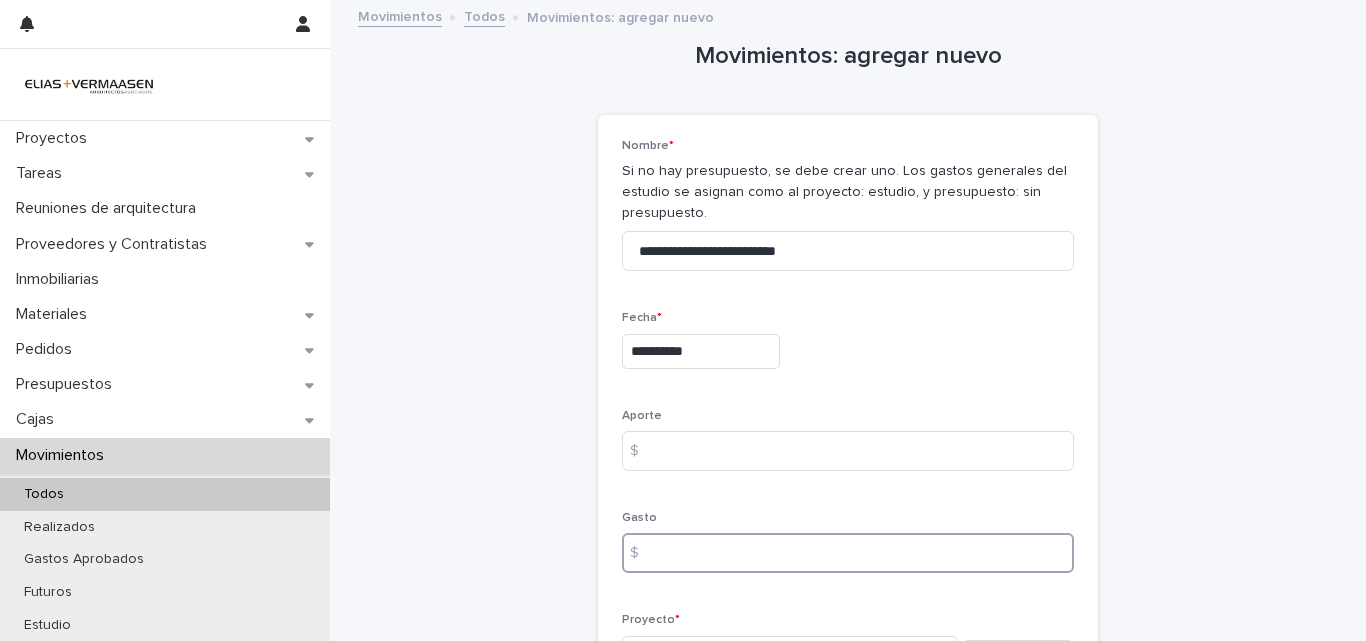 click at bounding box center (848, 553) 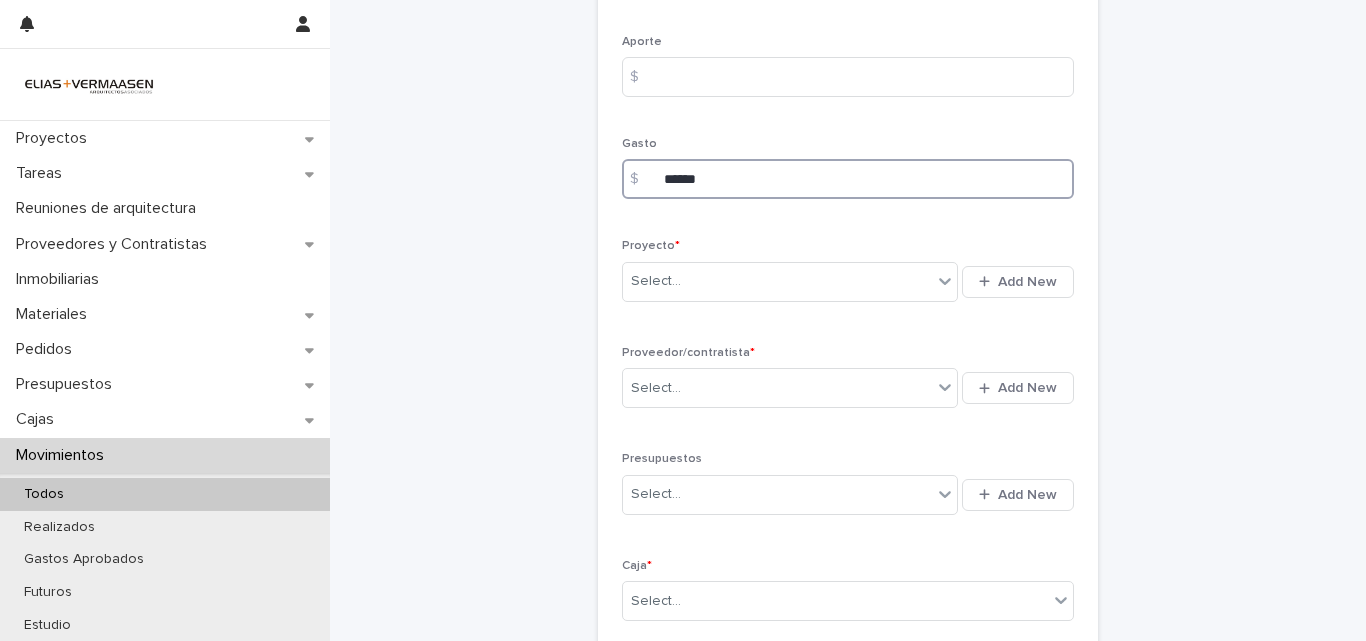 scroll, scrollTop: 379, scrollLeft: 0, axis: vertical 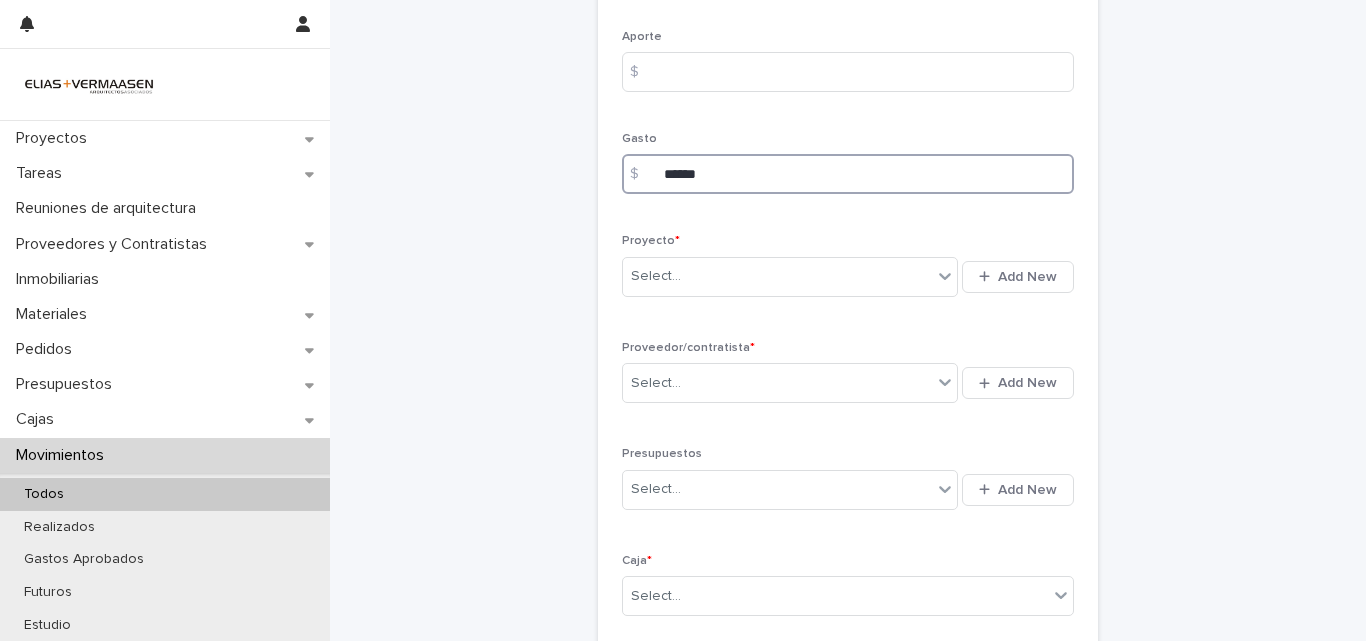 type on "******" 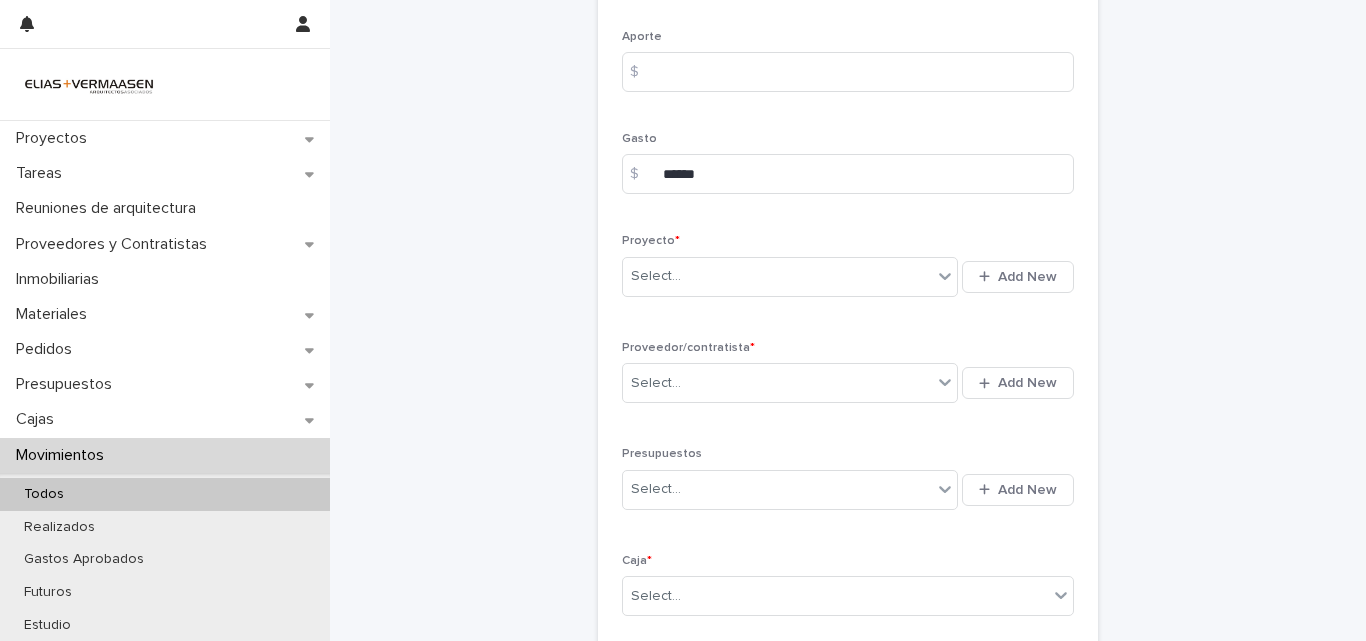 click on "Proyecto *" at bounding box center [848, 241] 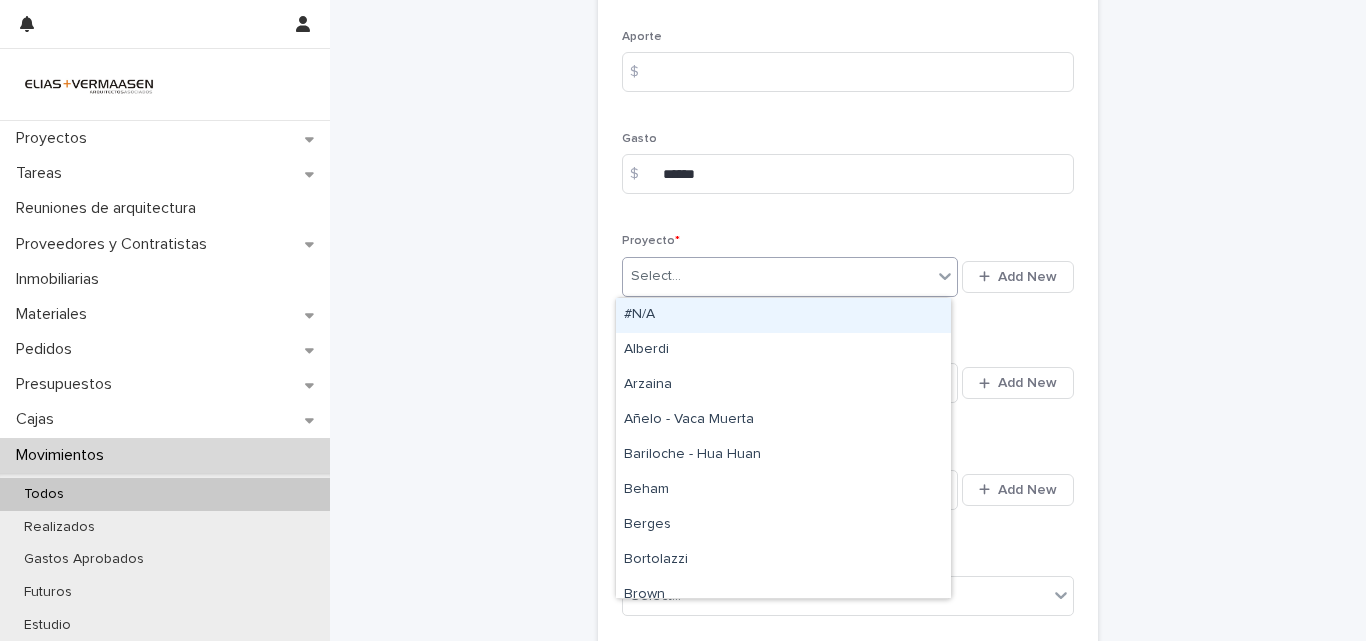 click on "Select..." at bounding box center (777, 276) 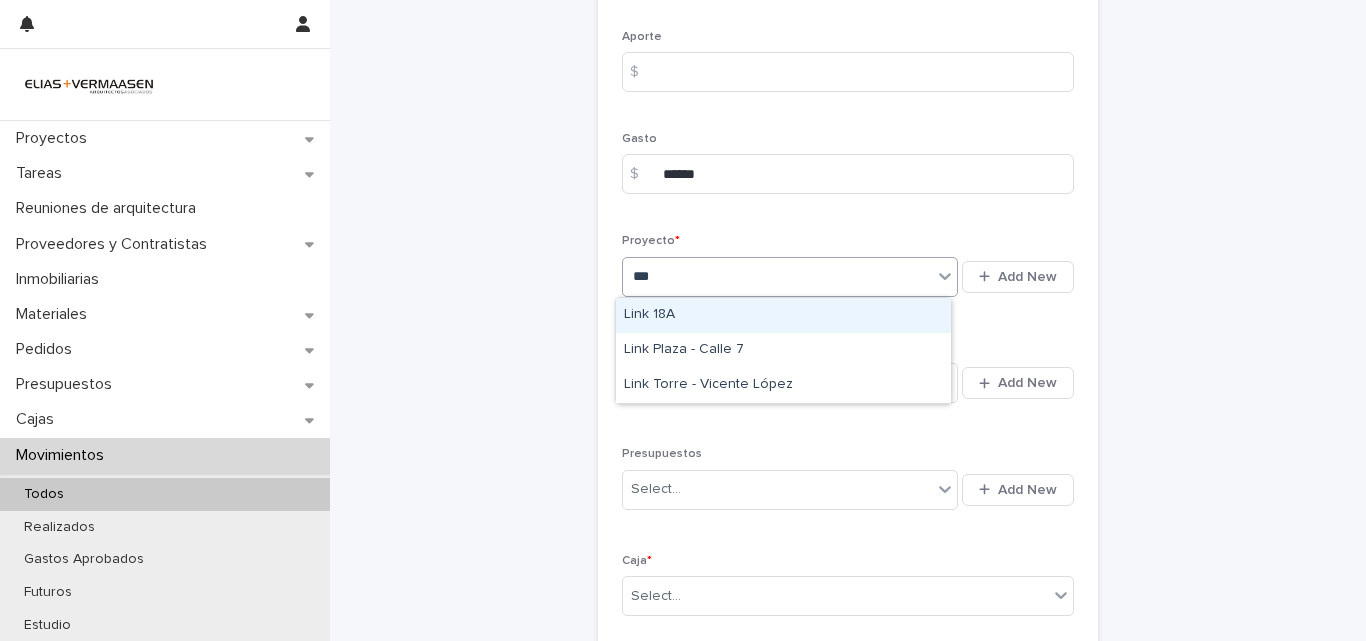 type on "****" 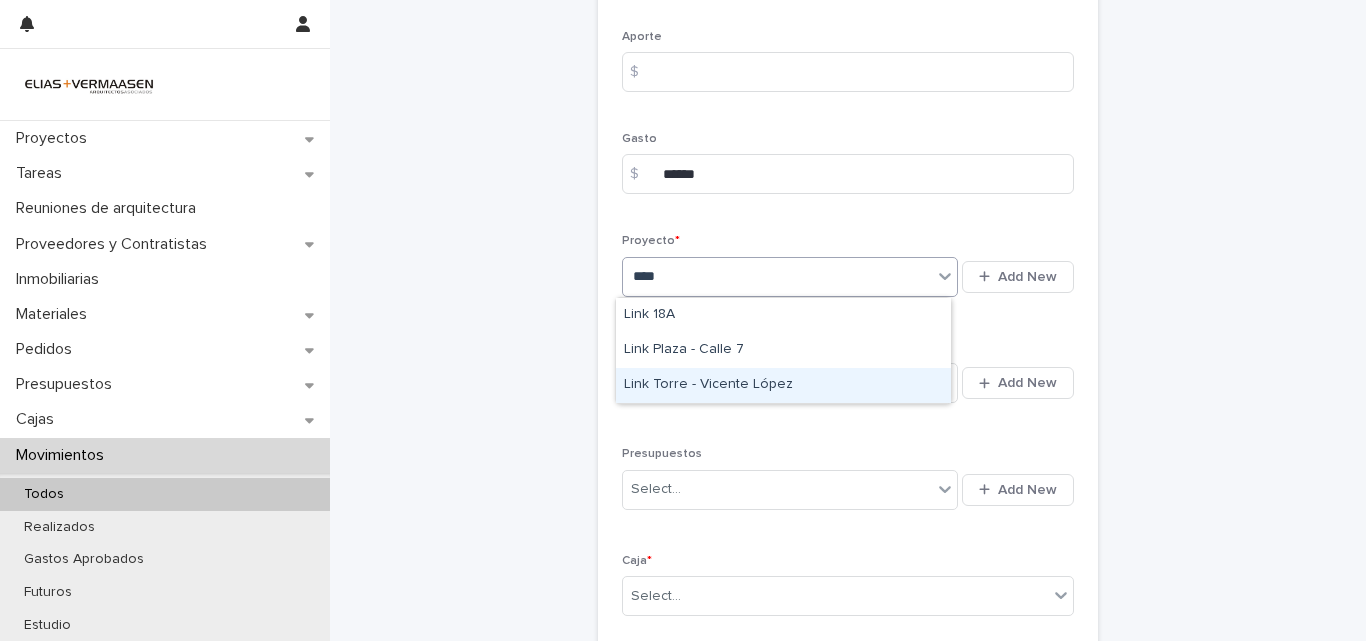 click on "Link Torre - Vicente López" at bounding box center (783, 385) 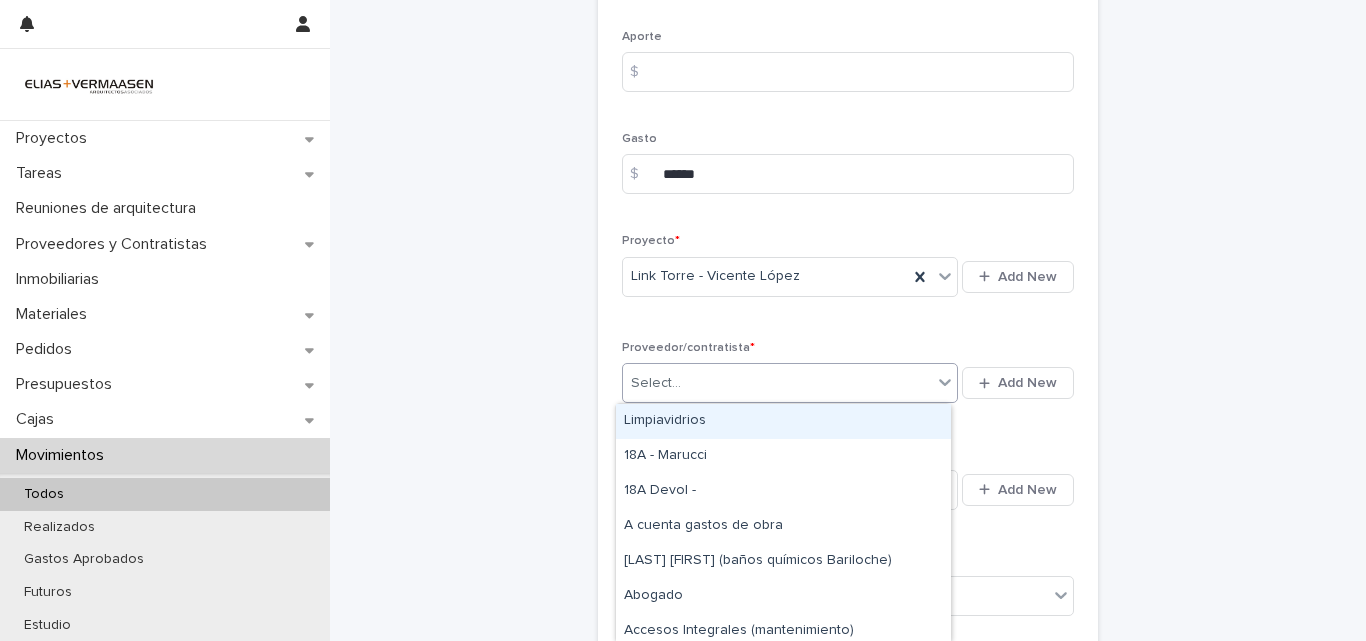 click on "Select..." at bounding box center (777, 383) 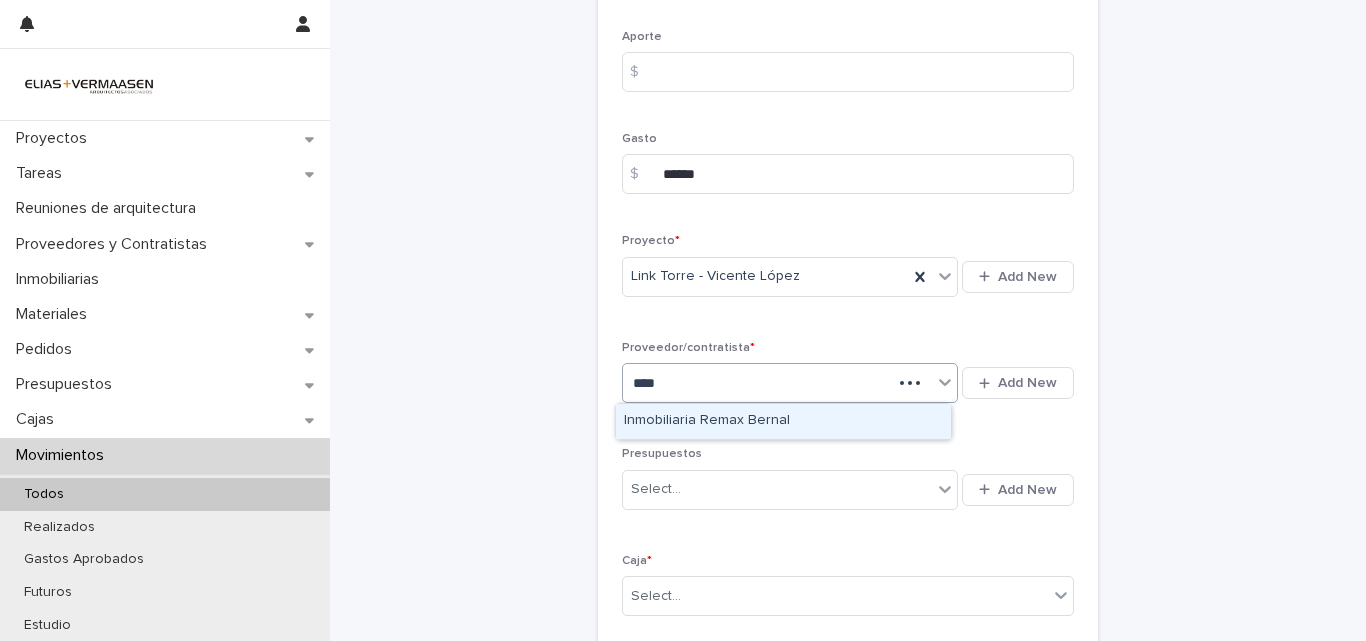 type on "*****" 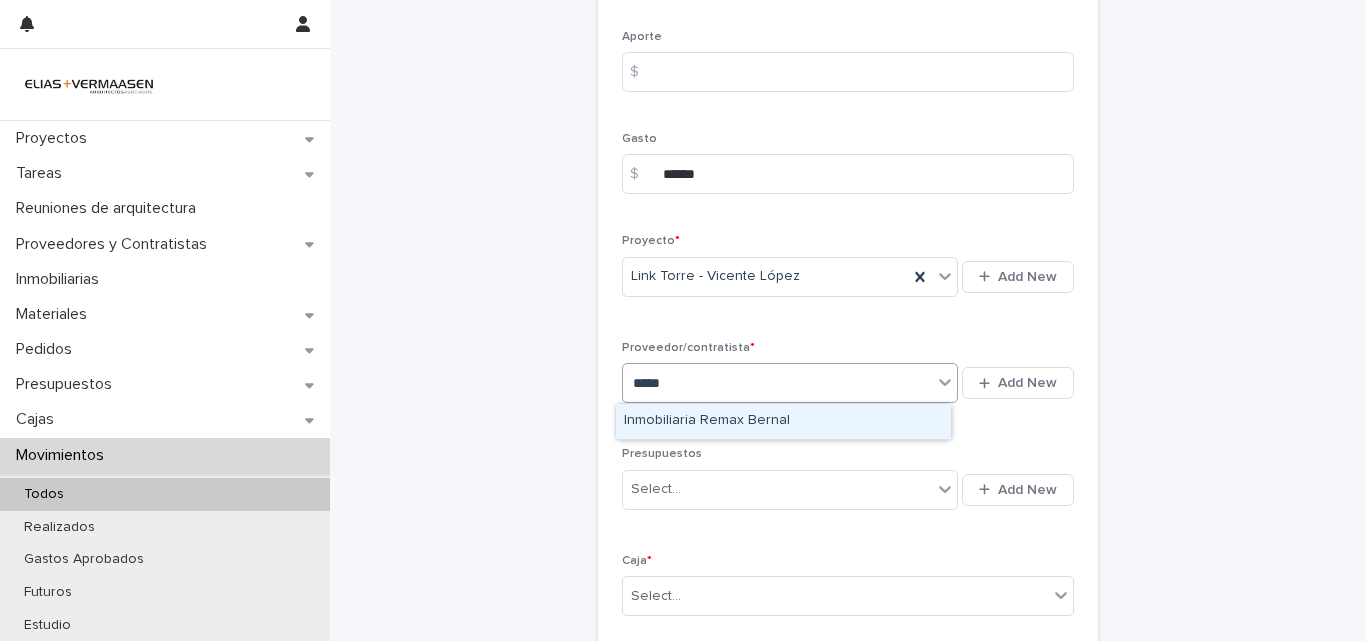 click on "Inmobiliaria Remax Bernal" at bounding box center [783, 421] 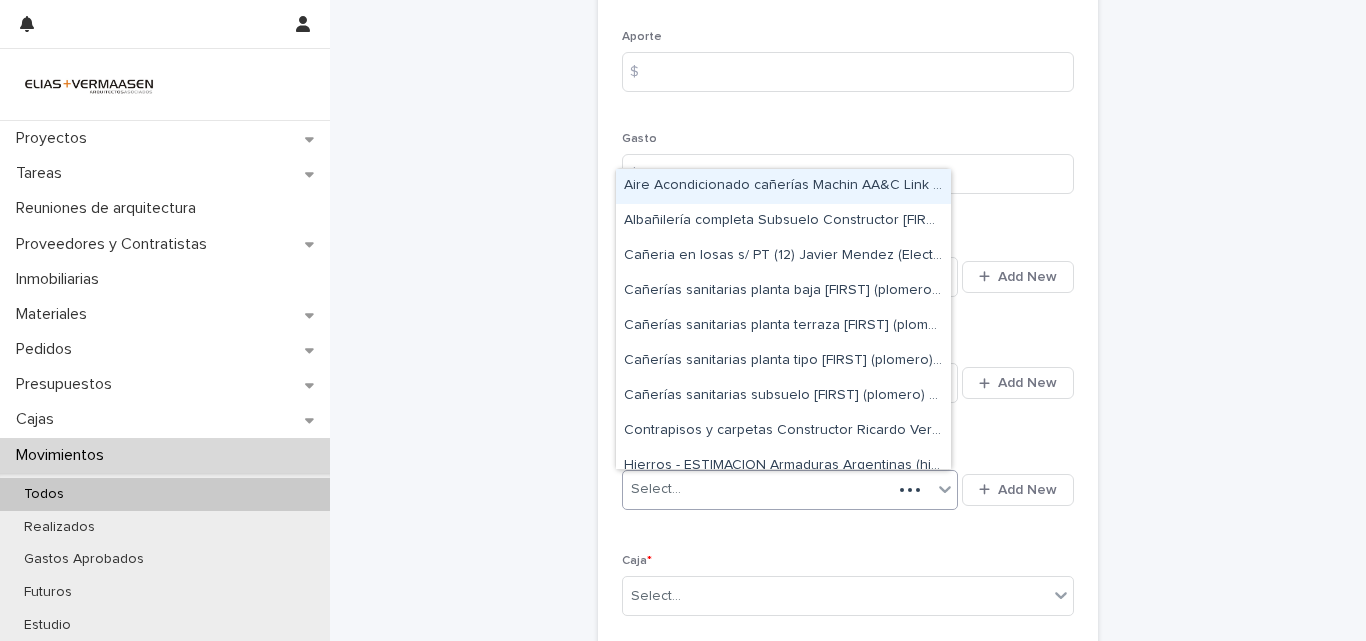 click on "Select..." at bounding box center (757, 489) 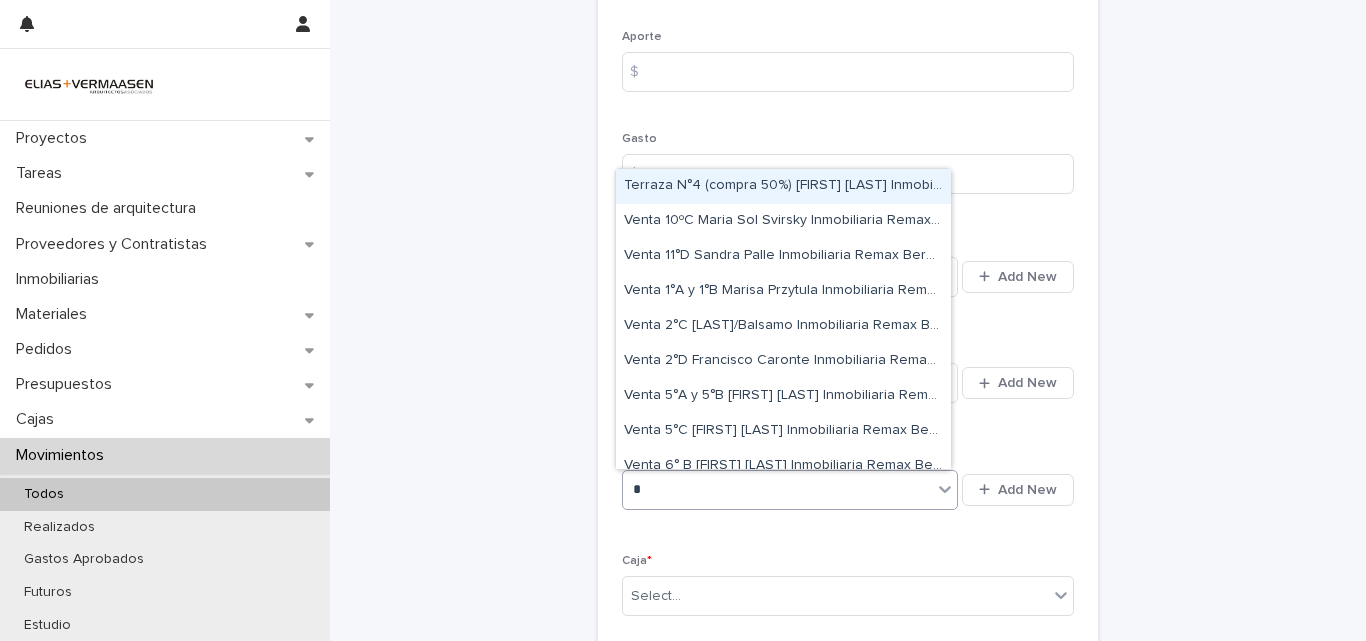 type on "*" 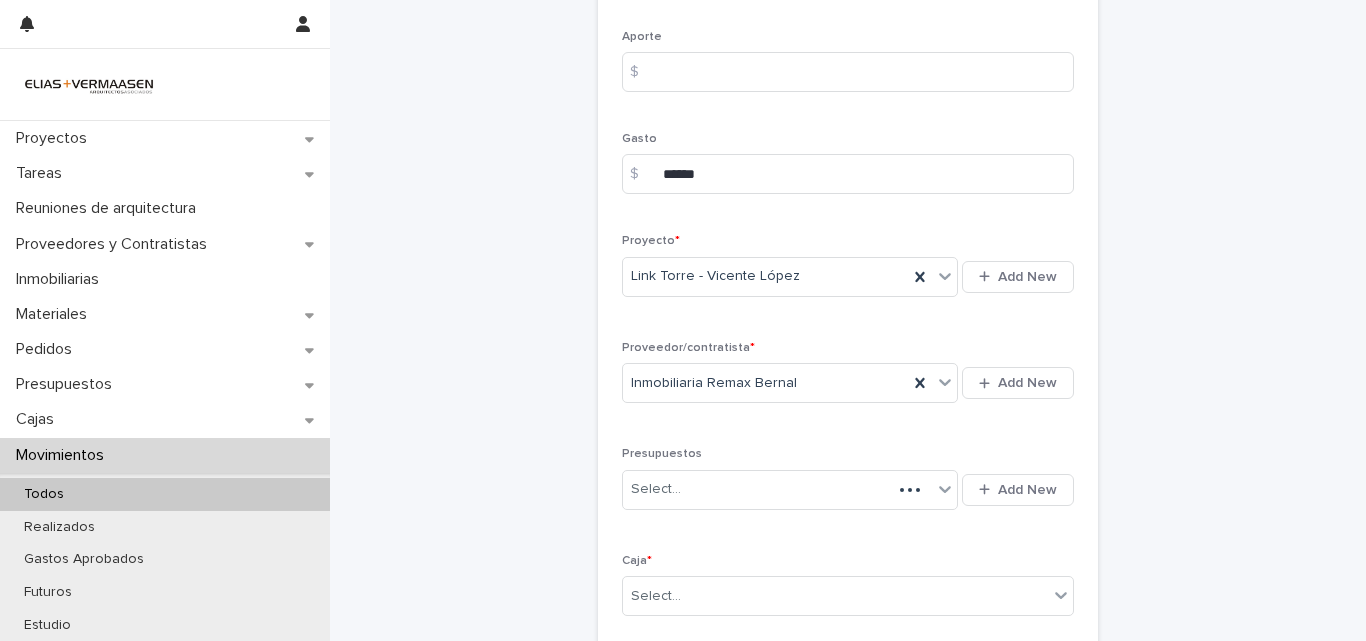 click on "**********" at bounding box center (848, 381) 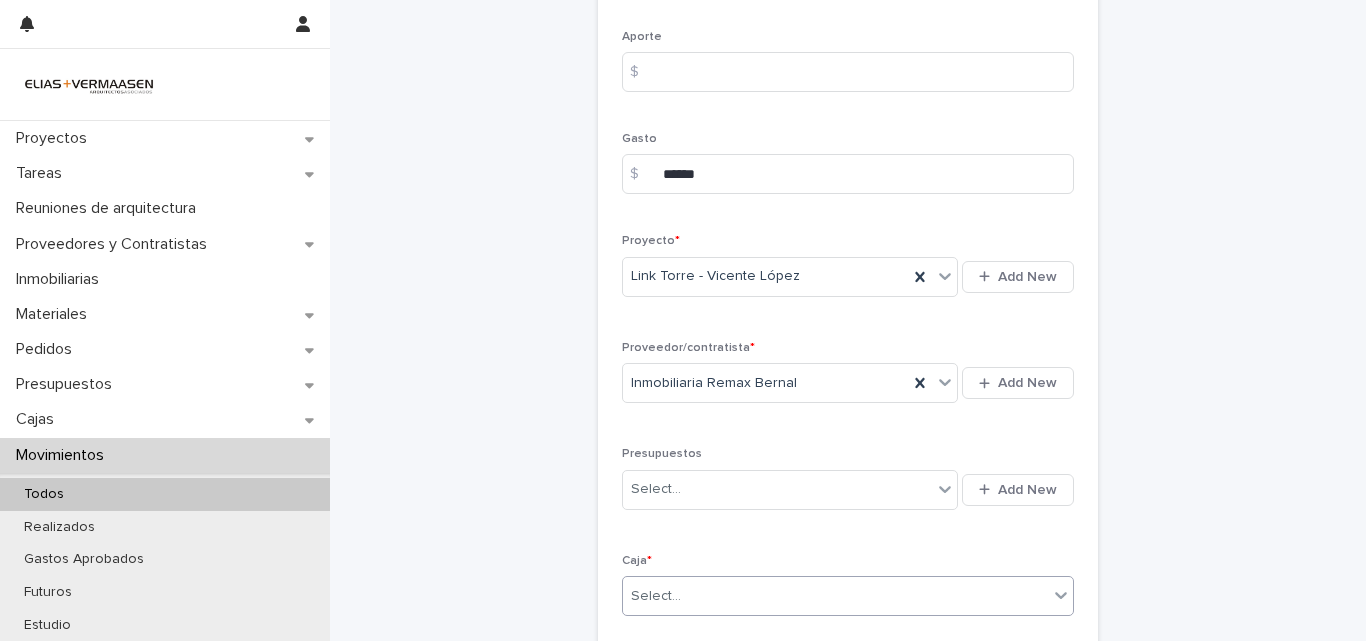 click on "Select..." at bounding box center (835, 596) 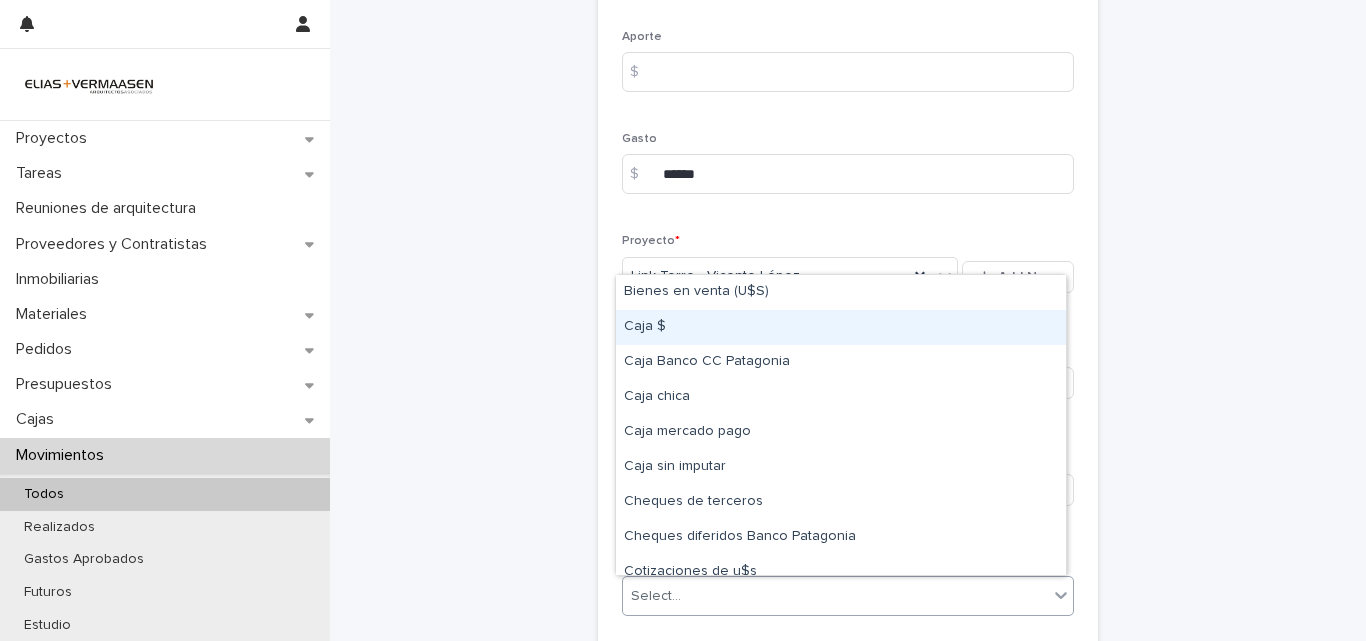 click on "Caja $" at bounding box center [841, 327] 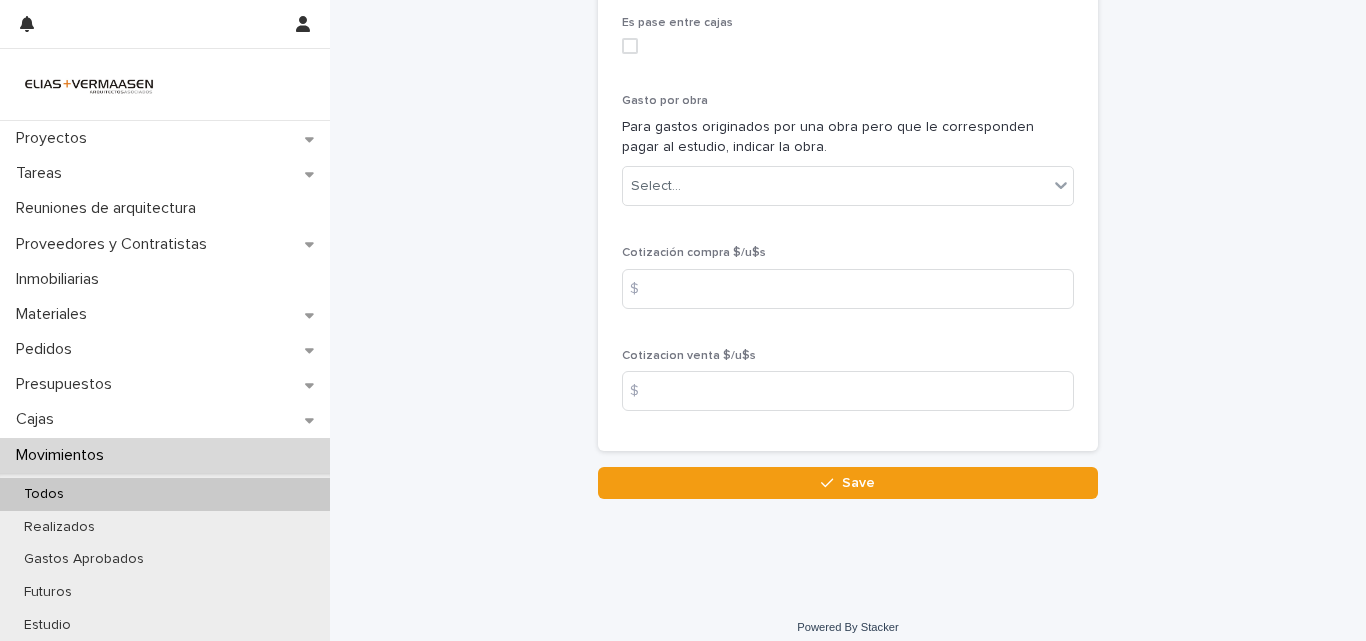scroll, scrollTop: 1034, scrollLeft: 0, axis: vertical 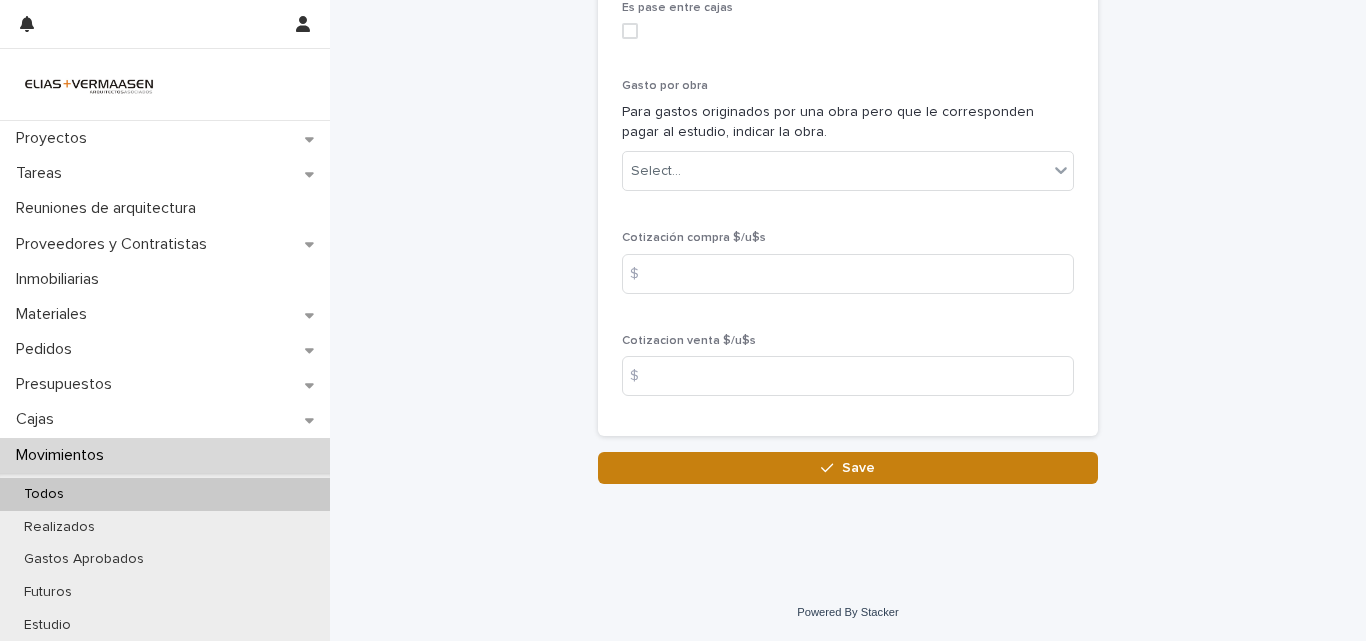 click 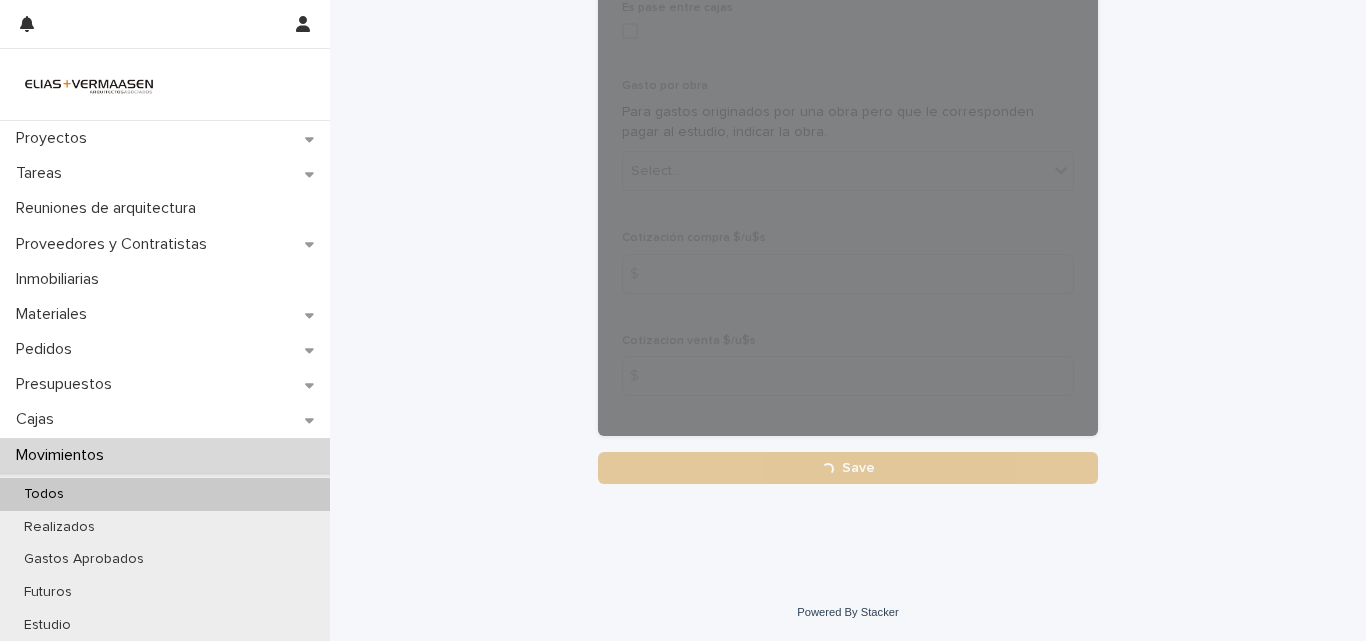 click on "Movimientos" at bounding box center (64, 455) 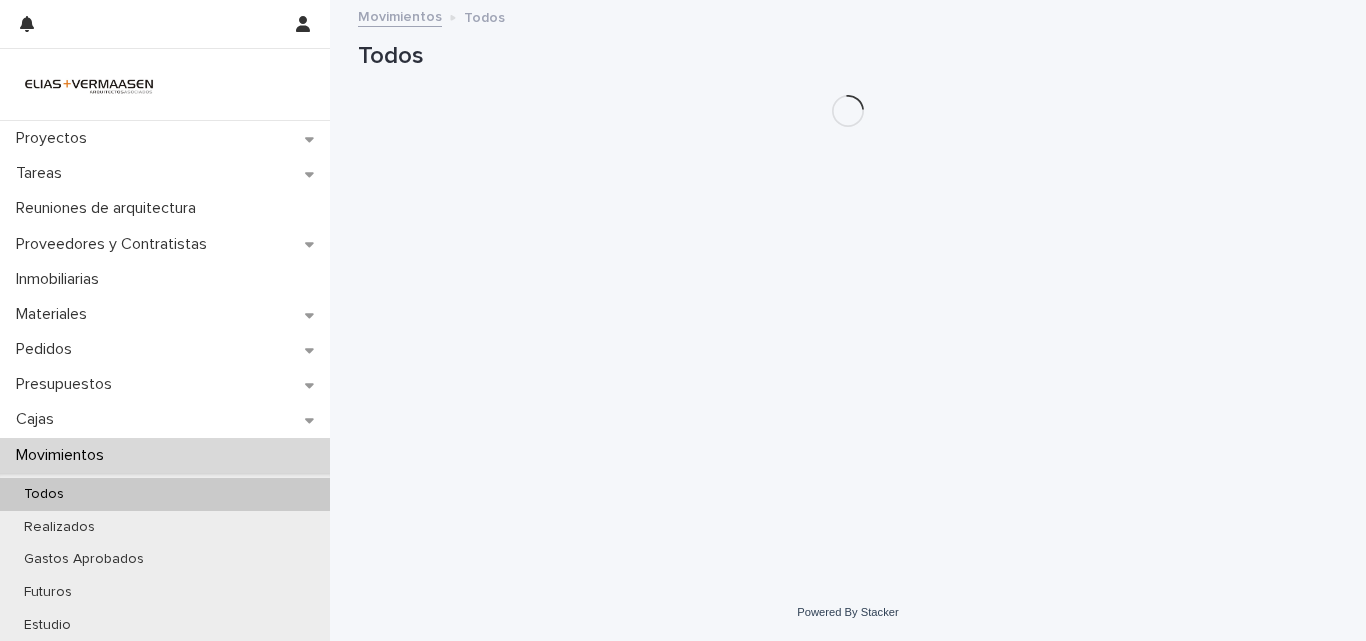scroll, scrollTop: 0, scrollLeft: 0, axis: both 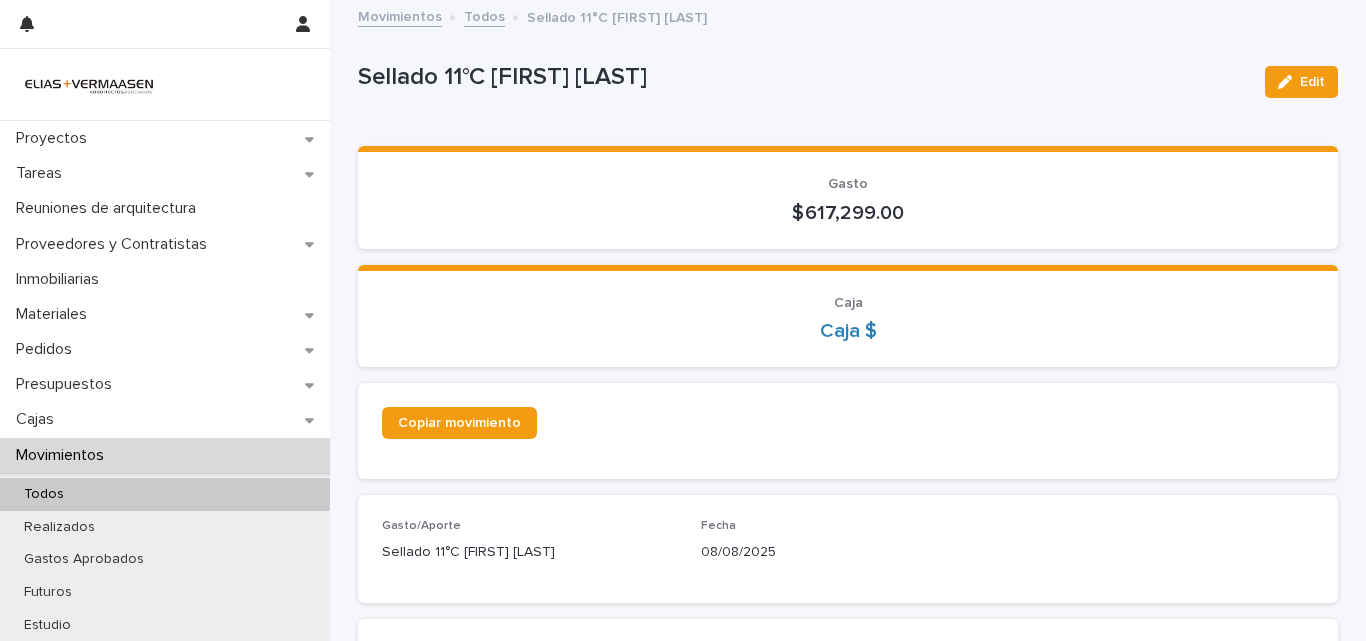 click on "Movimientos" at bounding box center (165, 455) 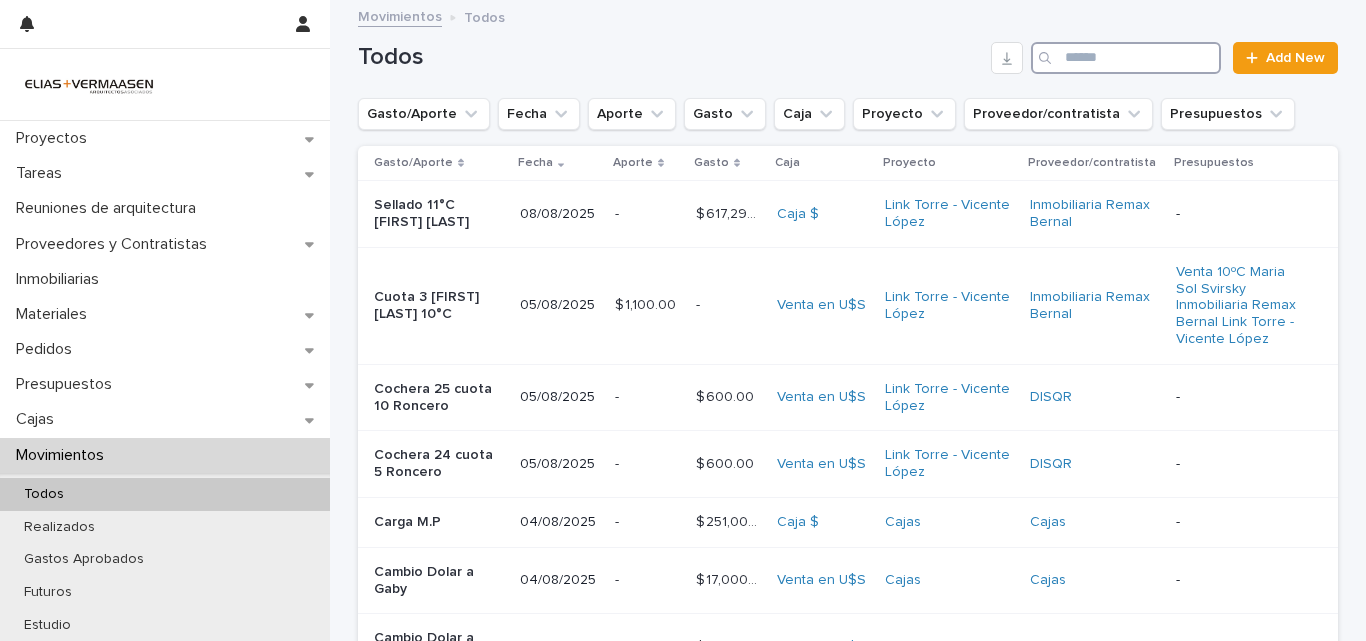 click at bounding box center [1126, 58] 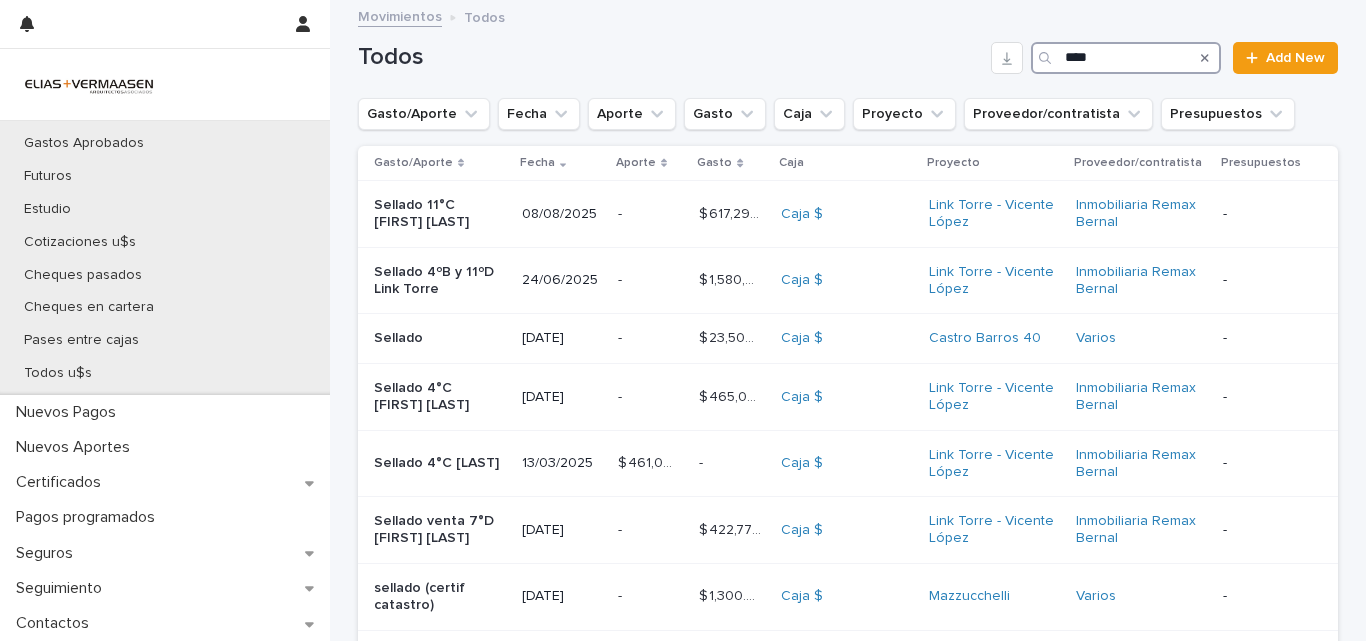 scroll, scrollTop: 557, scrollLeft: 0, axis: vertical 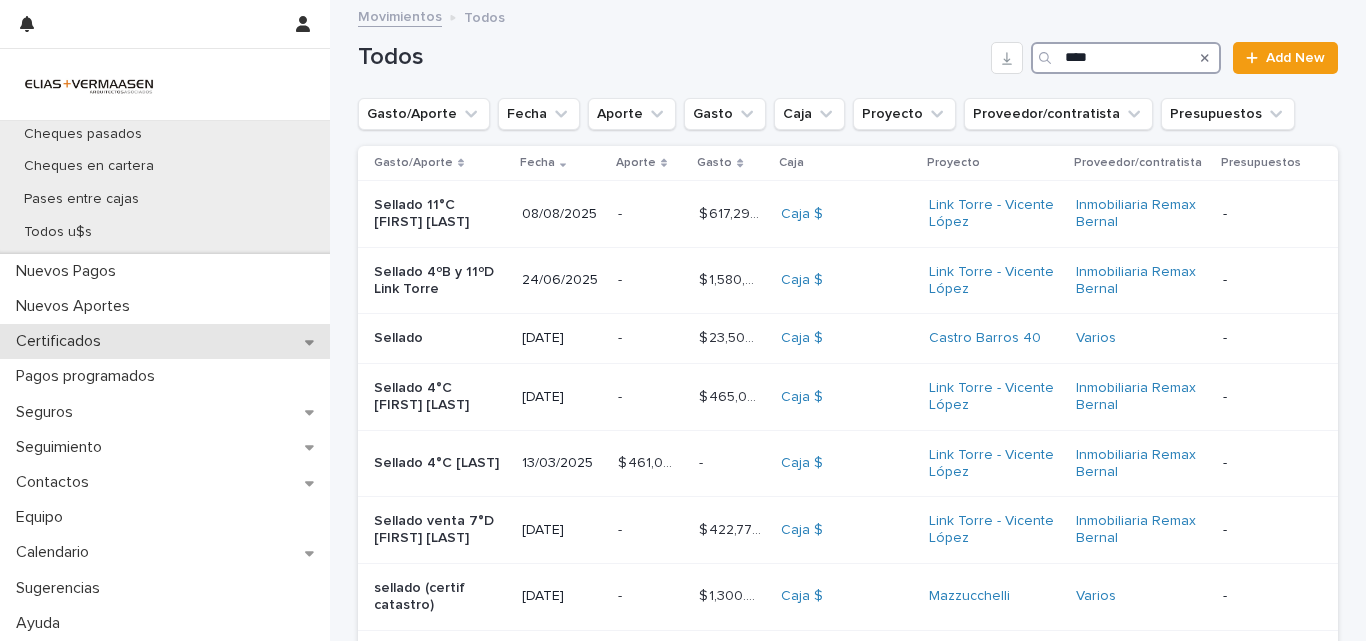 type on "****" 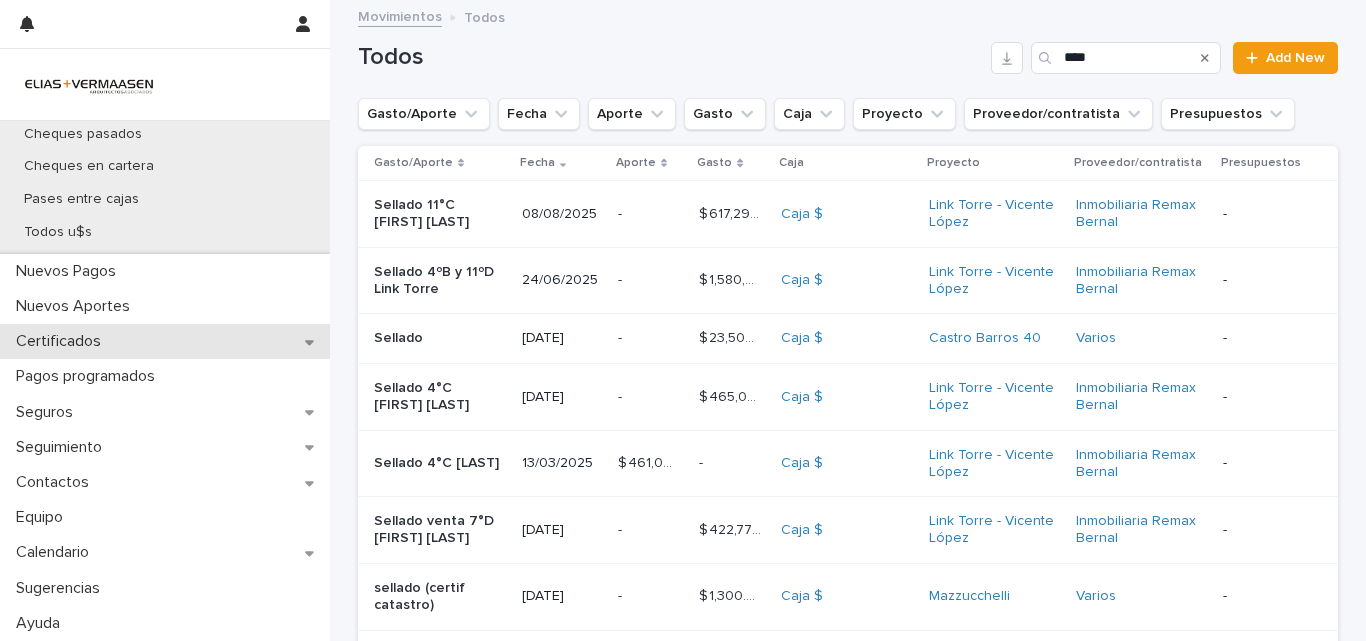 click on "Certificados" at bounding box center (62, 341) 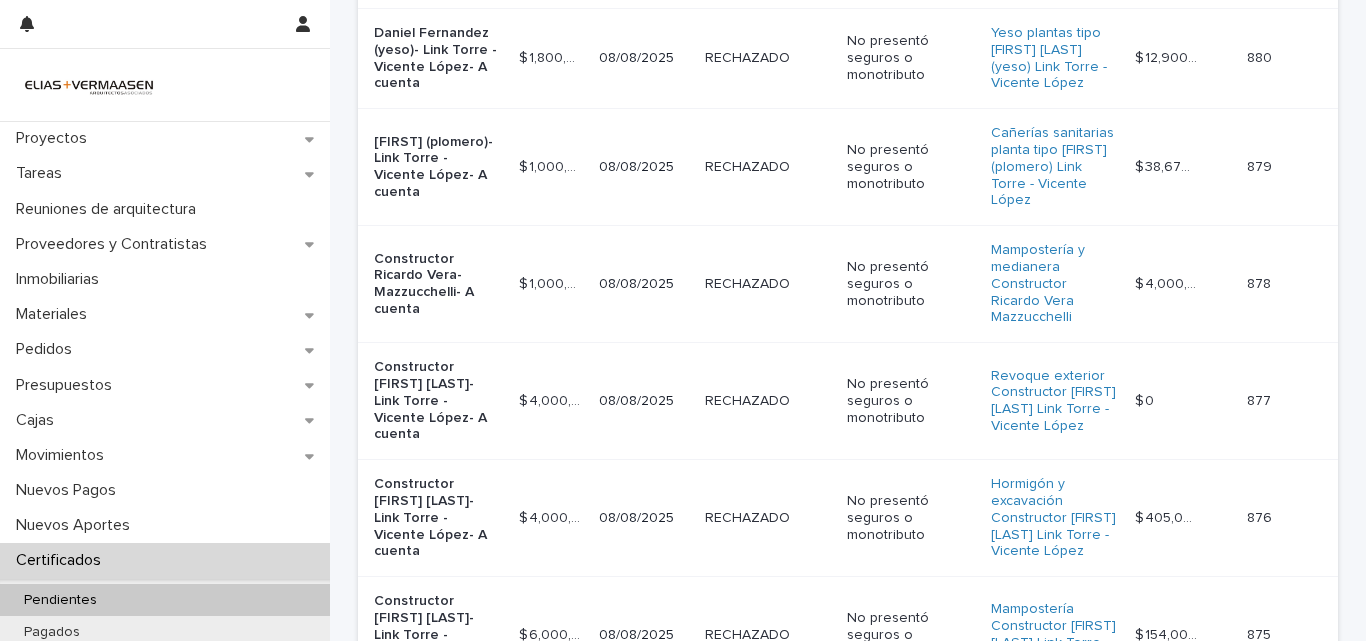 scroll, scrollTop: 350, scrollLeft: 0, axis: vertical 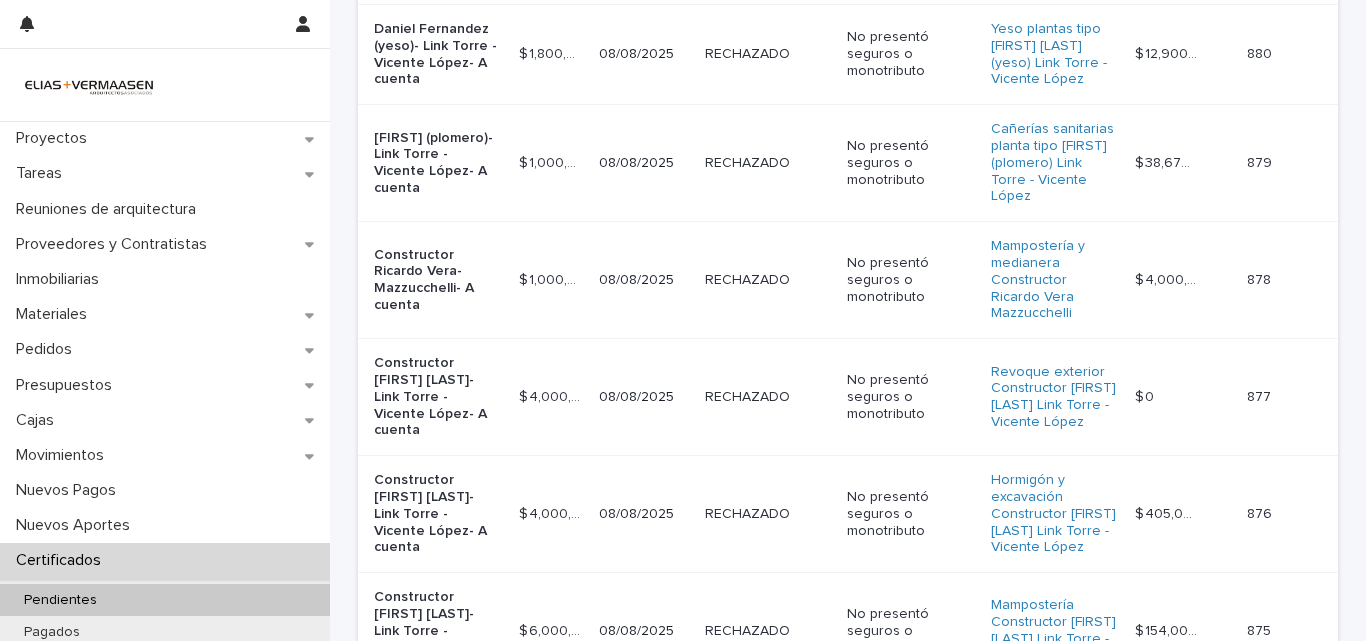 click on "RECHAZADO RECHAZADO" at bounding box center [768, 280] 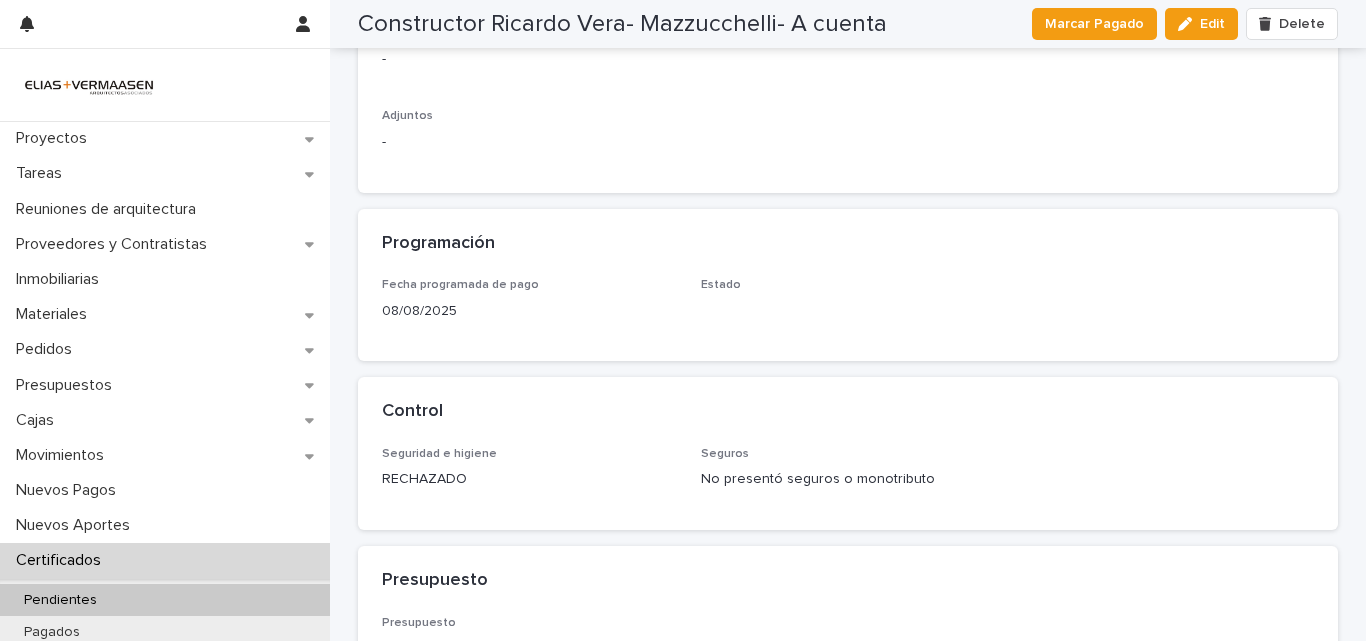 scroll, scrollTop: 352, scrollLeft: 0, axis: vertical 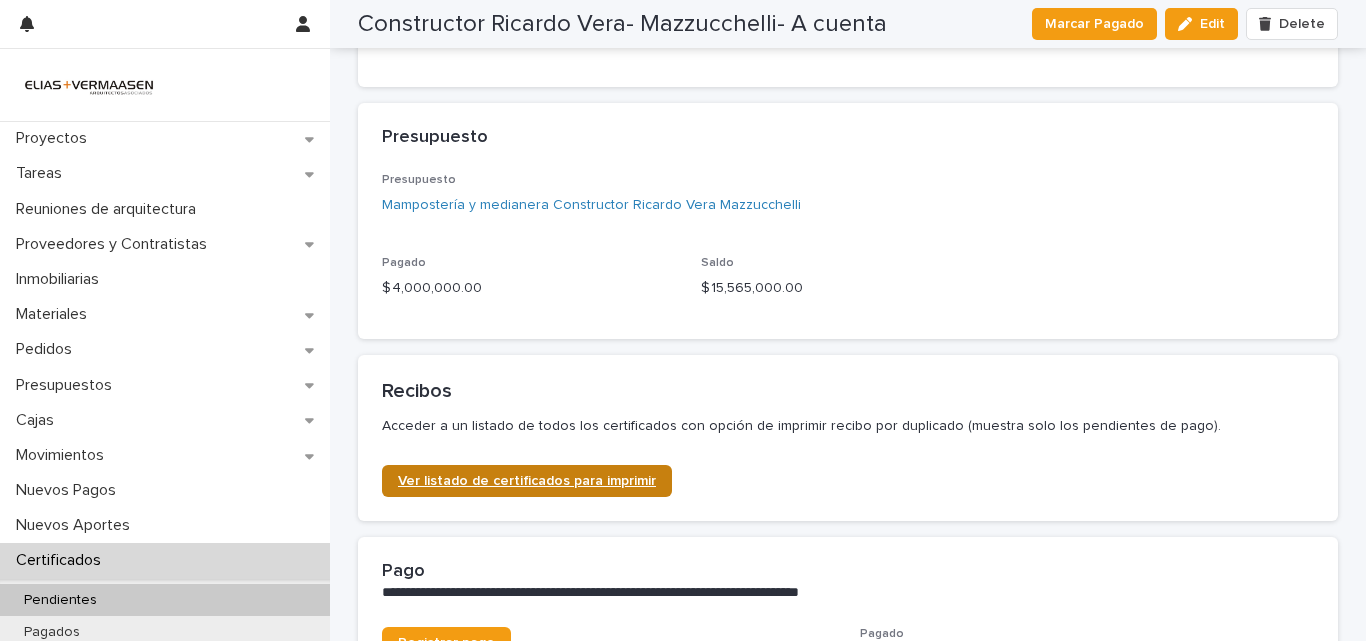 click on "Ver listado de certificados para imprimir" at bounding box center [527, 481] 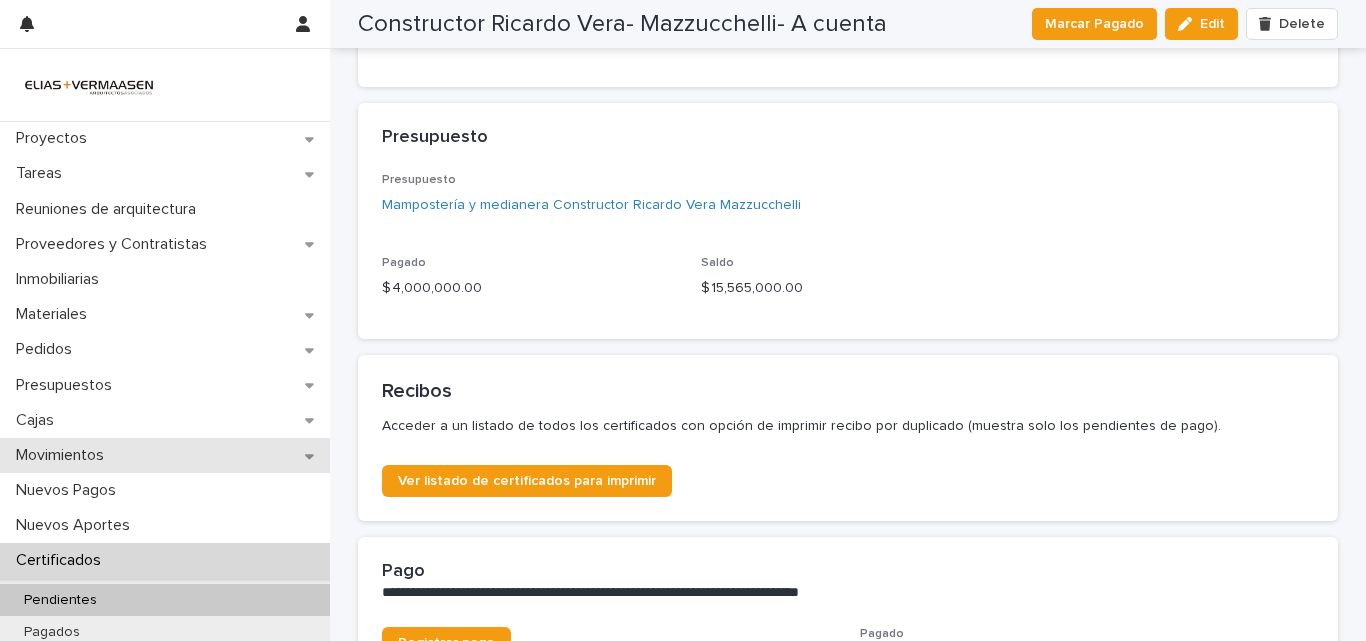 click on "Movimientos" at bounding box center [64, 455] 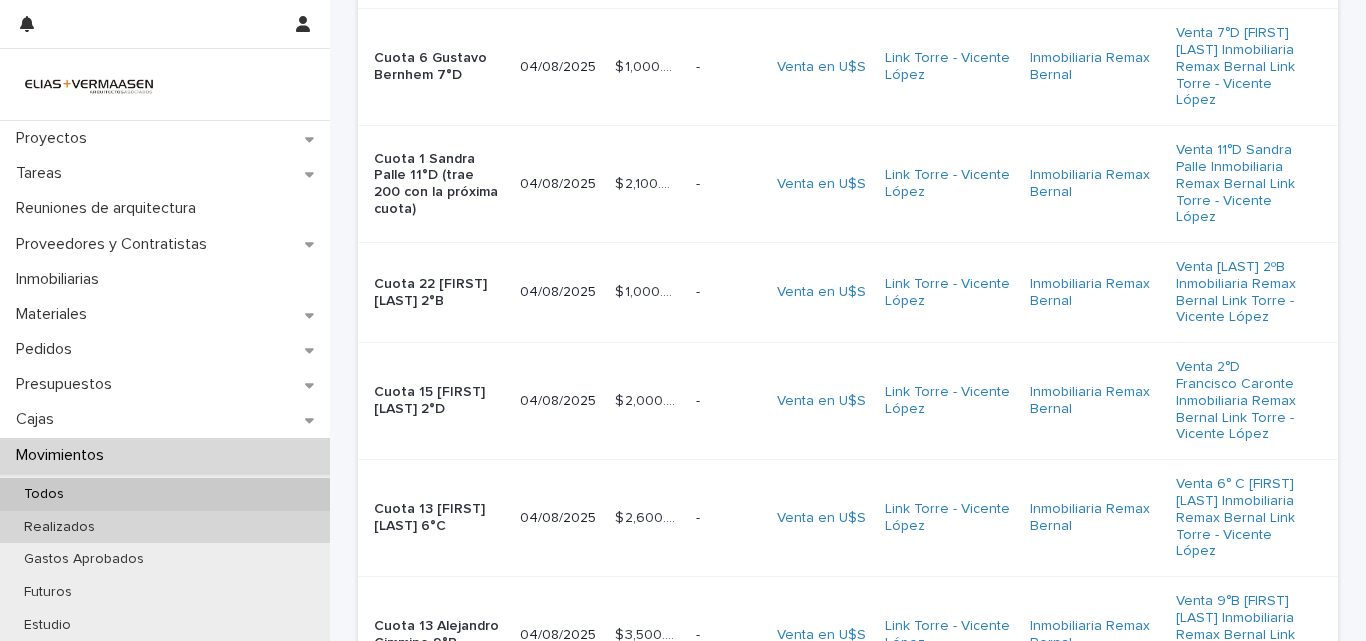 scroll, scrollTop: 0, scrollLeft: 0, axis: both 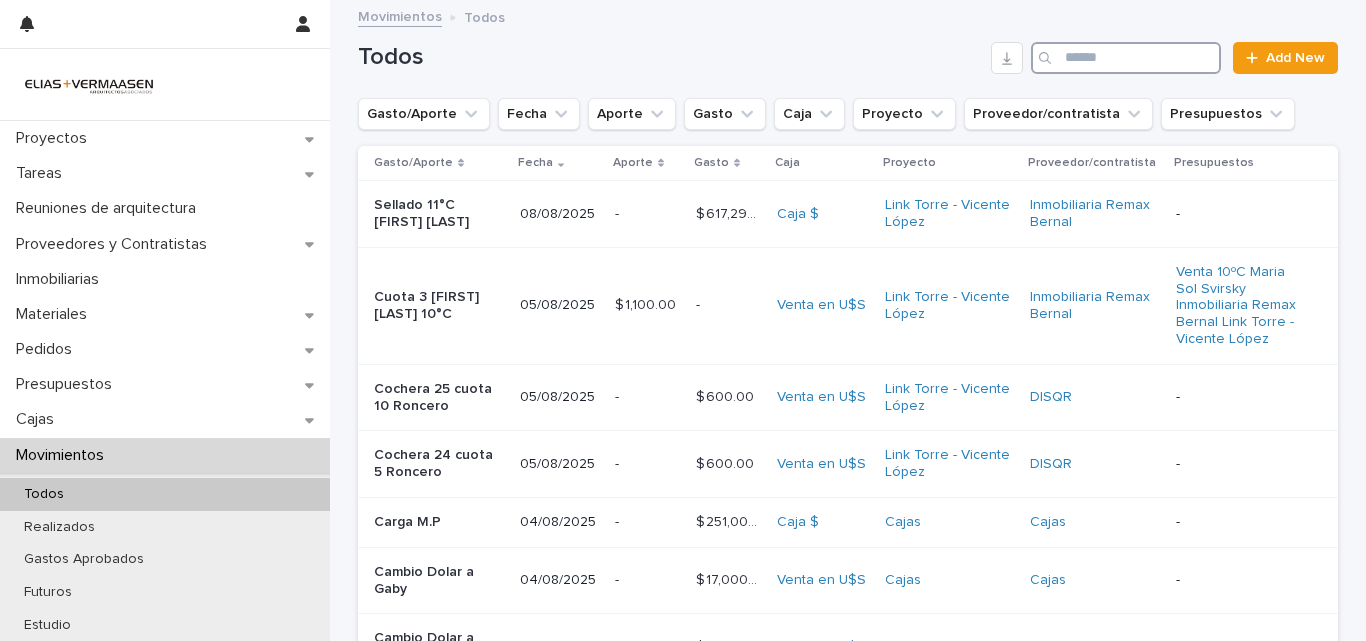 click at bounding box center (1126, 58) 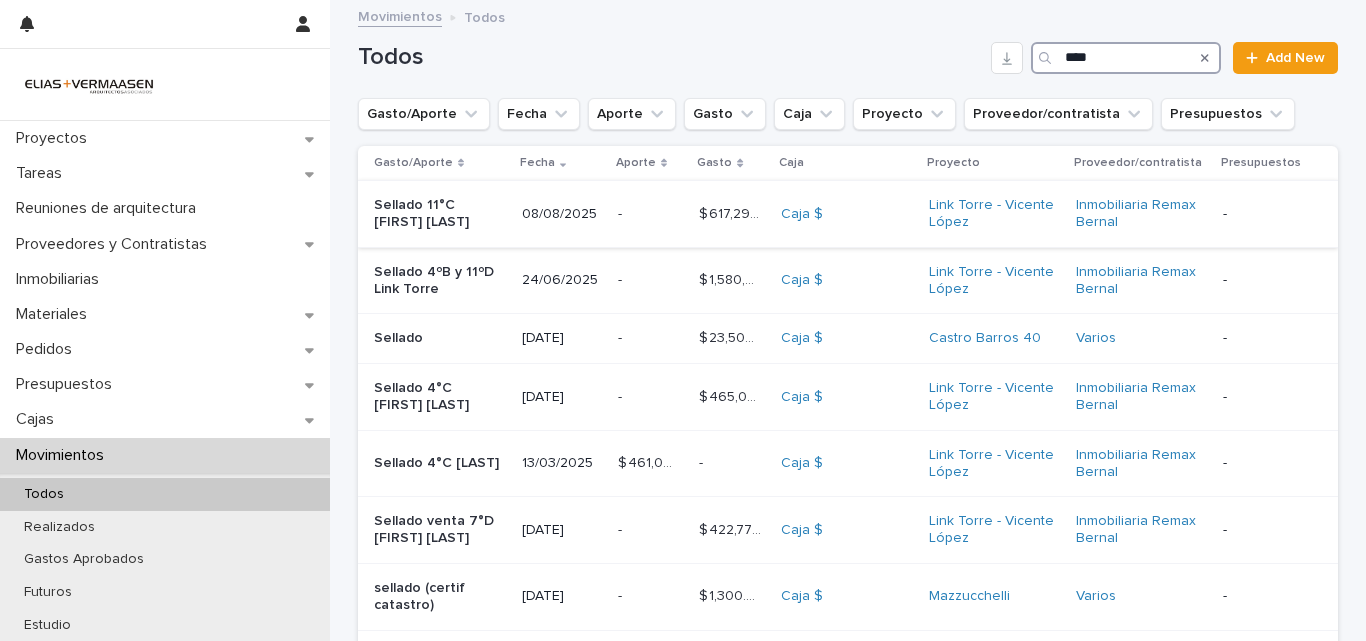 type on "****" 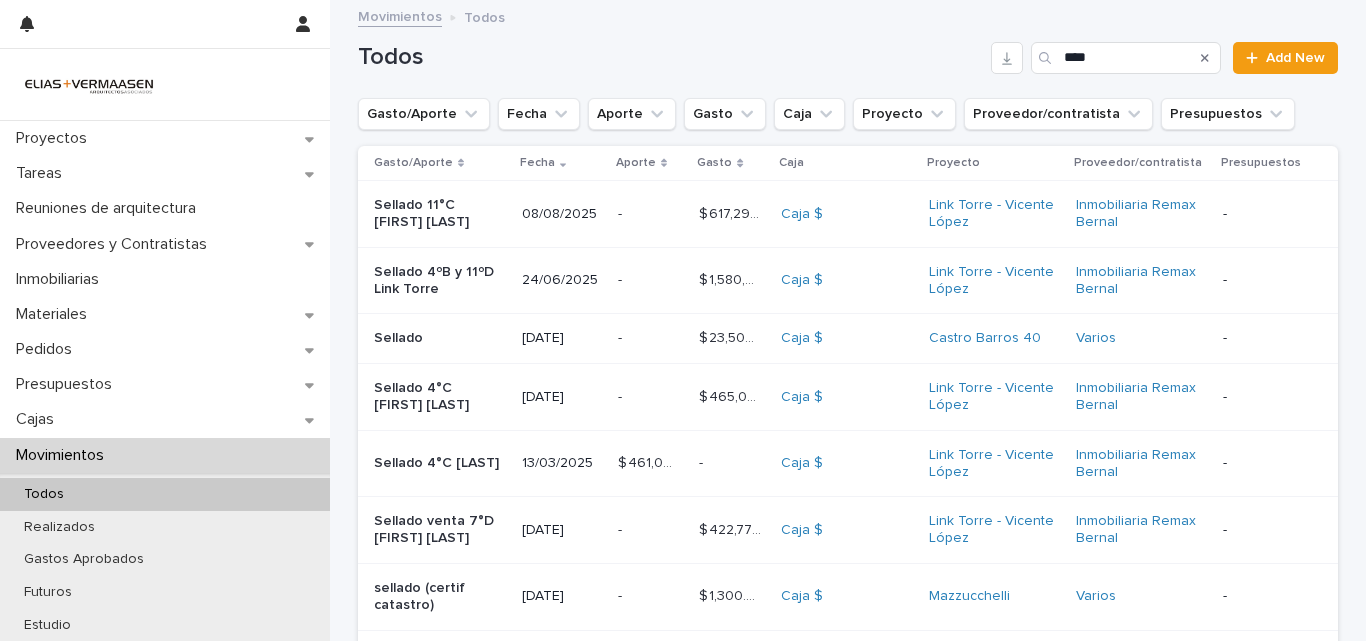 click on "- -" at bounding box center (651, 214) 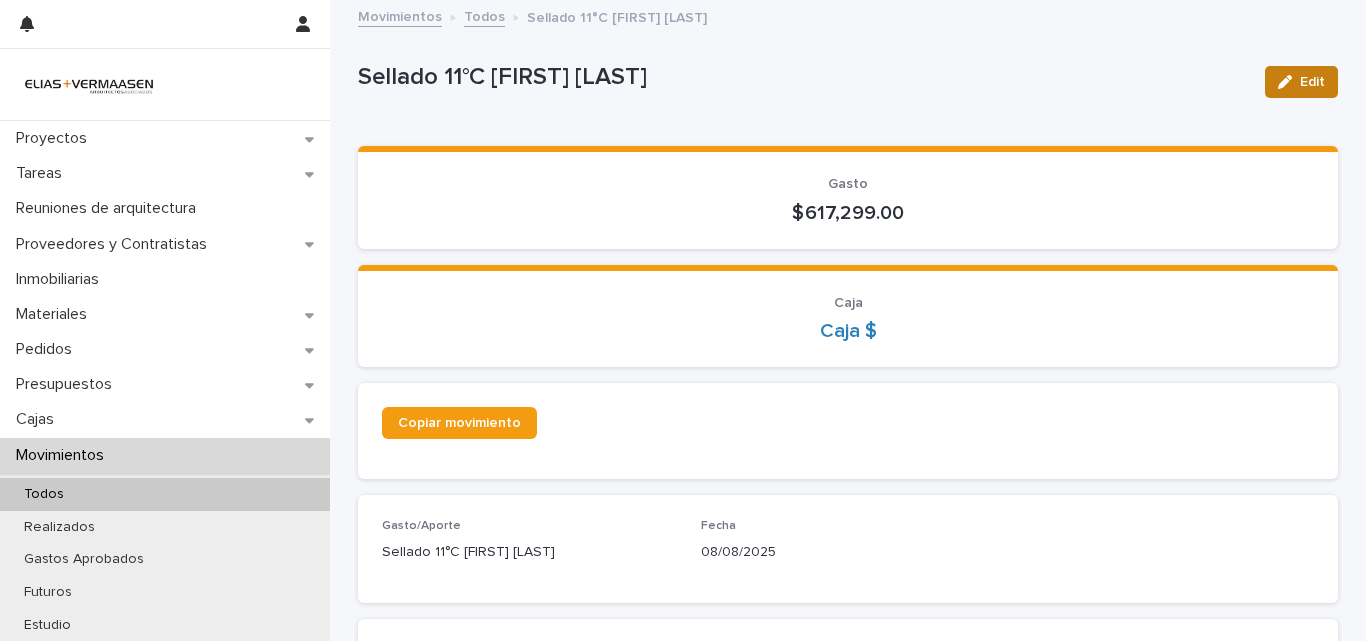 click on "Edit" at bounding box center (1312, 82) 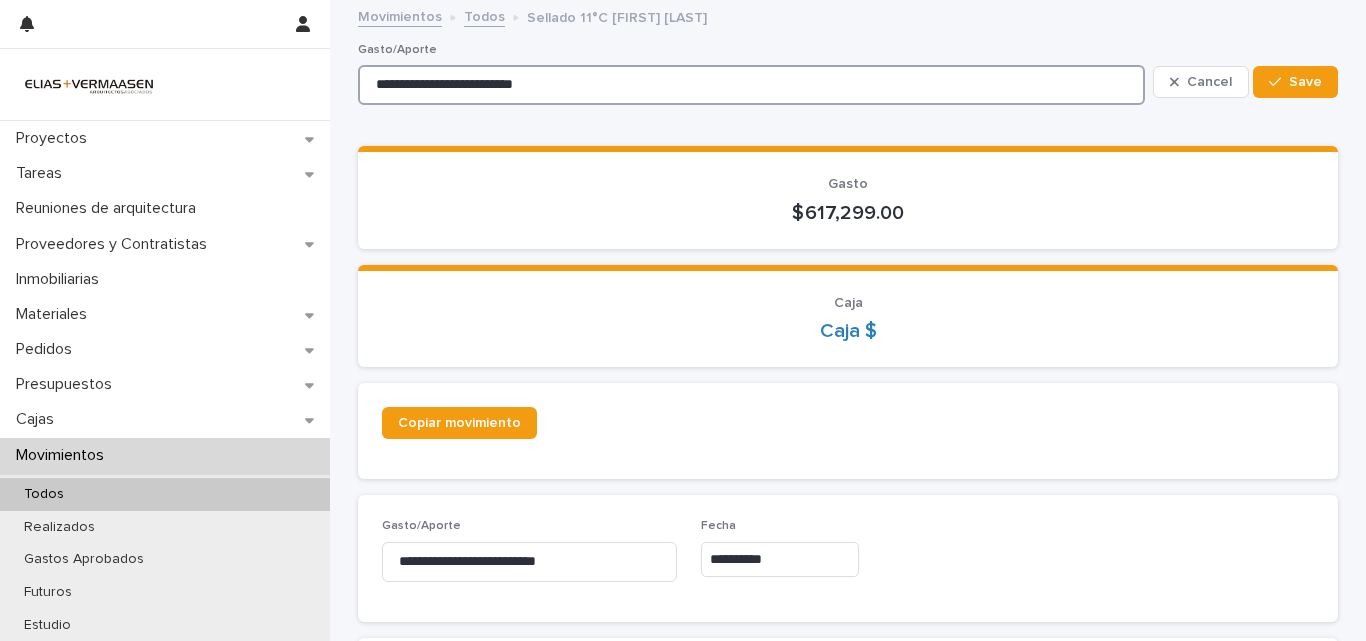 click on "**********" at bounding box center (751, 85) 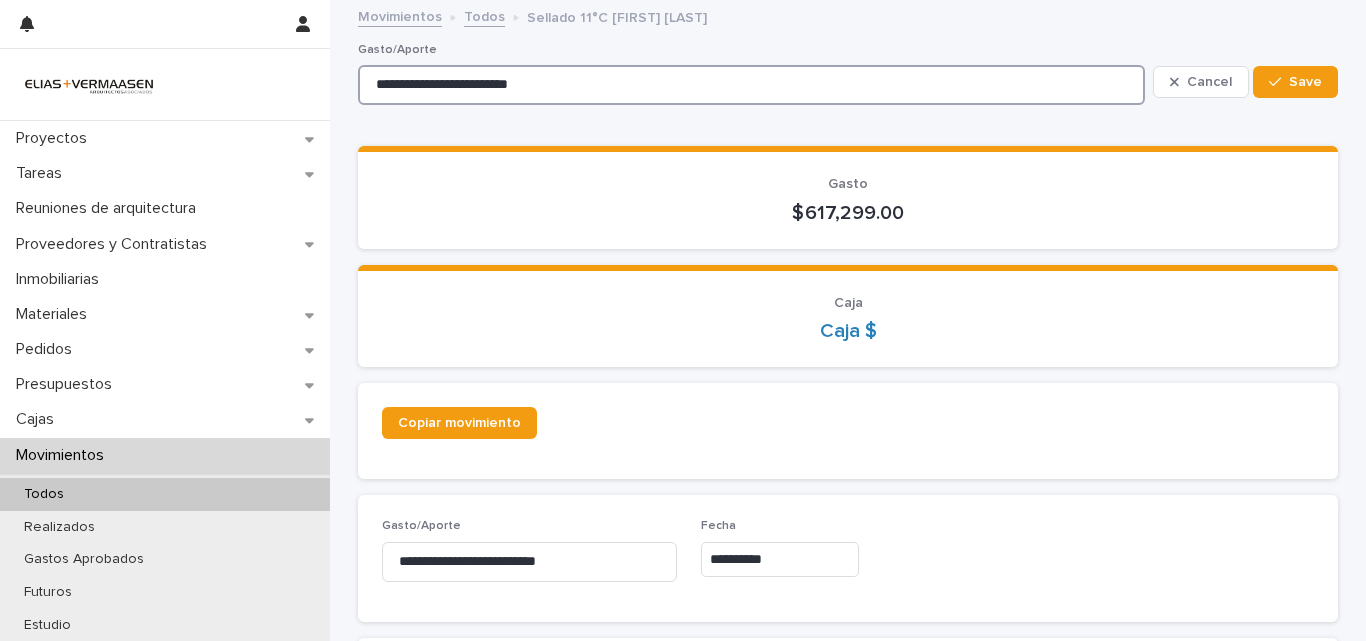 type on "**********" 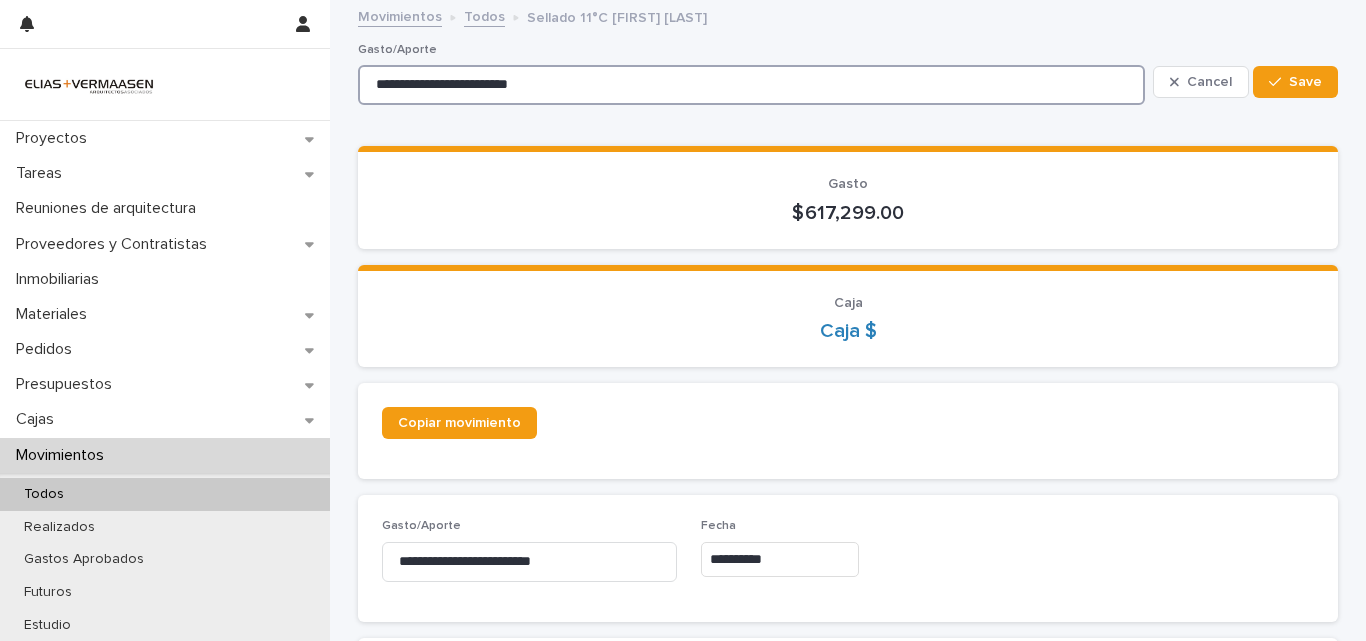 type on "**********" 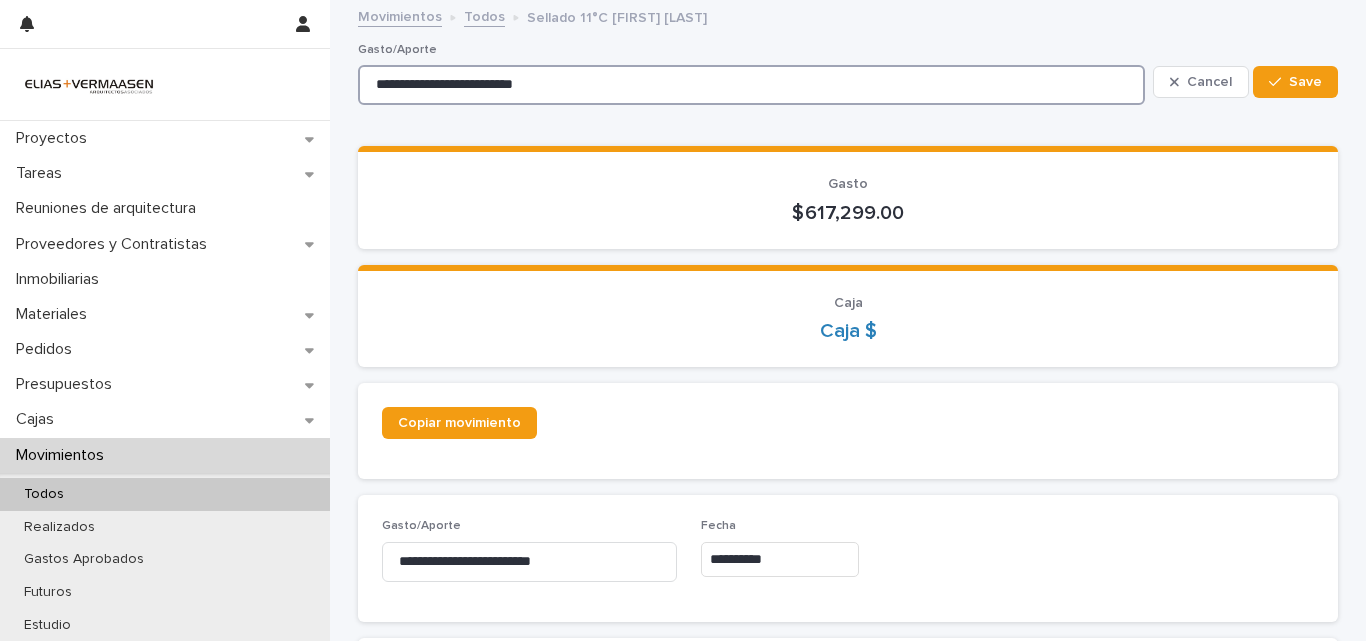 type on "**********" 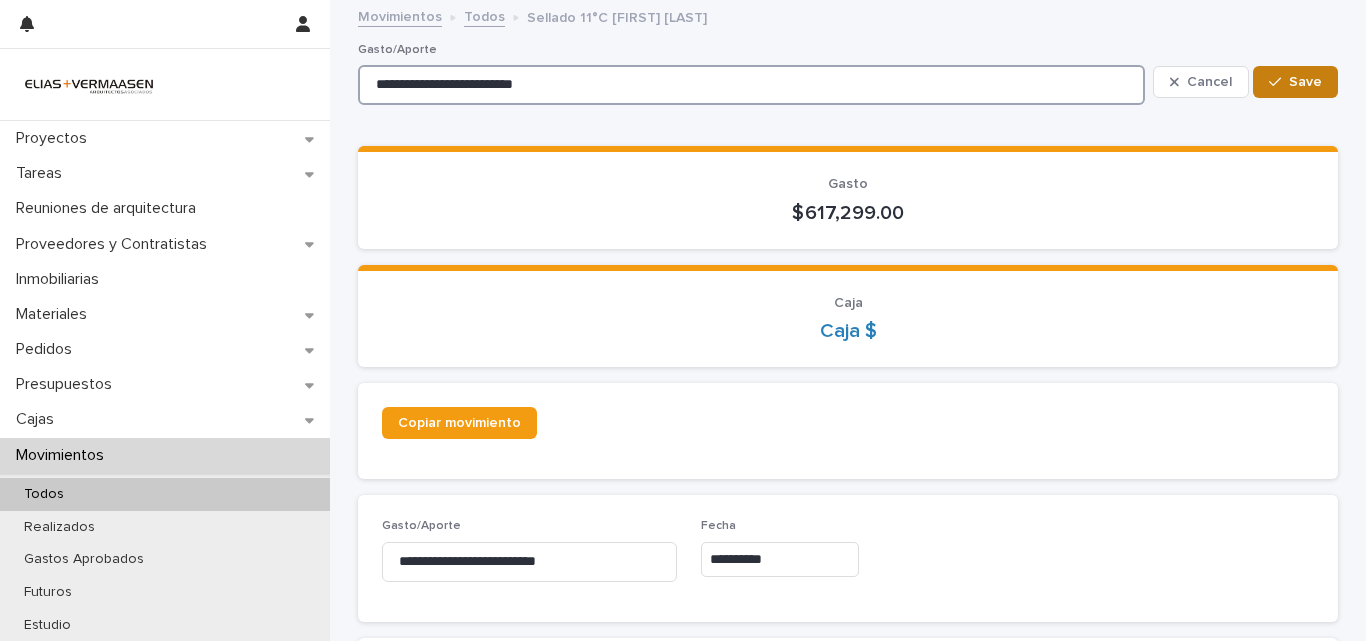 type on "**********" 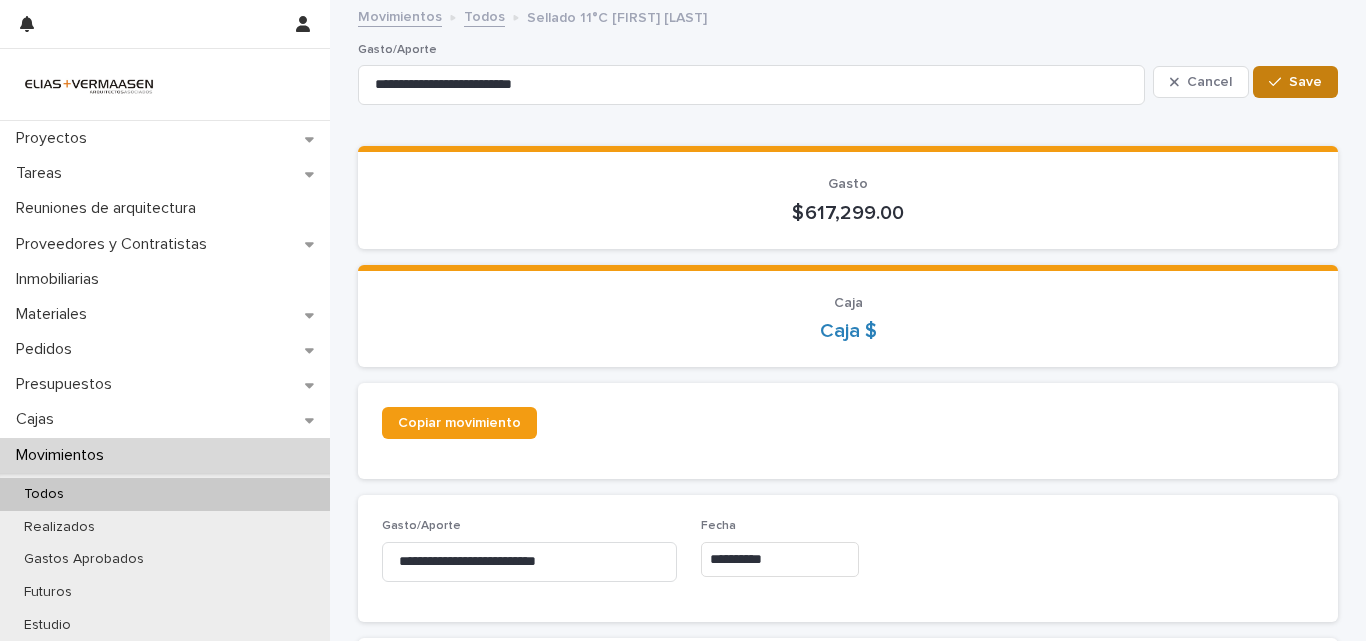 click on "Save" at bounding box center [1305, 82] 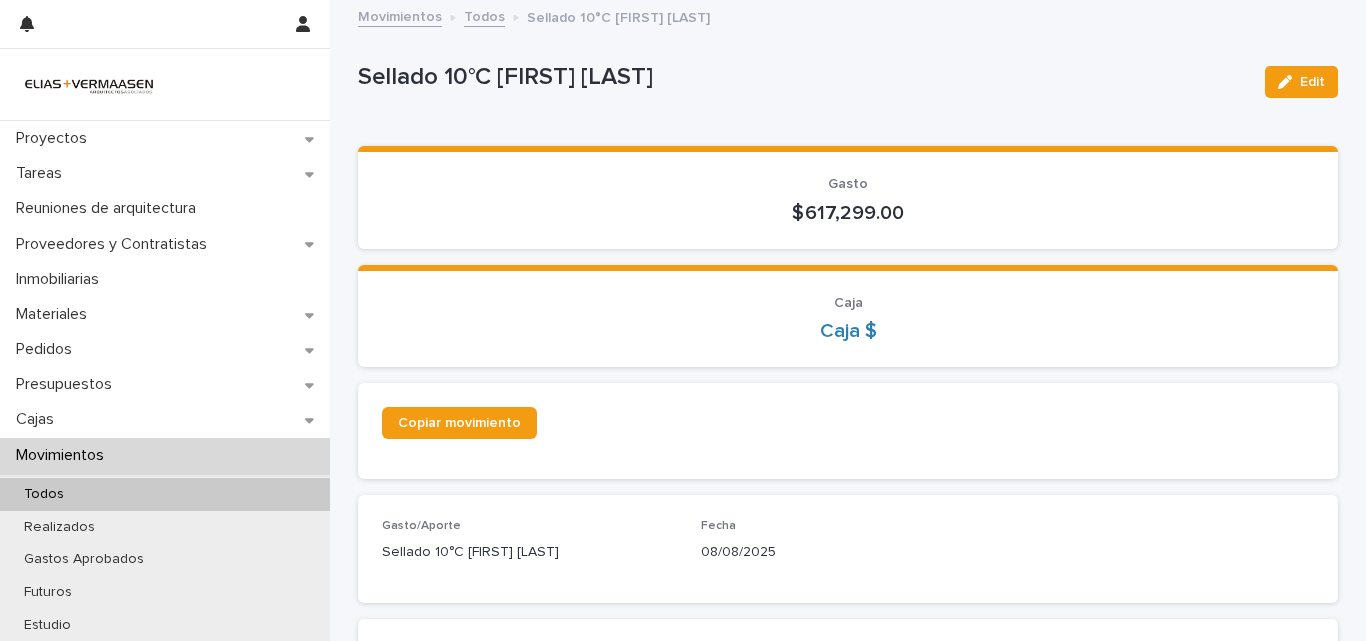 click on "Movimientos" at bounding box center [64, 455] 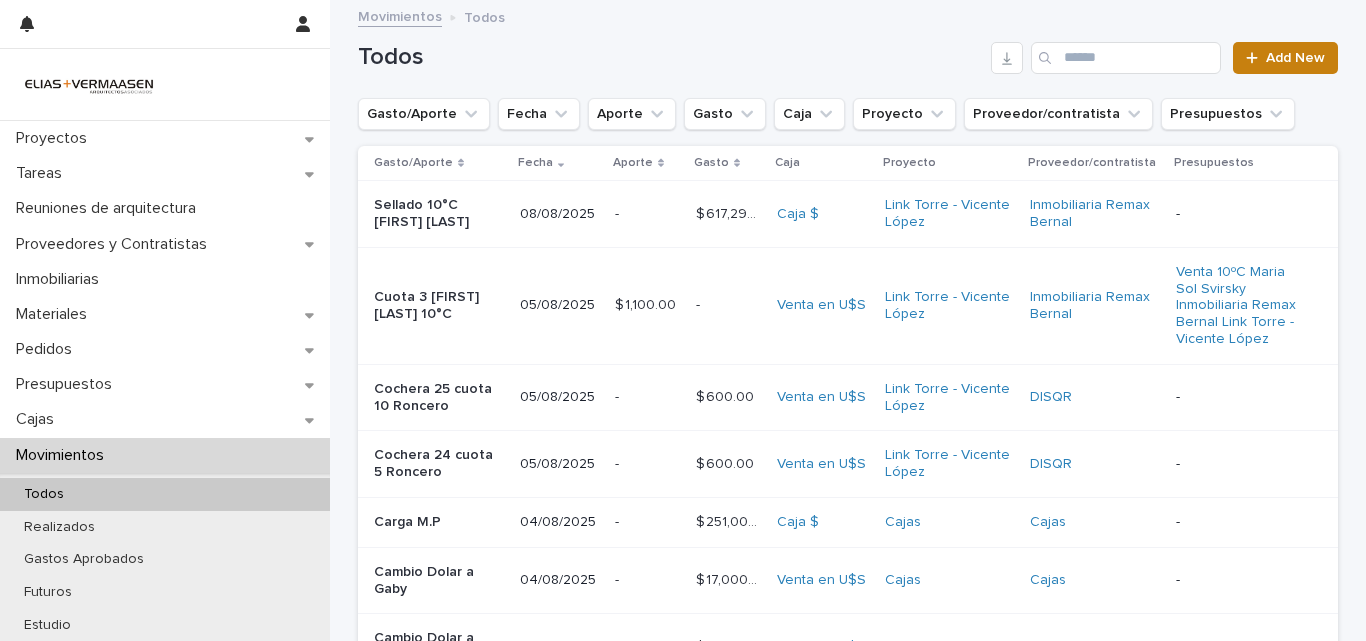 click on "Add New" at bounding box center [1295, 58] 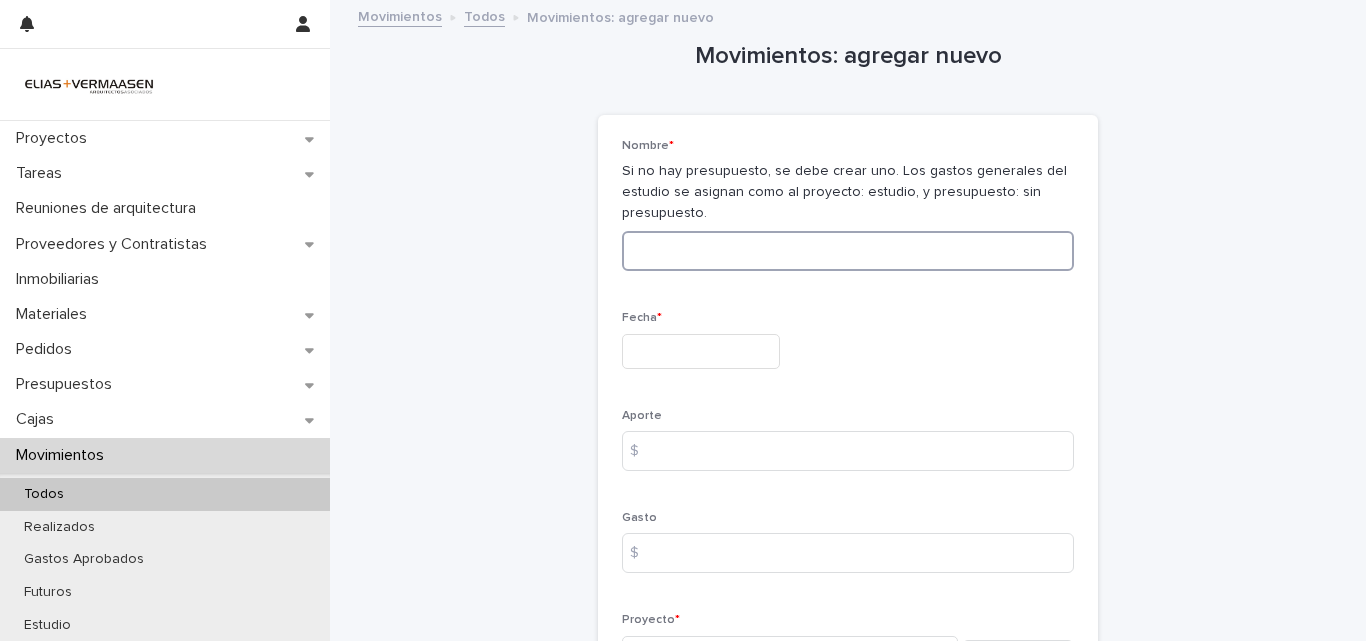 click at bounding box center (848, 251) 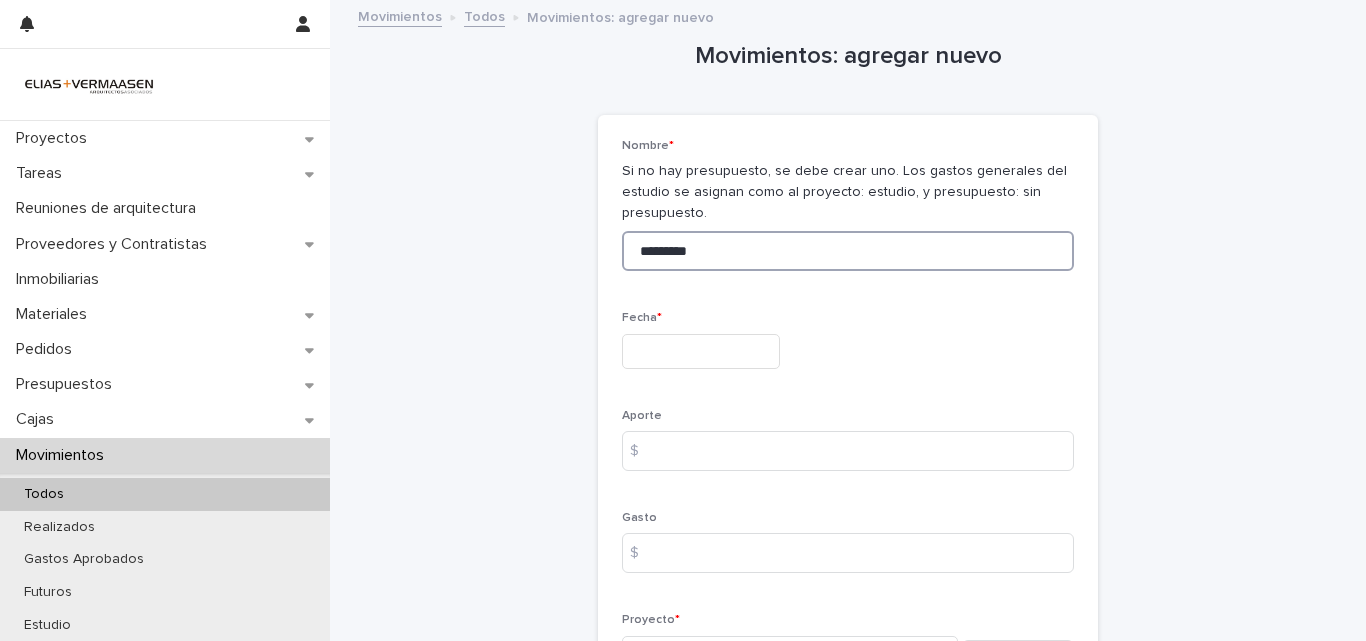 click on "********" at bounding box center [848, 251] 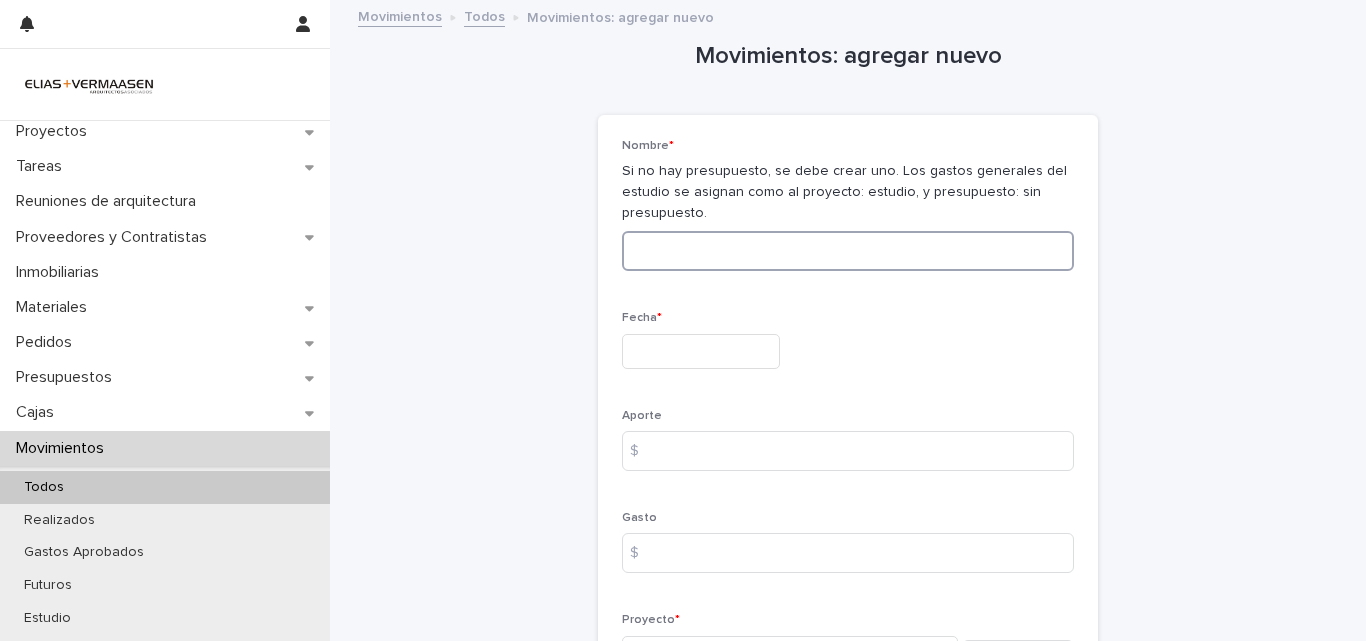 scroll, scrollTop: 0, scrollLeft: 0, axis: both 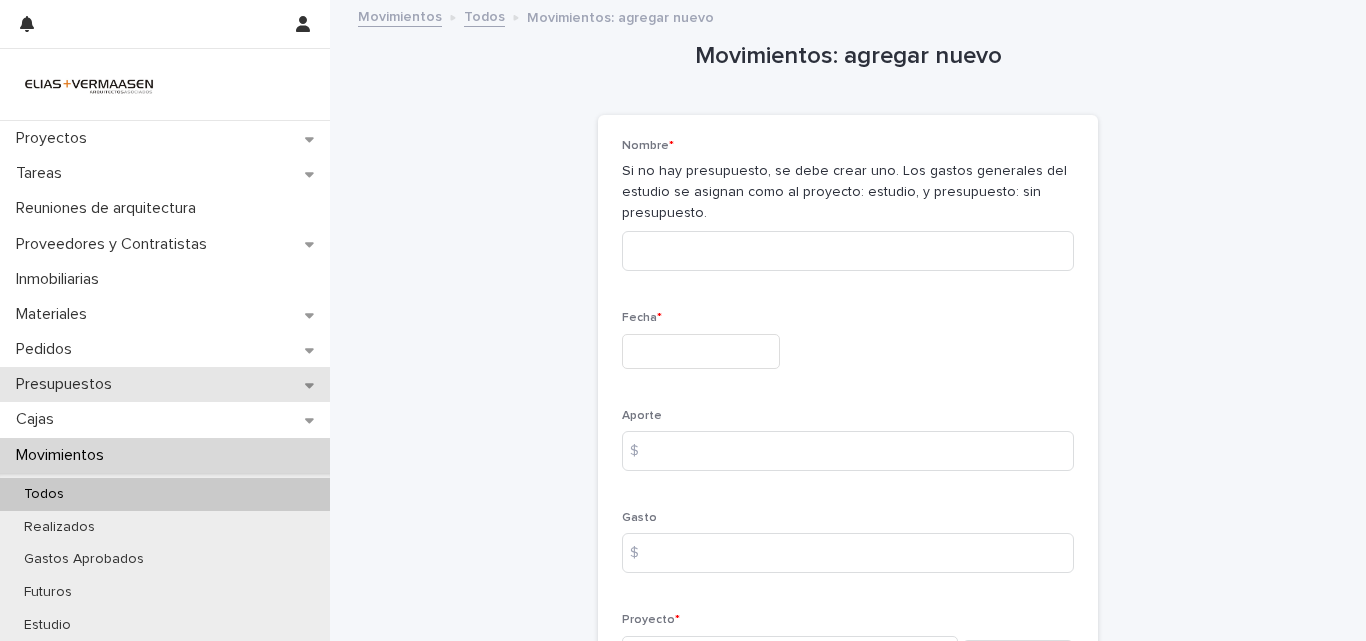 click on "Presupuestos" at bounding box center (68, 384) 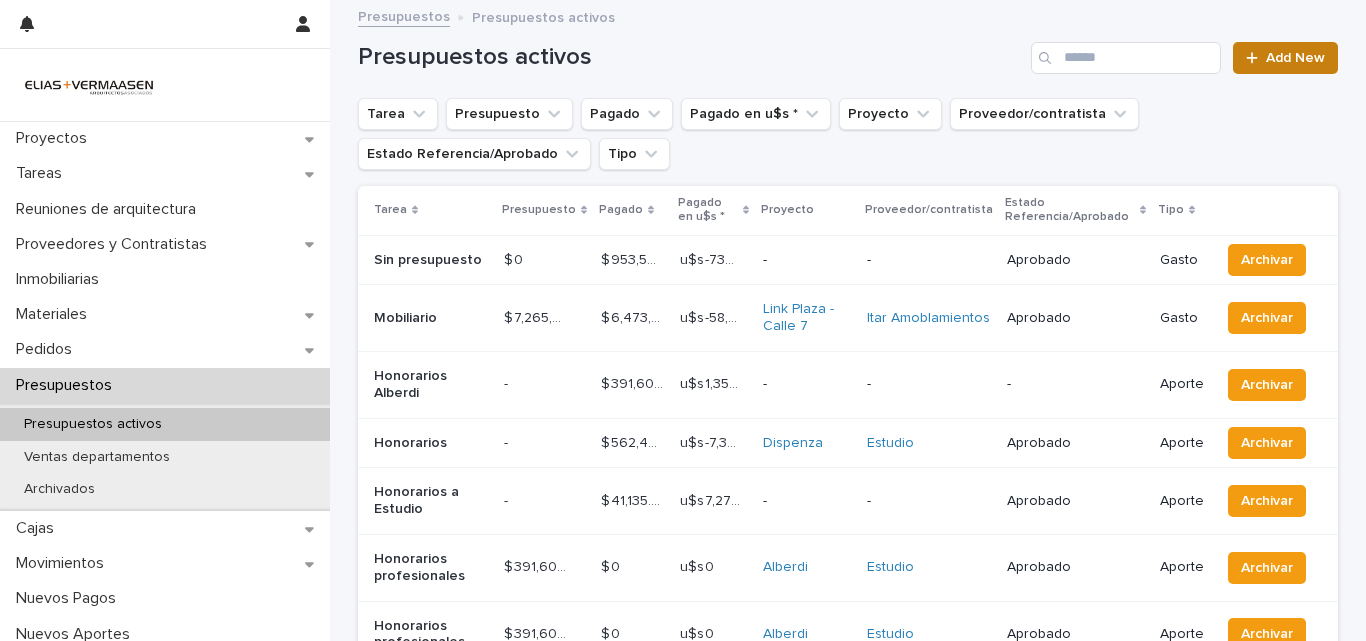 click on "Add New" at bounding box center (1295, 58) 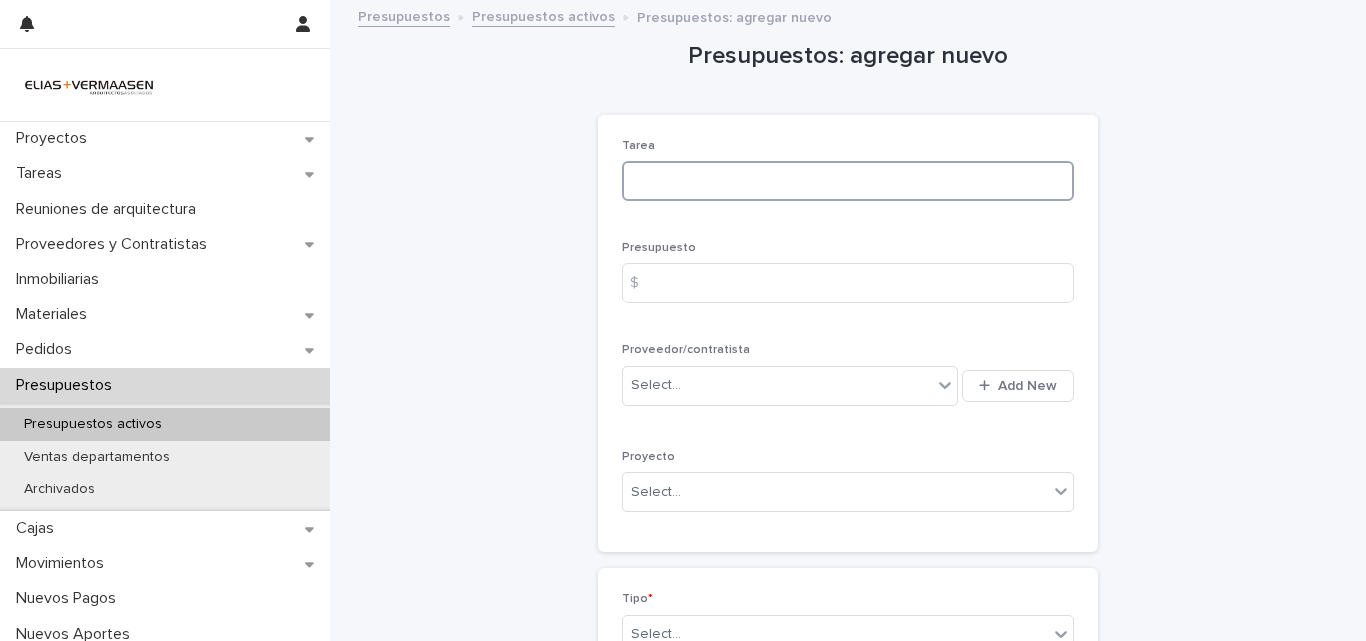 click at bounding box center [848, 181] 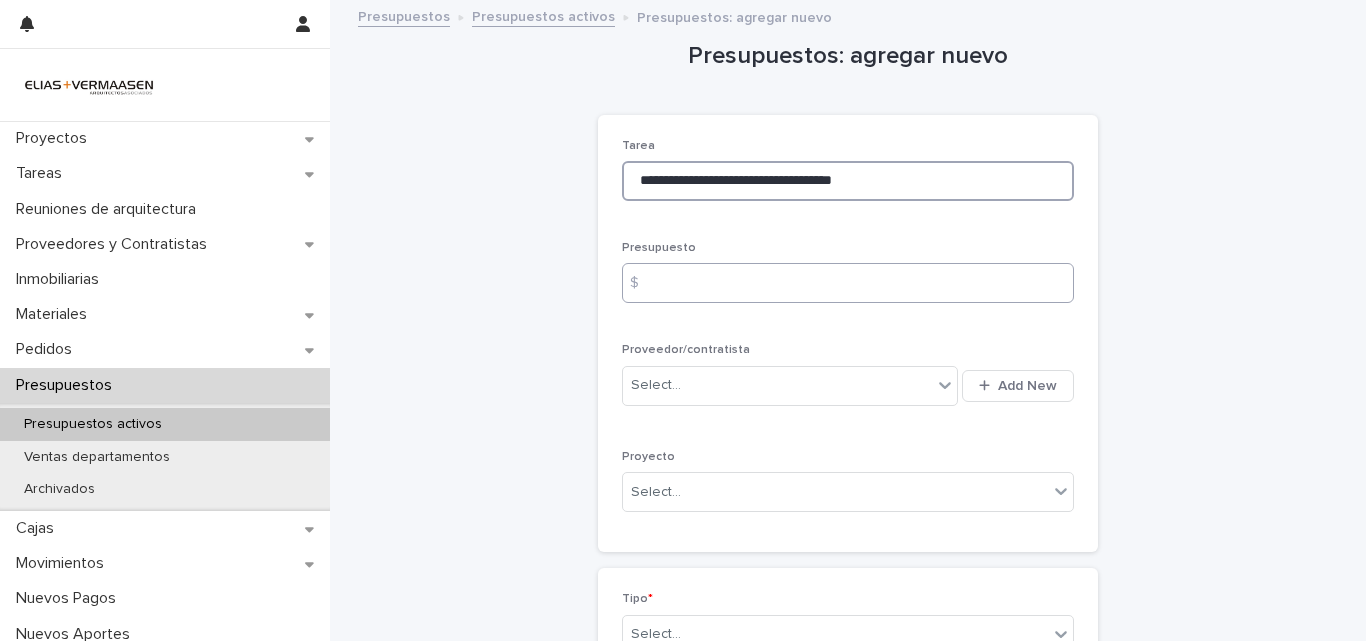 type on "**********" 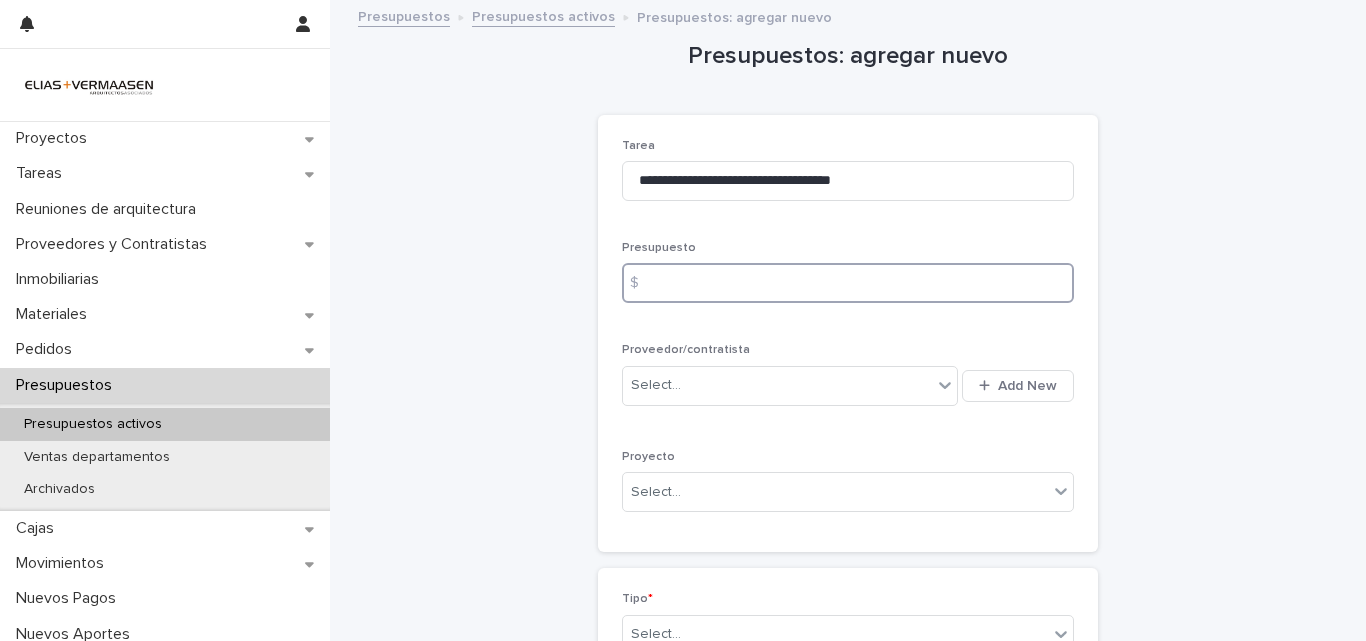click at bounding box center [848, 283] 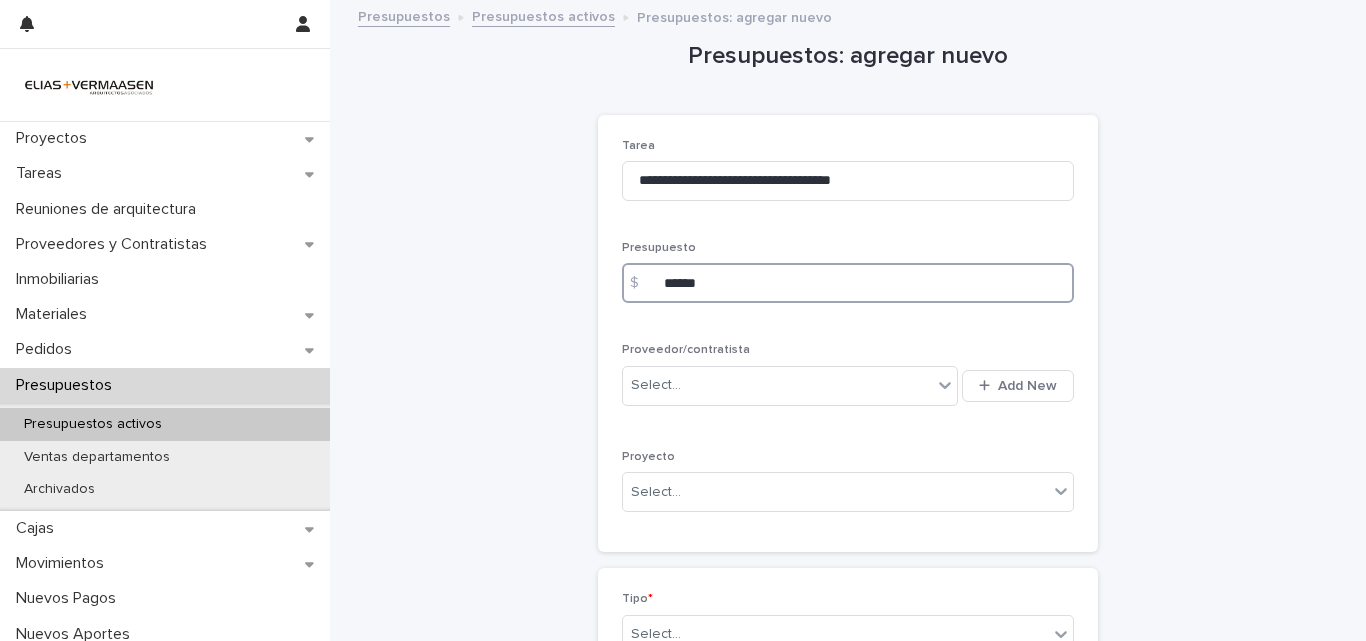 type on "******" 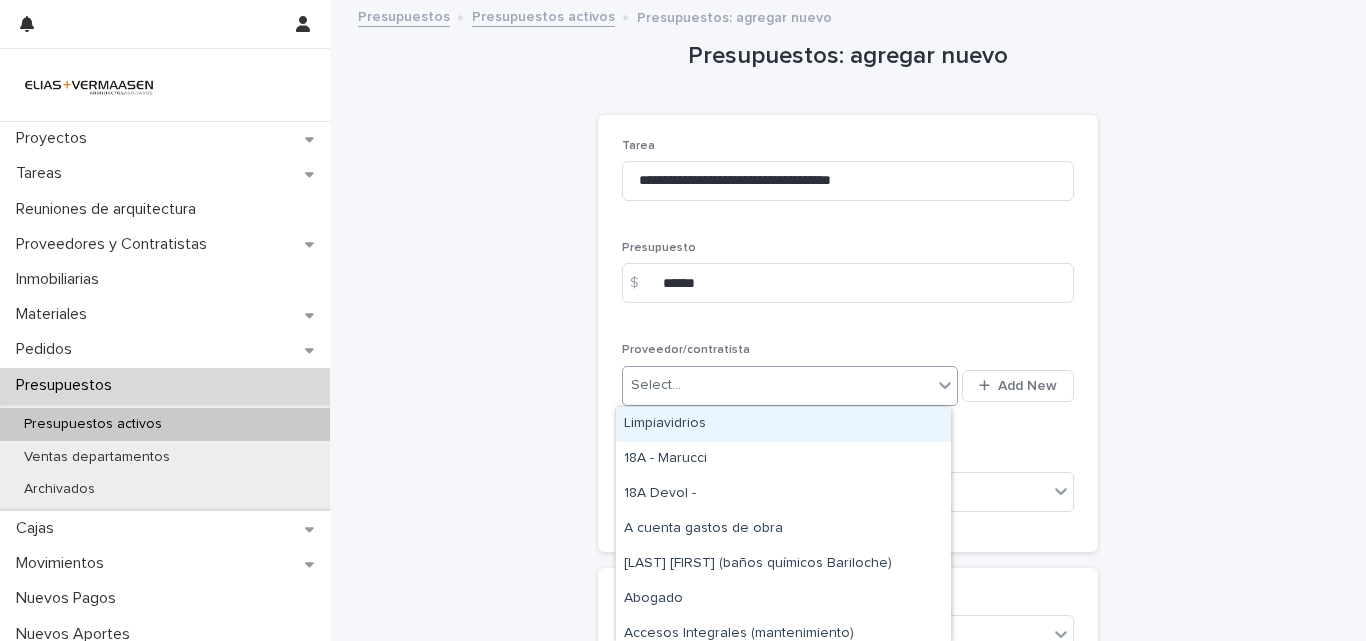 click at bounding box center [684, 385] 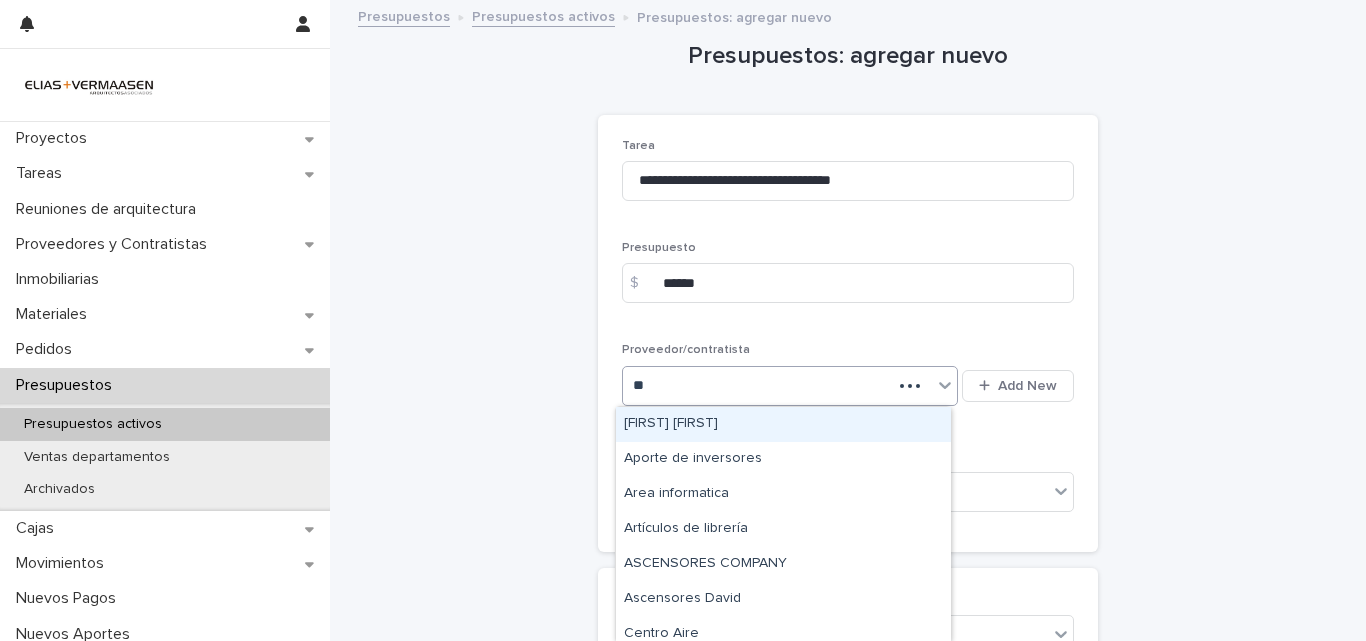 type on "***" 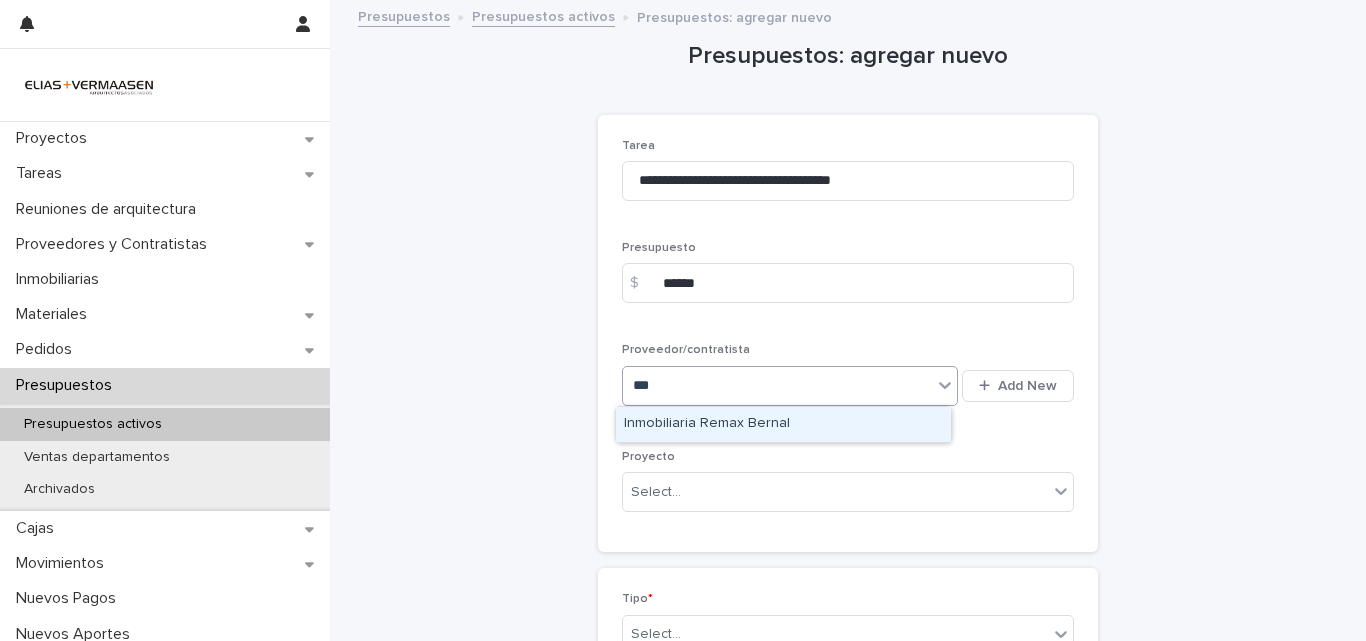 click on "Inmobiliaria Remax Bernal" at bounding box center (783, 424) 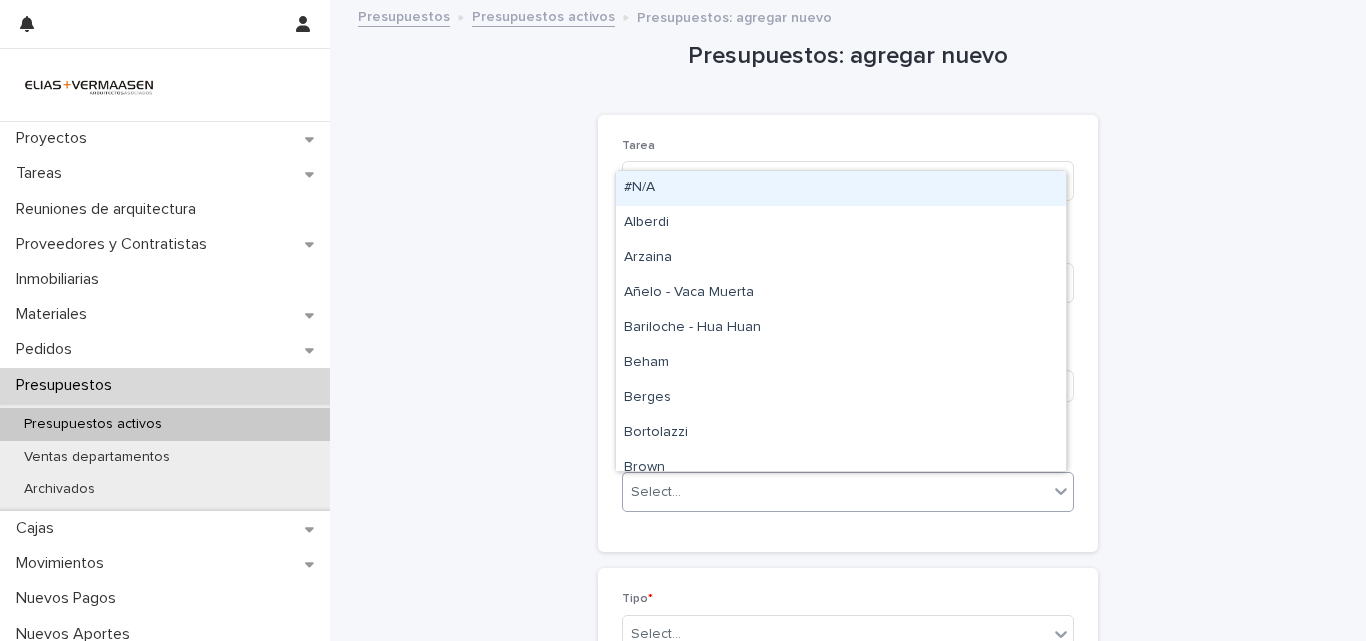 click on "Select..." at bounding box center [835, 492] 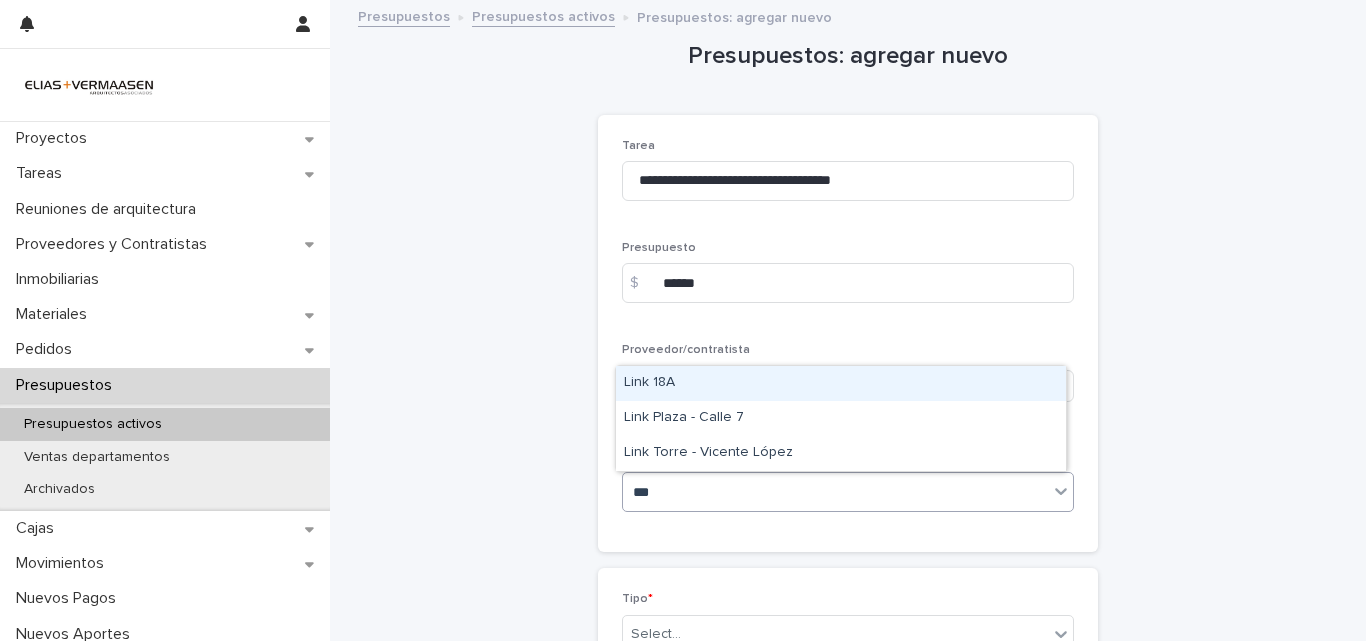type on "****" 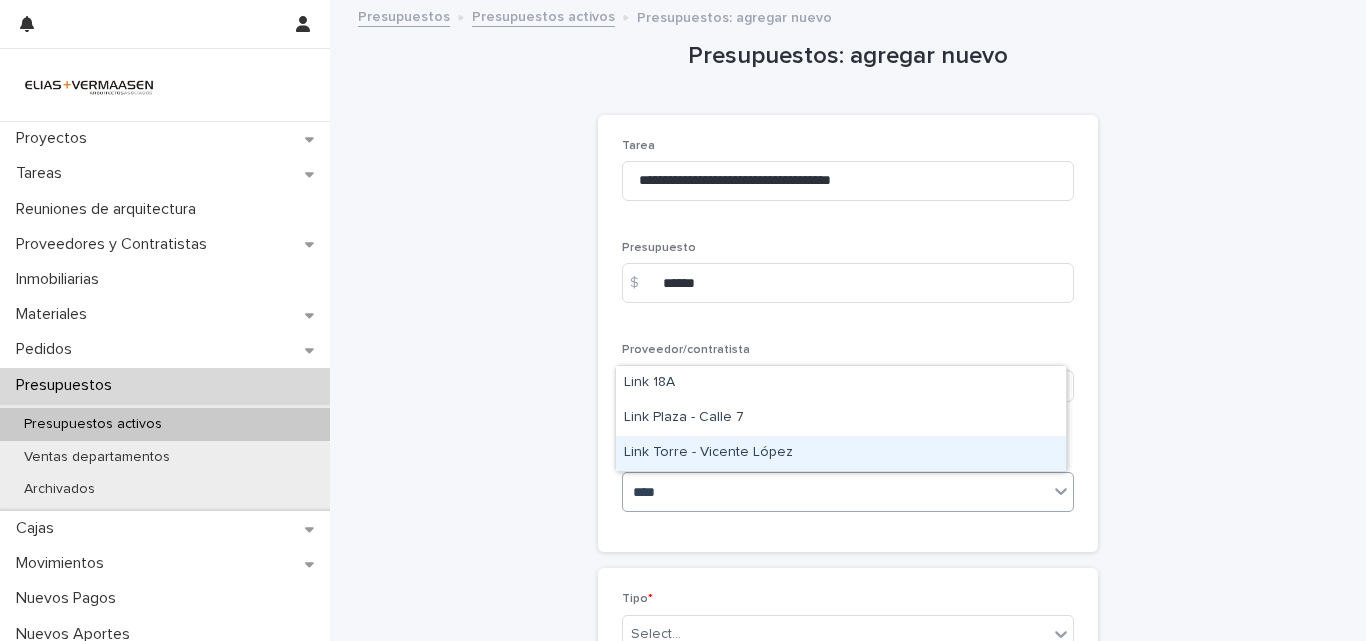 click on "Link Torre - Vicente López" at bounding box center [841, 453] 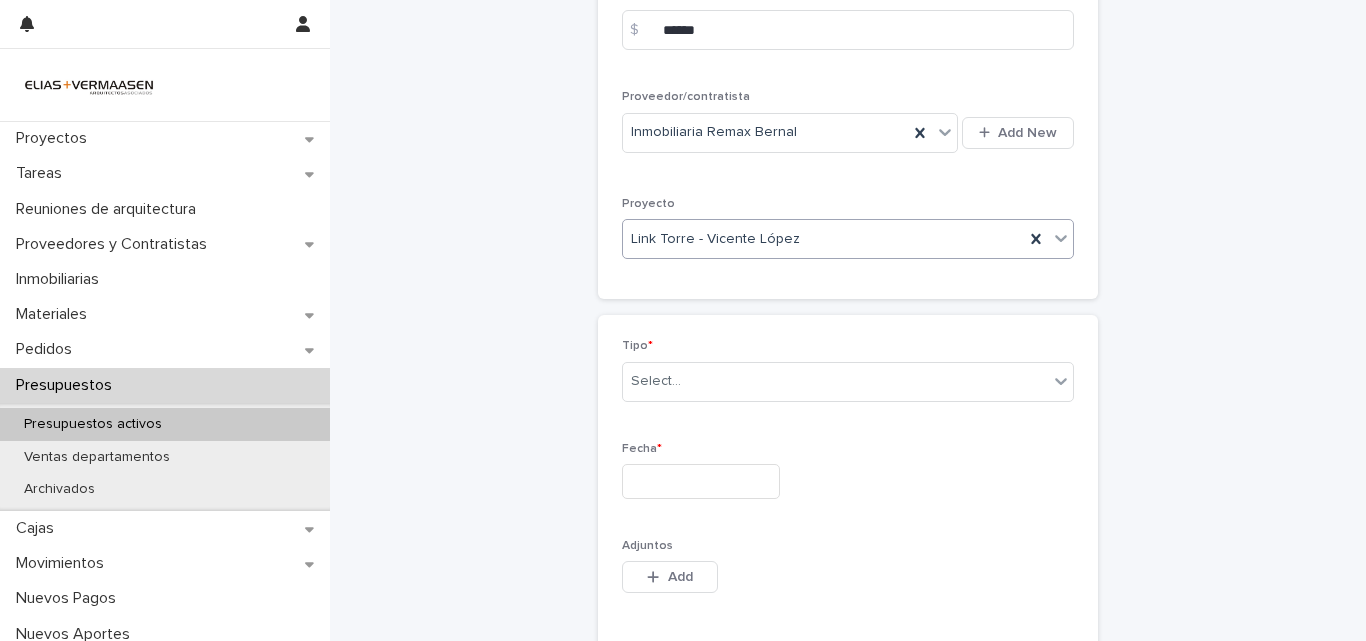 scroll, scrollTop: 324, scrollLeft: 0, axis: vertical 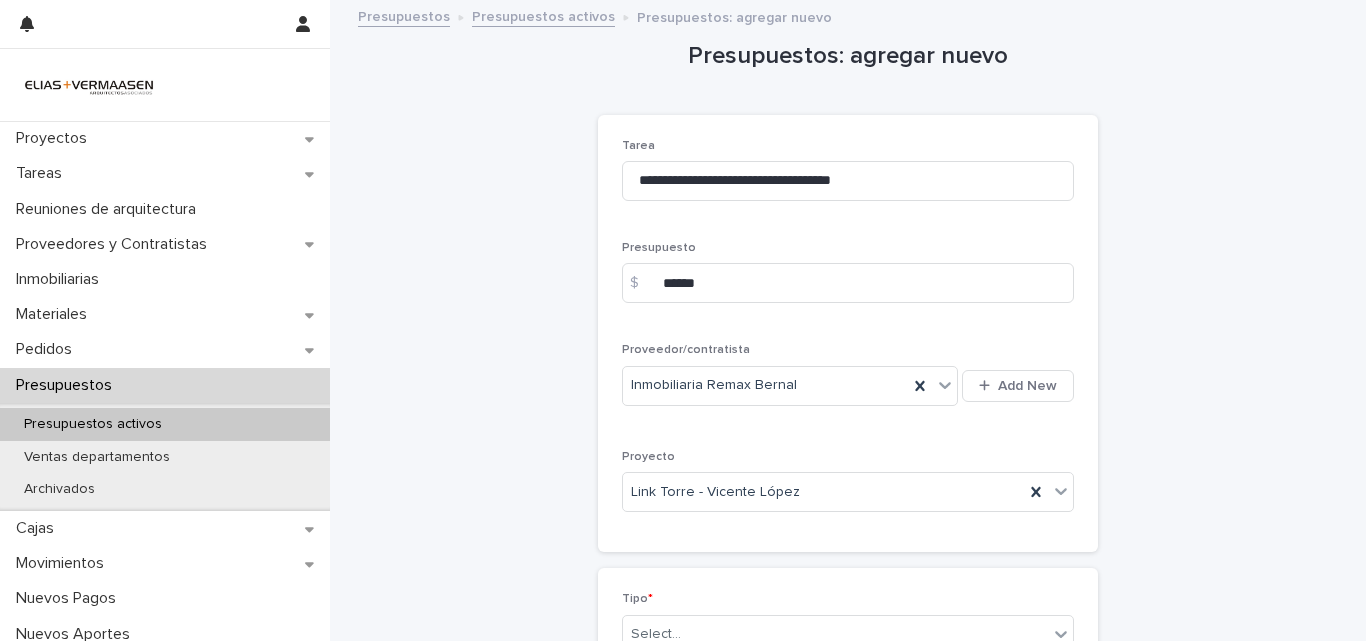 click on "$" at bounding box center (642, 283) 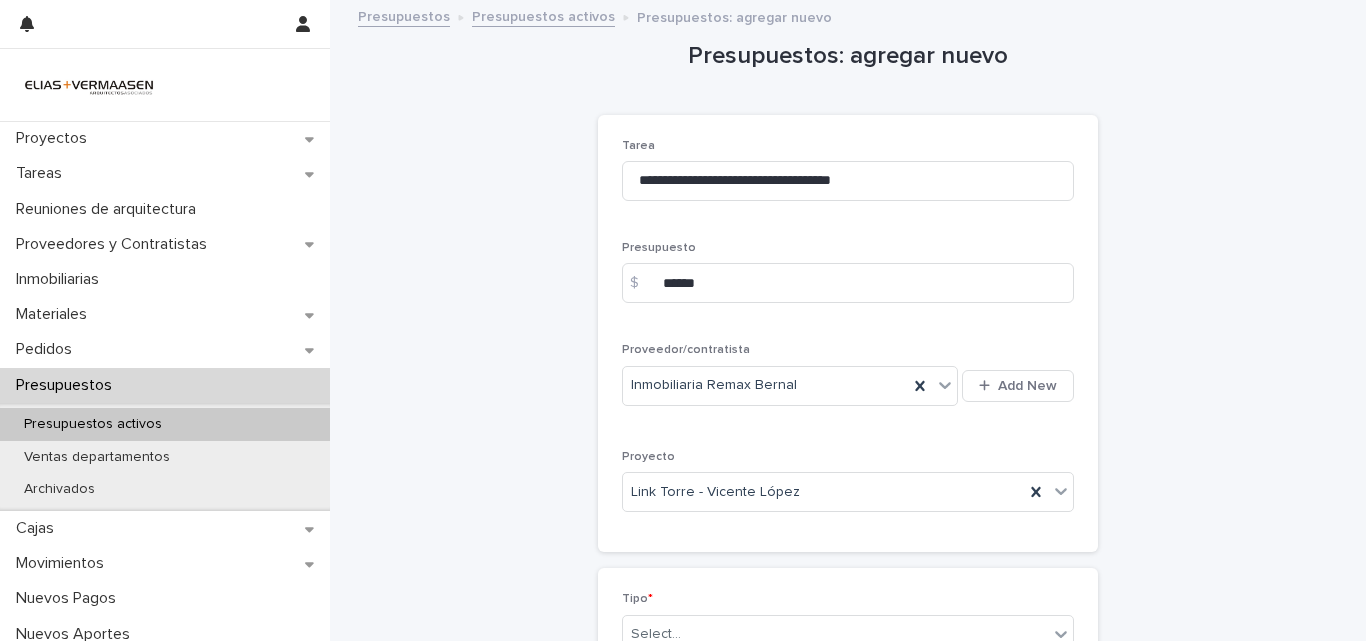 click on "$" at bounding box center [642, 283] 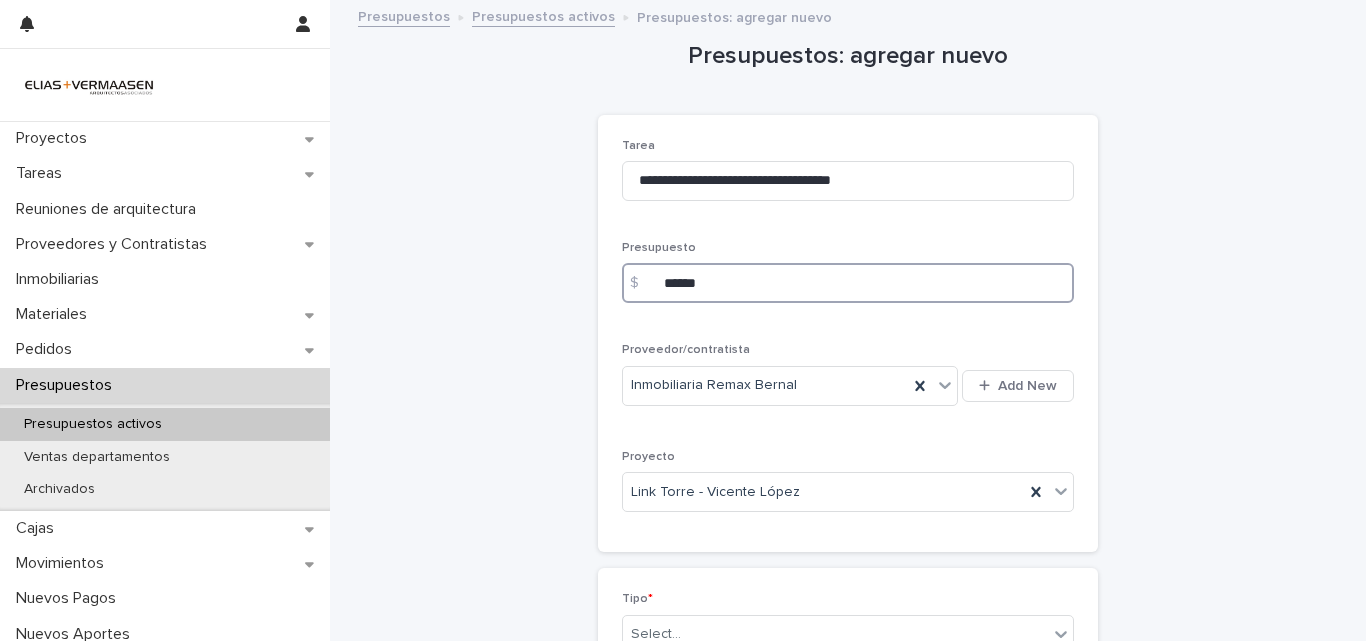 click on "******" at bounding box center [848, 283] 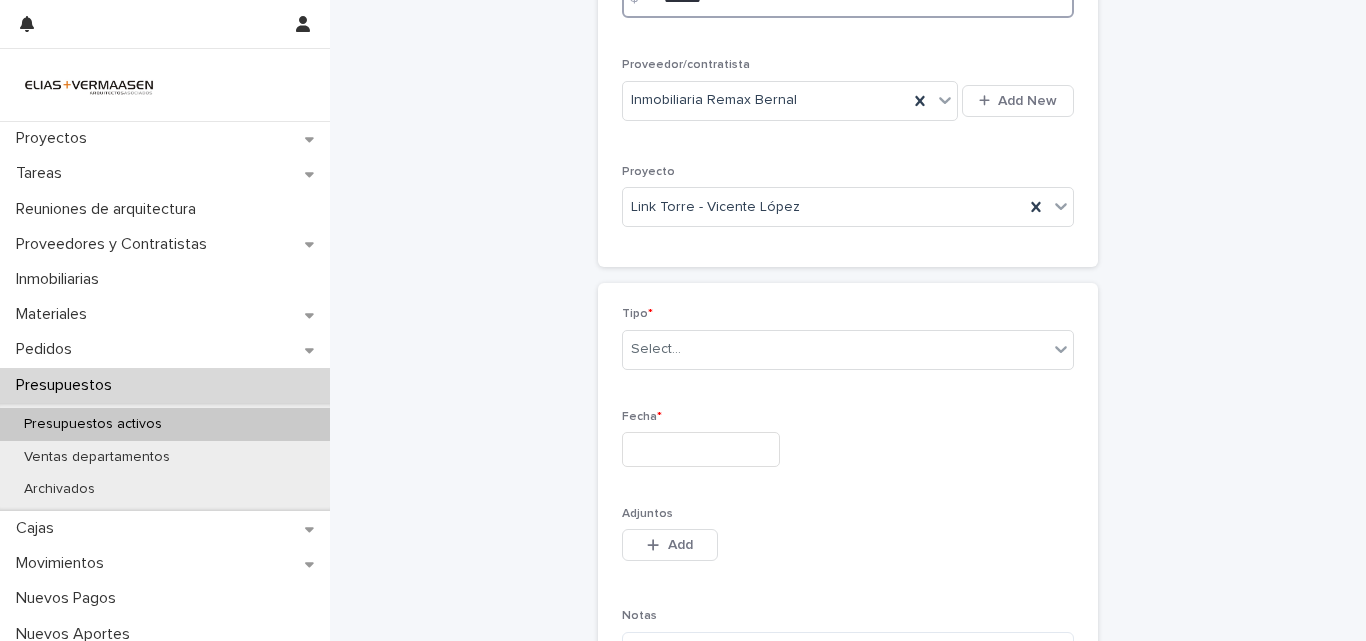 scroll, scrollTop: 290, scrollLeft: 0, axis: vertical 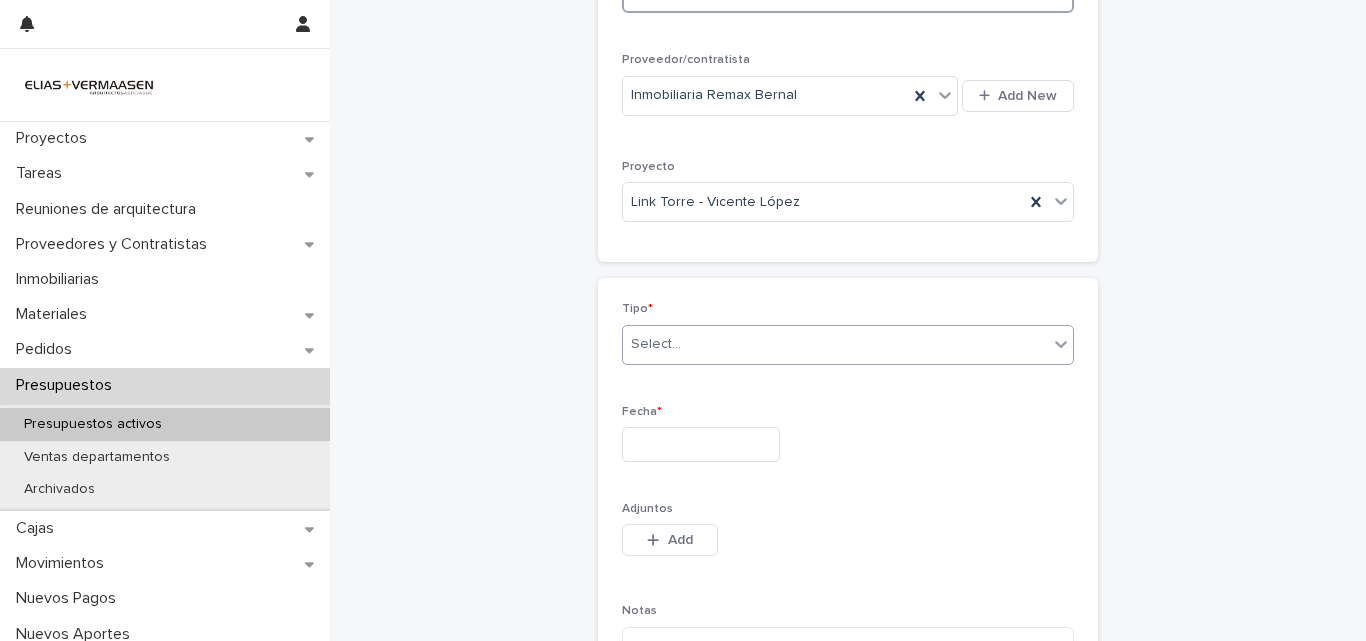 type on "*******" 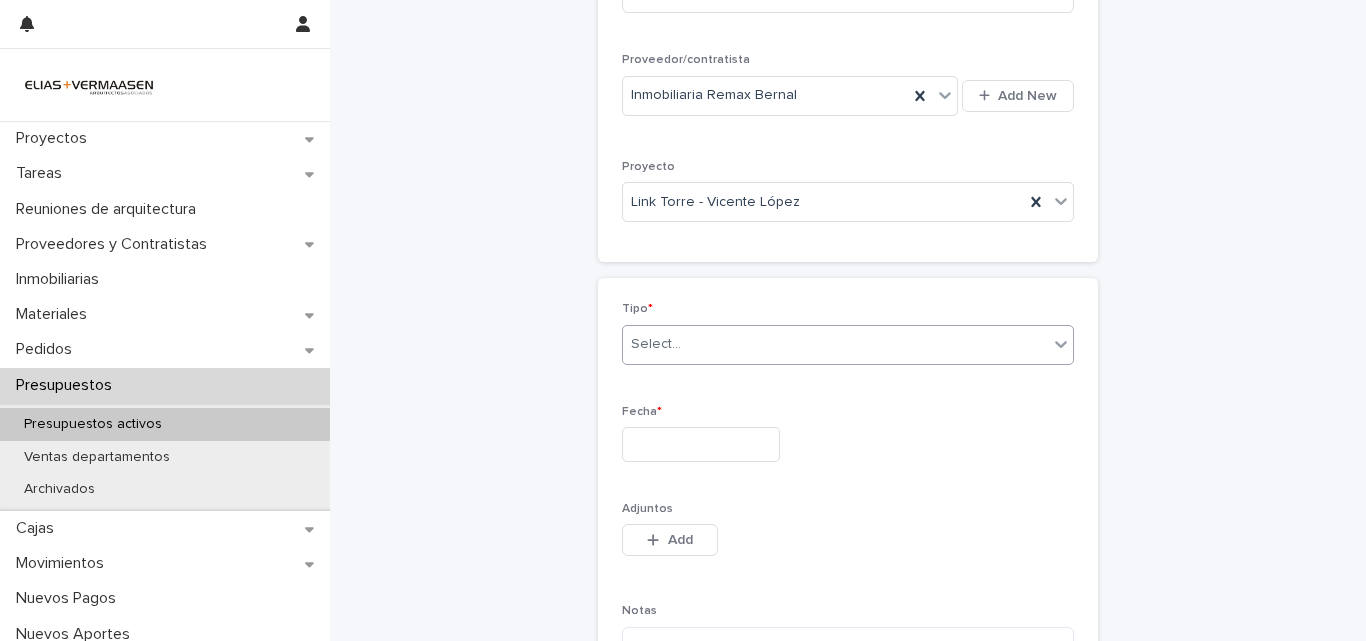 click on "Select..." at bounding box center (835, 344) 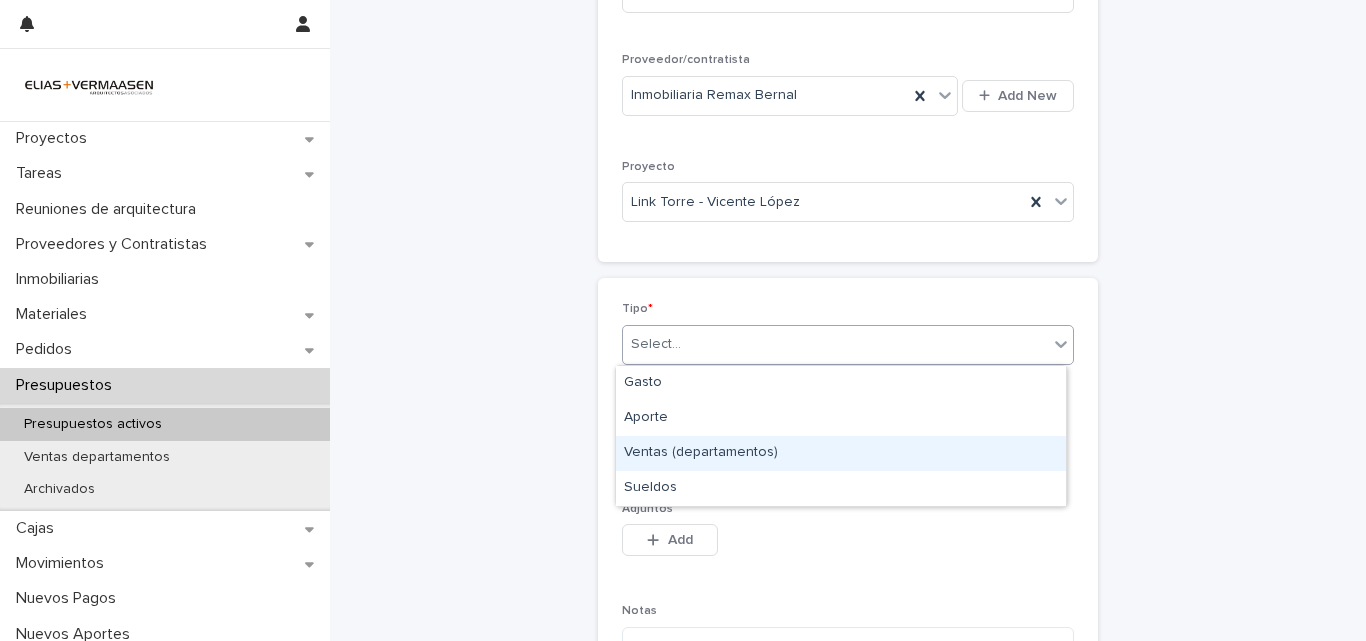 click on "Ventas (departamentos)" at bounding box center [841, 453] 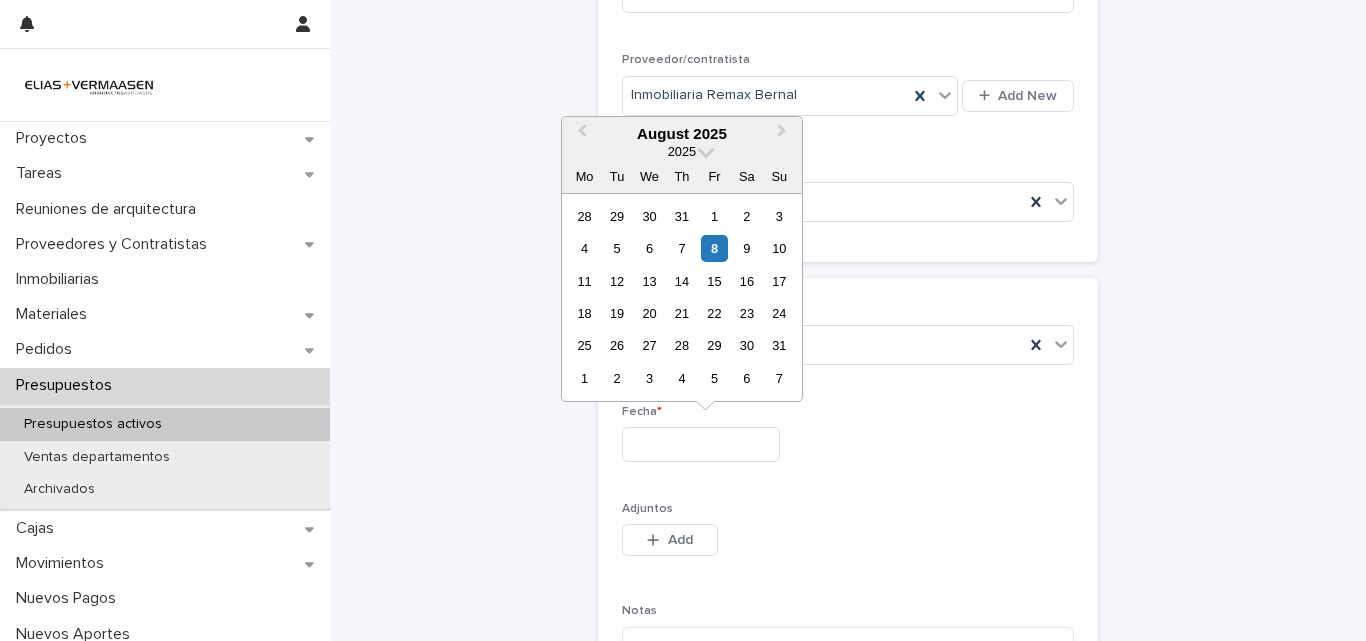 click at bounding box center [701, 444] 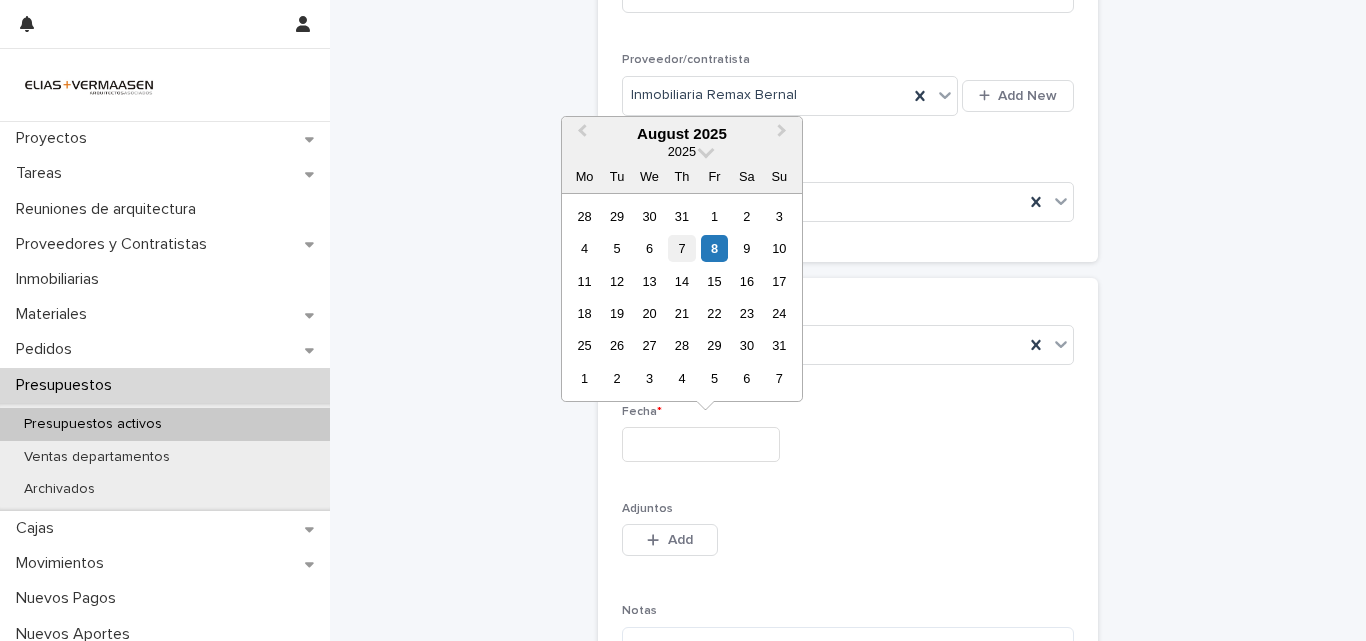 click on "7" at bounding box center (681, 248) 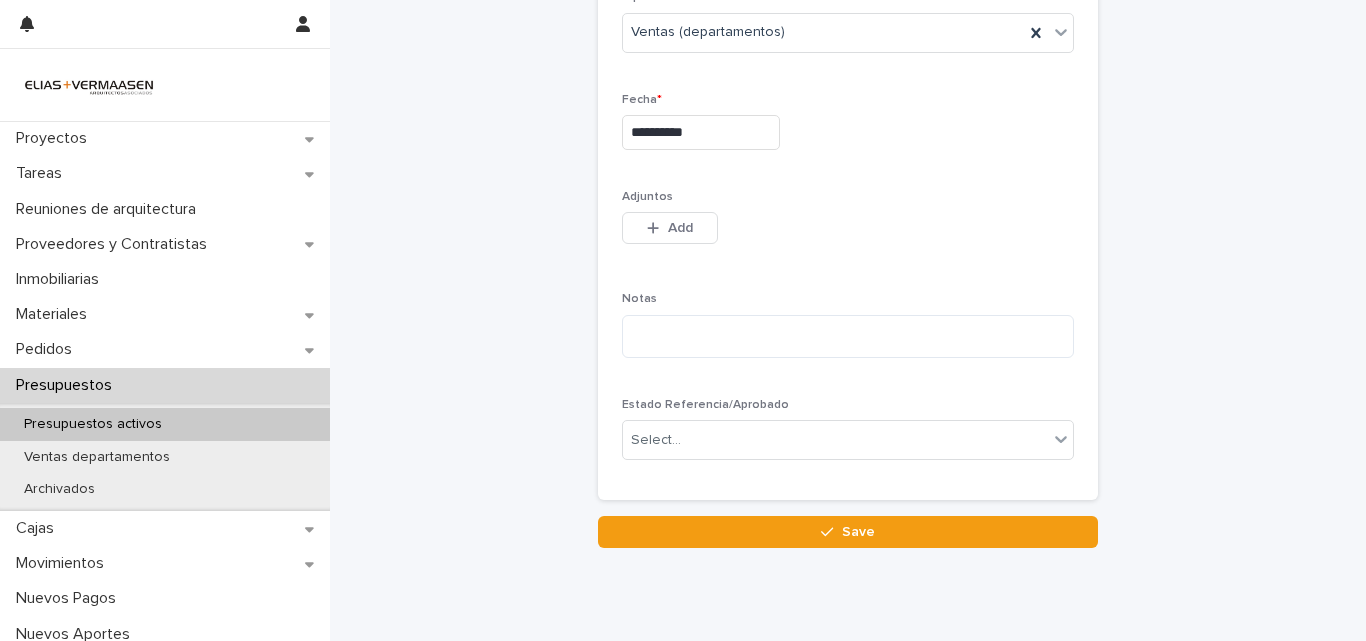 scroll, scrollTop: 666, scrollLeft: 0, axis: vertical 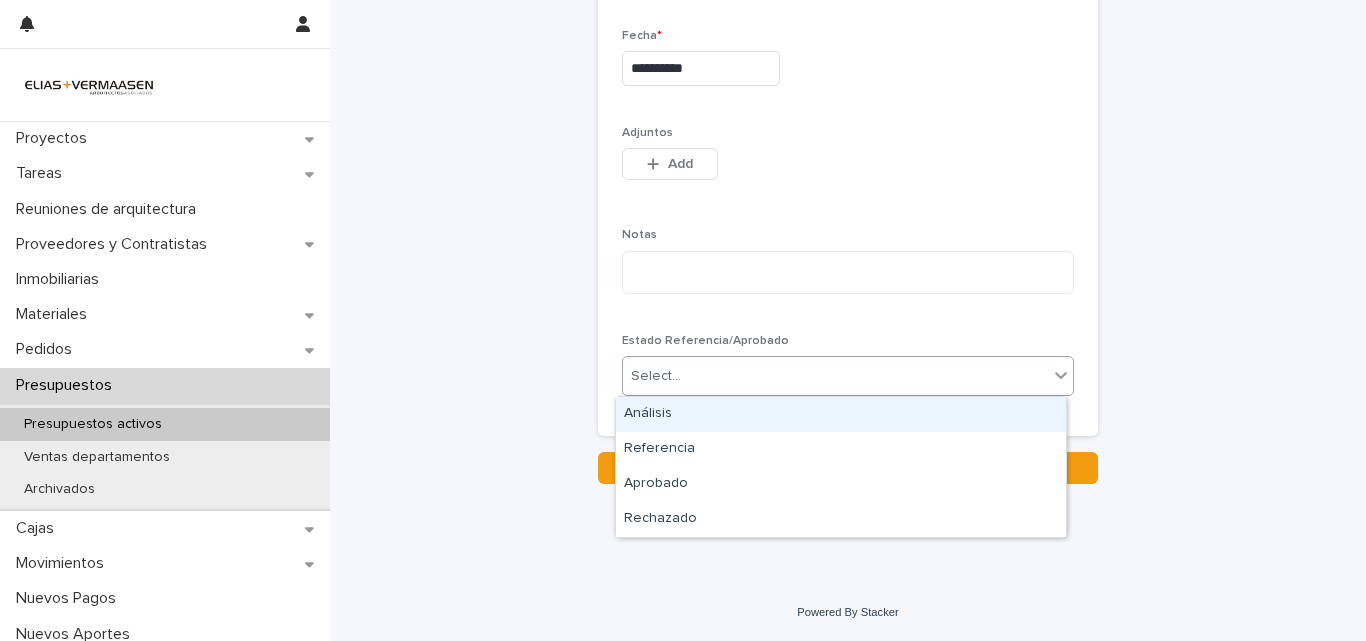 click on "Select..." at bounding box center [835, 376] 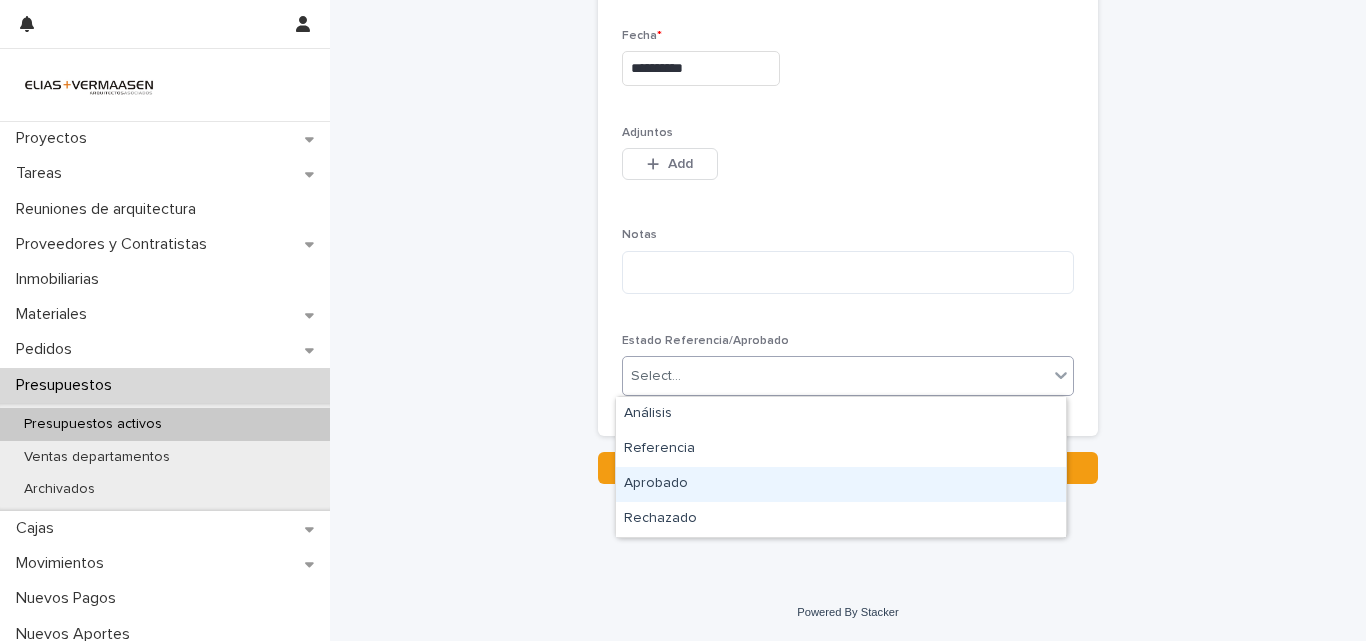 click on "Aprobado" at bounding box center [841, 484] 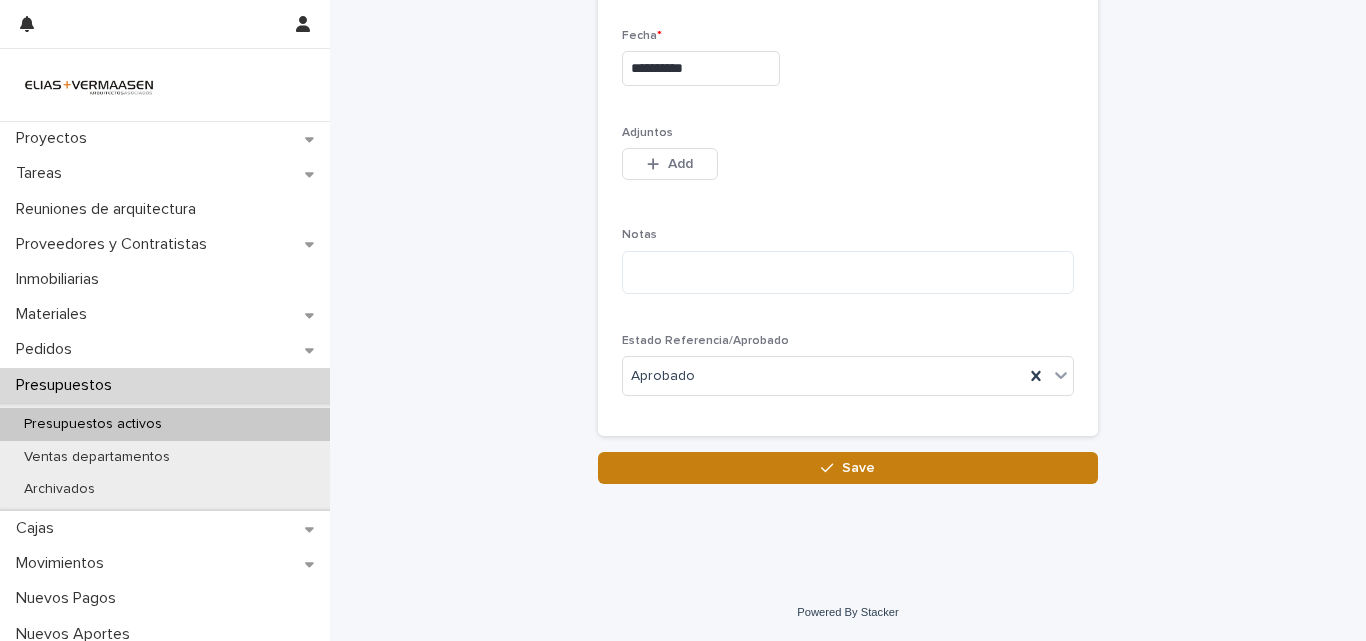 click on "Save" at bounding box center (858, 468) 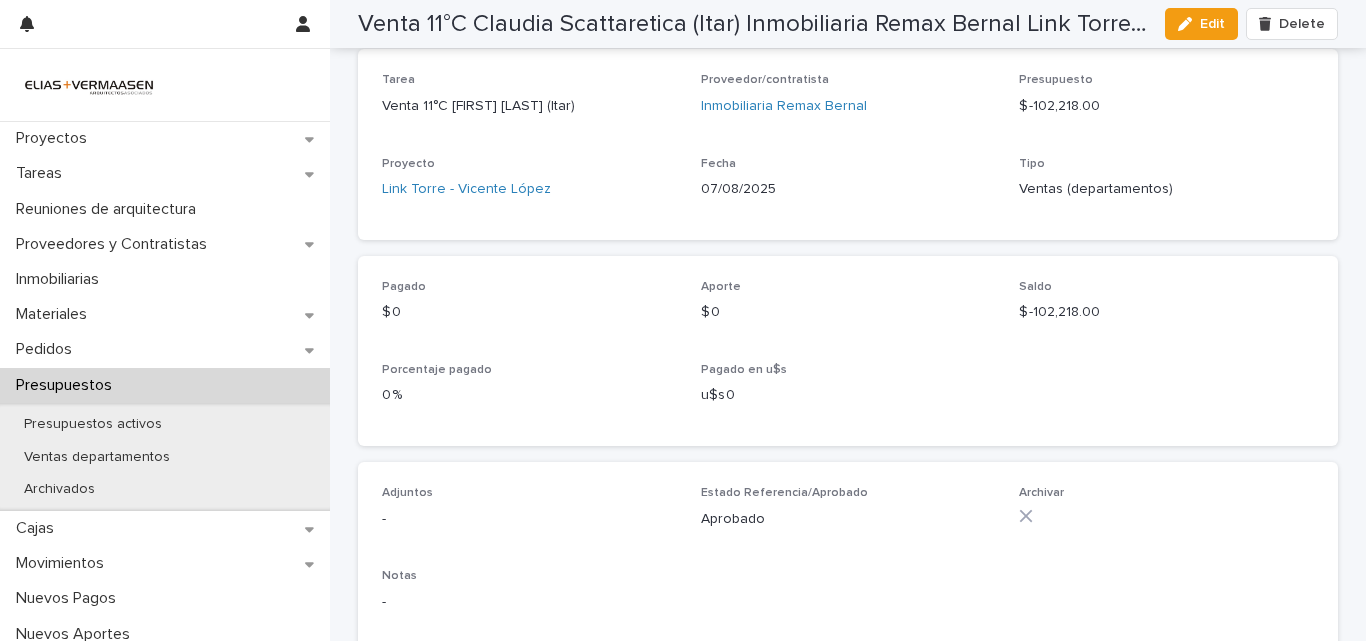scroll, scrollTop: 413, scrollLeft: 0, axis: vertical 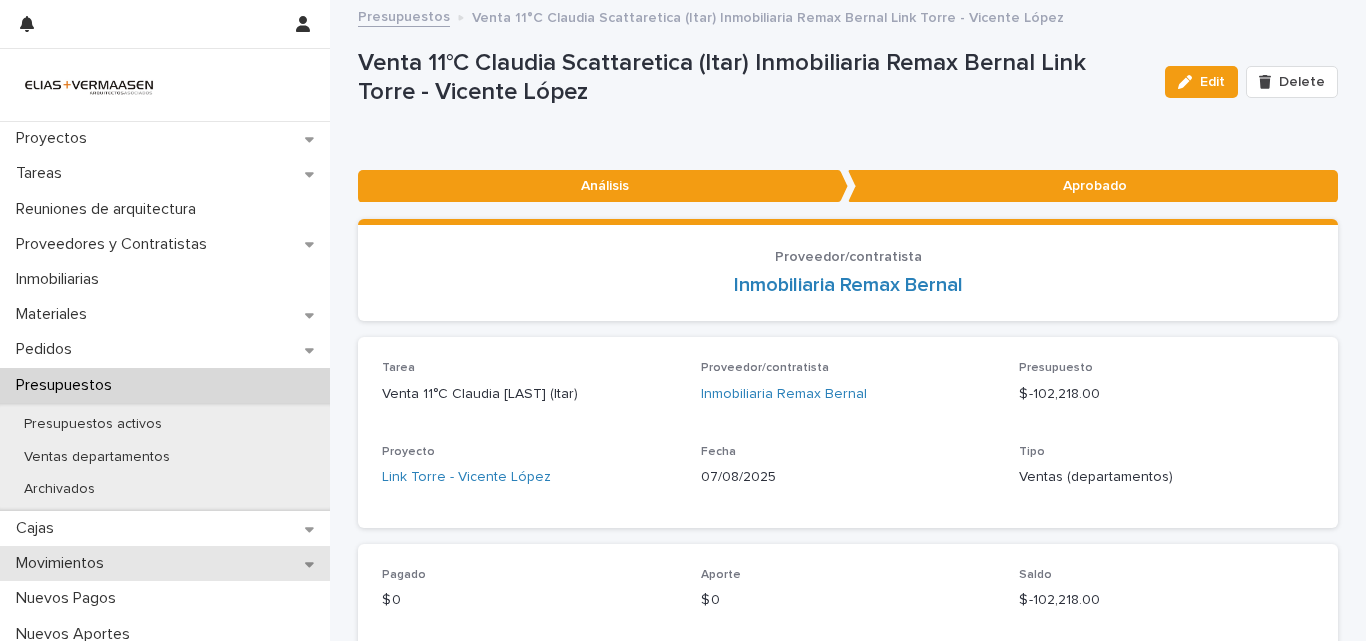 click on "Movimientos" at bounding box center (64, 563) 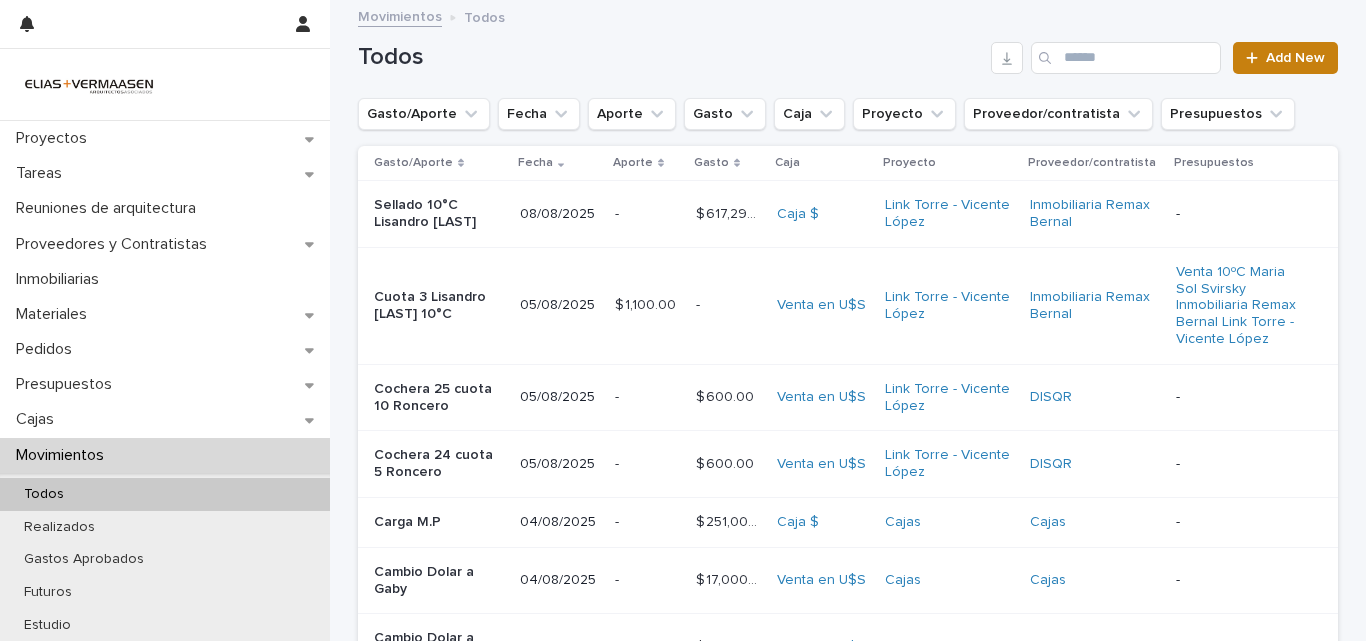 click on "Add New" at bounding box center [1295, 58] 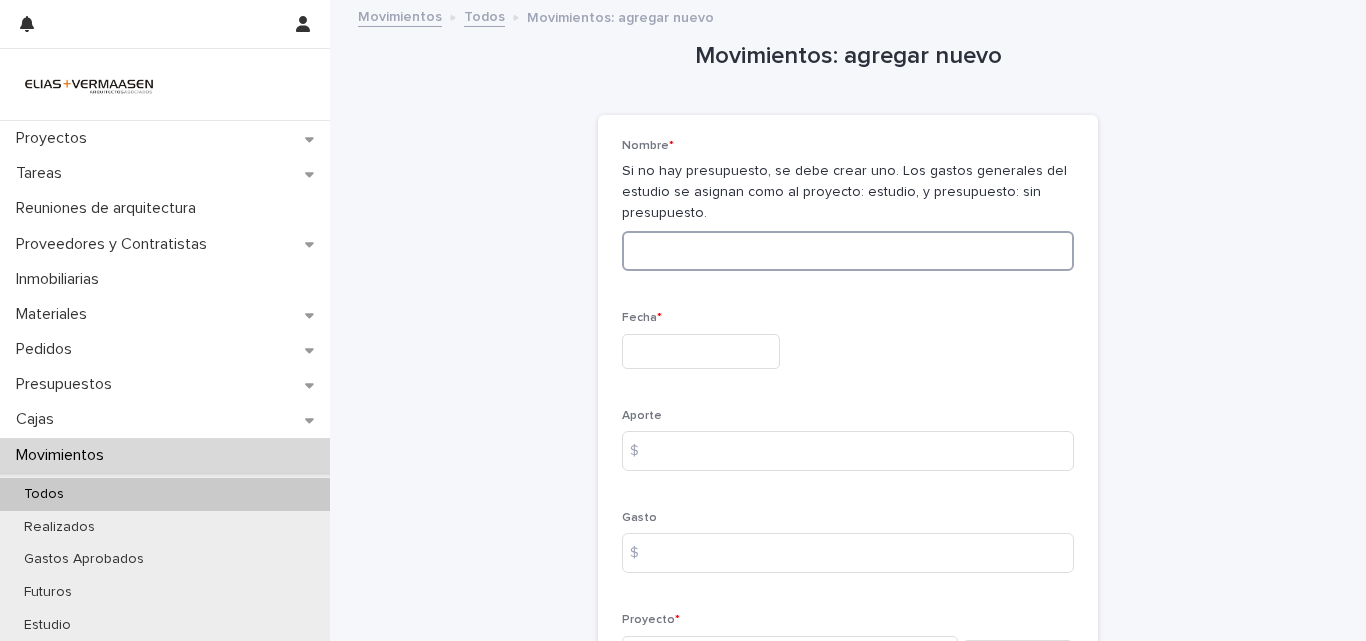 click at bounding box center (848, 251) 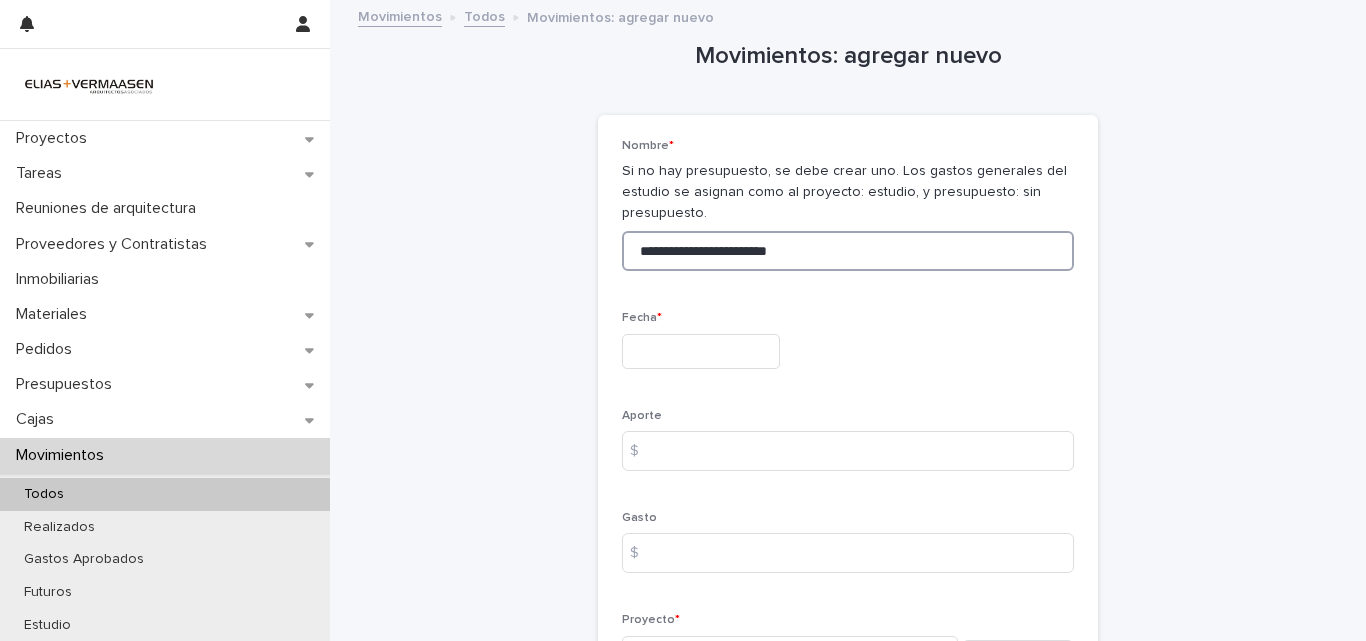 type on "**********" 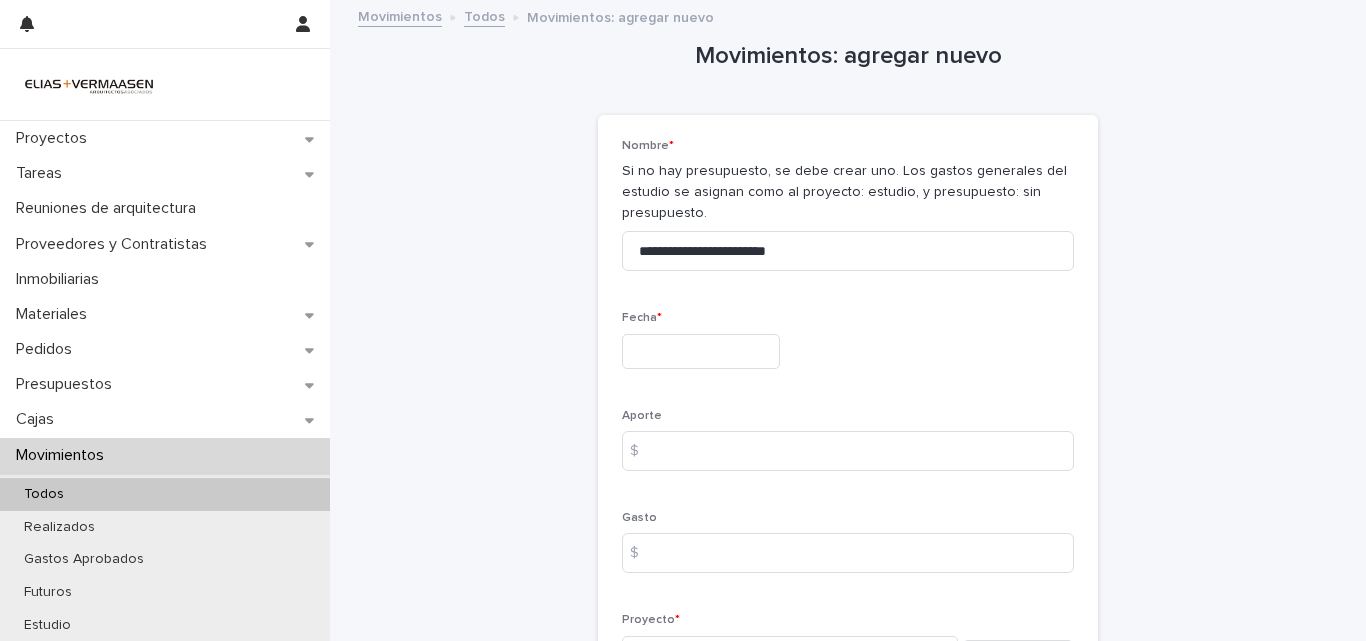 click at bounding box center (701, 351) 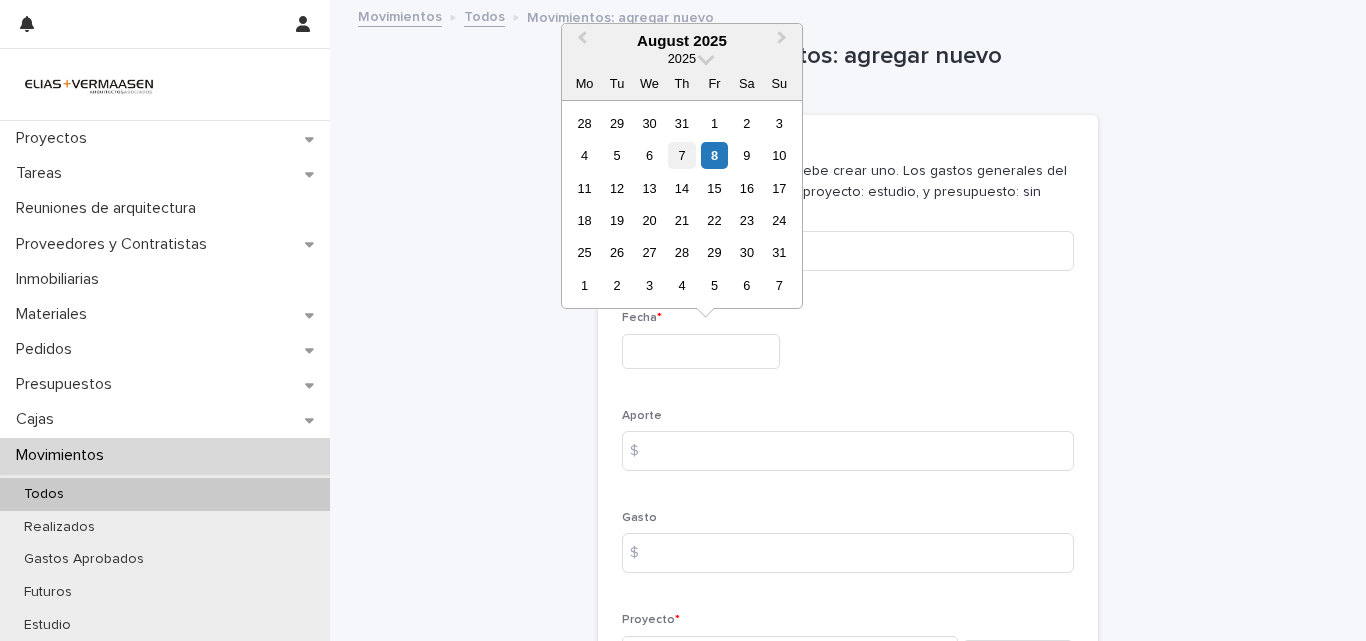 click on "7" at bounding box center (681, 155) 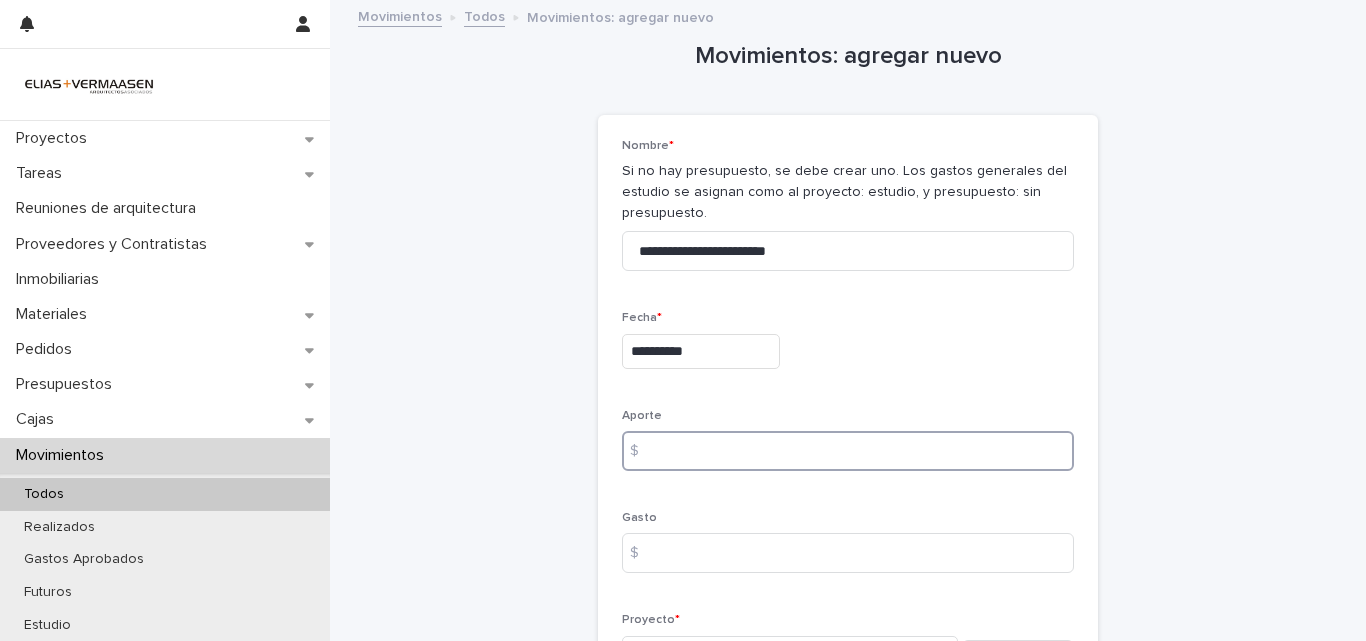 click at bounding box center (848, 451) 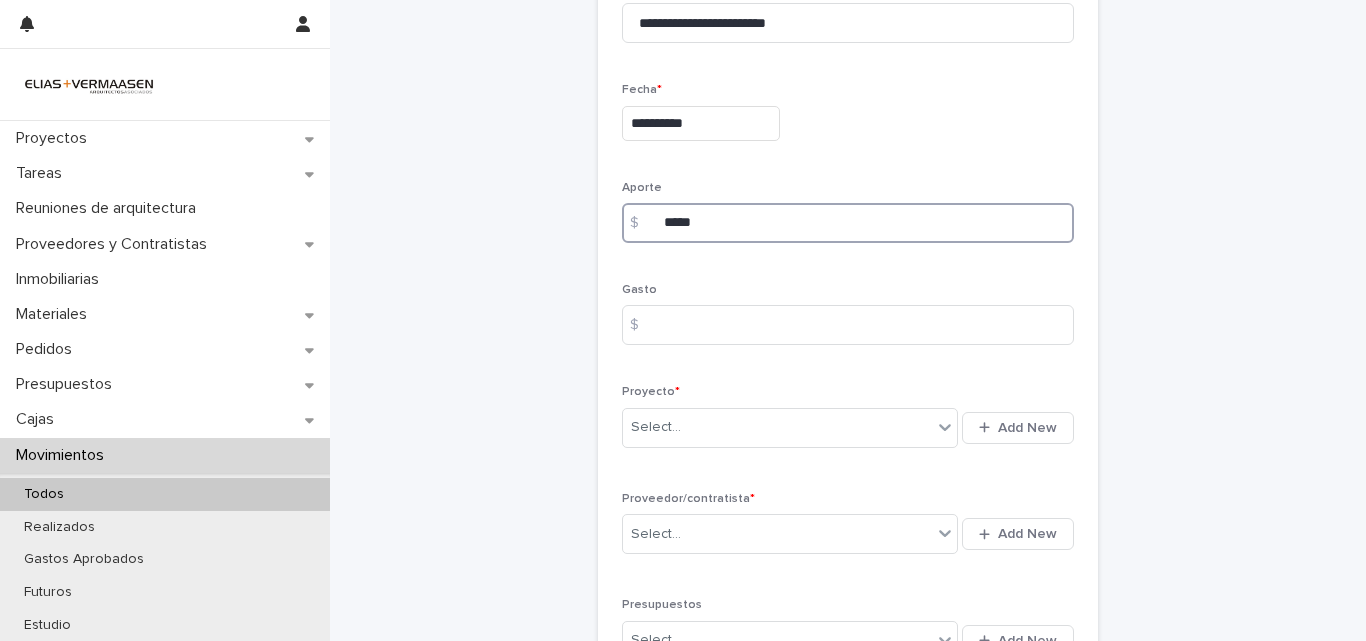 scroll, scrollTop: 330, scrollLeft: 0, axis: vertical 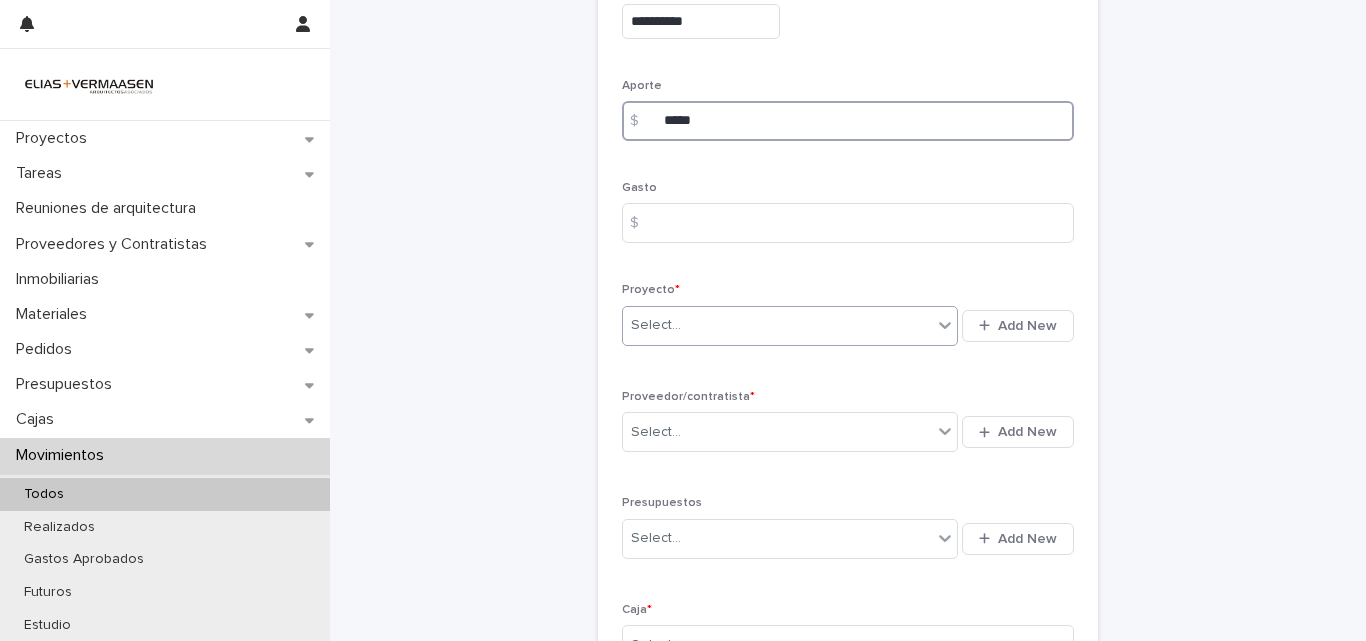 type on "*****" 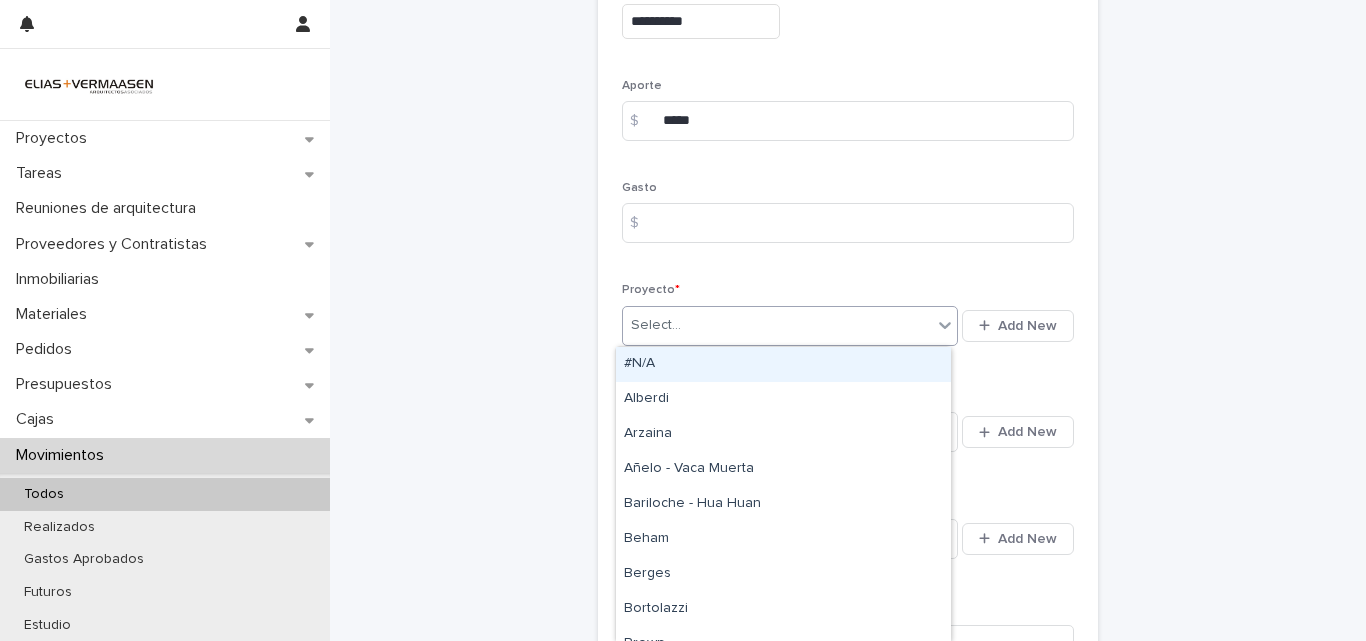 click on "Select..." at bounding box center (777, 325) 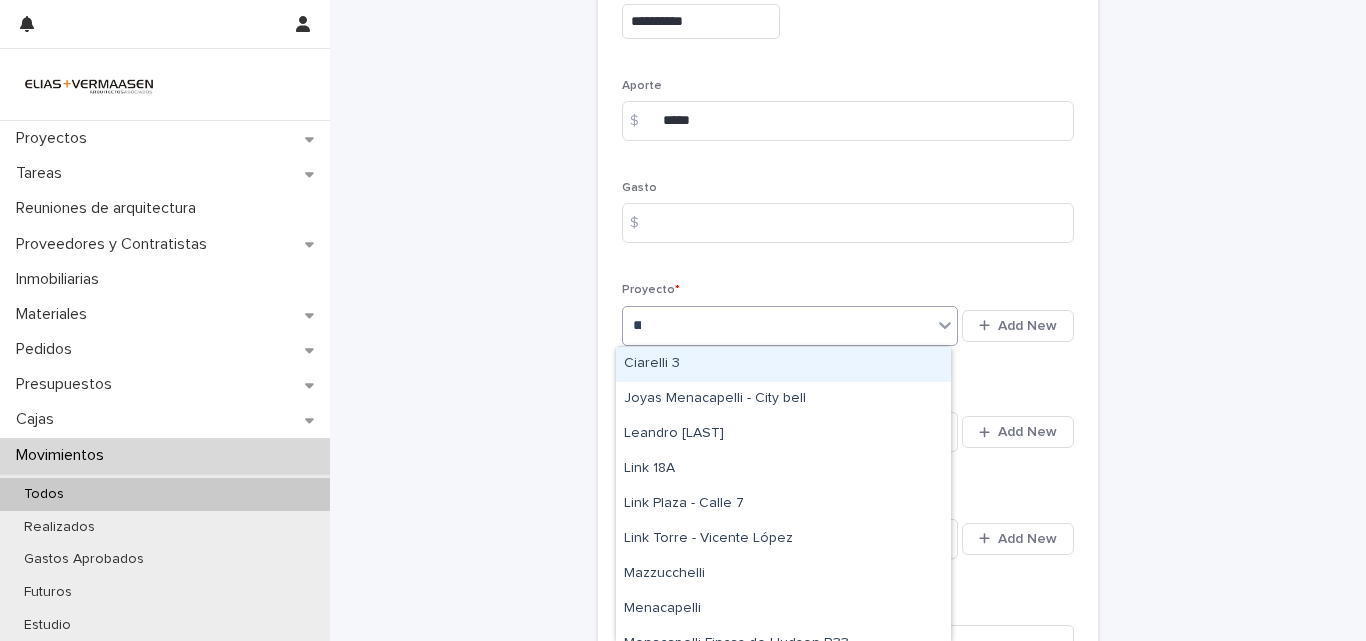 type on "****" 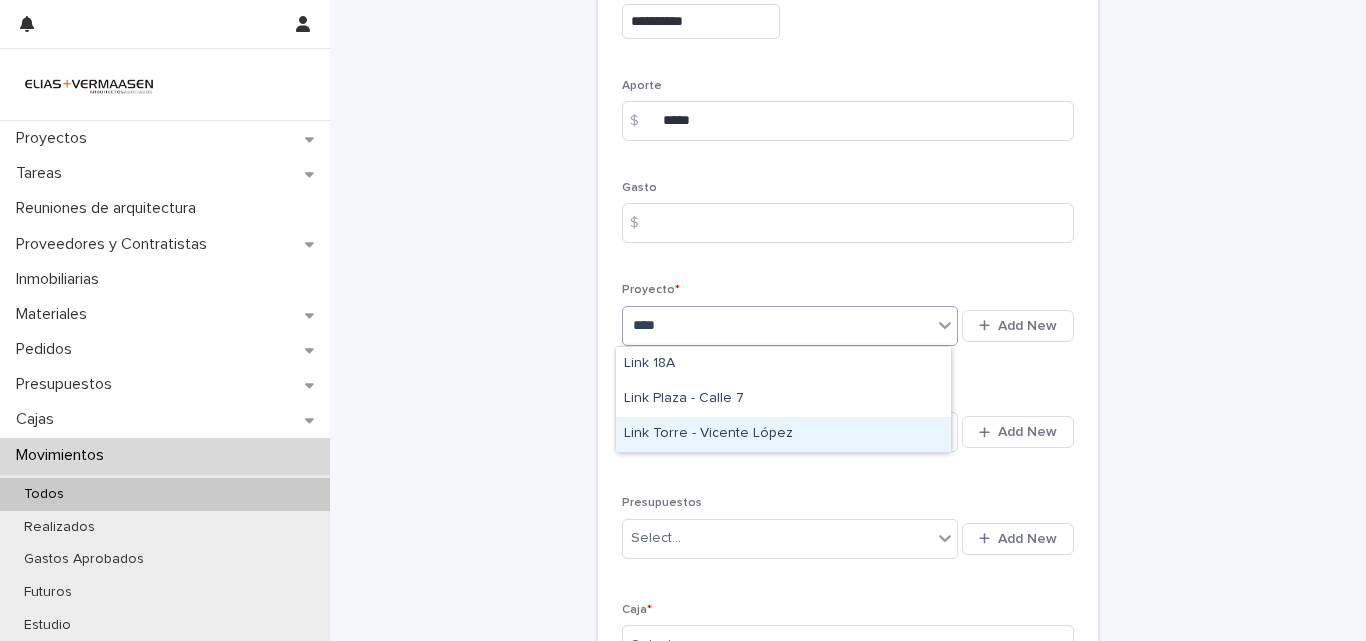 click on "Link Torre - Vicente López" at bounding box center (783, 434) 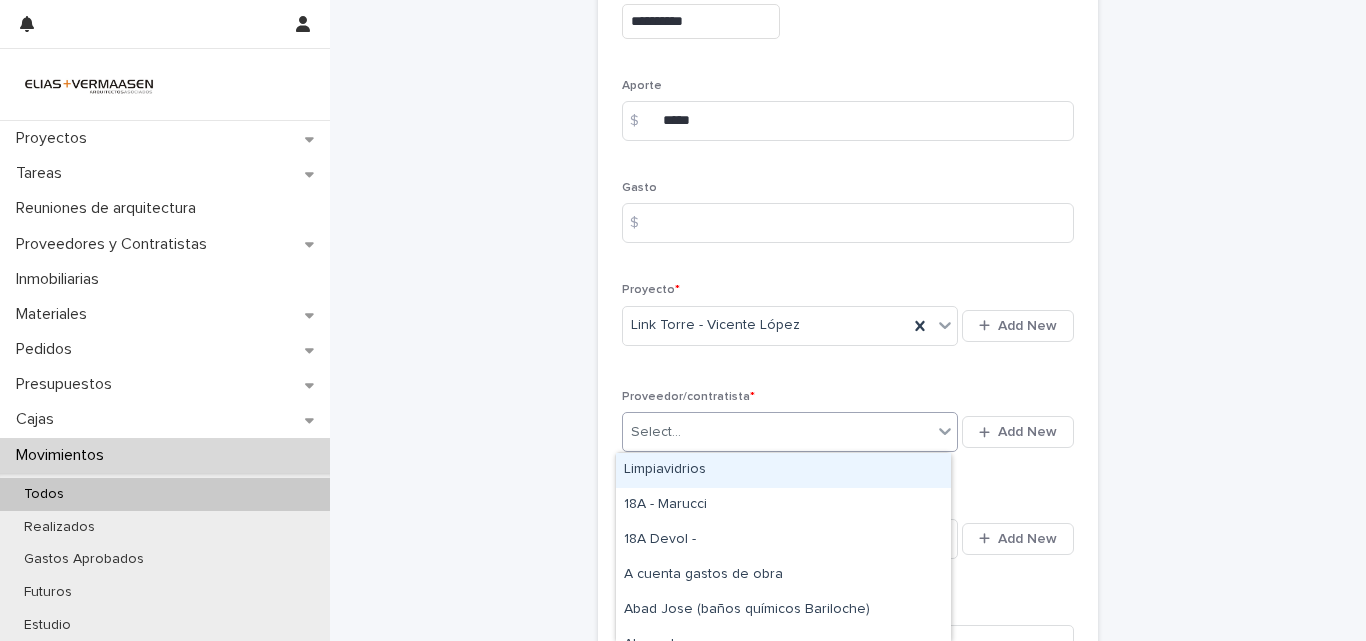 click on "Select..." at bounding box center (777, 432) 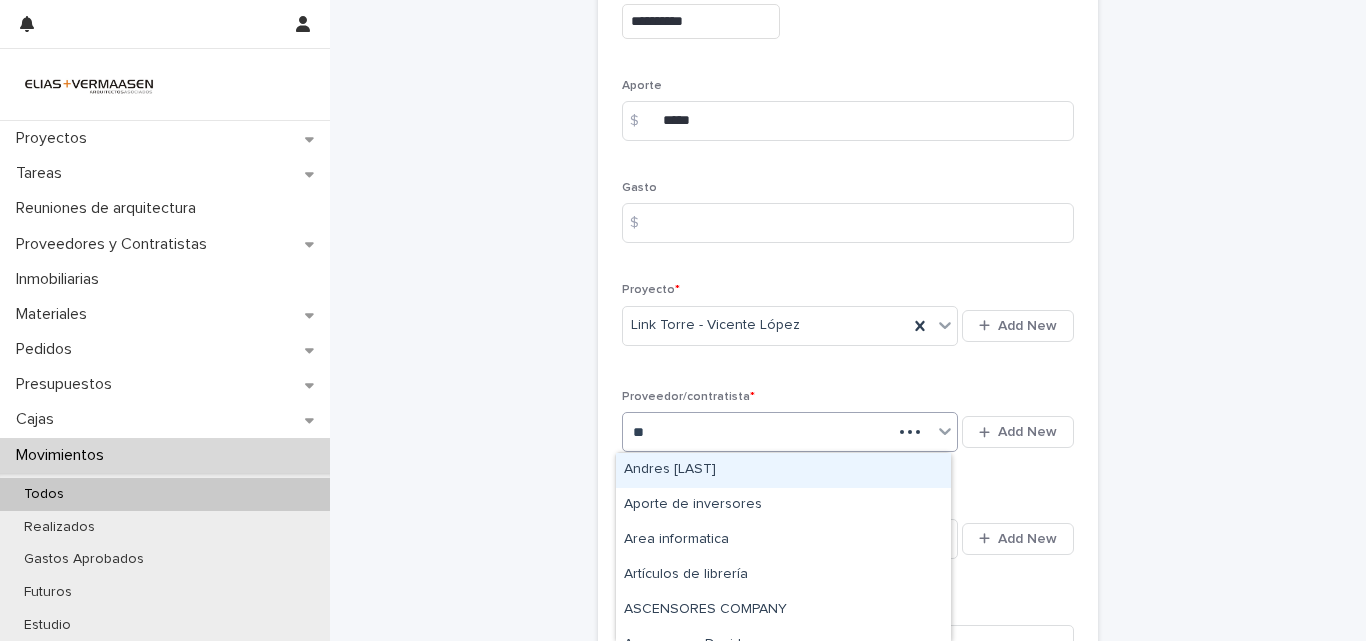 type on "***" 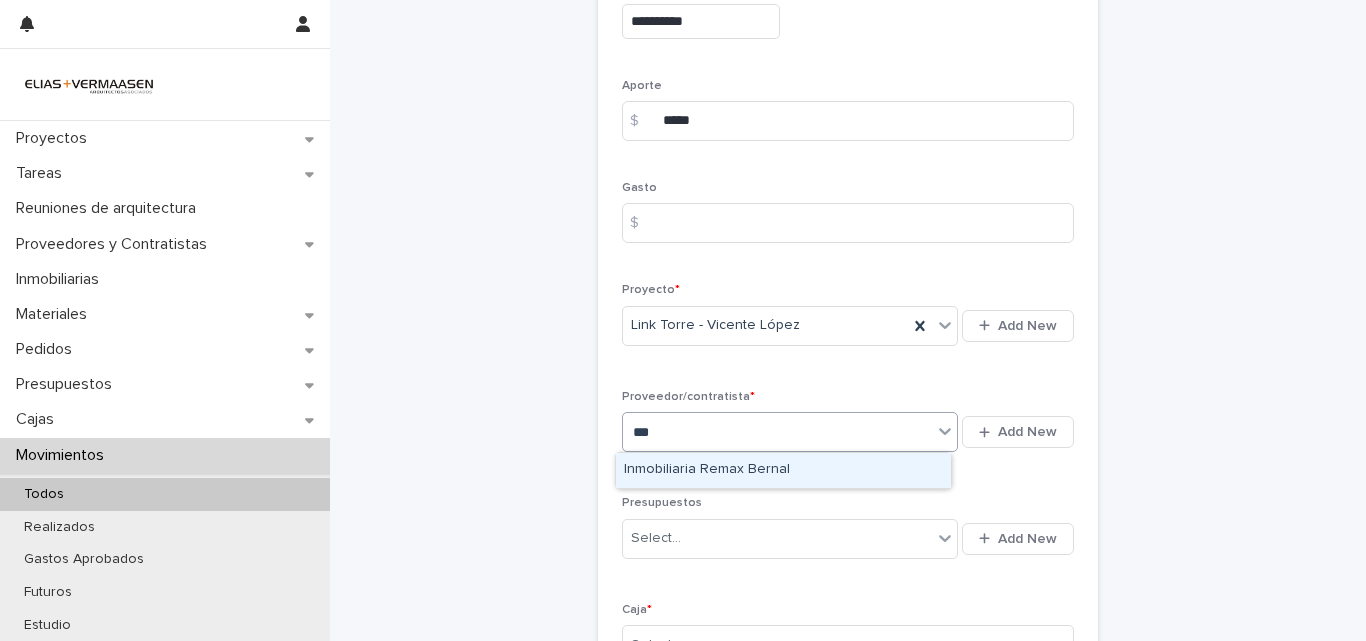 click on "Inmobiliaria Remax Bernal" at bounding box center (783, 470) 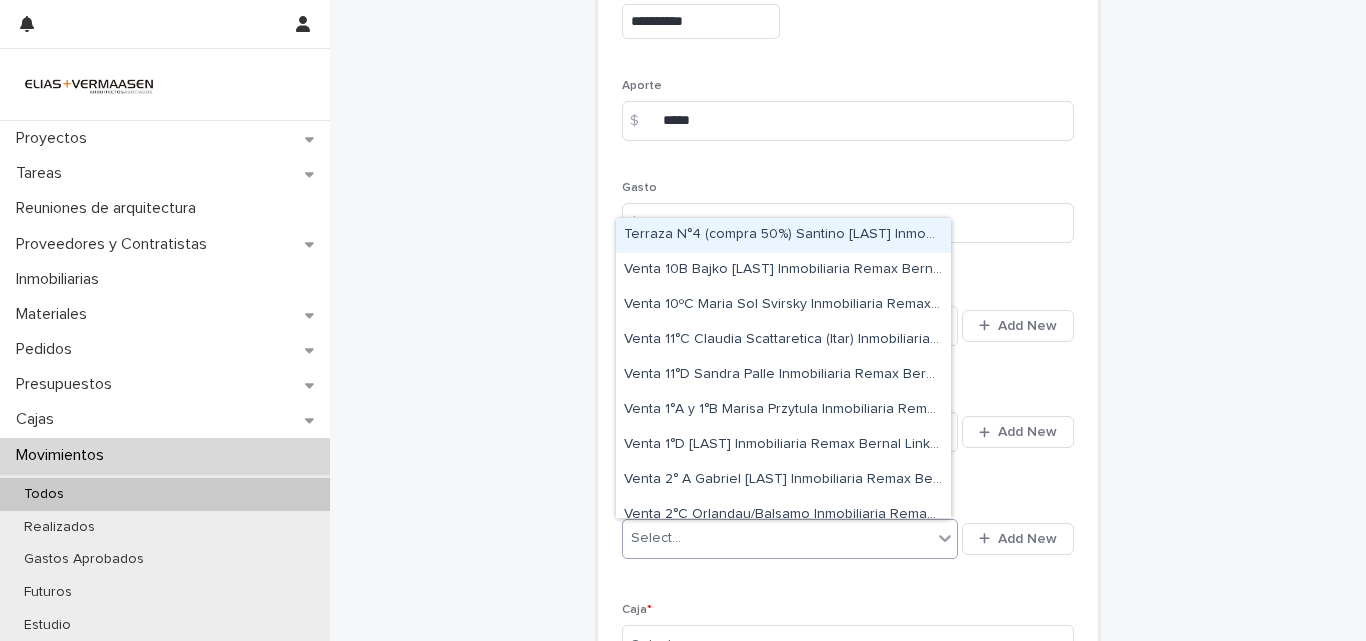 click on "Select..." at bounding box center [777, 538] 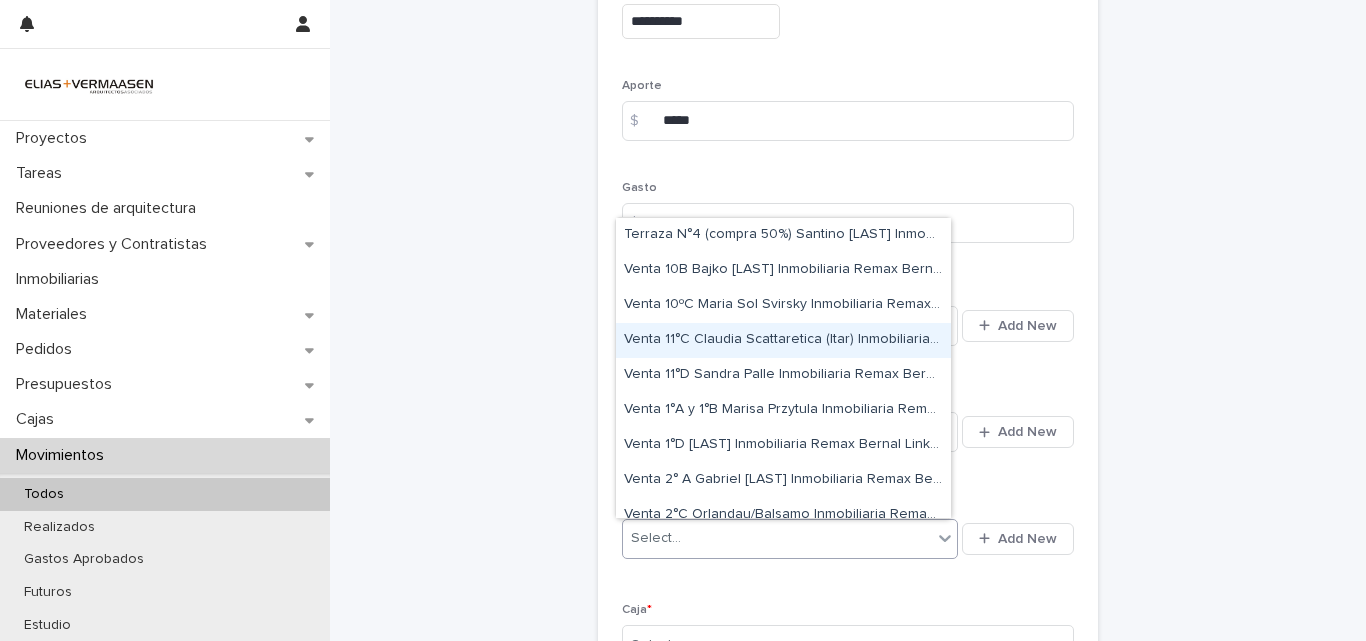 click on "Venta 11°C Claudia Scattaretica (Itar) Inmobiliaria Remax Bernal Link Torre - Vicente López" at bounding box center (783, 340) 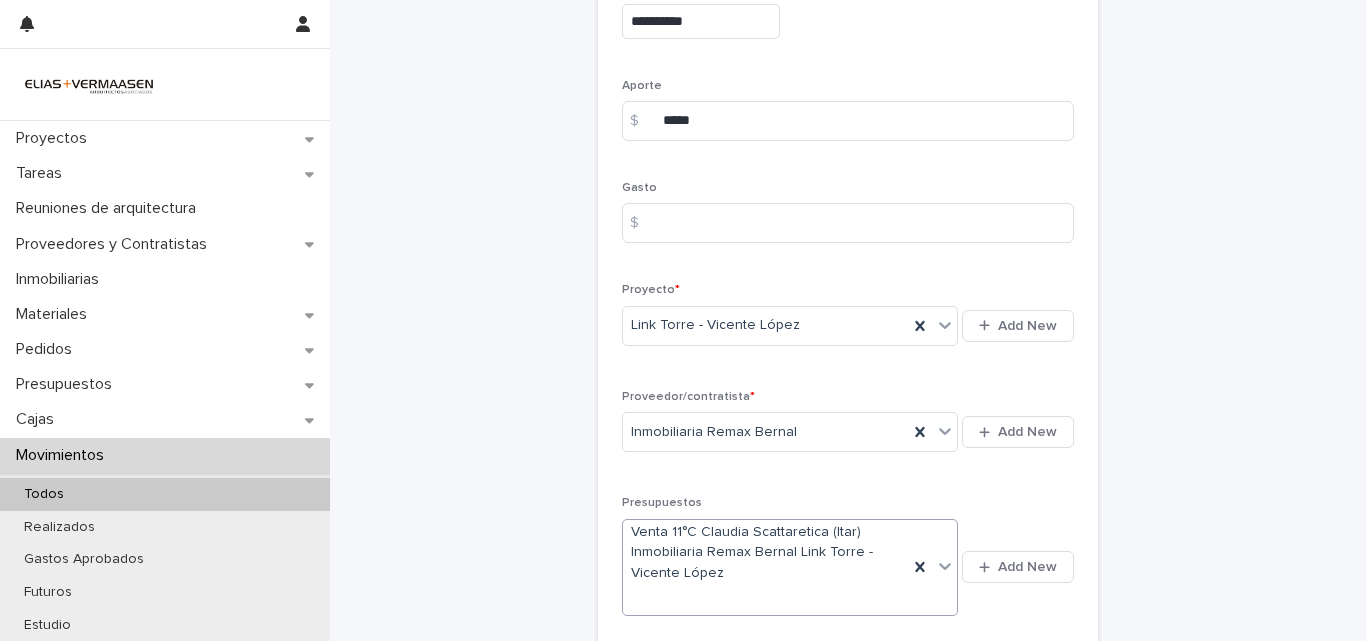 scroll, scrollTop: 358, scrollLeft: 0, axis: vertical 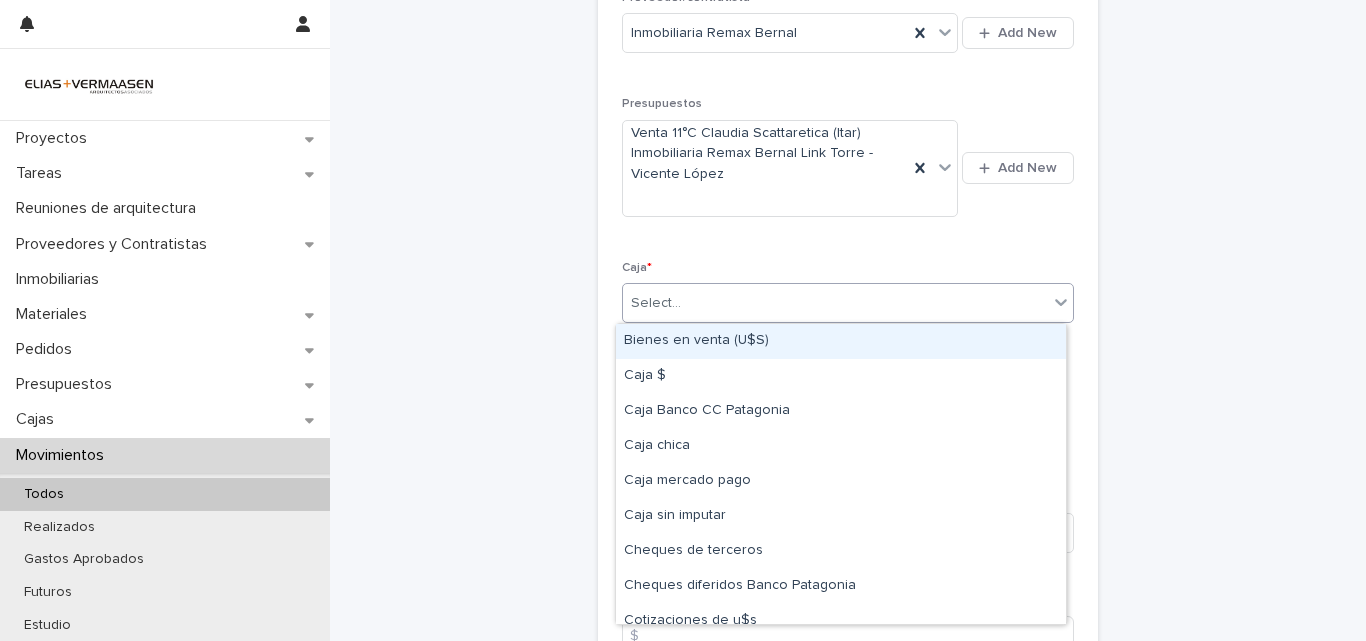 click on "Select..." at bounding box center [835, 303] 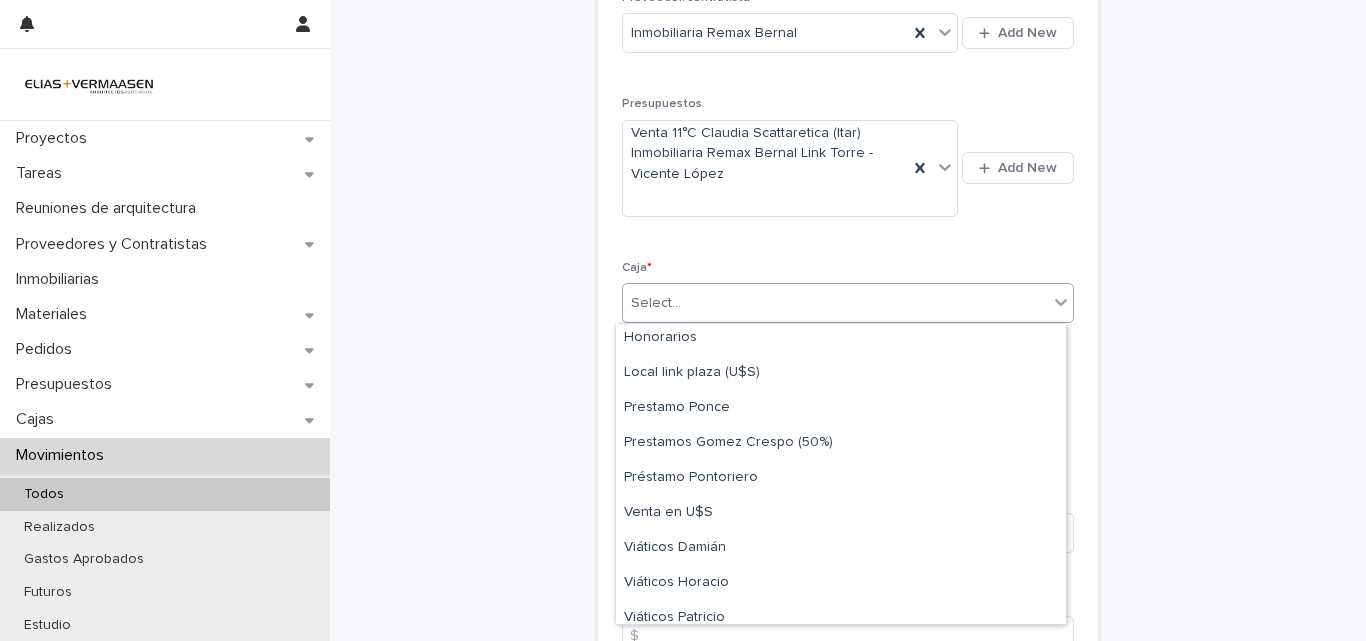 scroll, scrollTop: 435, scrollLeft: 0, axis: vertical 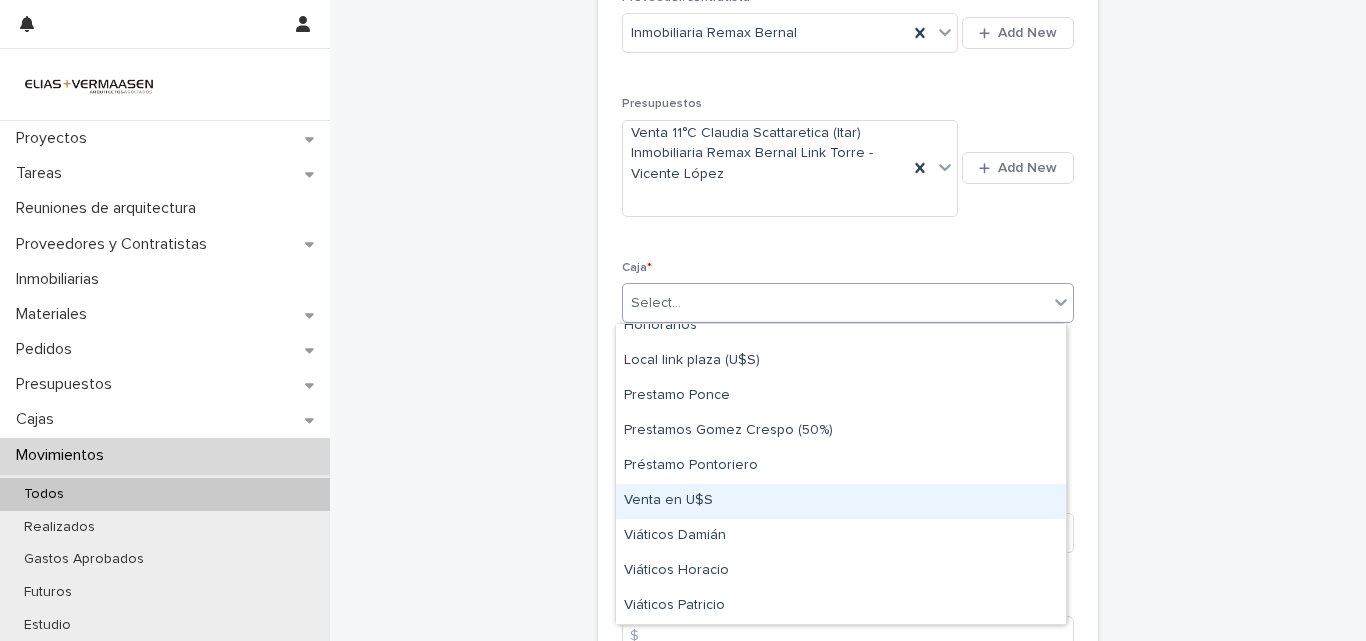 click on "Venta en U$S" at bounding box center (841, 501) 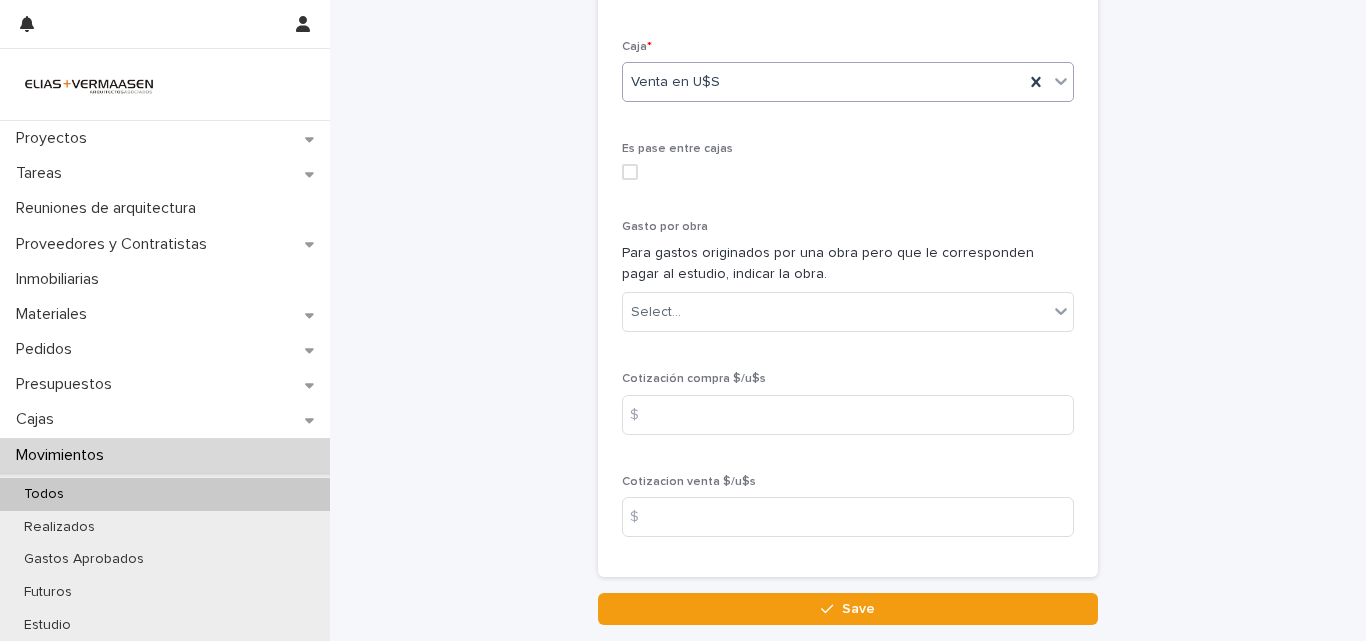 scroll, scrollTop: 1091, scrollLeft: 0, axis: vertical 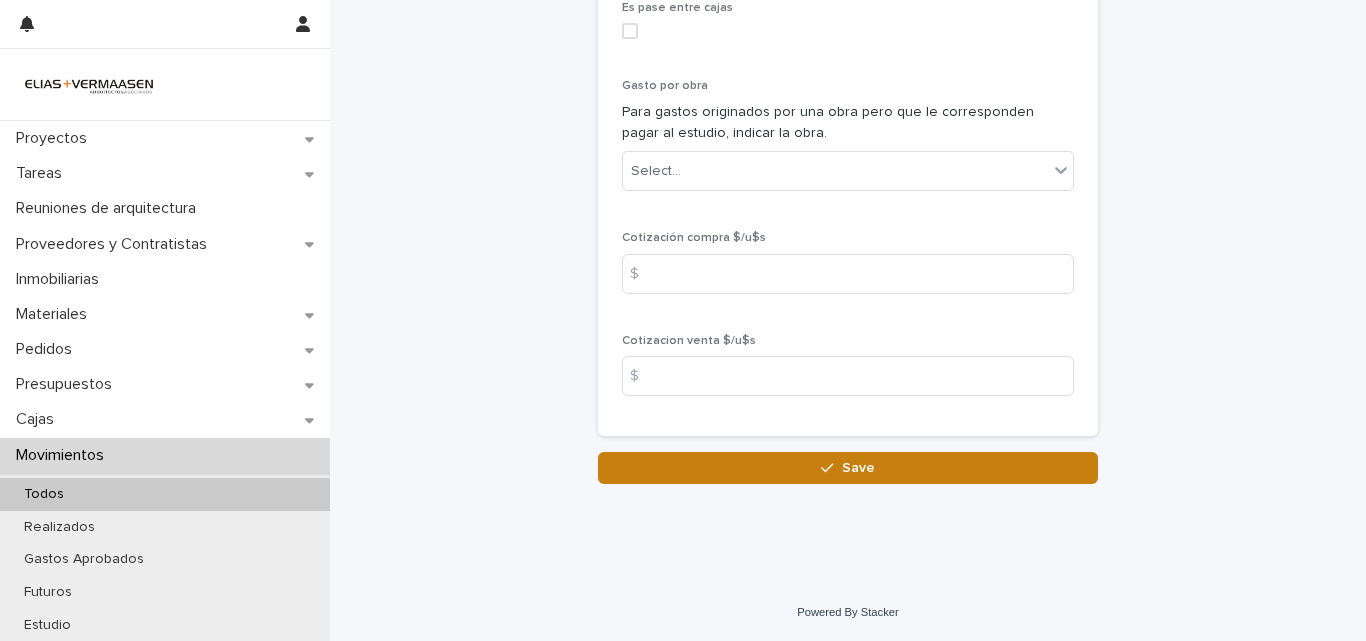 click on "Save" at bounding box center [848, 468] 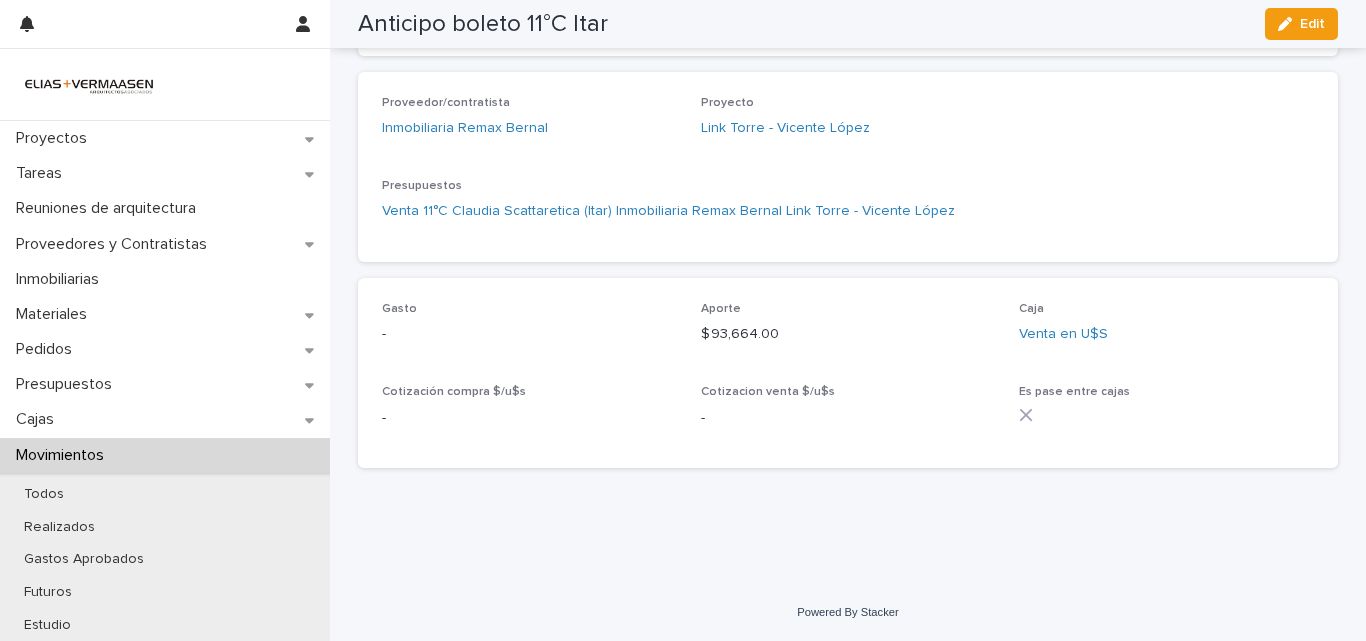 scroll, scrollTop: 547, scrollLeft: 0, axis: vertical 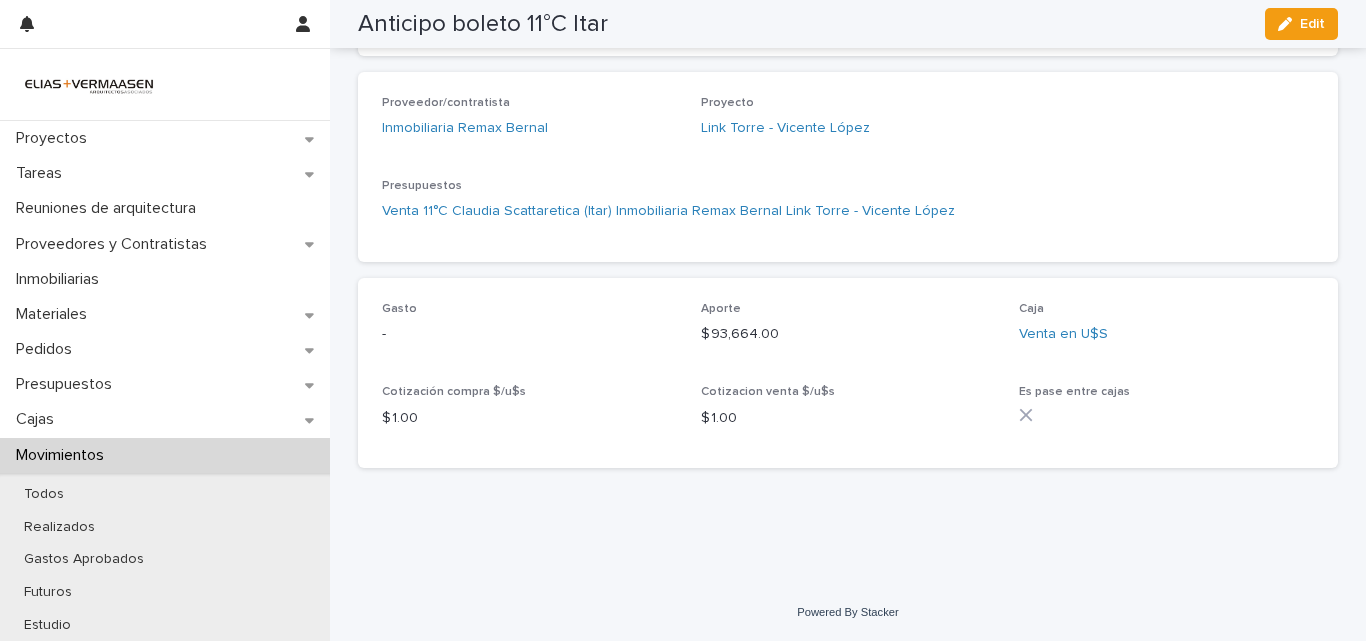 click on "Movimientos" at bounding box center [64, 455] 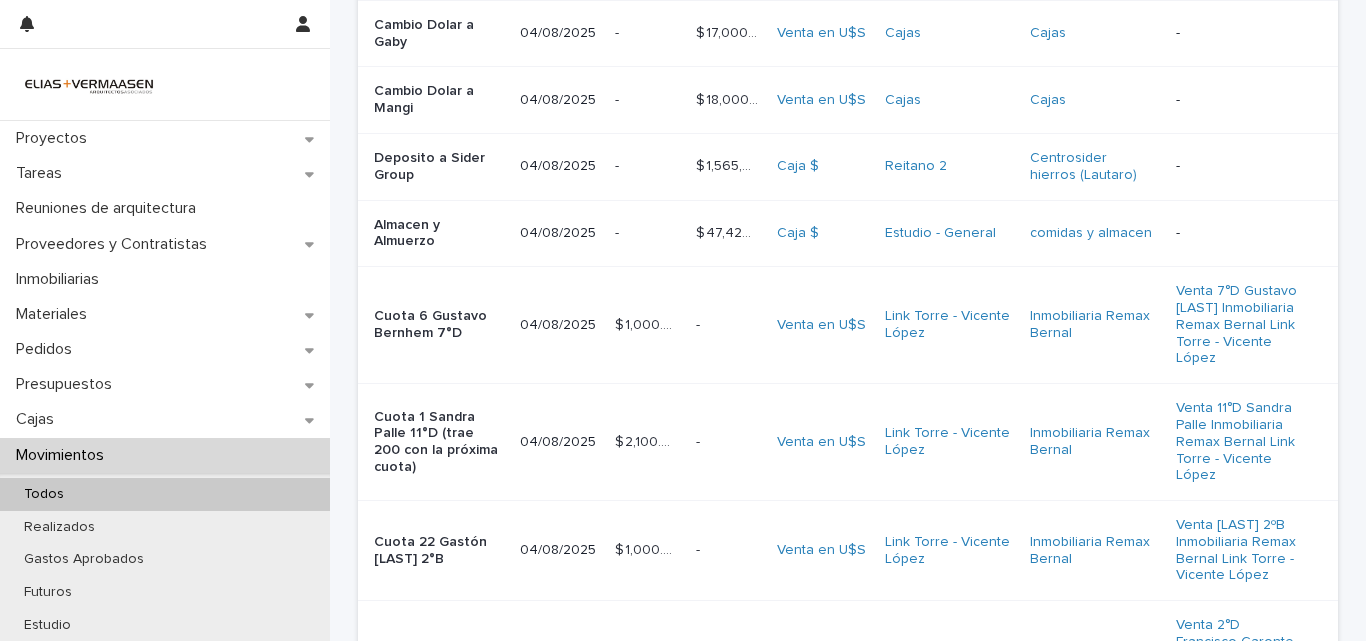 scroll, scrollTop: 0, scrollLeft: 0, axis: both 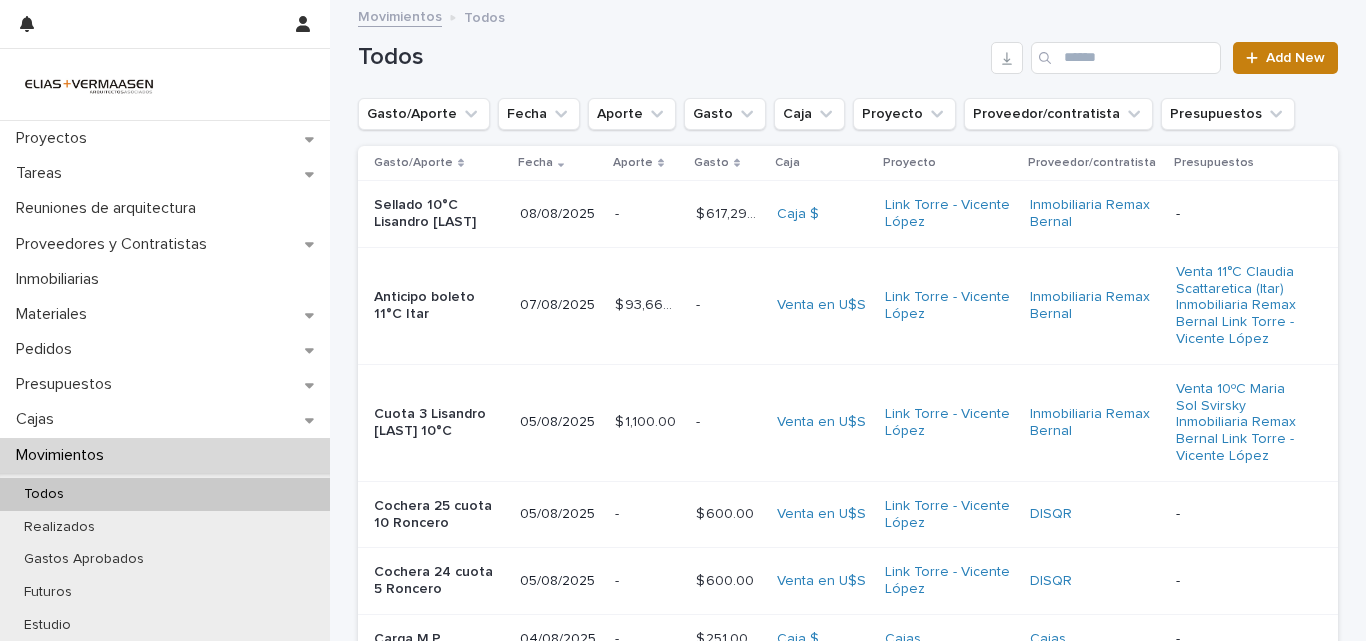 click on "Add New" at bounding box center [1295, 58] 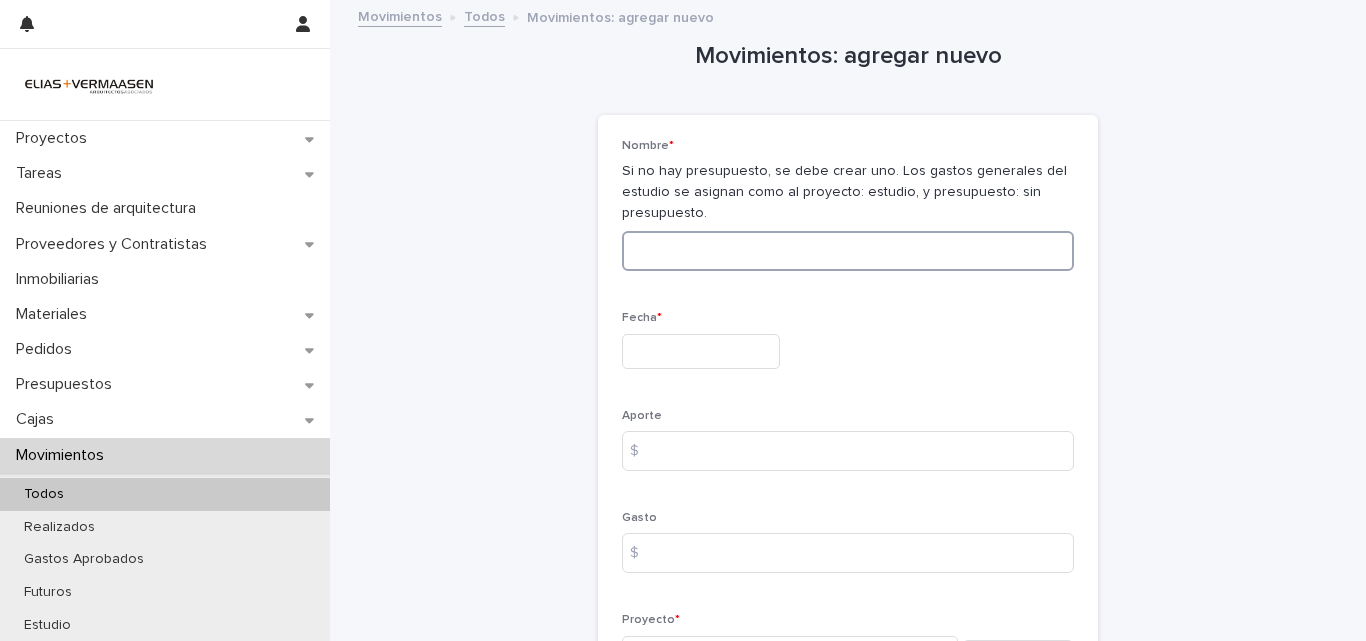 click at bounding box center (848, 251) 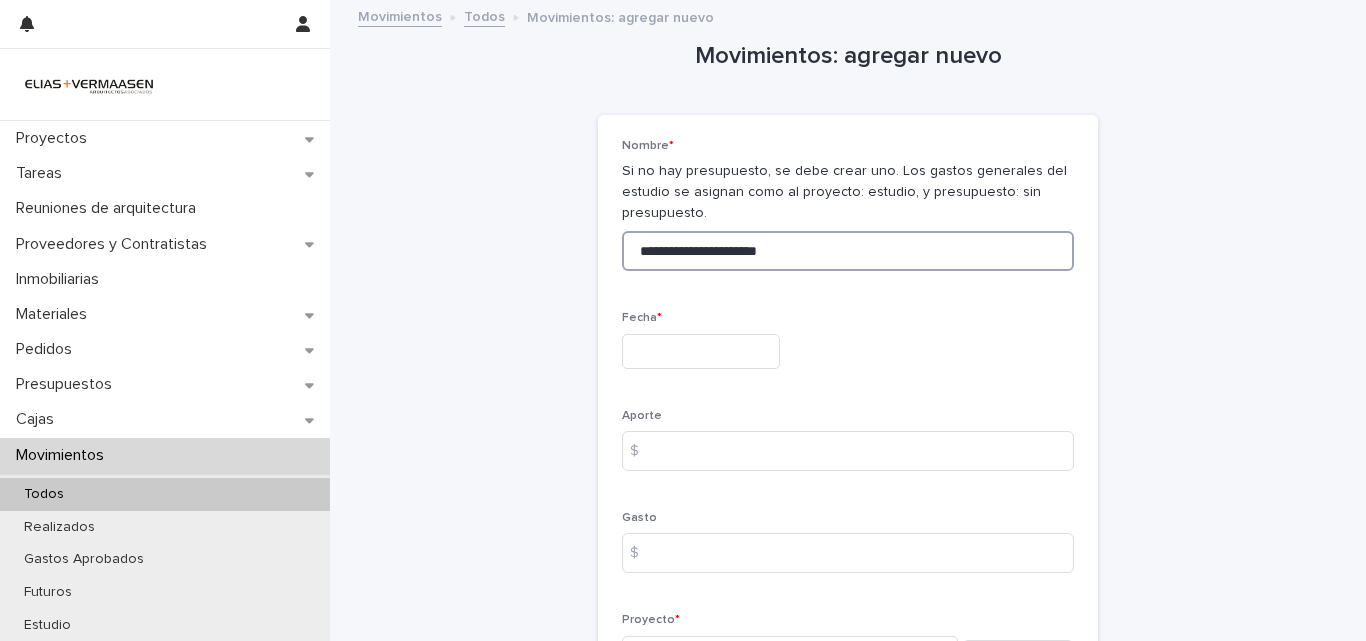 type on "**********" 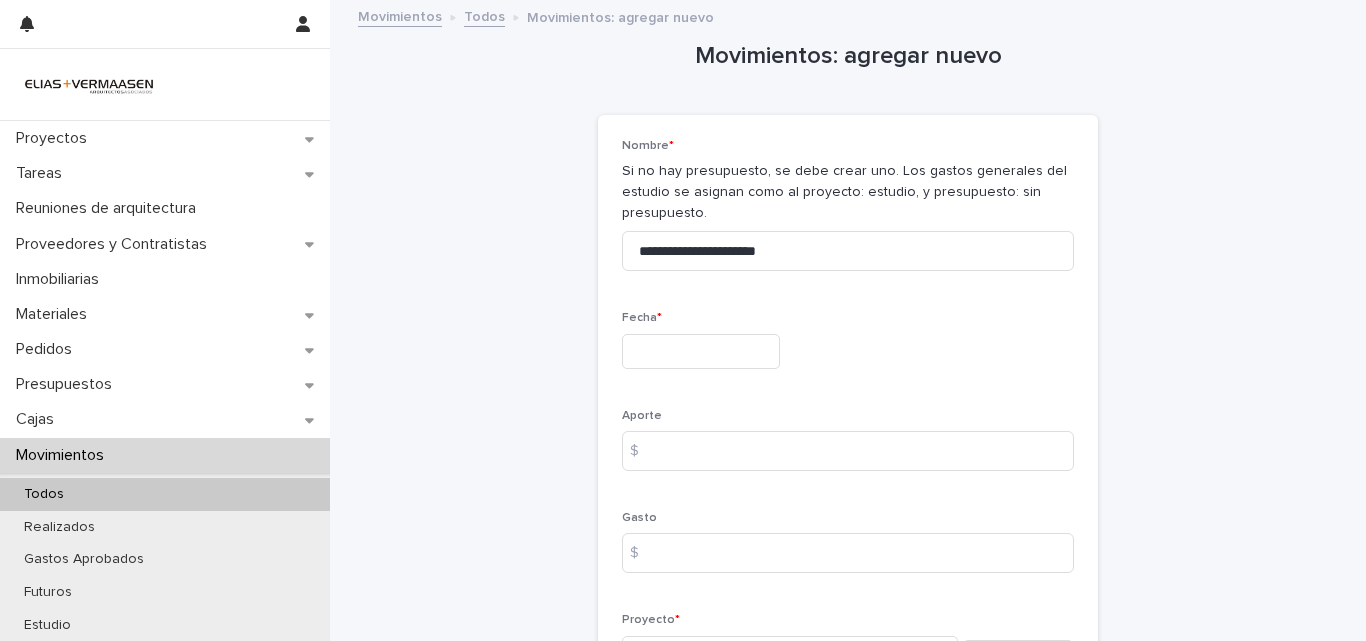 click at bounding box center (701, 351) 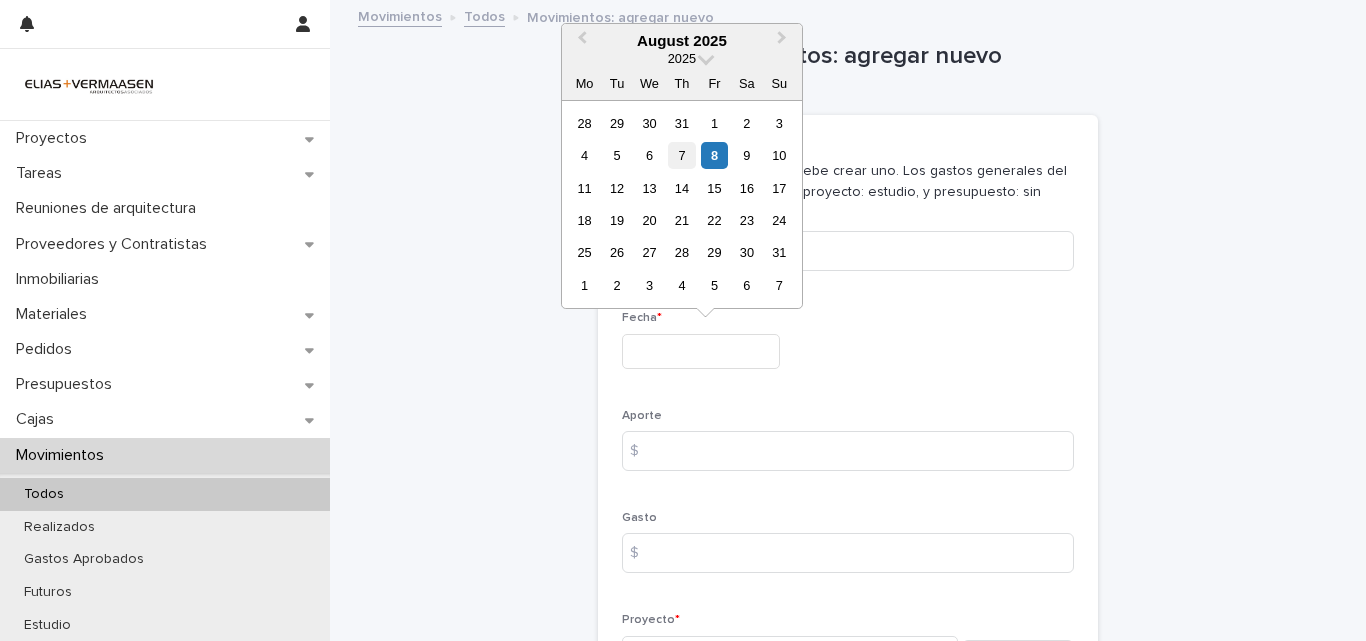 click on "7" at bounding box center (681, 155) 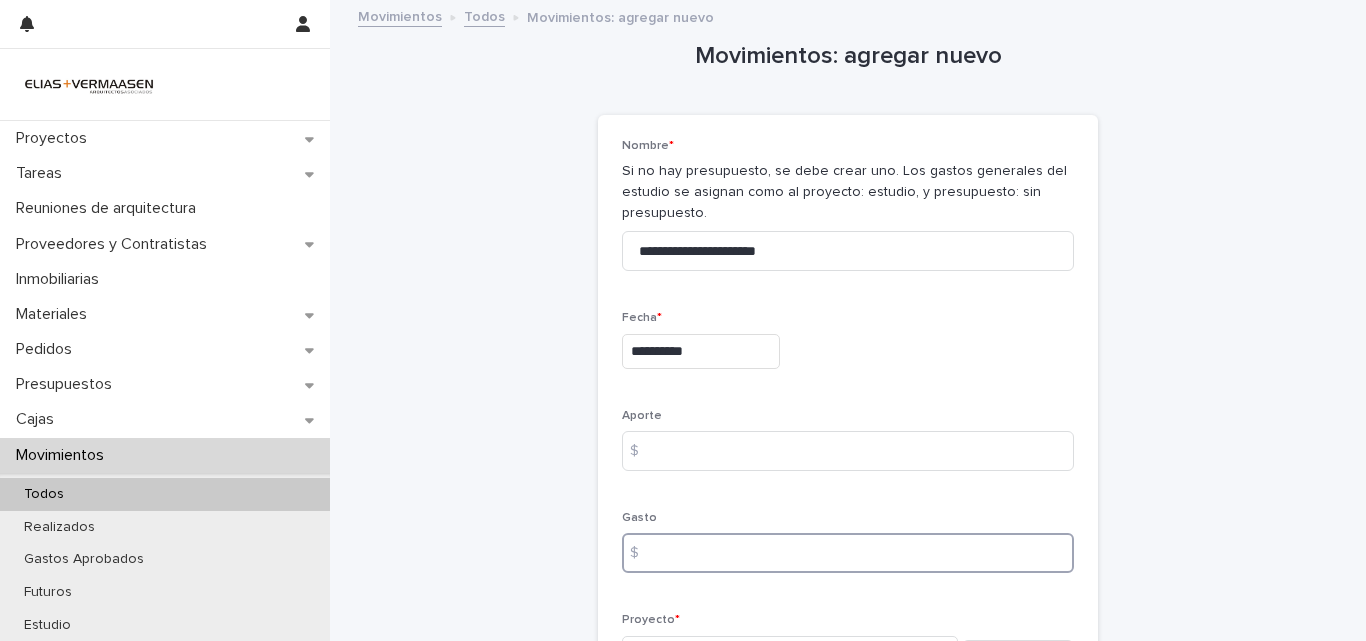 click at bounding box center (848, 553) 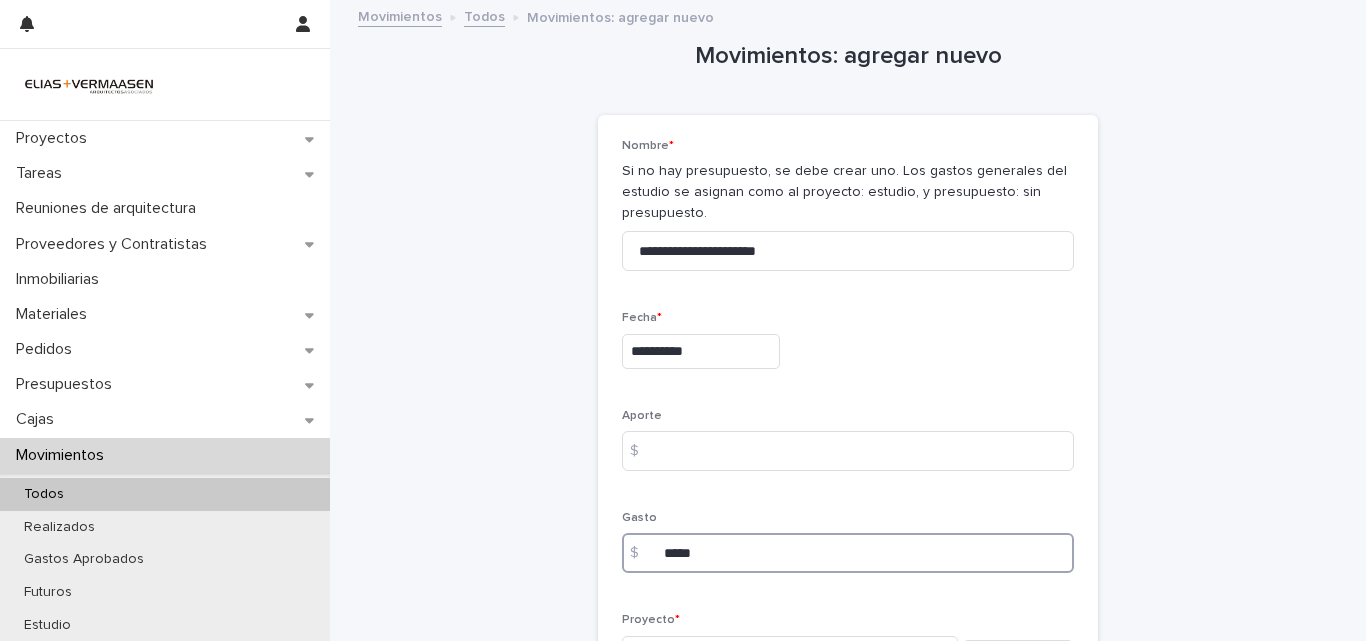 type on "*****" 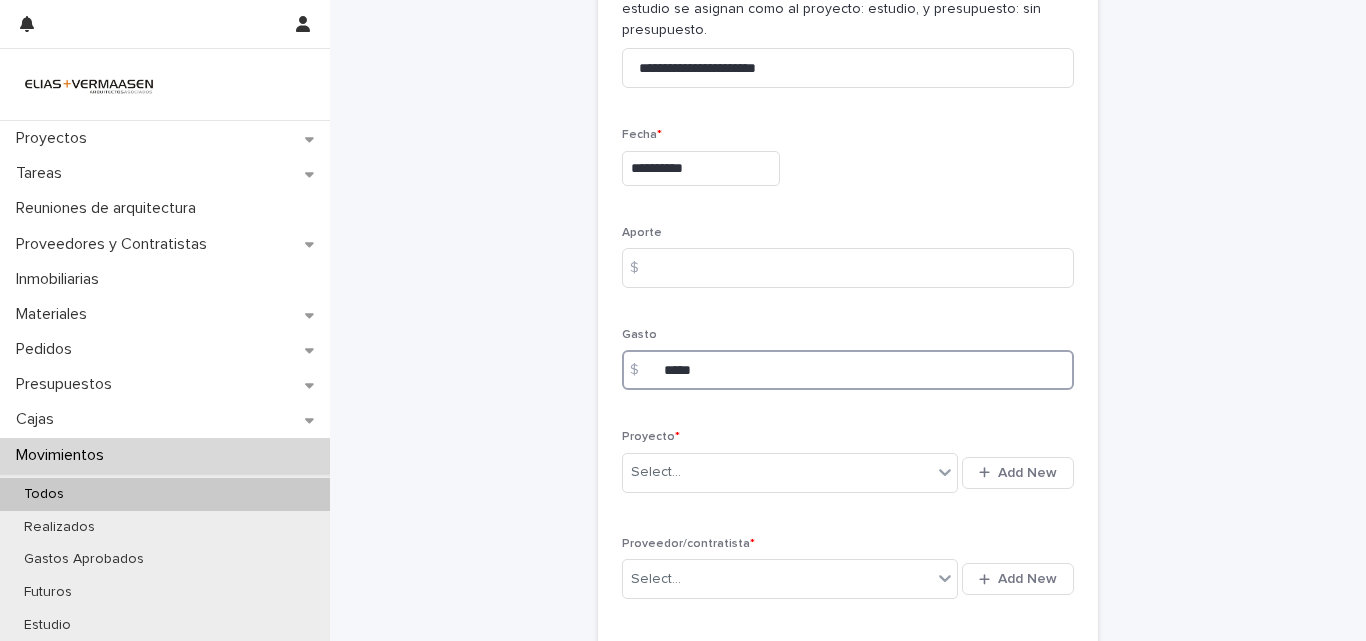 scroll, scrollTop: 283, scrollLeft: 0, axis: vertical 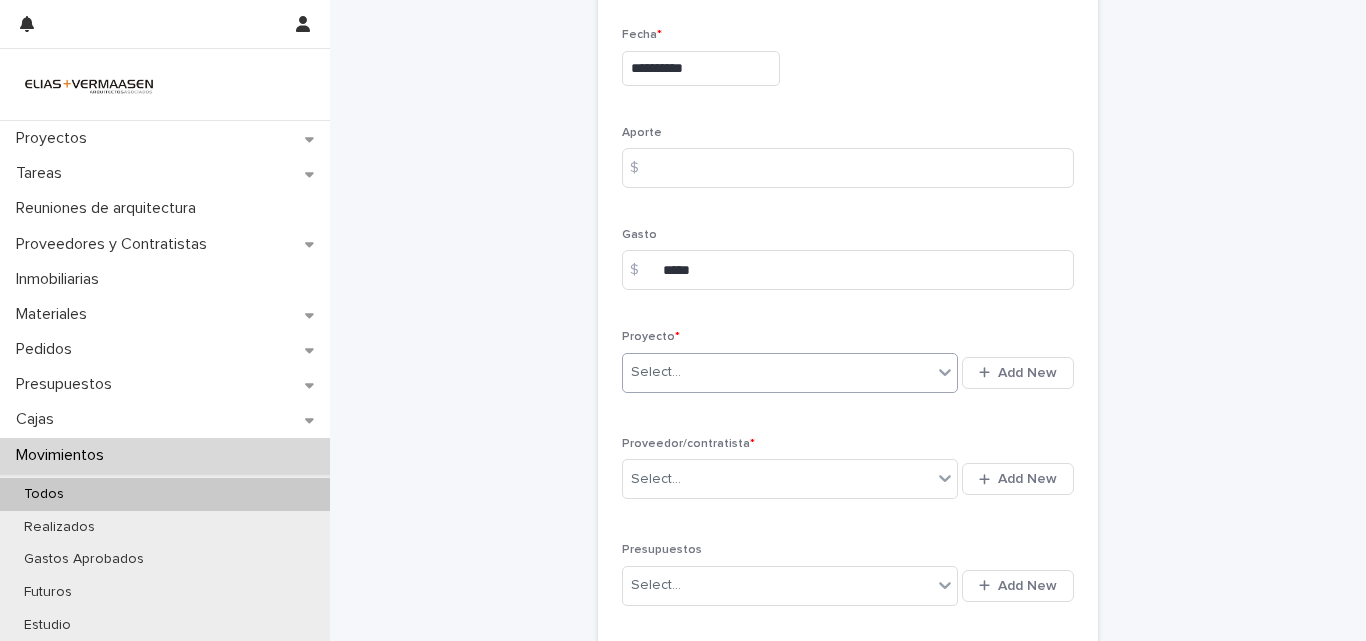 click on "Select..." at bounding box center [777, 372] 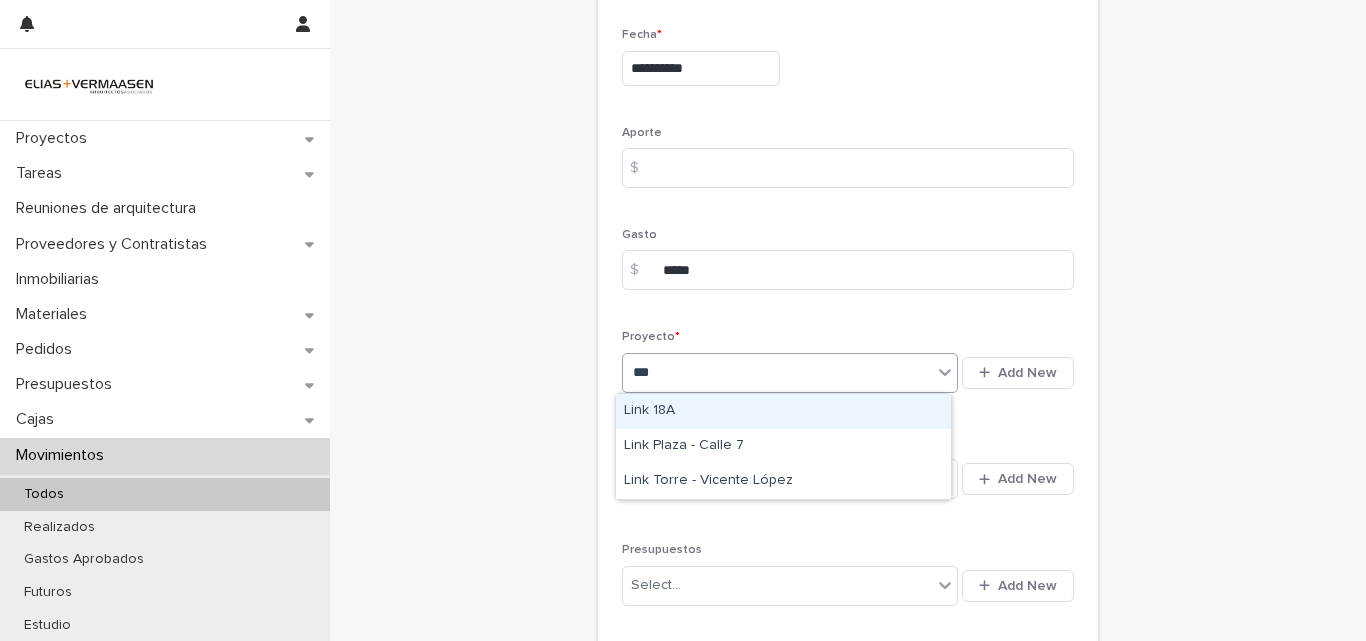 type on "****" 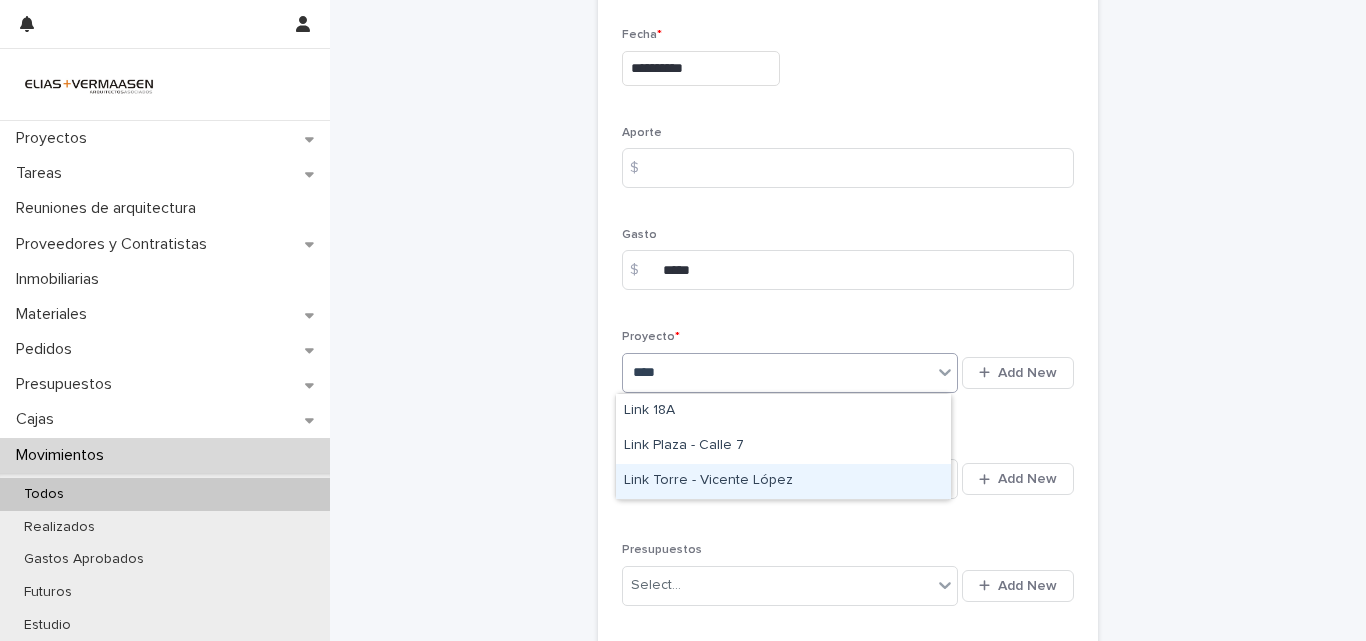 click on "Link Torre - Vicente López" at bounding box center [783, 481] 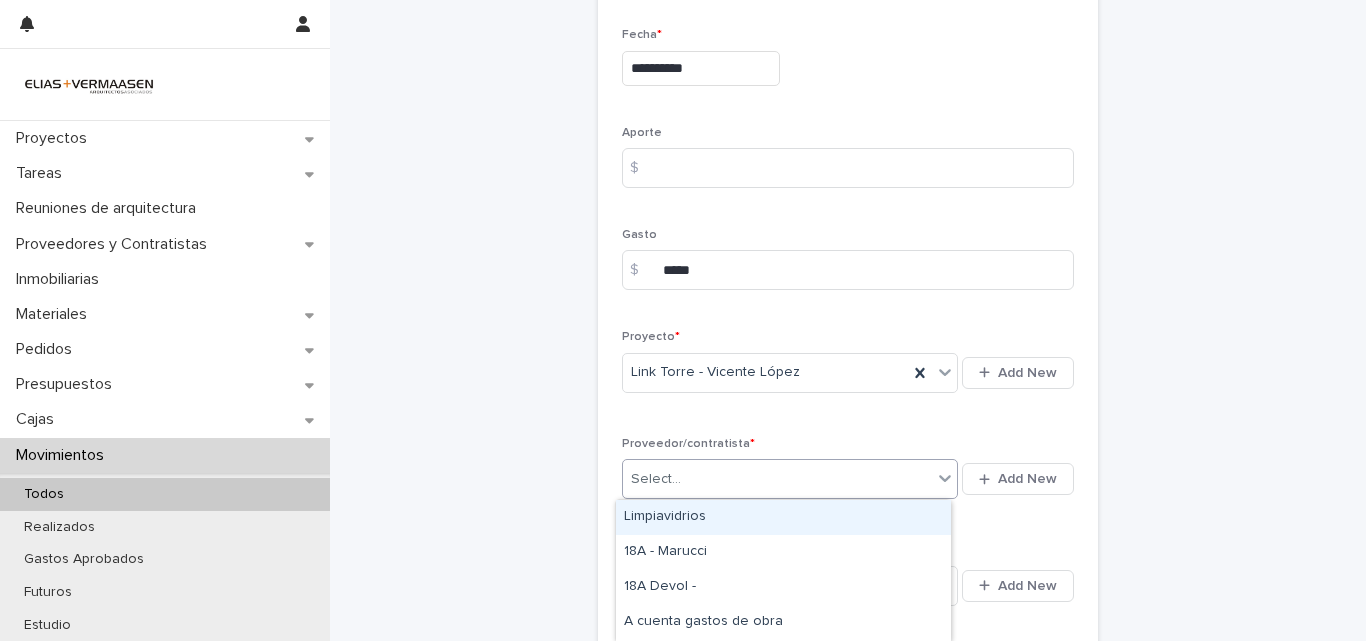 click on "Select..." at bounding box center (777, 479) 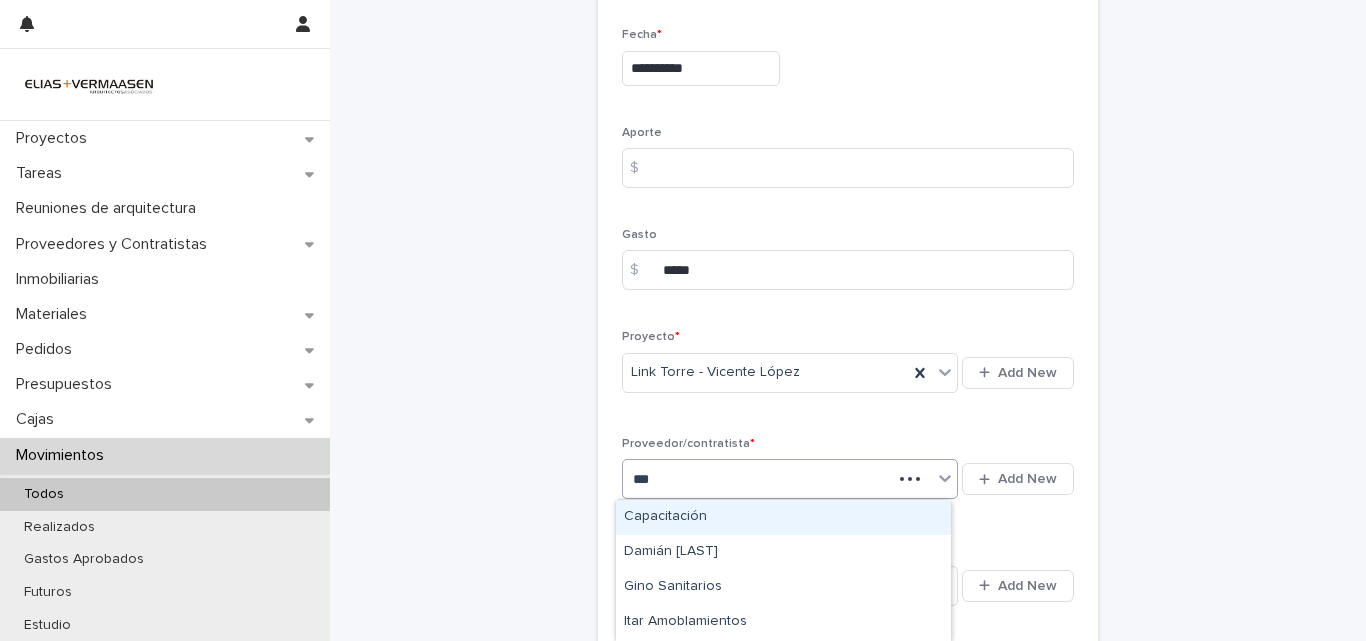 type on "****" 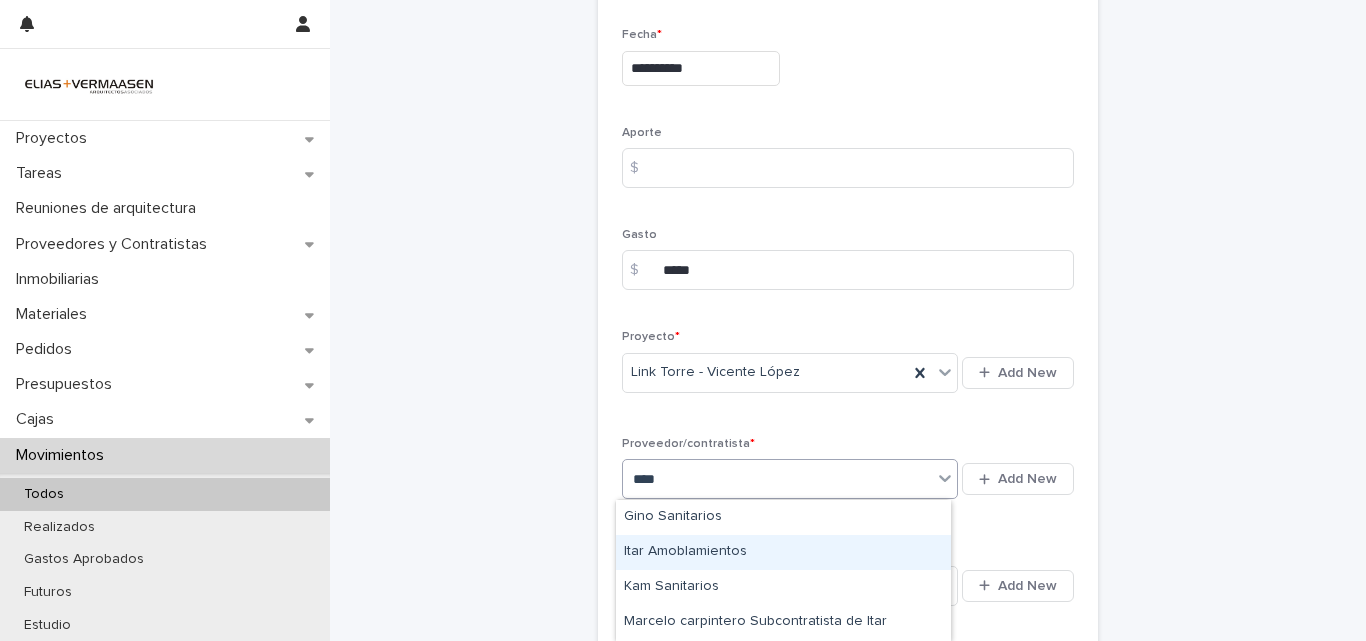 click on "Itar Amoblamientos" at bounding box center [783, 552] 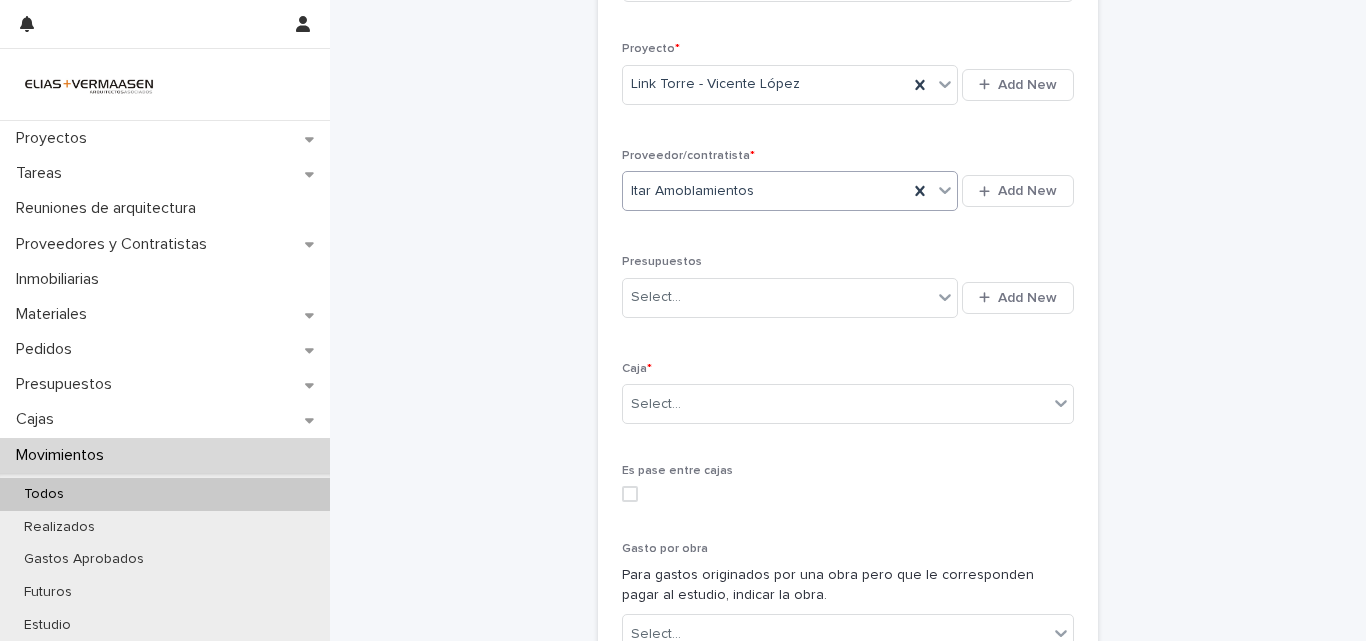 scroll, scrollTop: 582, scrollLeft: 0, axis: vertical 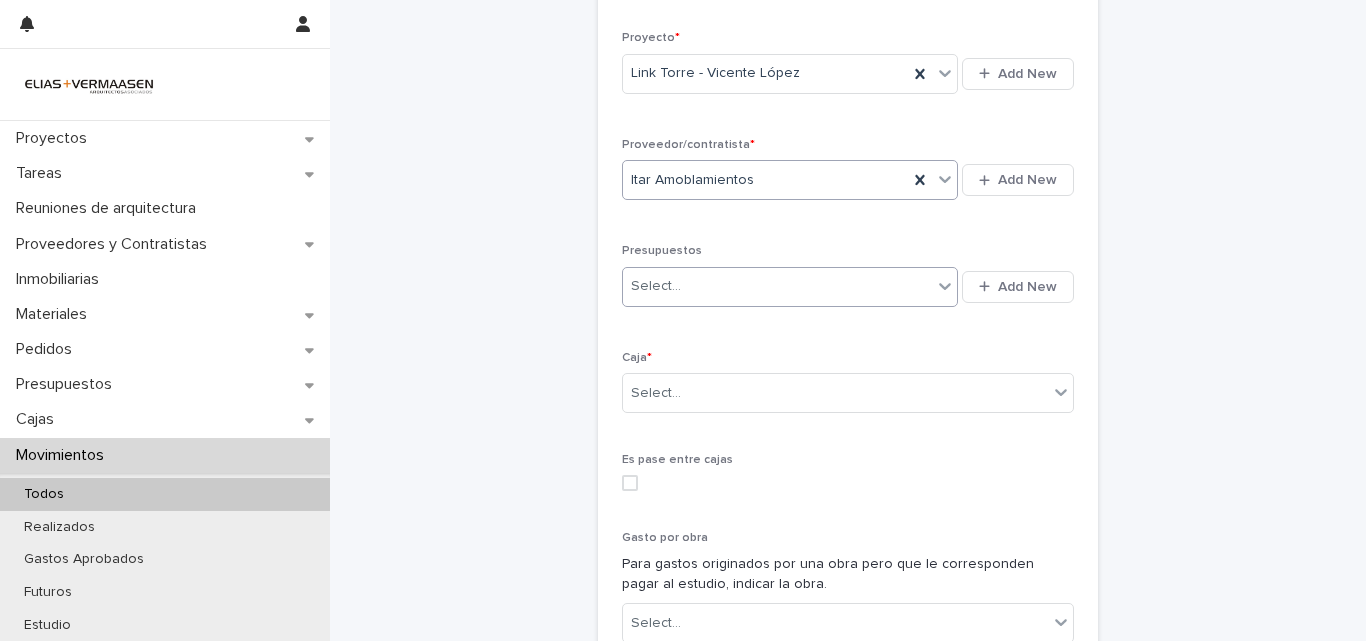 click on "Select..." at bounding box center (777, 286) 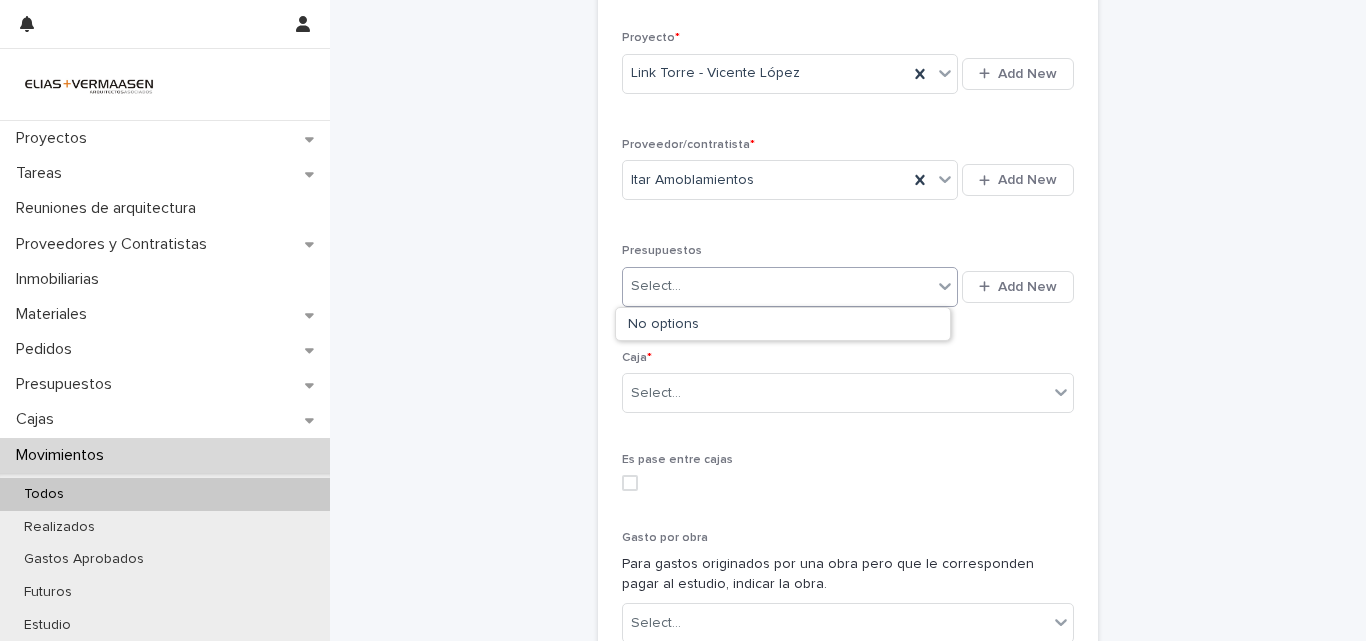 click on "**********" at bounding box center (848, 178) 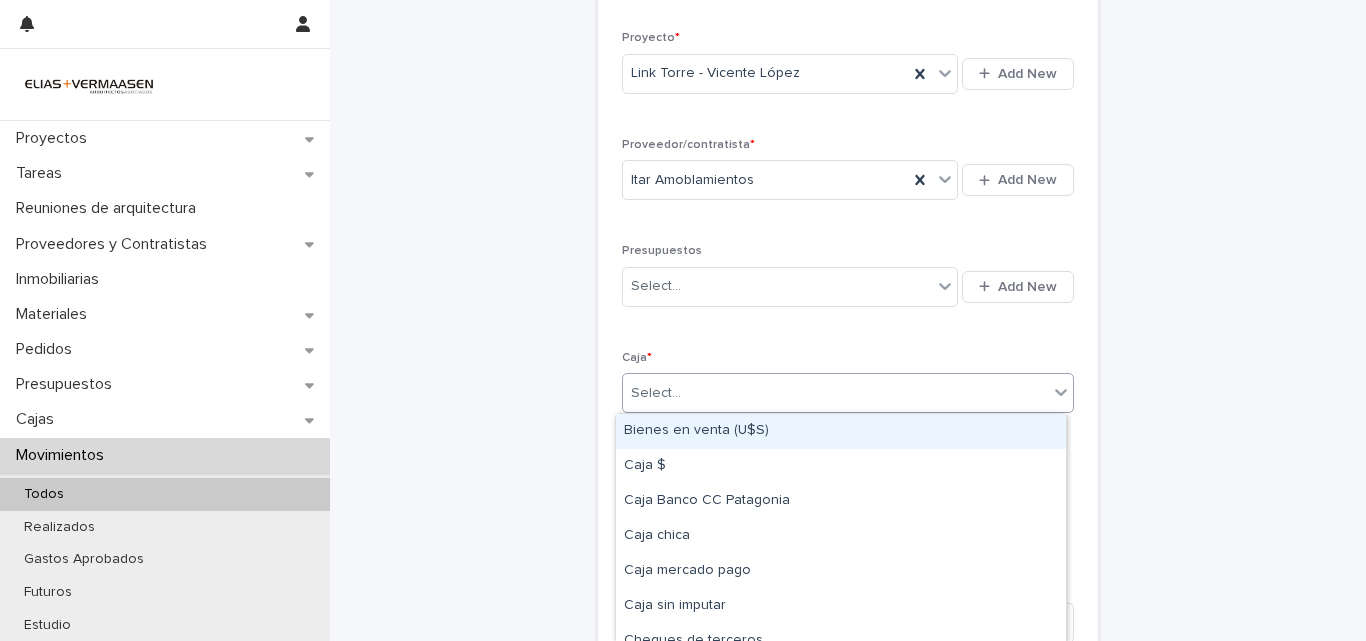 click on "Select..." at bounding box center (835, 393) 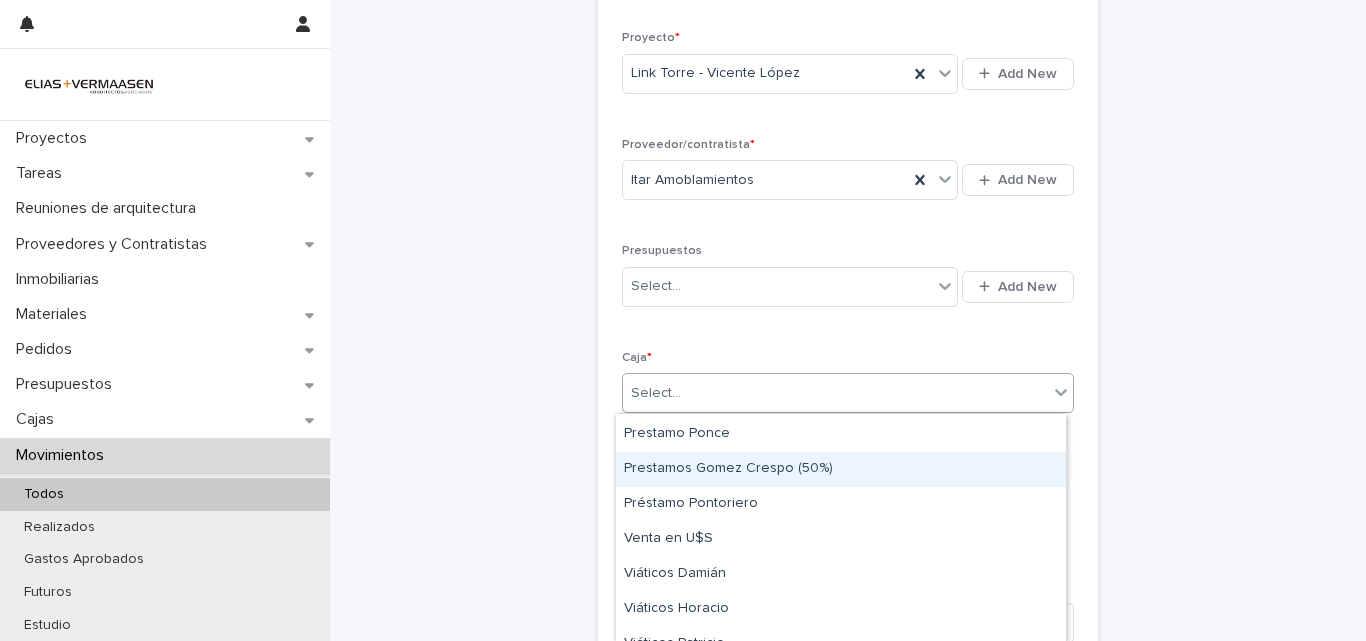 scroll, scrollTop: 507, scrollLeft: 0, axis: vertical 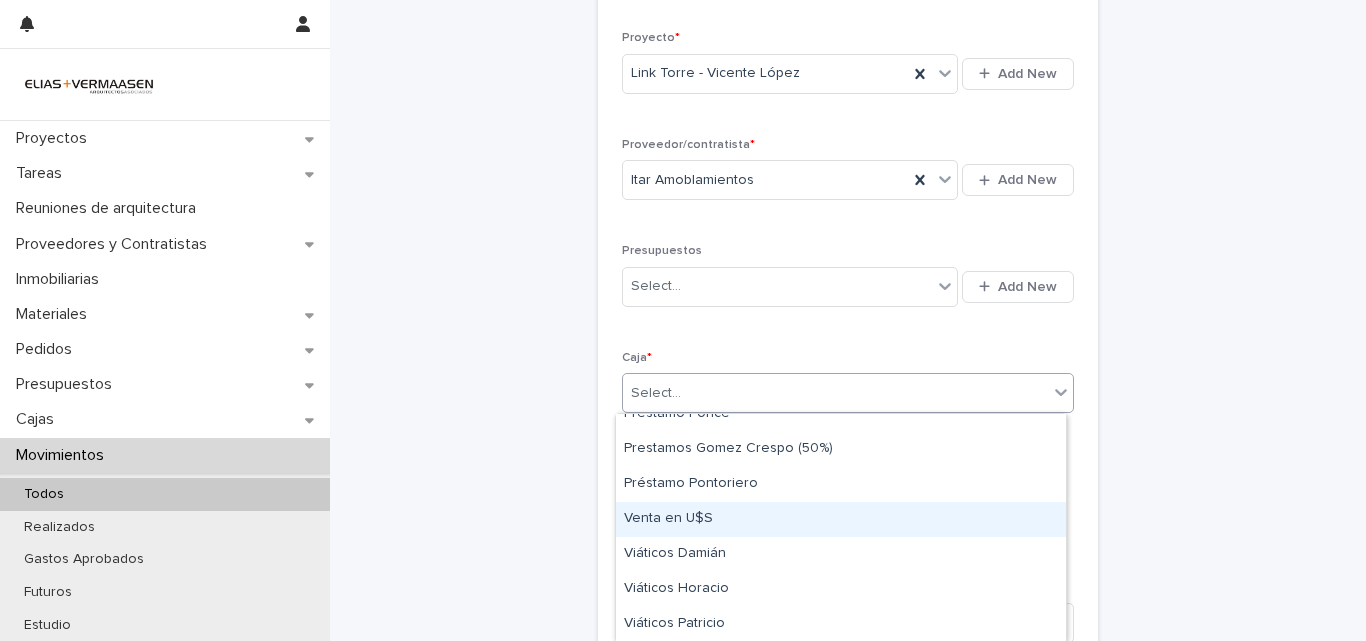 click on "Venta en U$S" at bounding box center [841, 519] 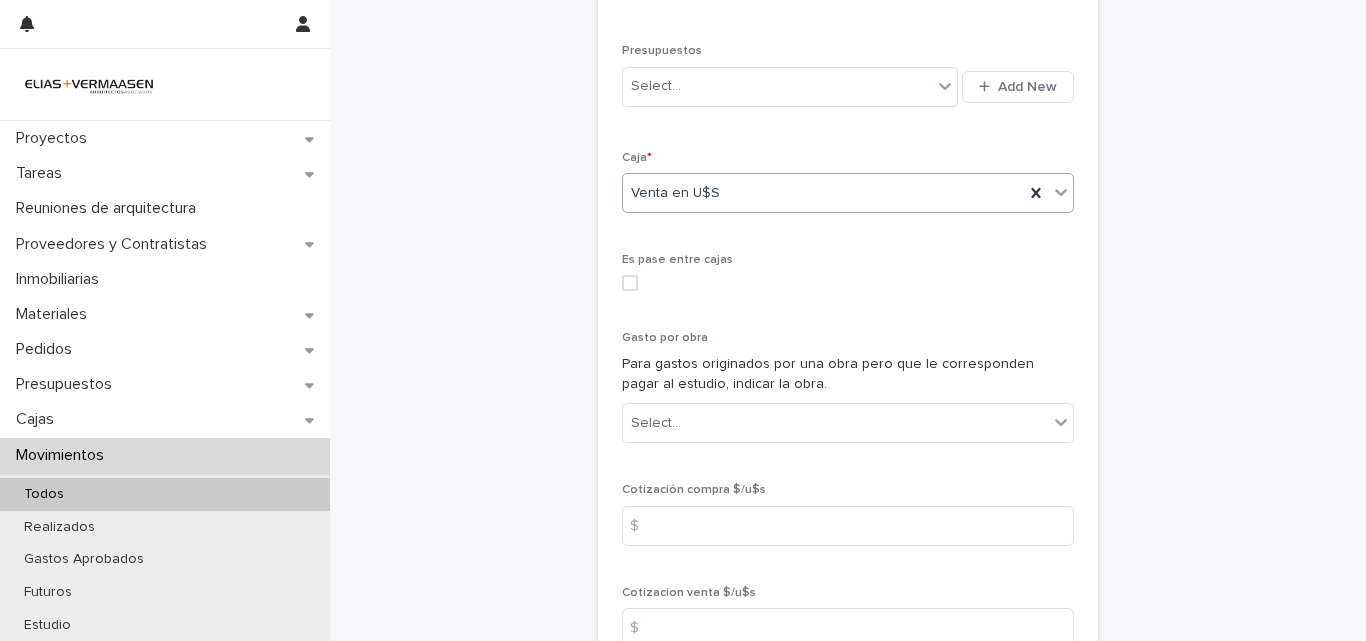 scroll, scrollTop: 1034, scrollLeft: 0, axis: vertical 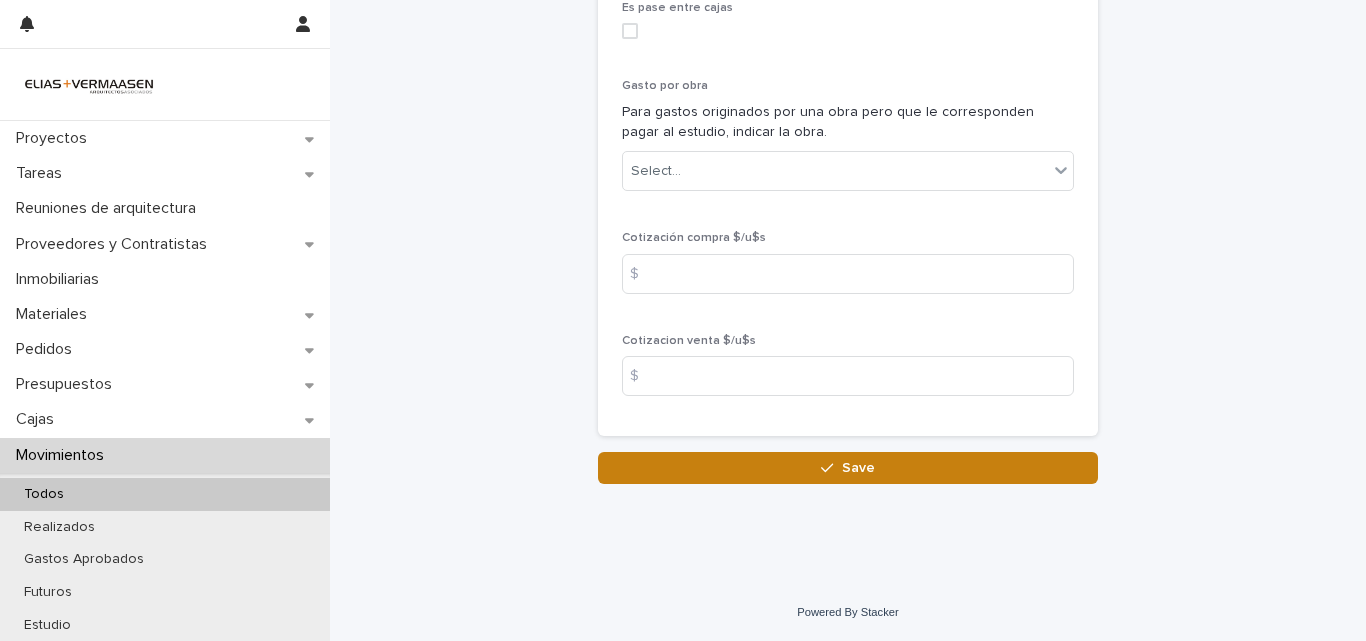 click on "Save" at bounding box center (858, 468) 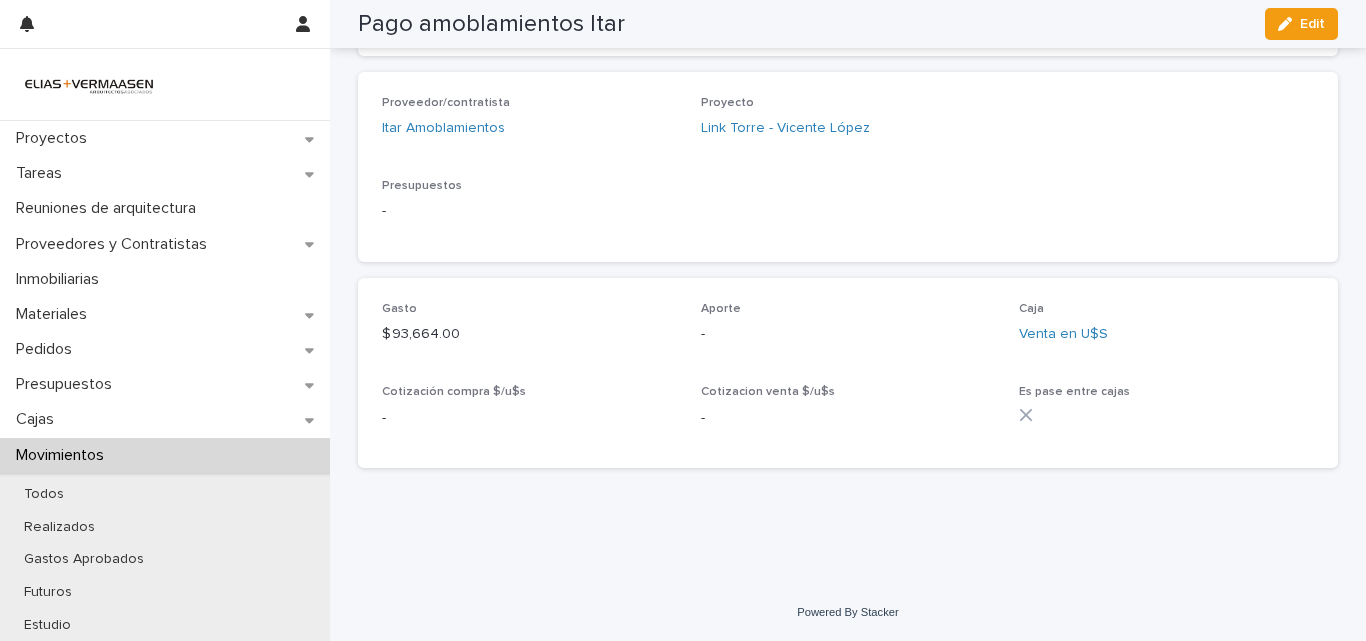 scroll, scrollTop: 547, scrollLeft: 0, axis: vertical 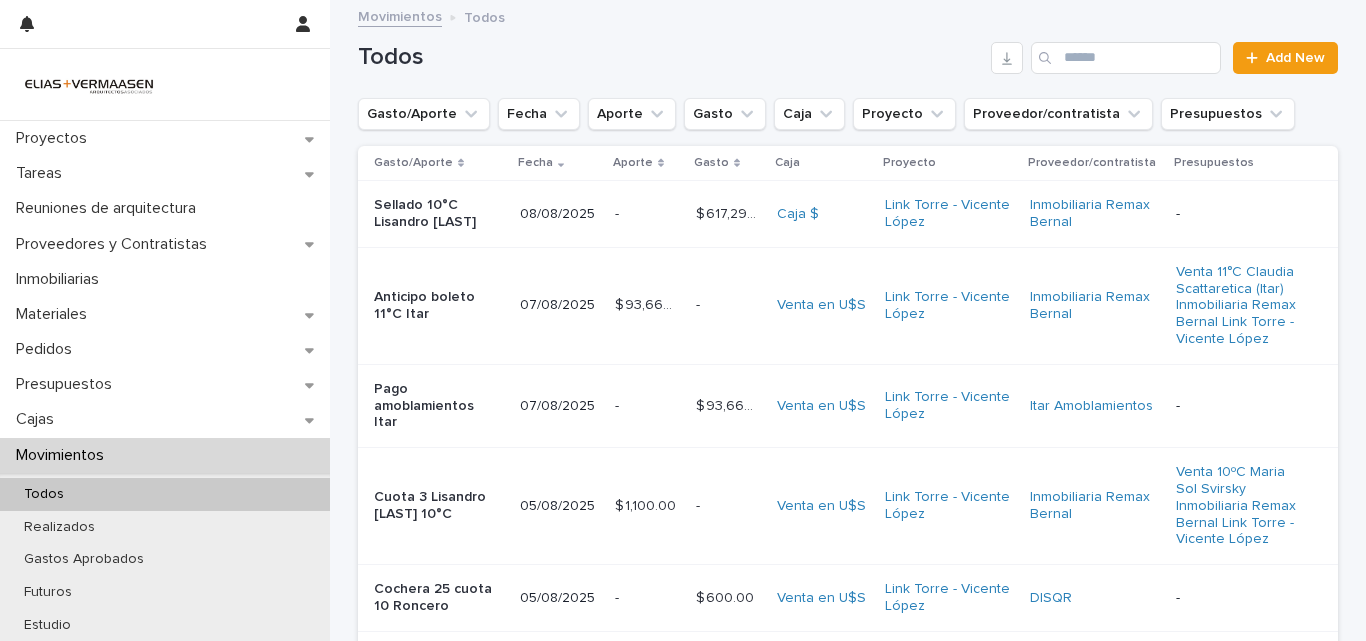 click on "- -" at bounding box center (647, 405) 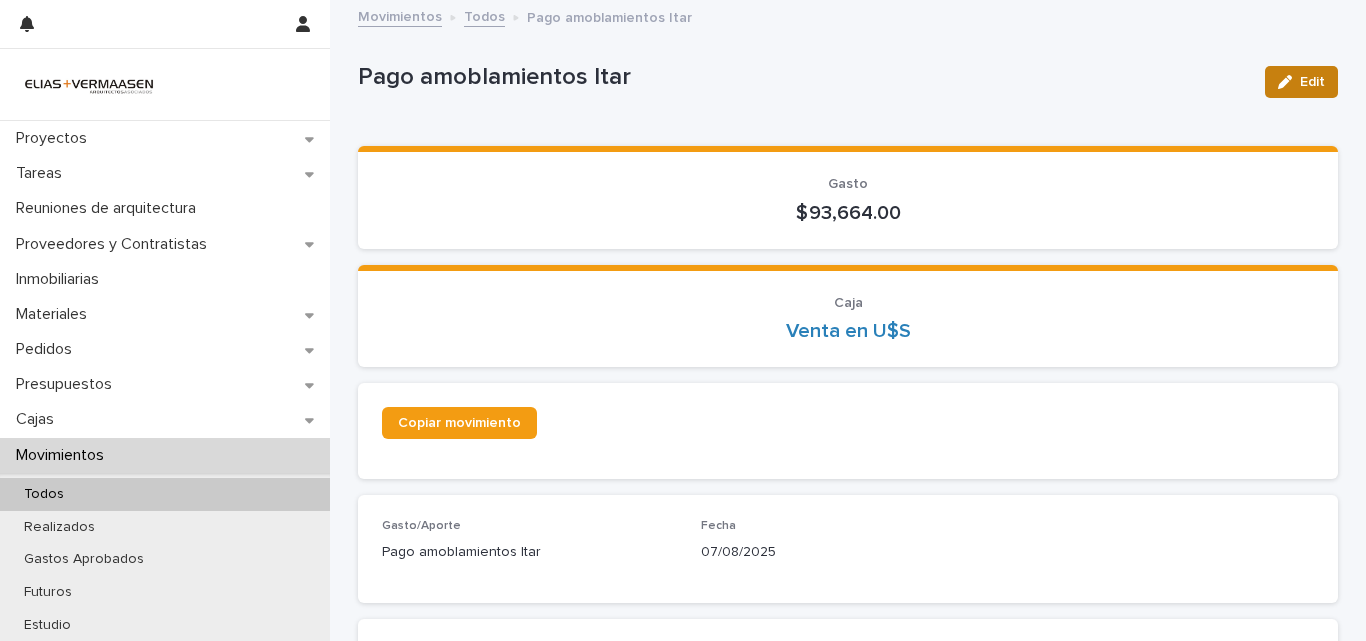 click 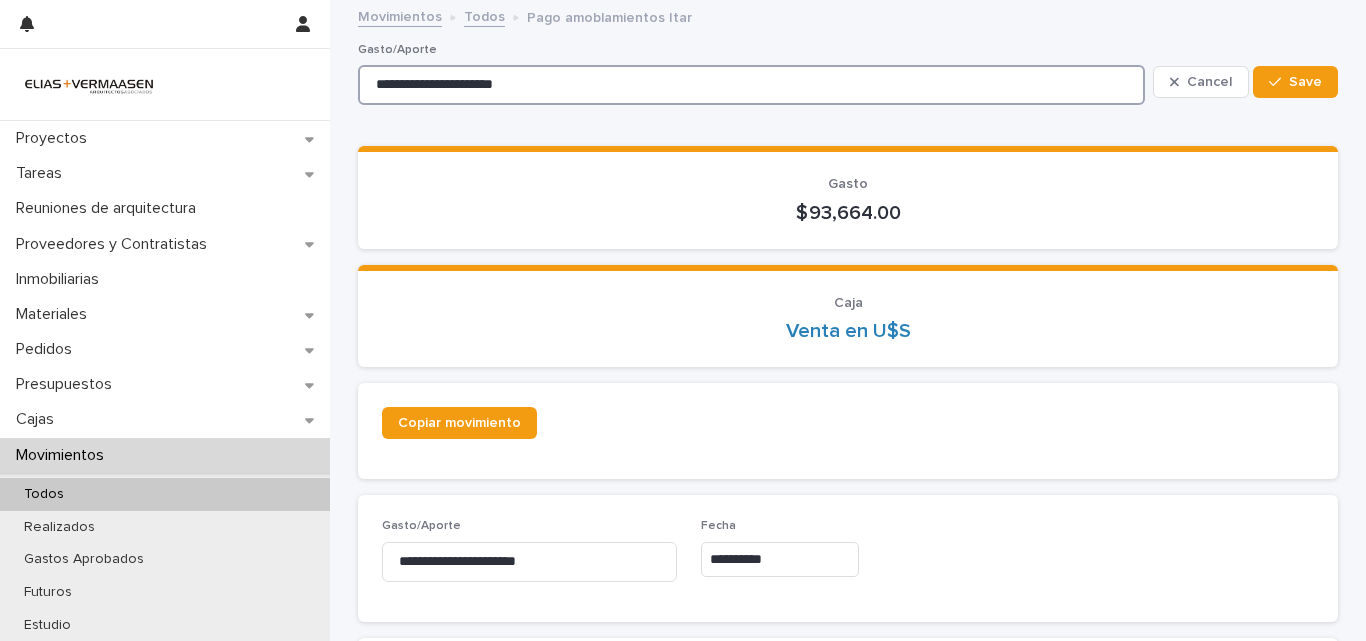 click on "**********" at bounding box center (751, 85) 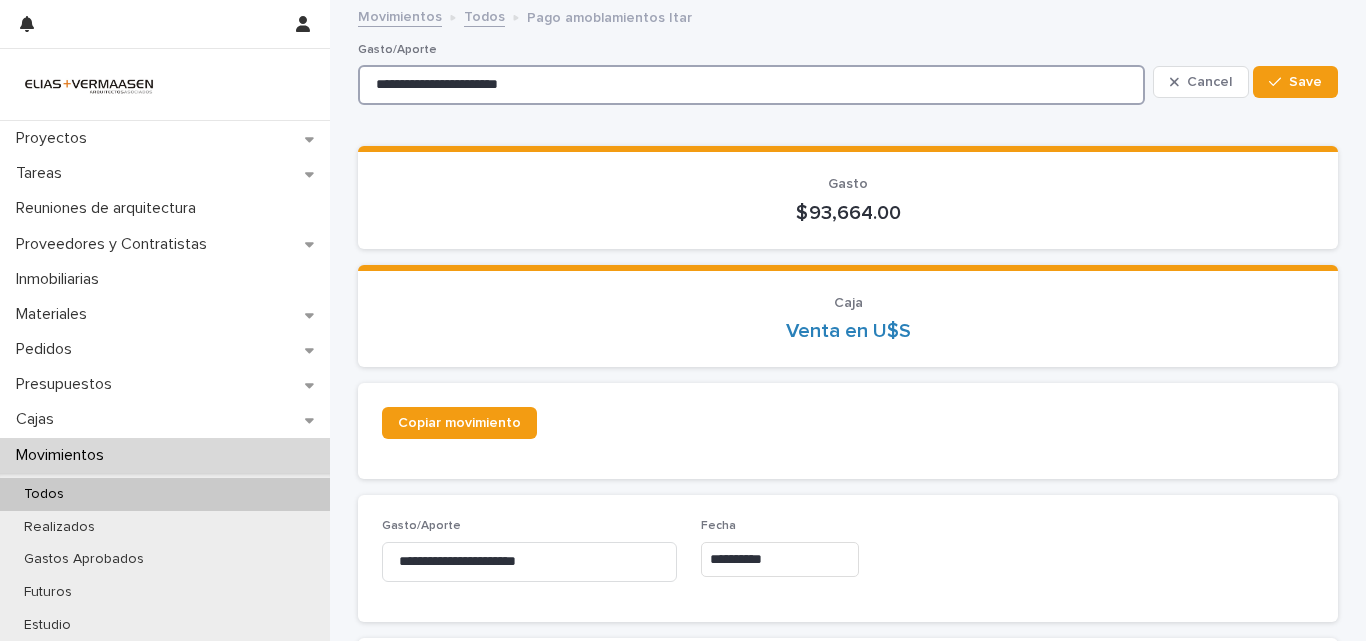 type on "**********" 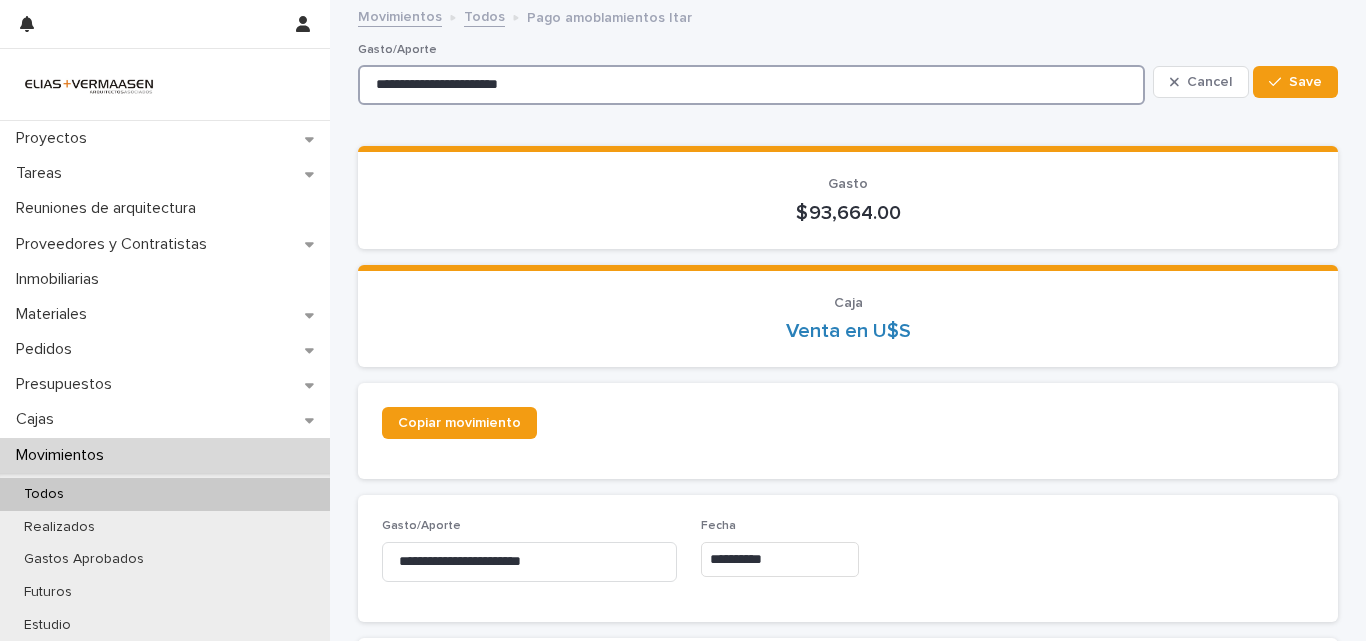 type on "**********" 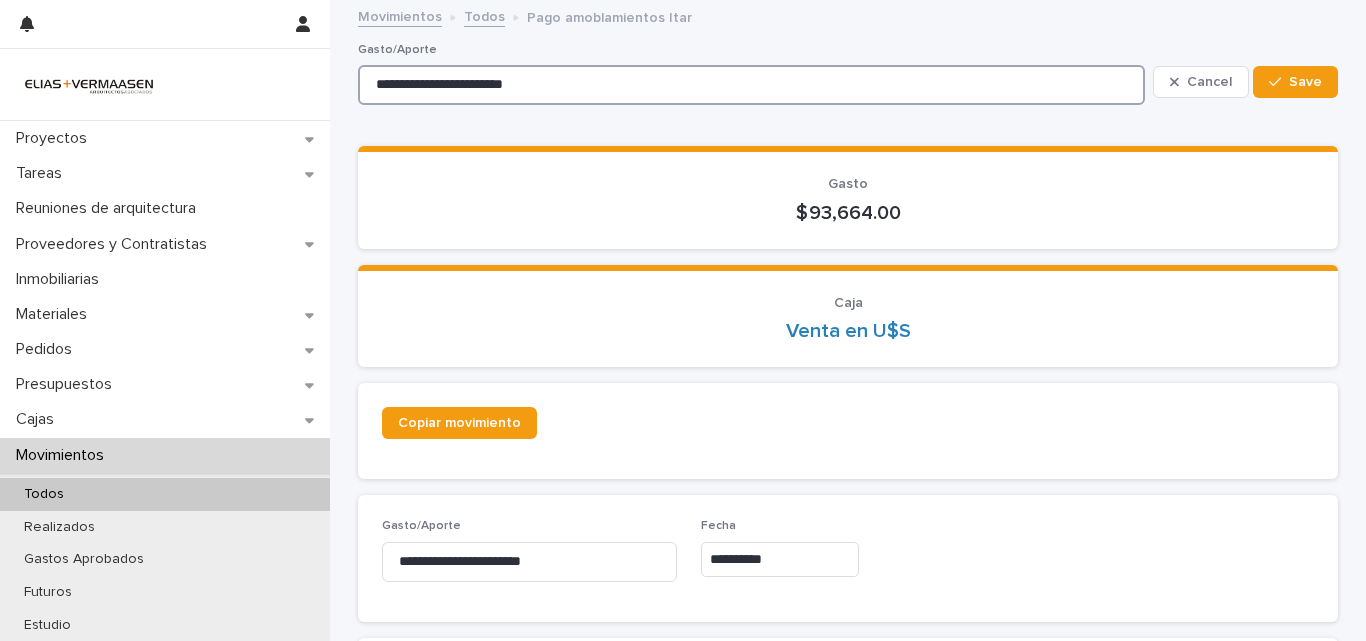 type on "**********" 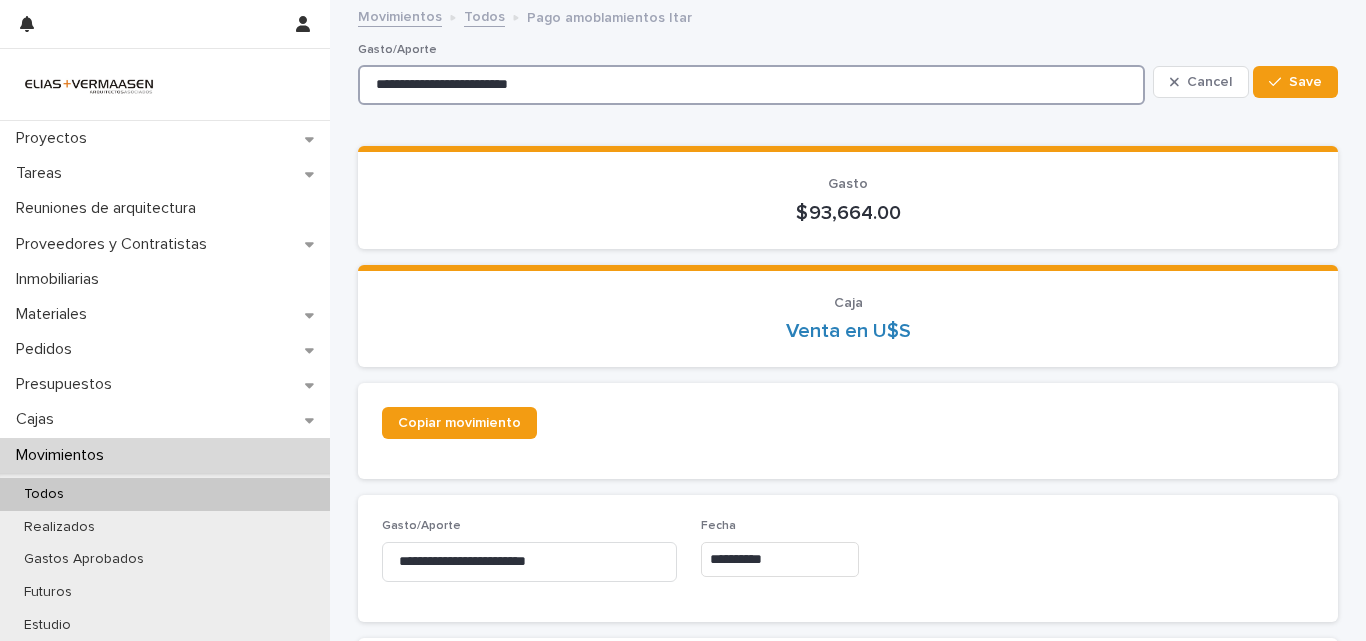 type on "**********" 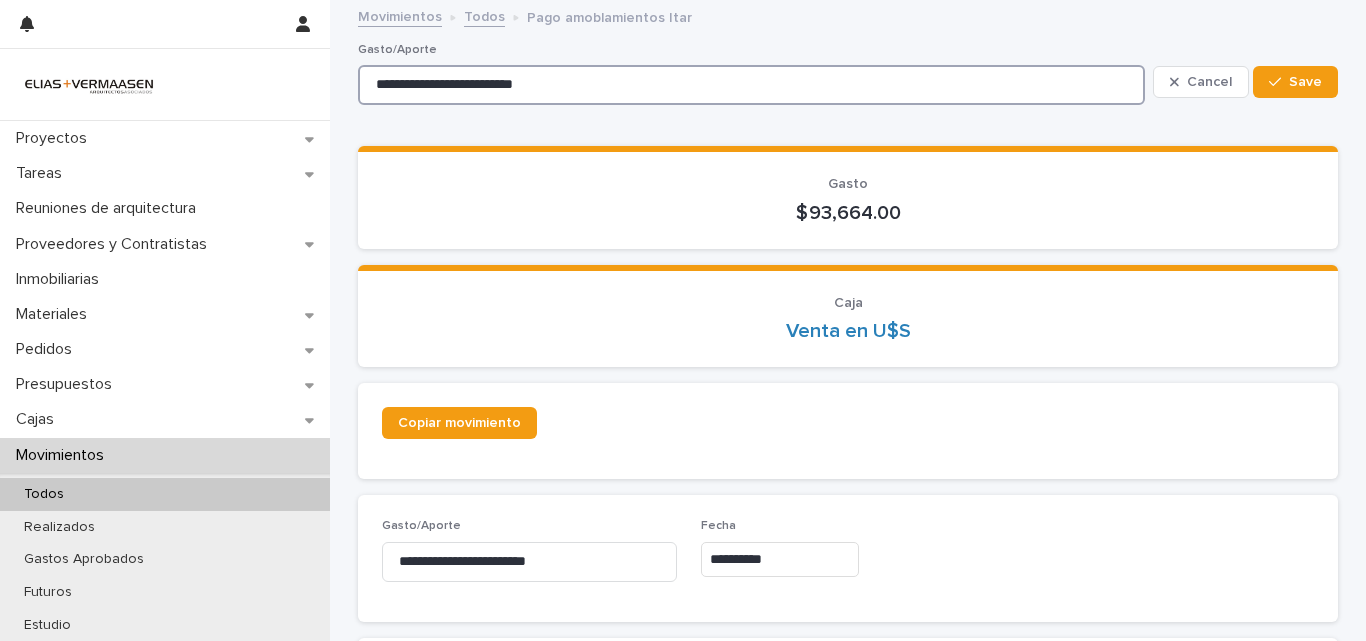 type on "**********" 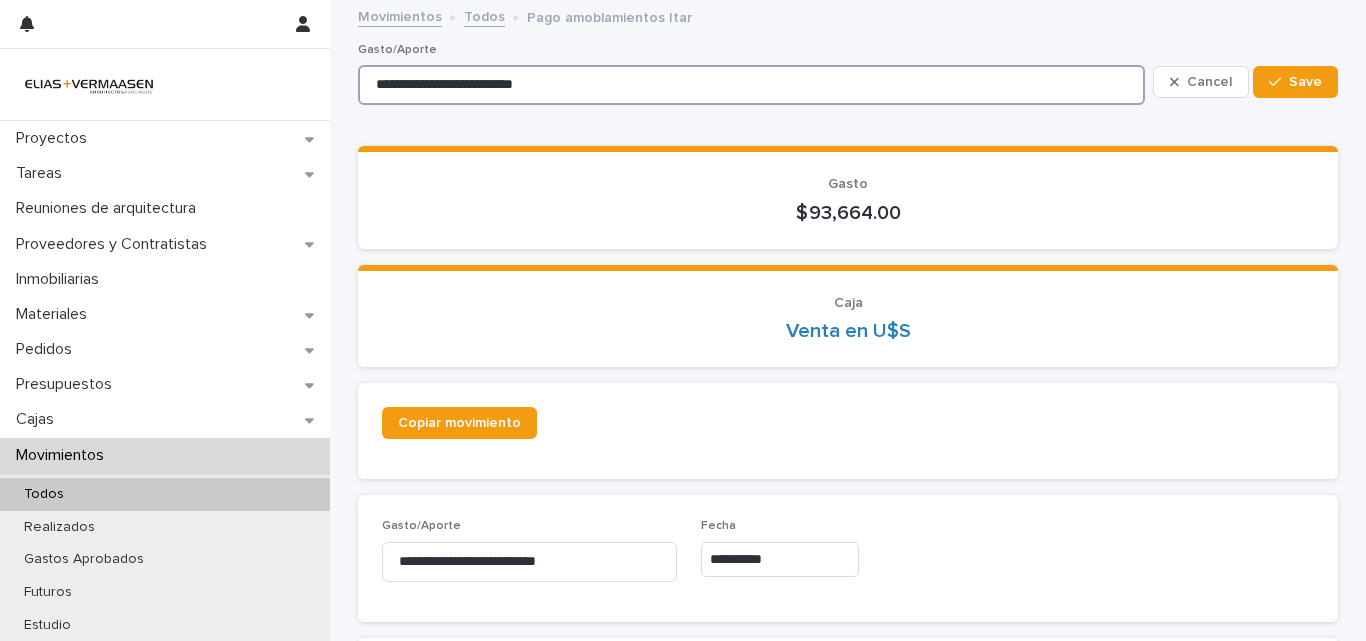 type on "**********" 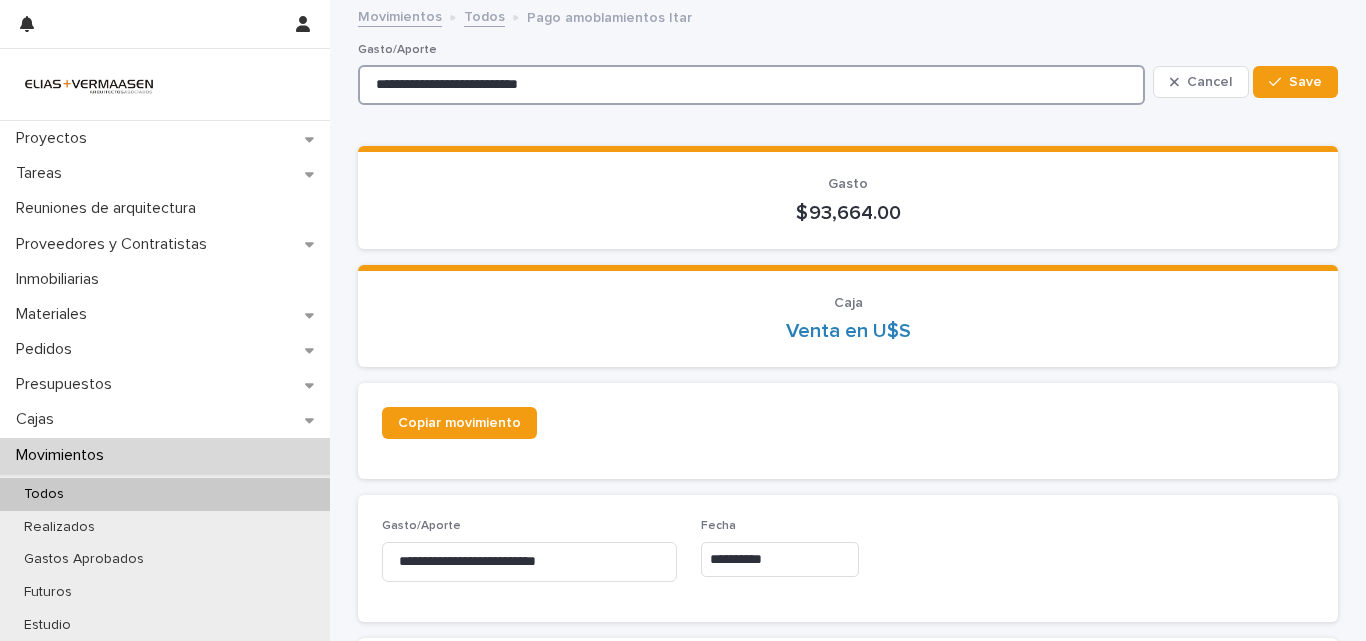 type on "**********" 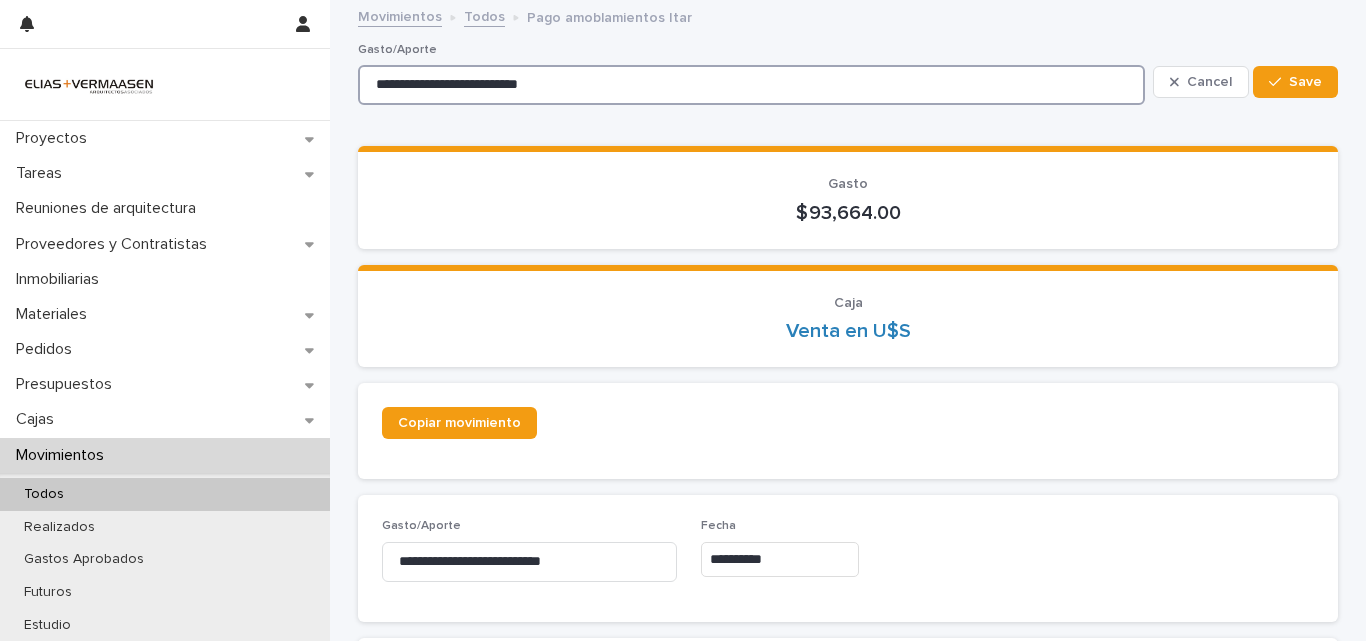 type on "**********" 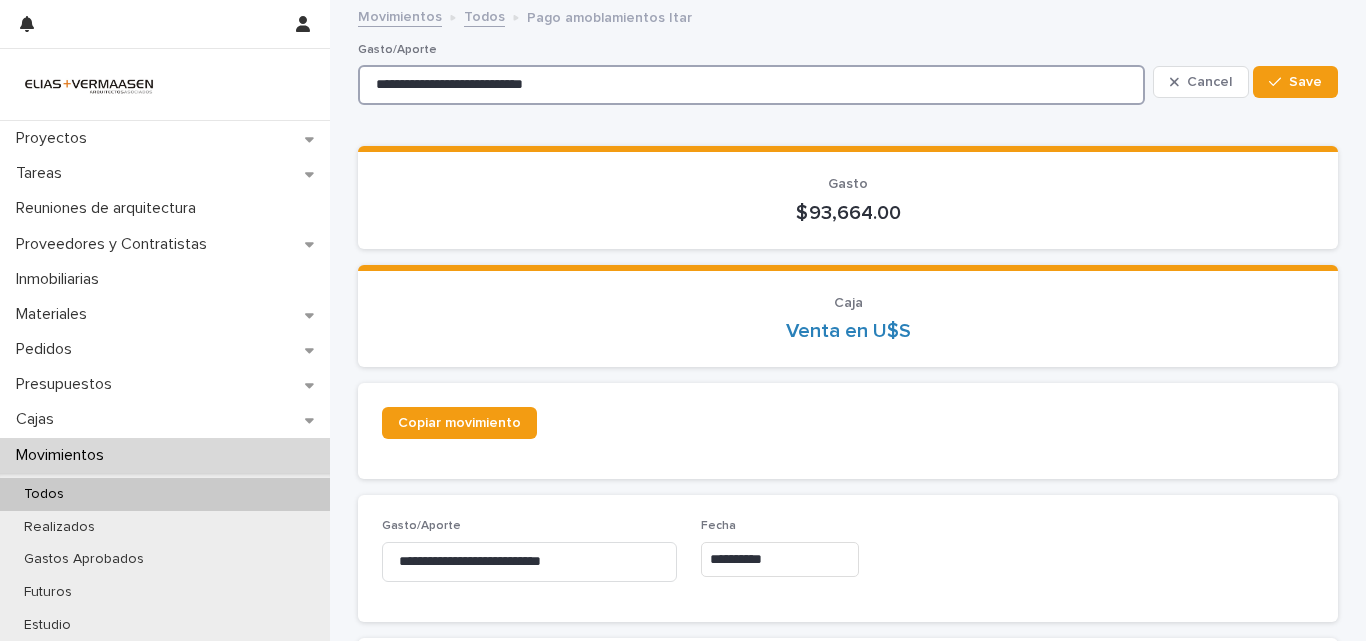type on "**********" 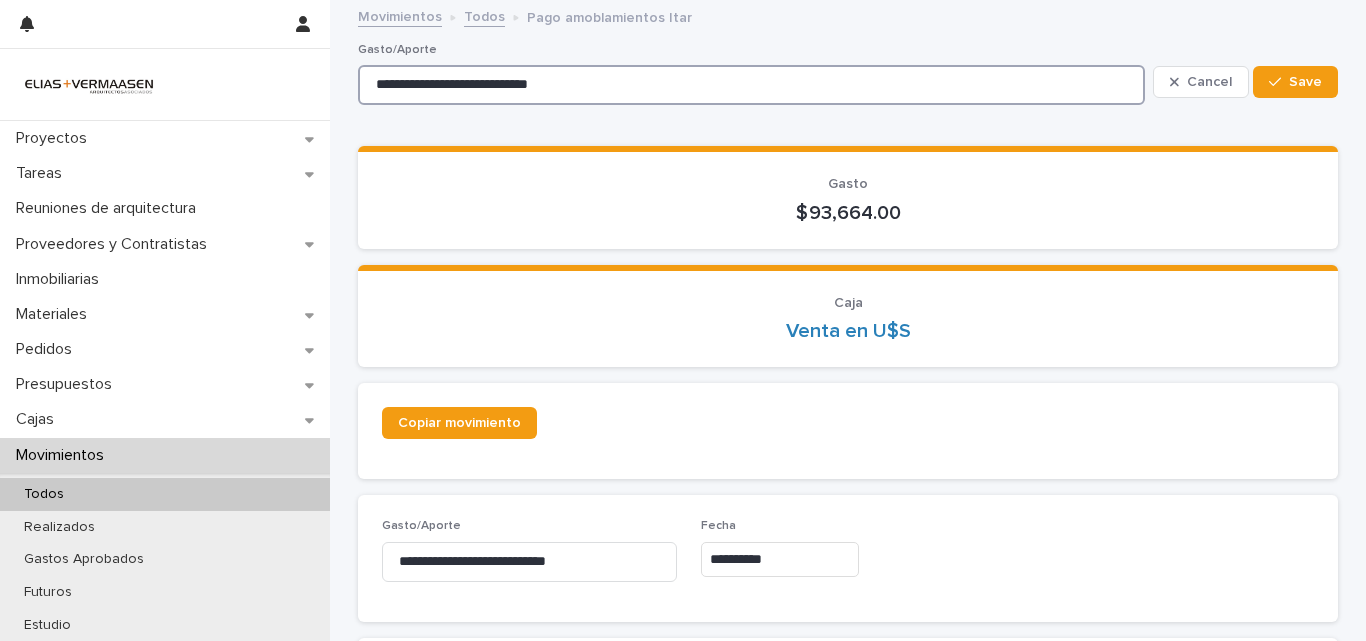 type on "**********" 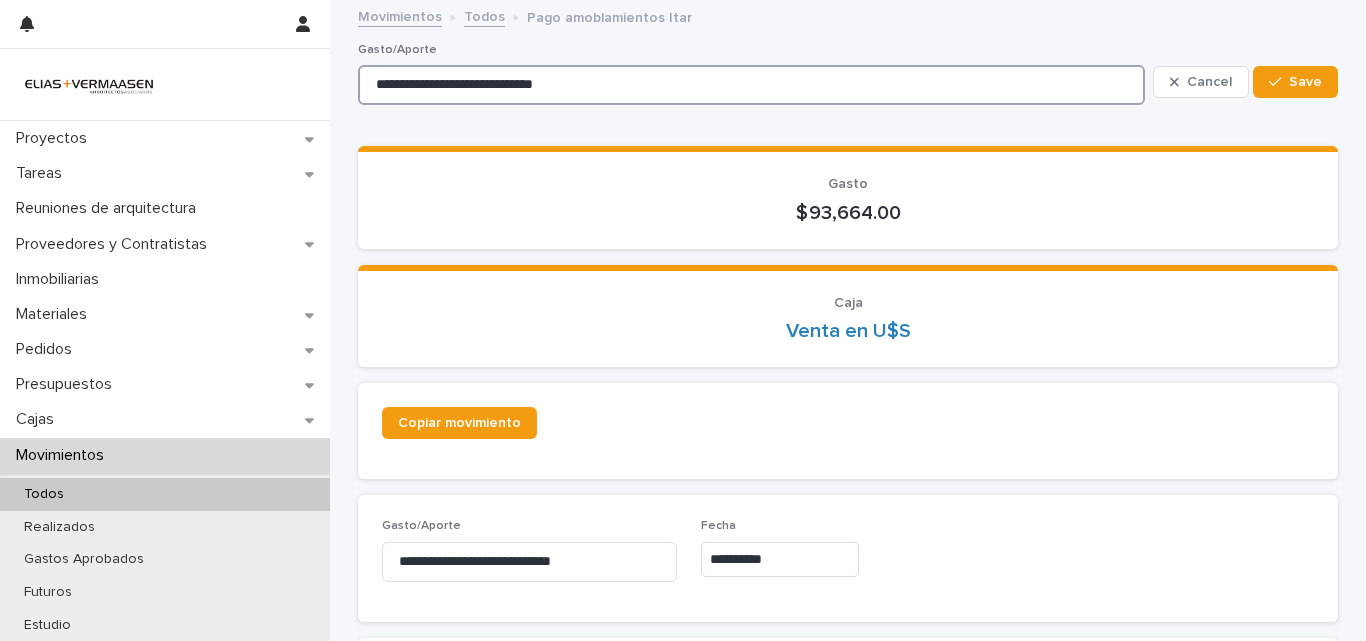 type on "**********" 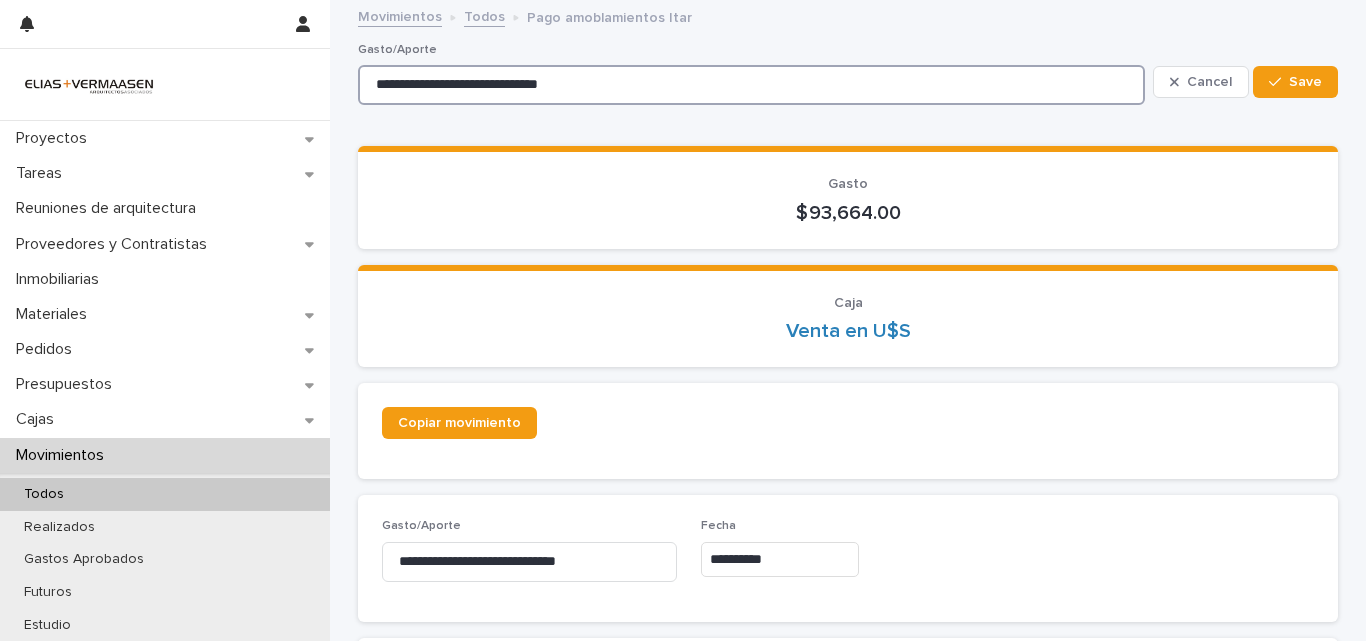 type on "**********" 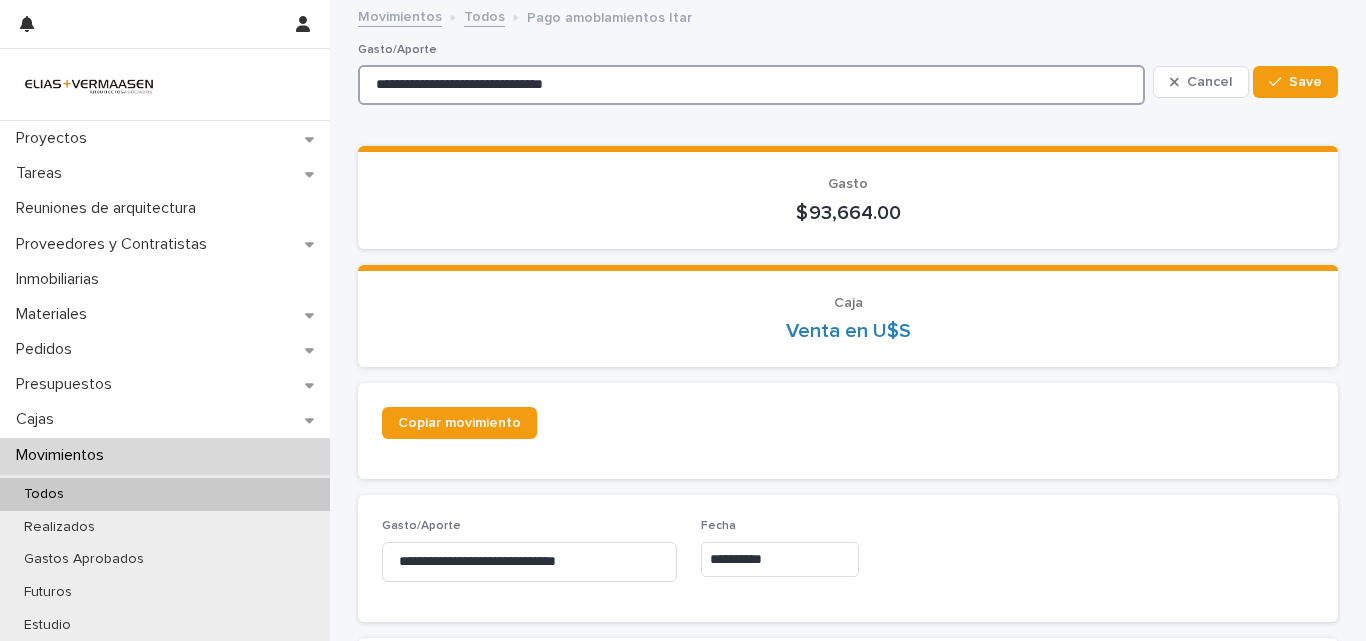 type on "**********" 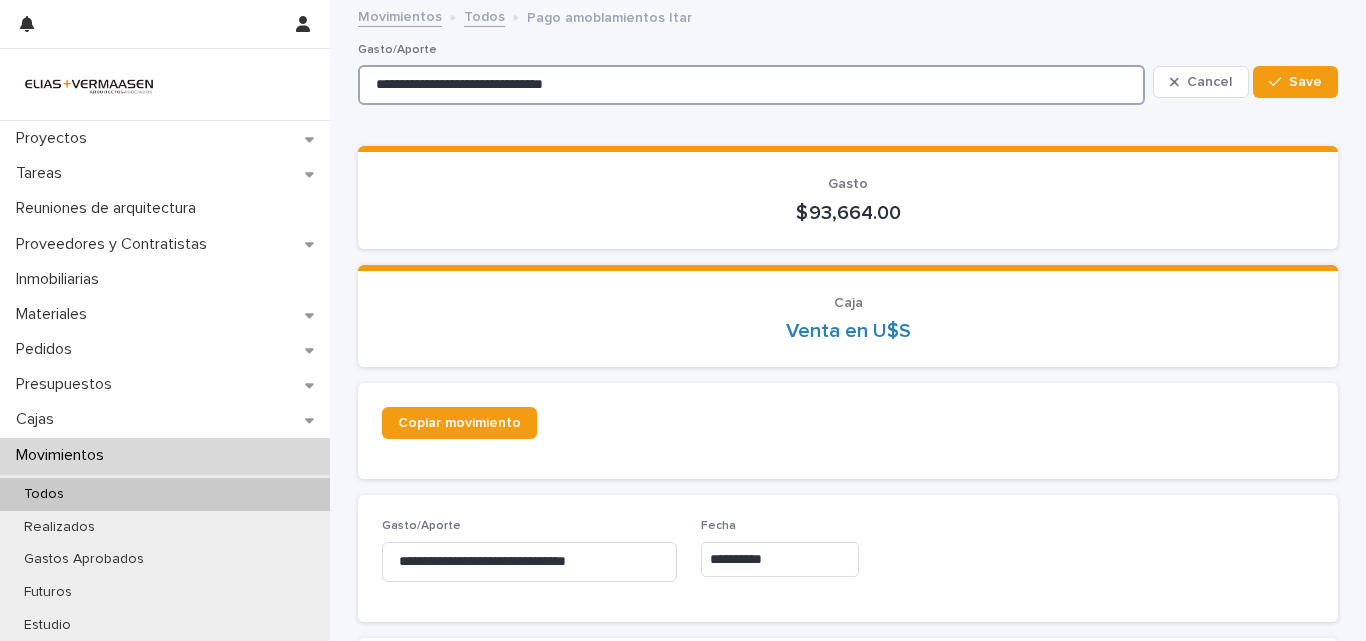 type on "**********" 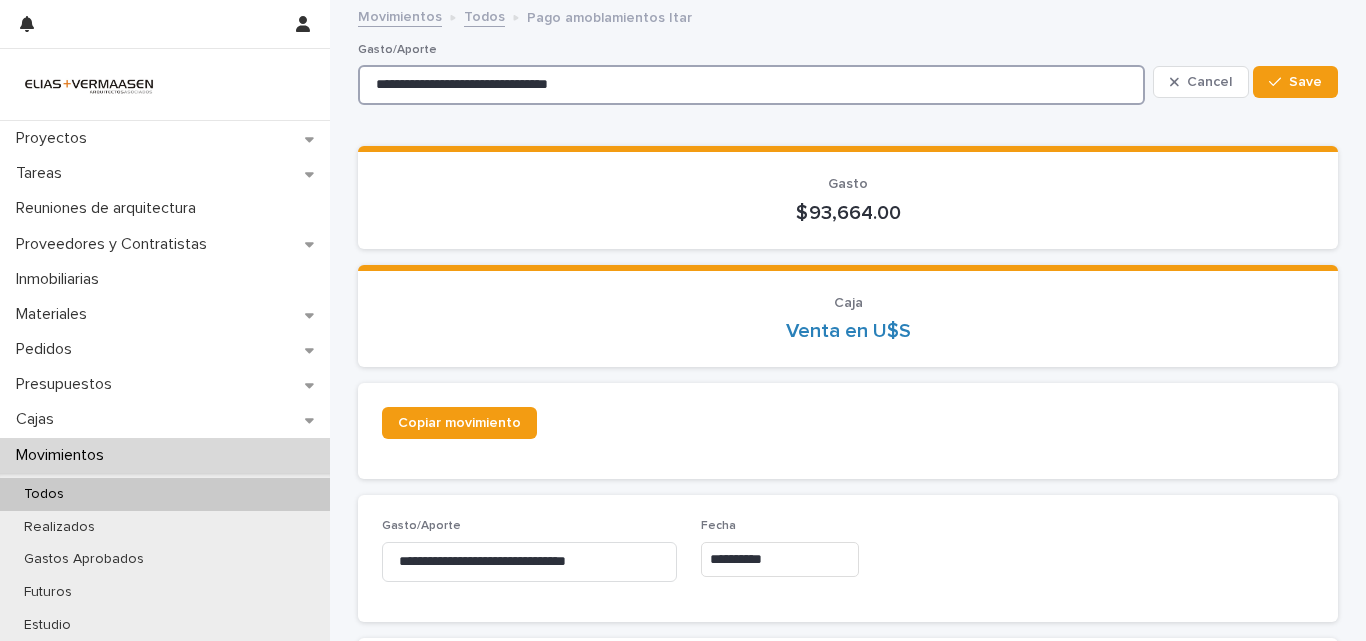 type on "**********" 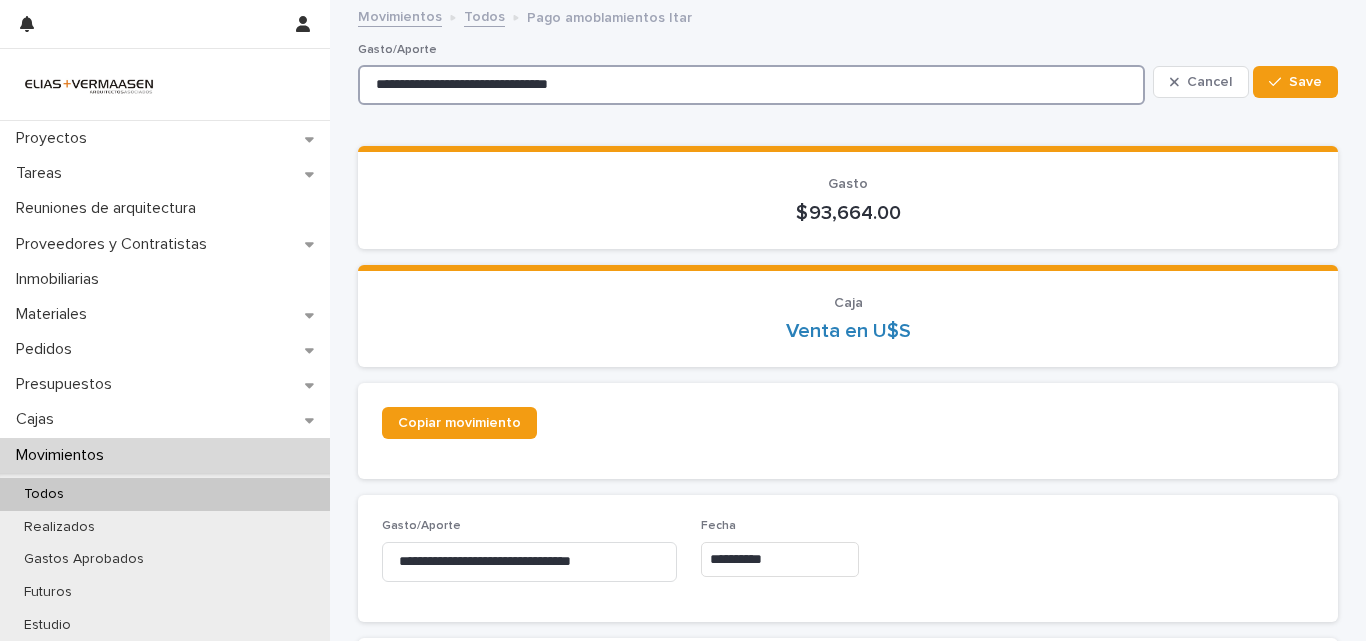 type on "**********" 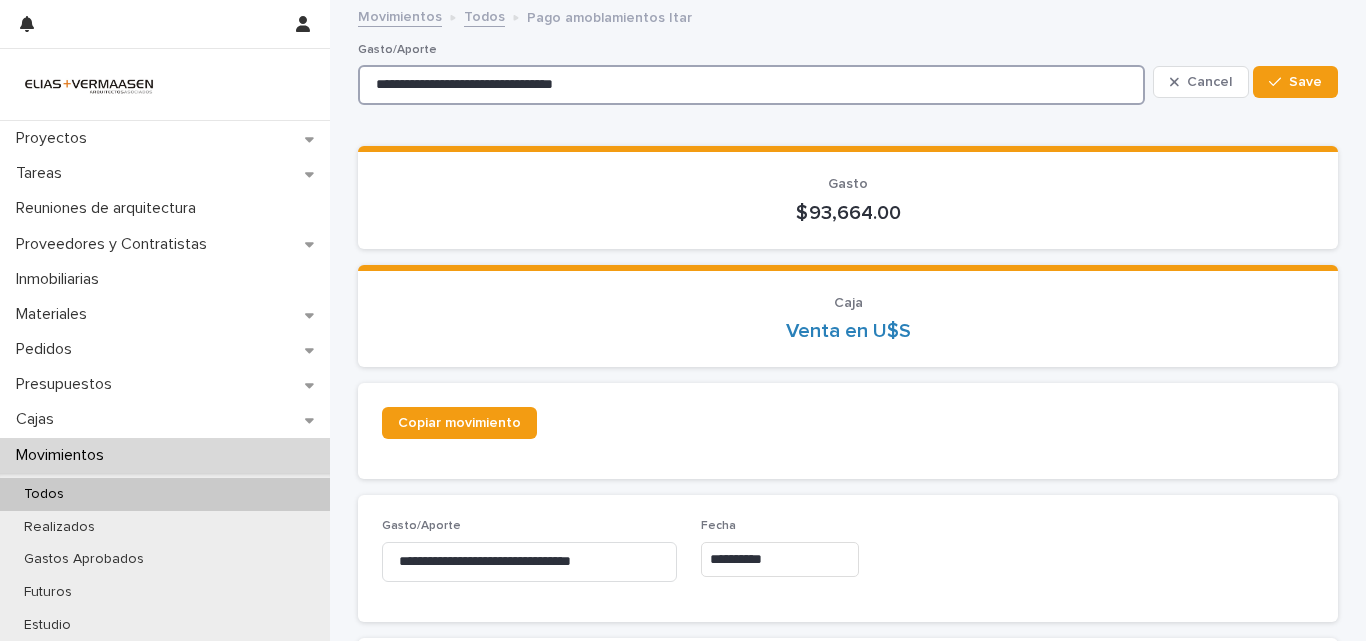 type on "**********" 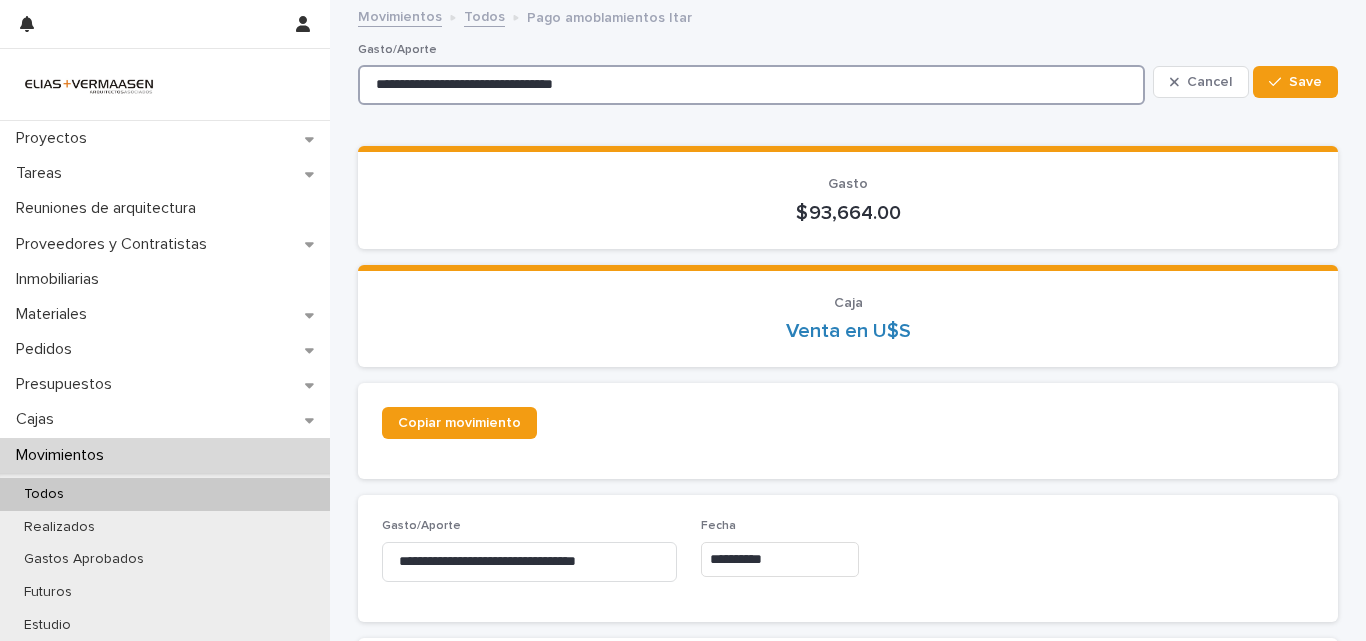 type on "**********" 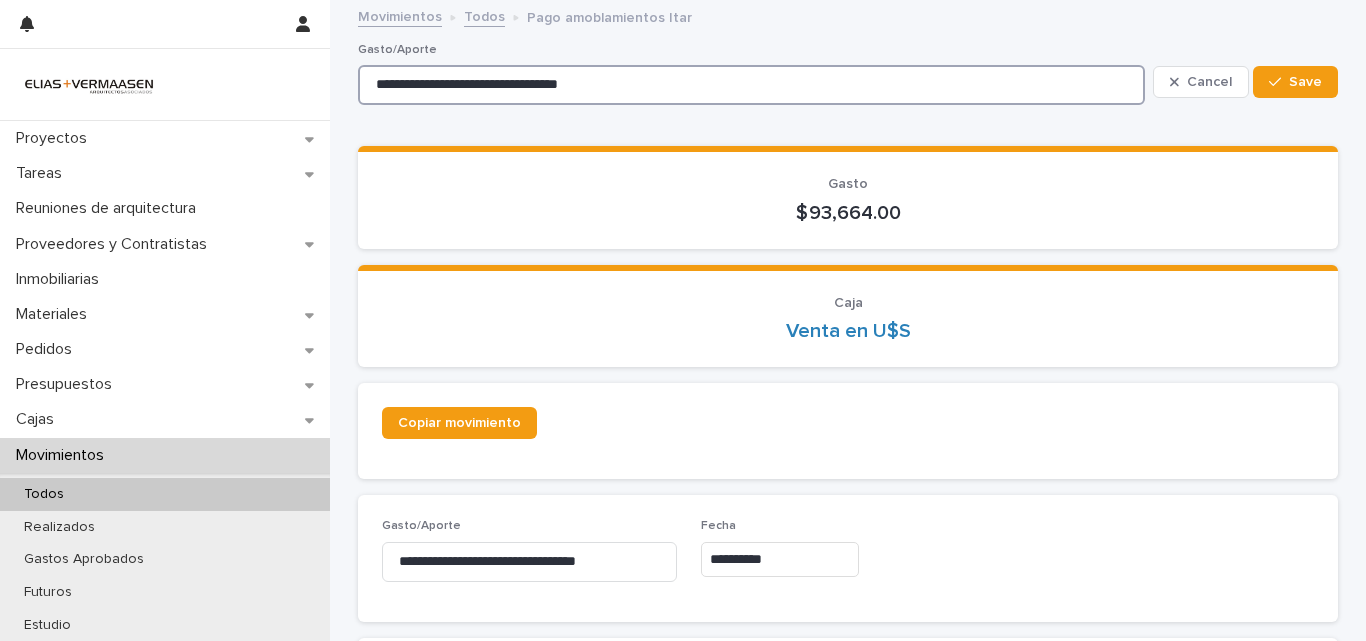 type on "**********" 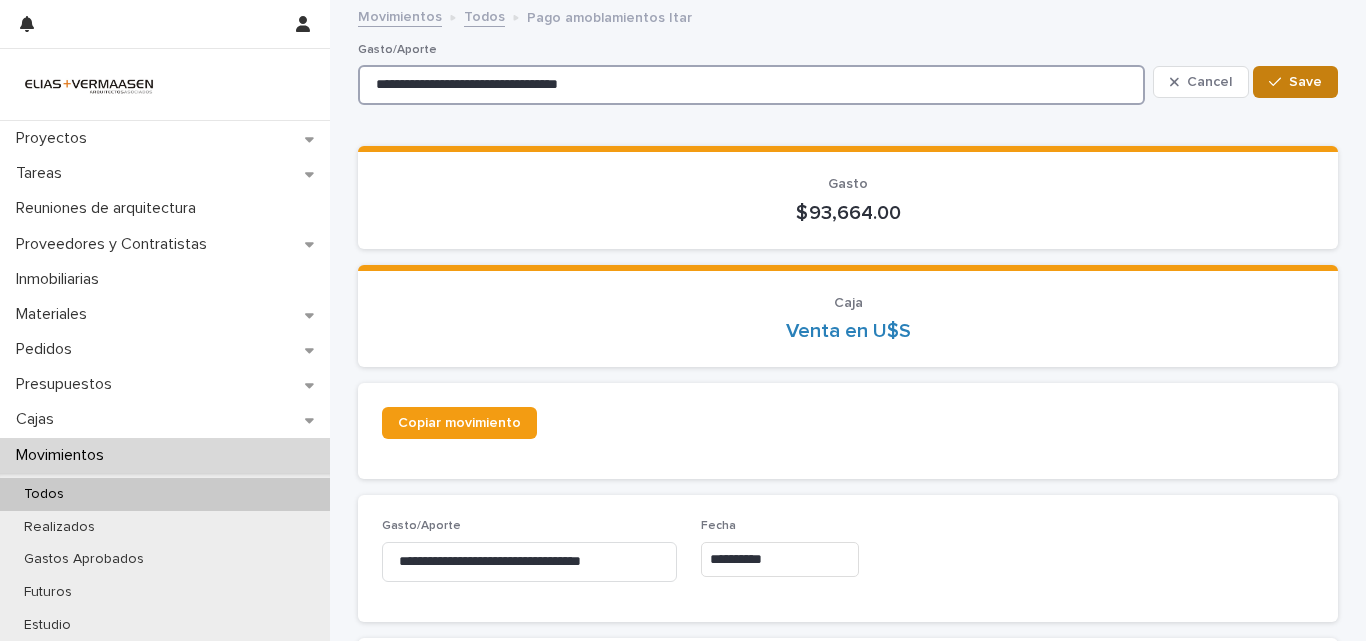 type on "**********" 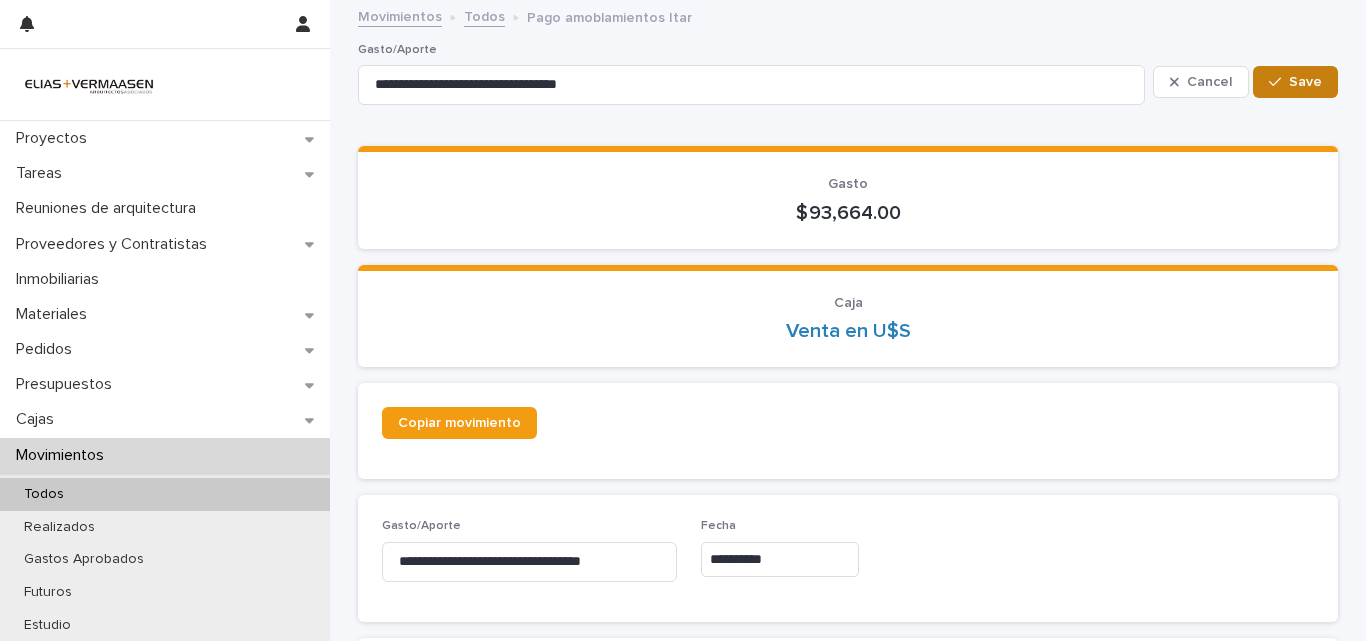 click on "Save" at bounding box center (1305, 82) 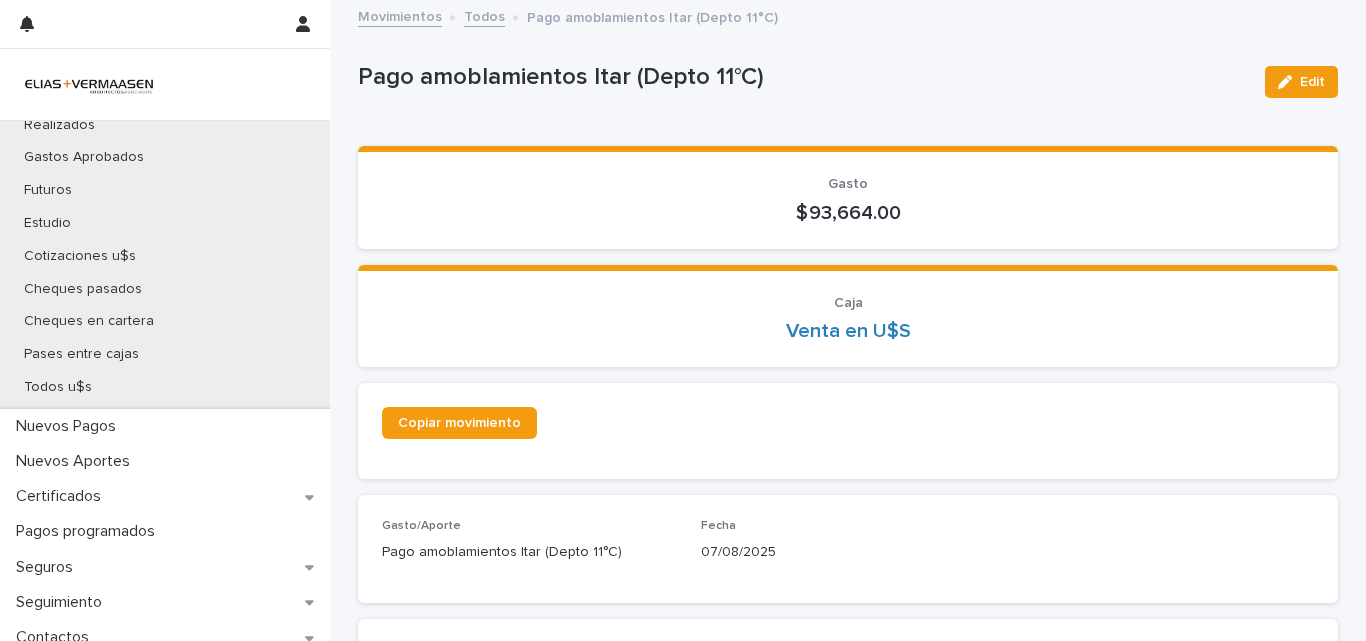scroll, scrollTop: 502, scrollLeft: 0, axis: vertical 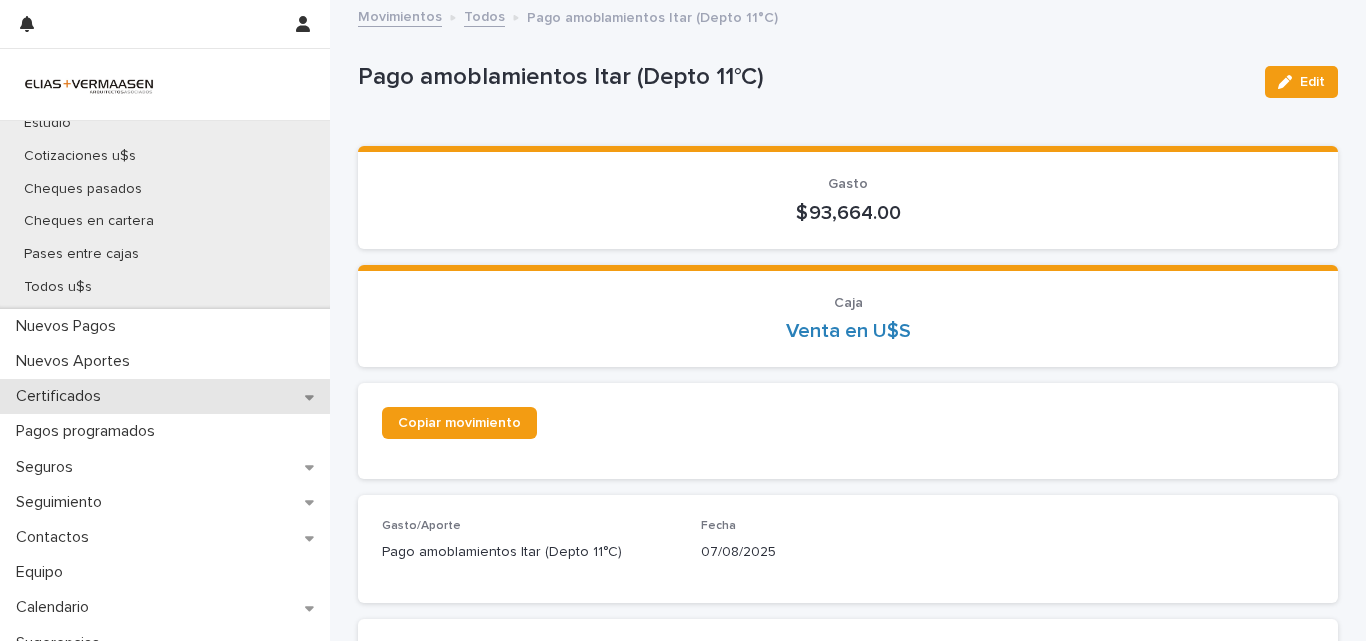 click on "Certificados" at bounding box center [62, 396] 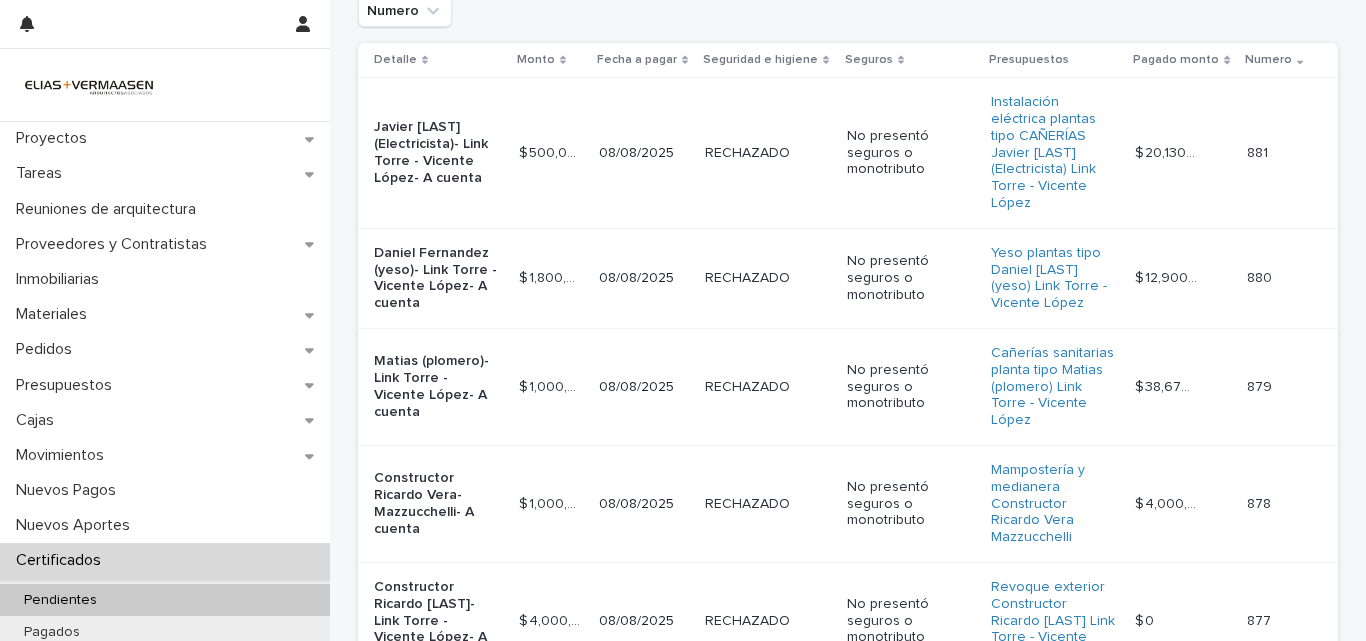 scroll, scrollTop: 170, scrollLeft: 0, axis: vertical 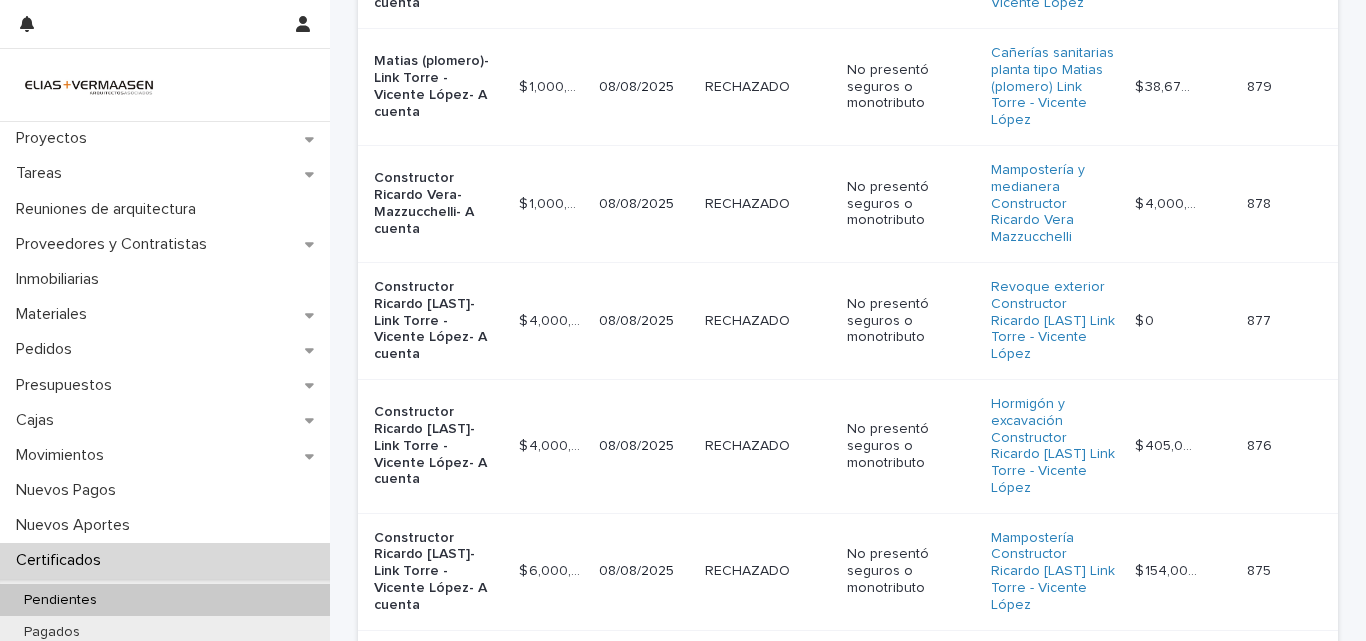 click on "08/08/2025" at bounding box center (644, 571) 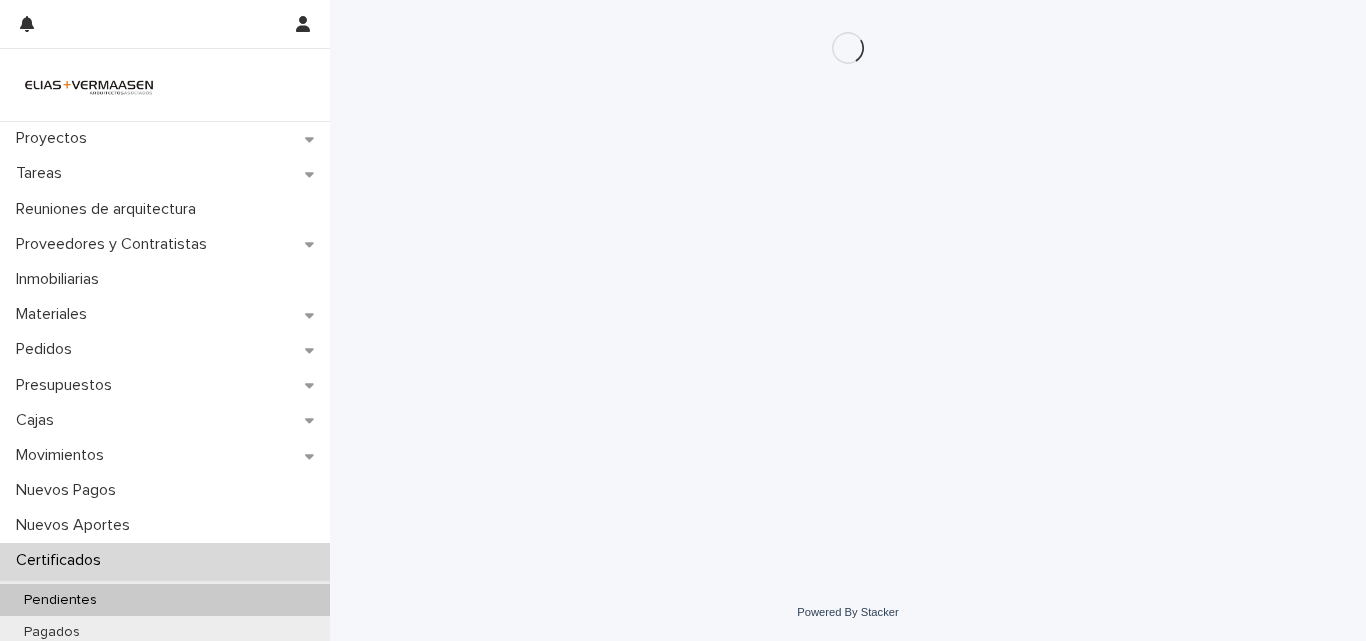 scroll, scrollTop: 0, scrollLeft: 0, axis: both 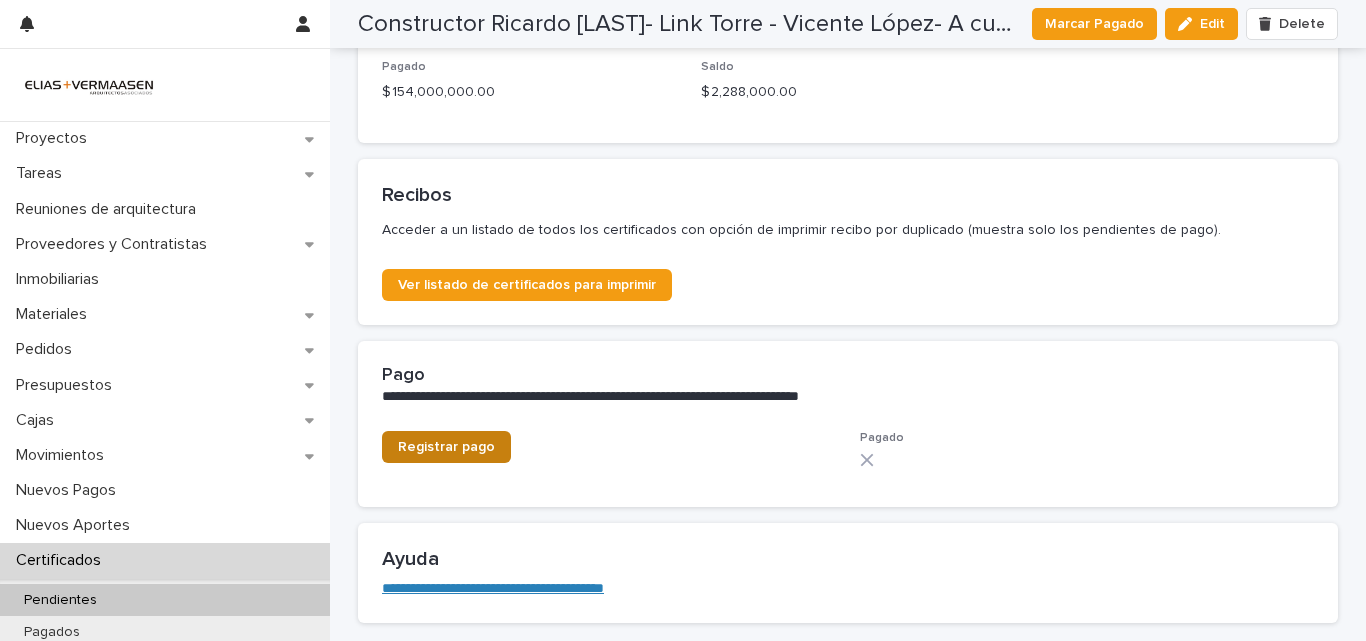 click on "Registrar pago" at bounding box center (446, 447) 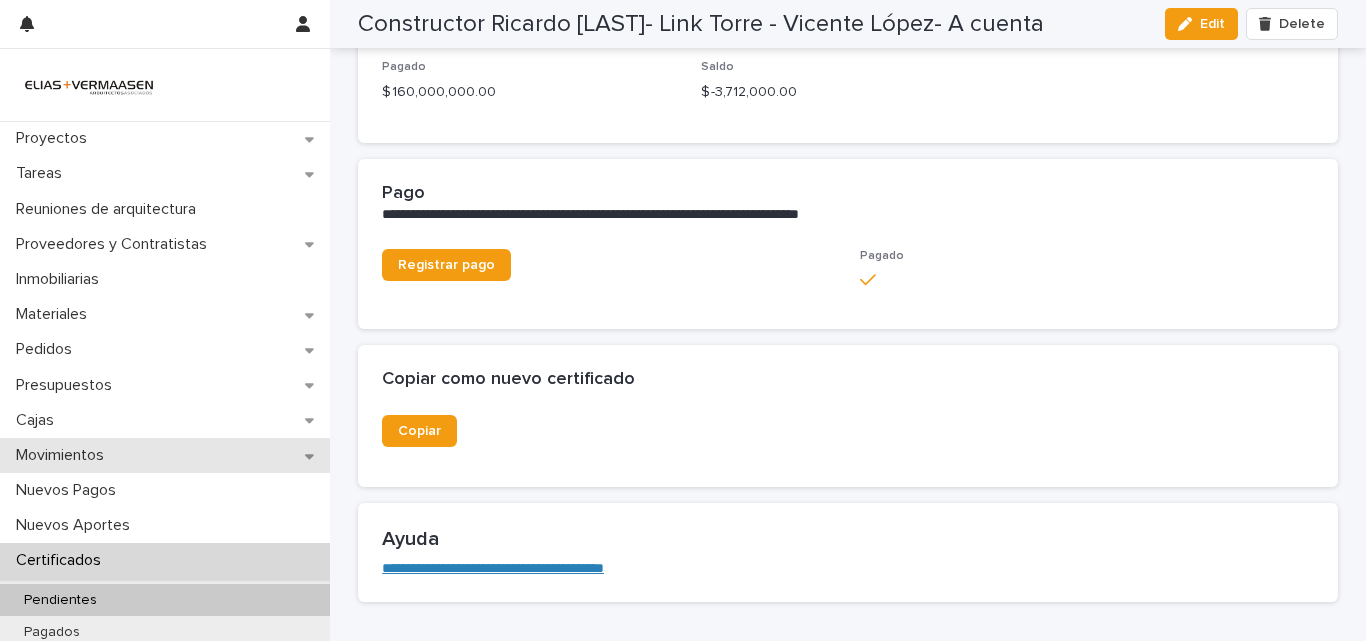 click on "Movimientos" at bounding box center [64, 455] 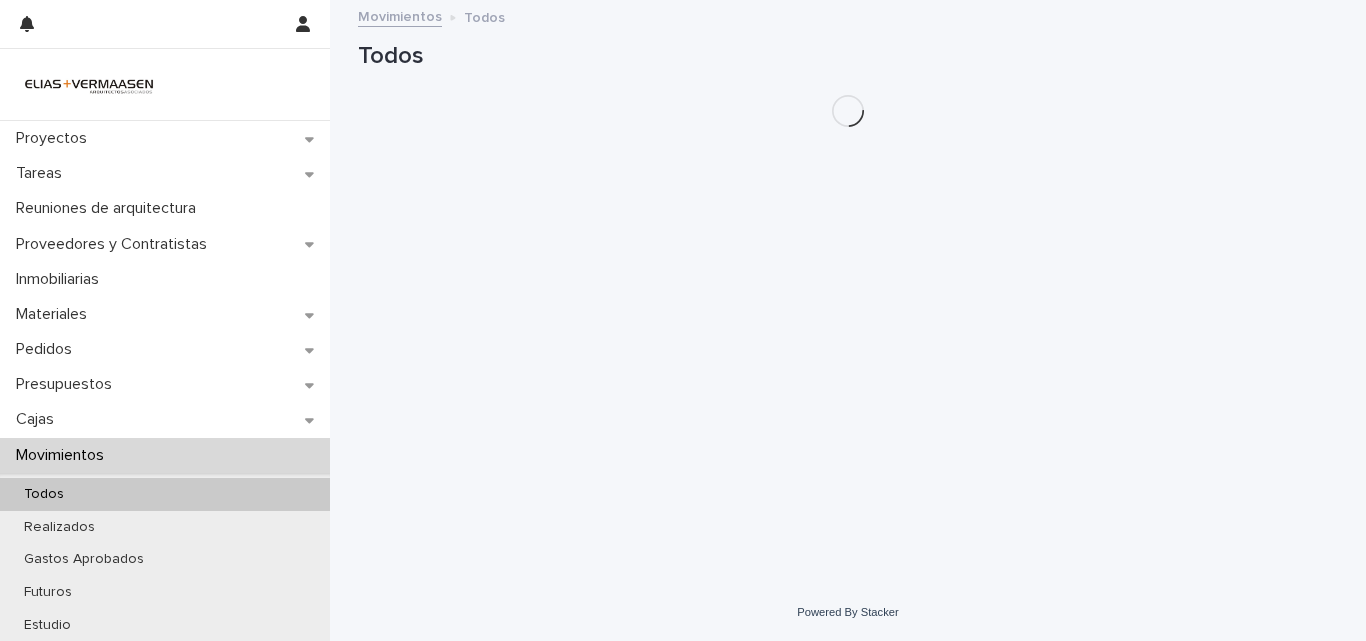 scroll, scrollTop: 0, scrollLeft: 0, axis: both 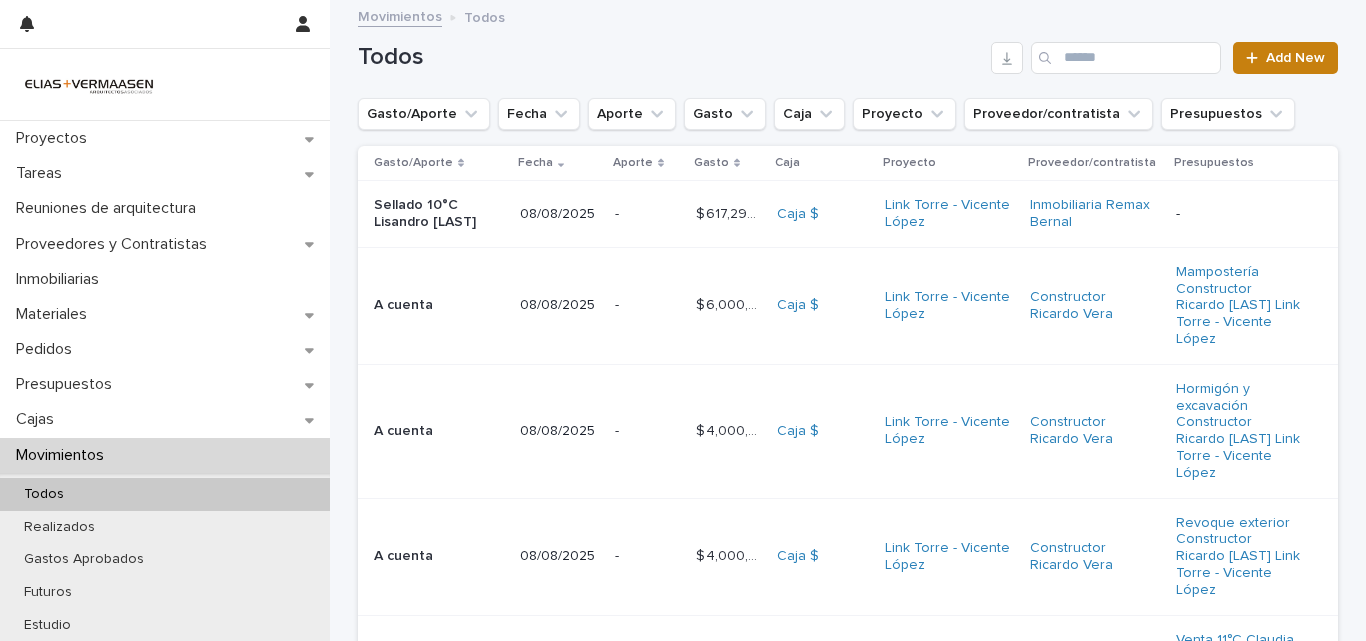 click on "Add New" at bounding box center [1295, 58] 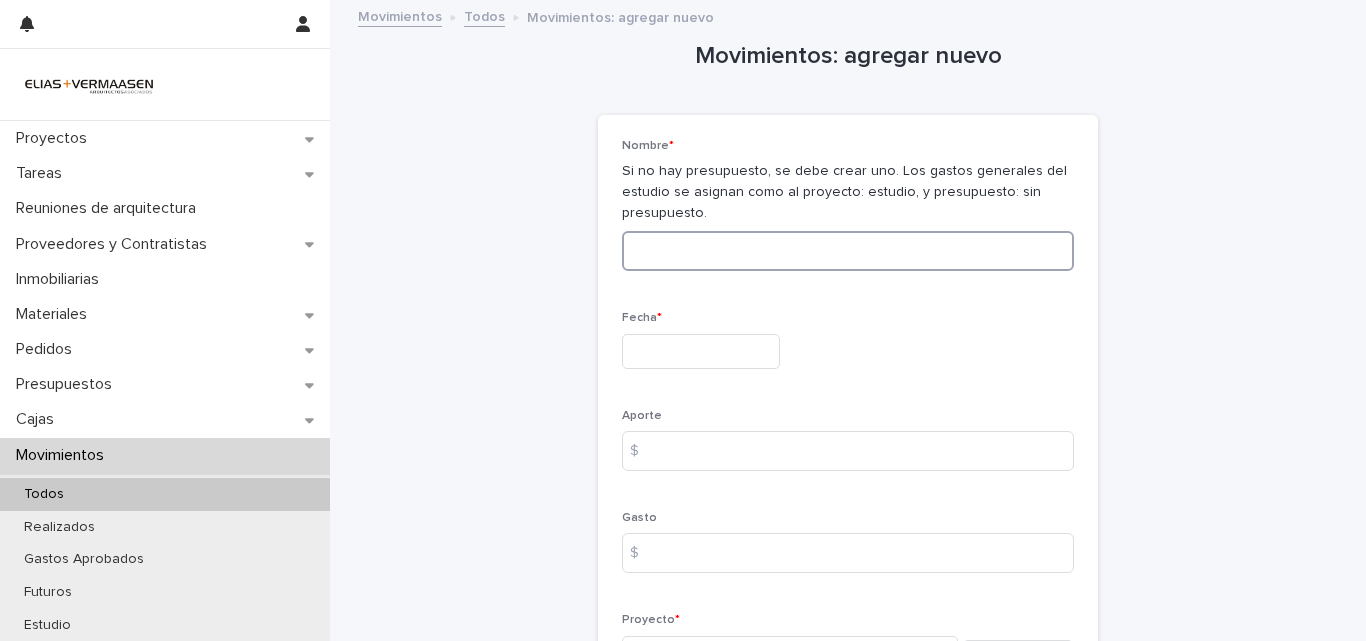click at bounding box center [848, 251] 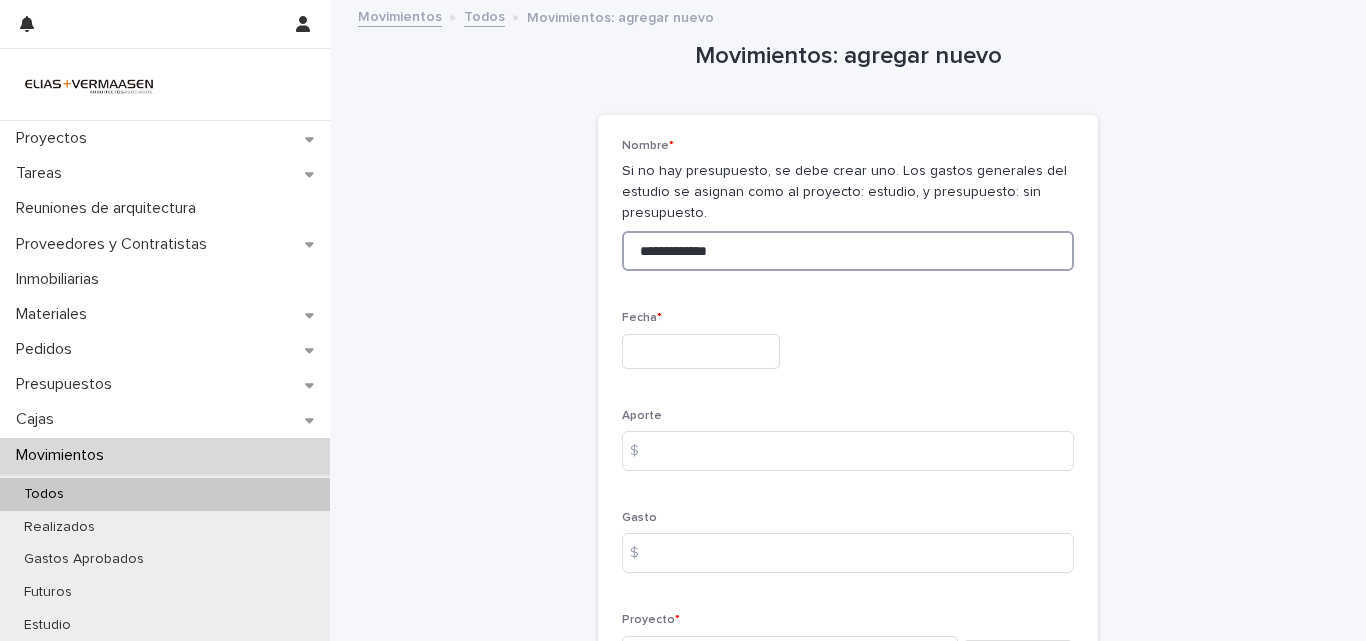 type on "**********" 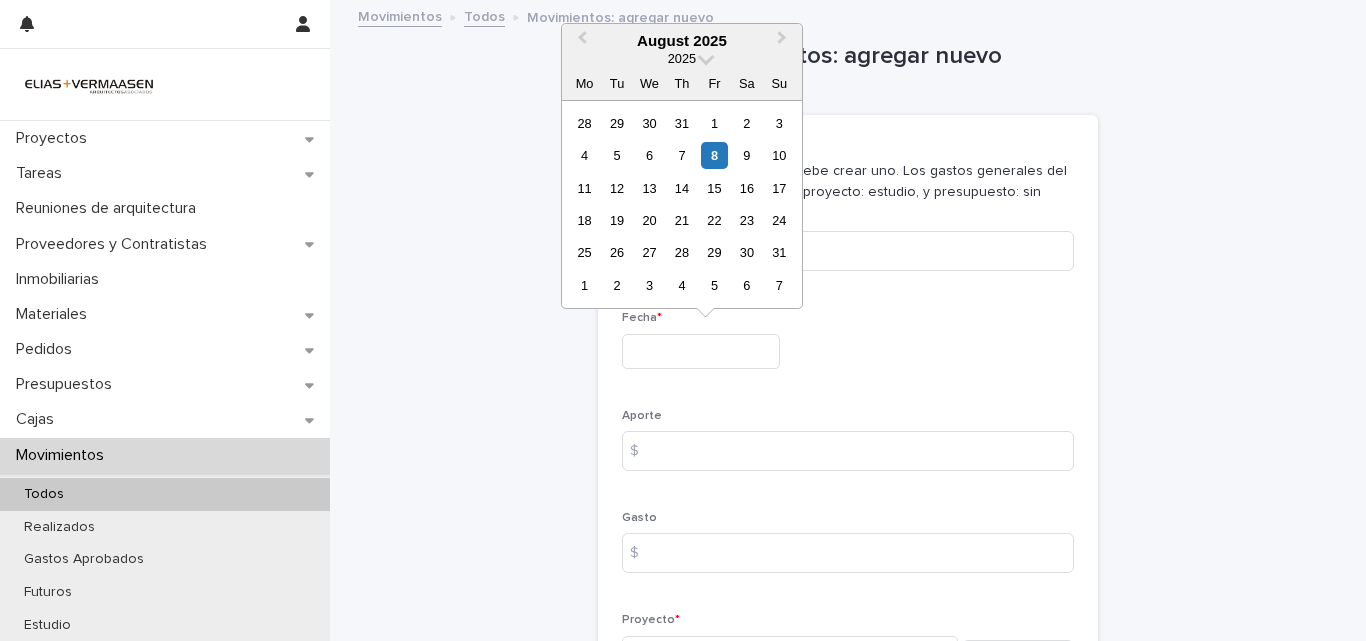 click at bounding box center [701, 351] 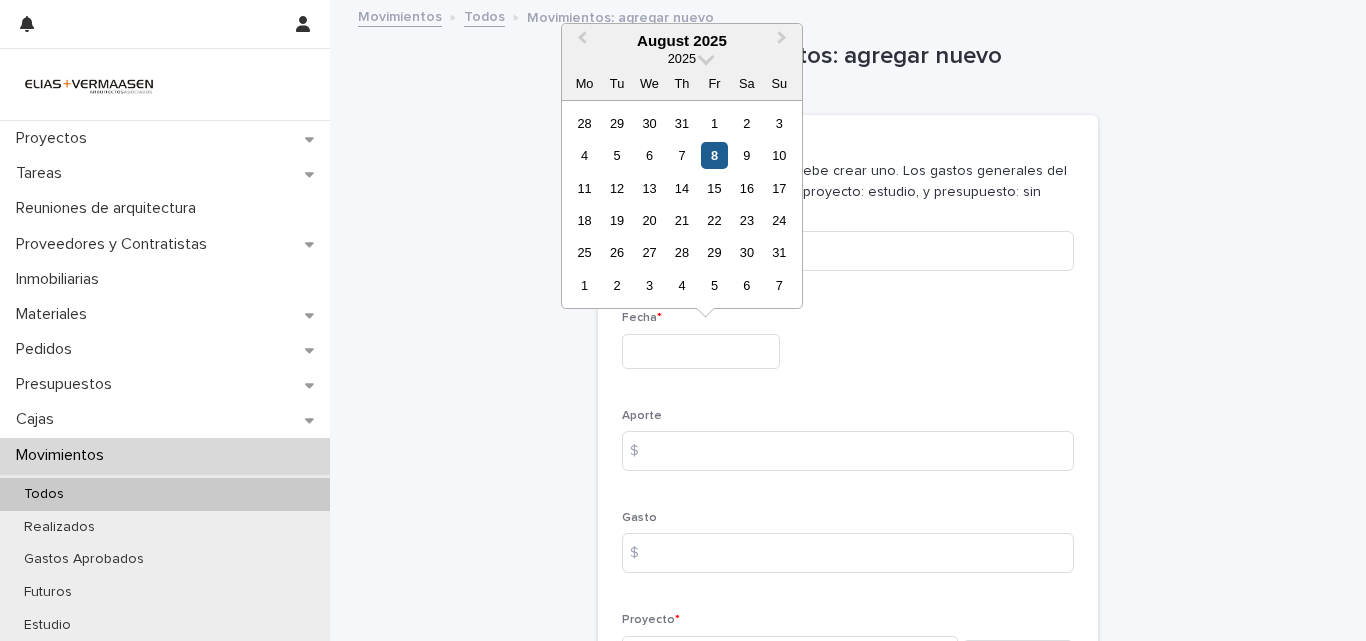 click on "8" at bounding box center [714, 155] 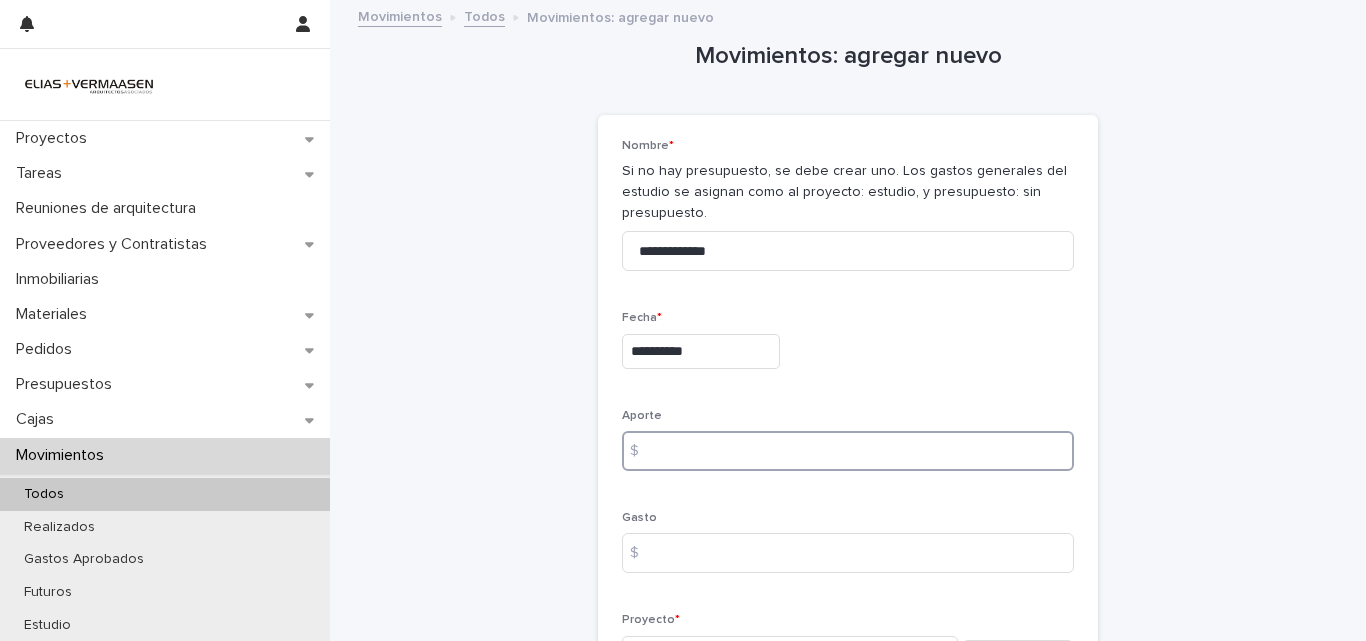 click at bounding box center [848, 451] 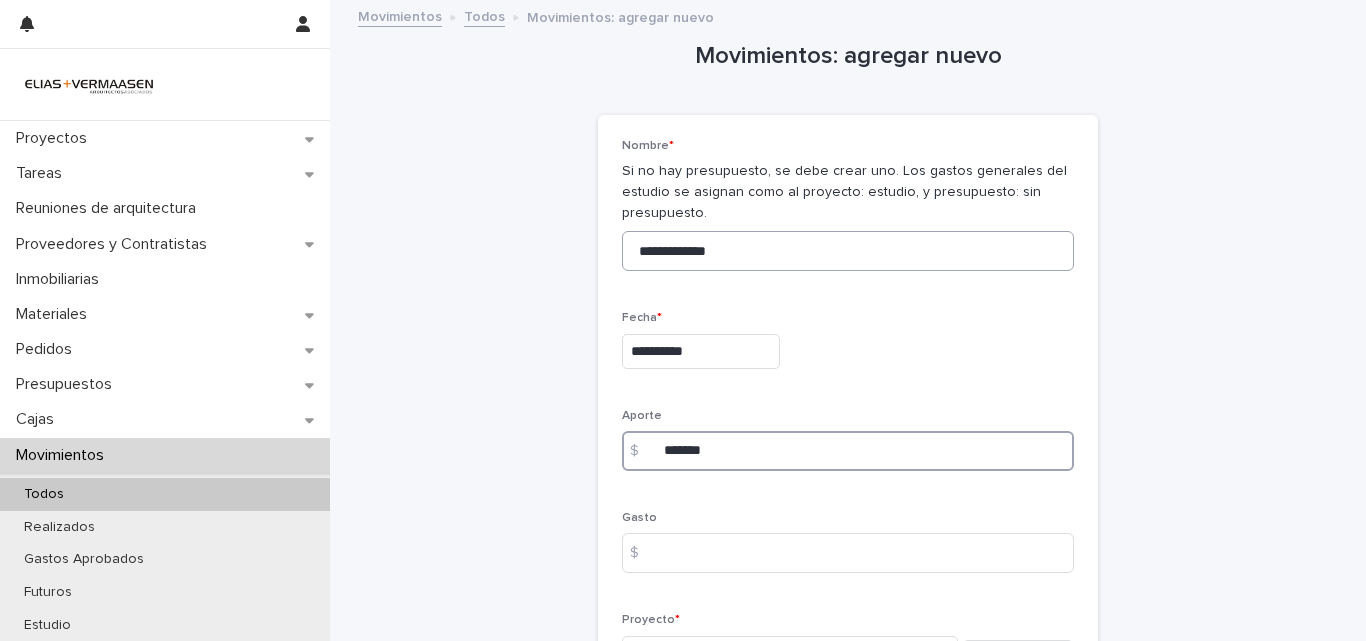 type on "*******" 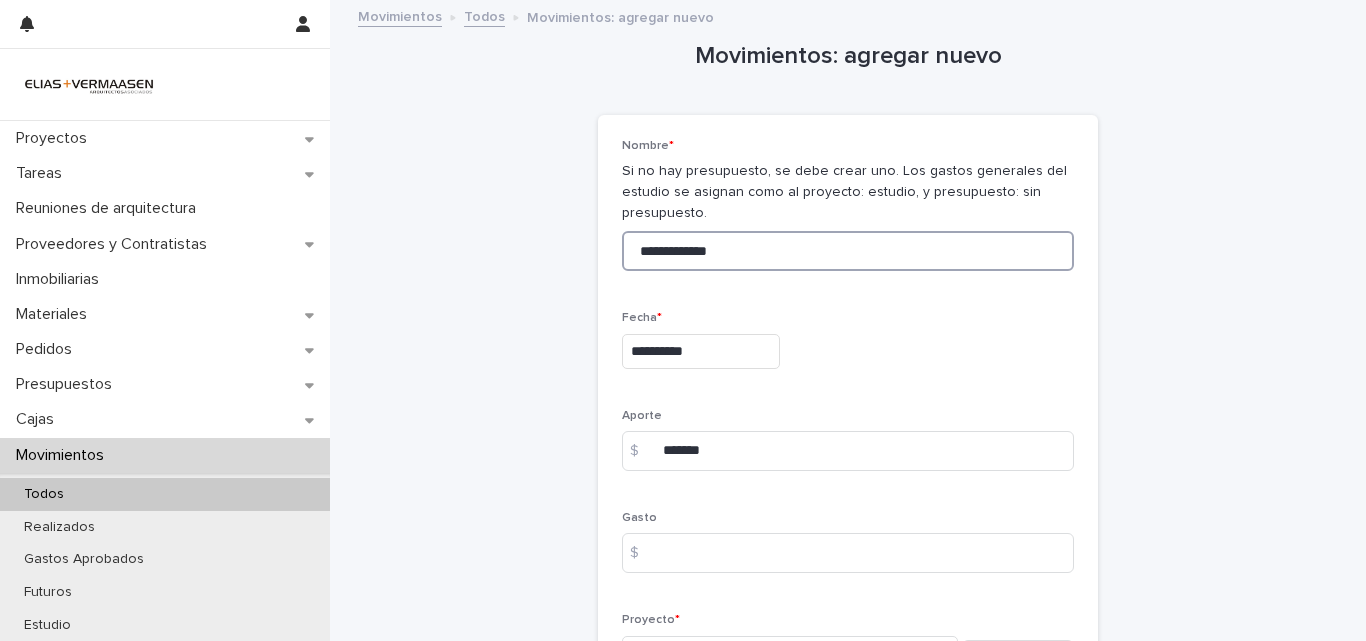click on "**********" at bounding box center (848, 251) 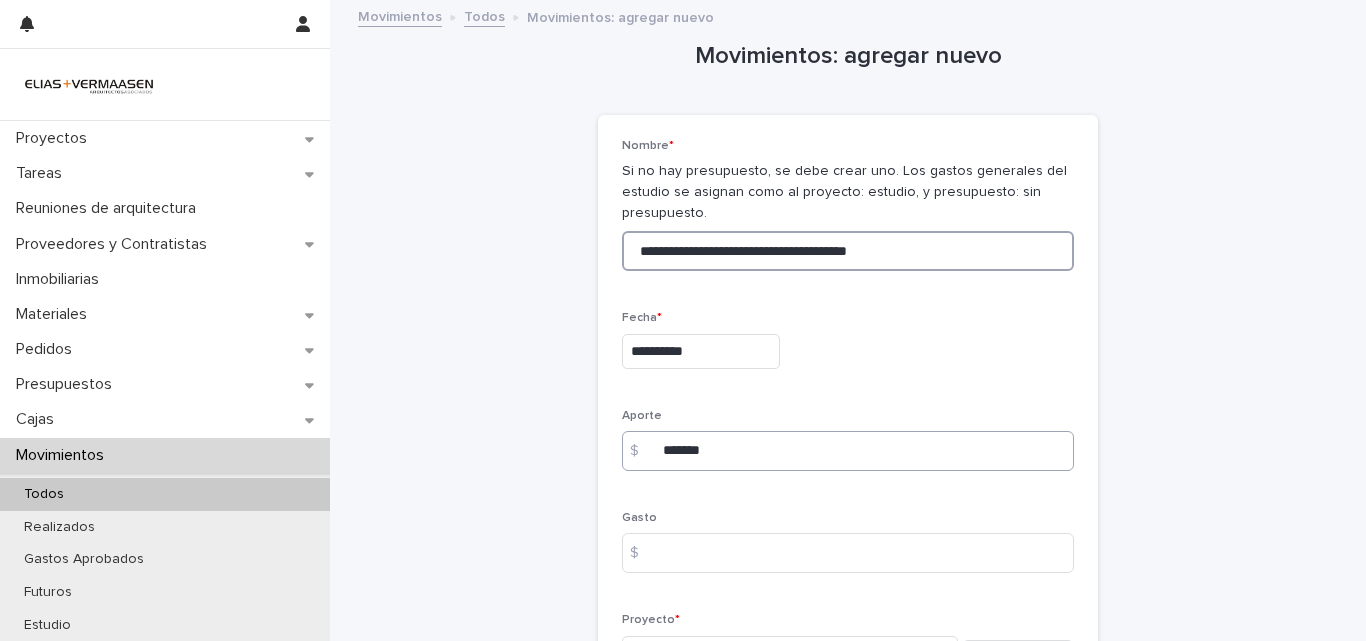 type on "**********" 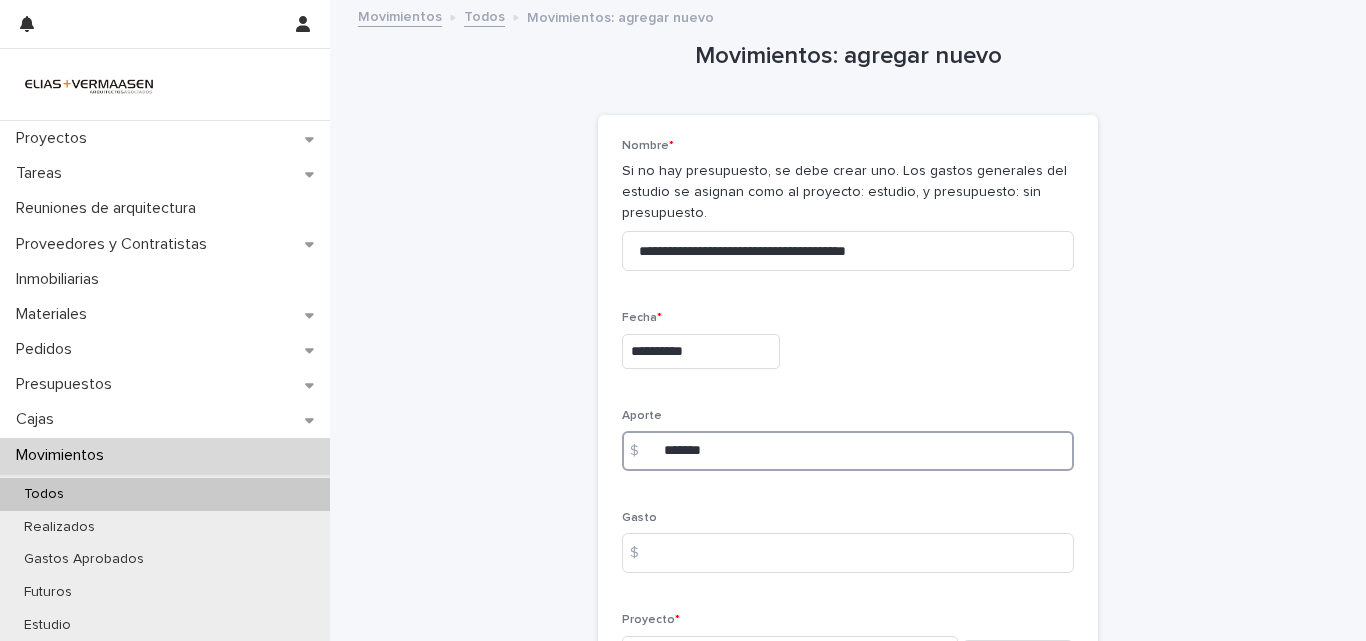 click on "*******" at bounding box center (848, 451) 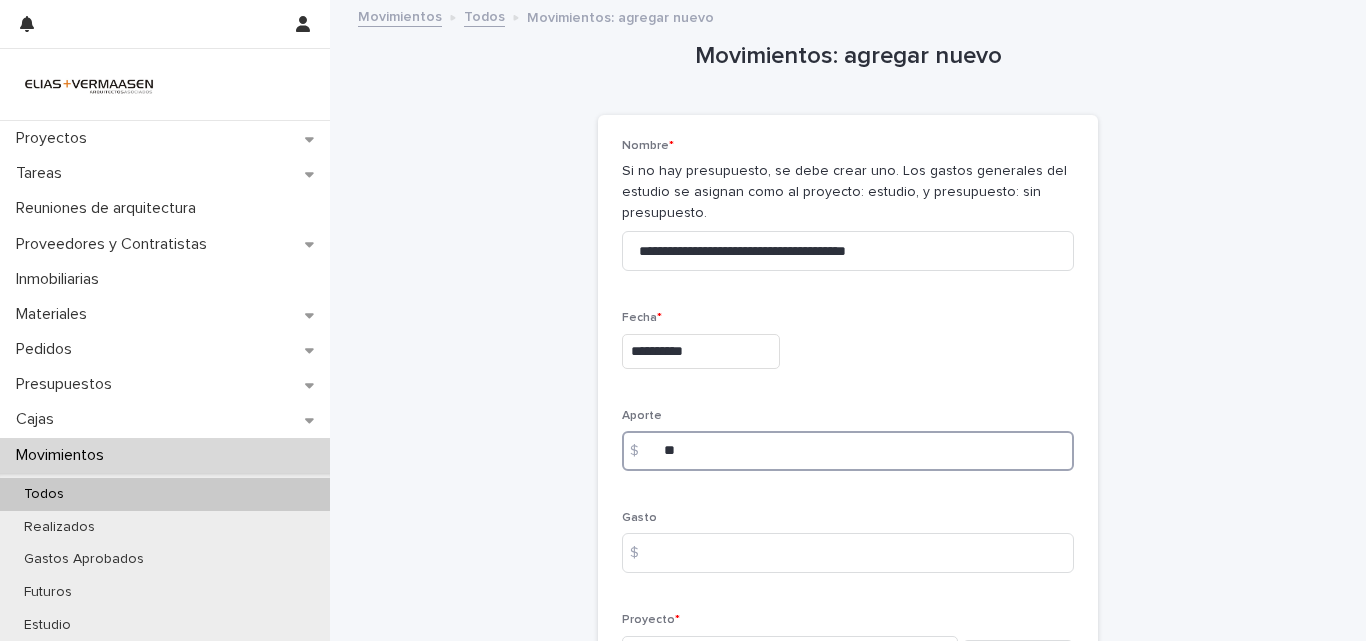 type on "*" 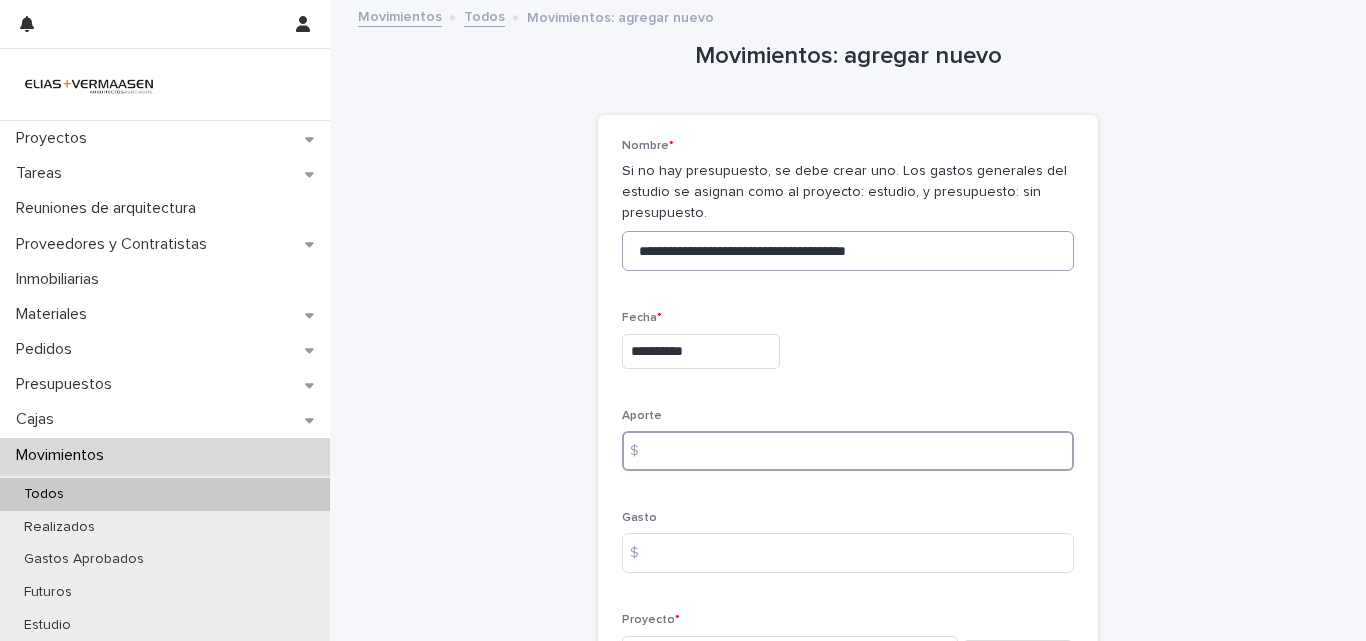 type 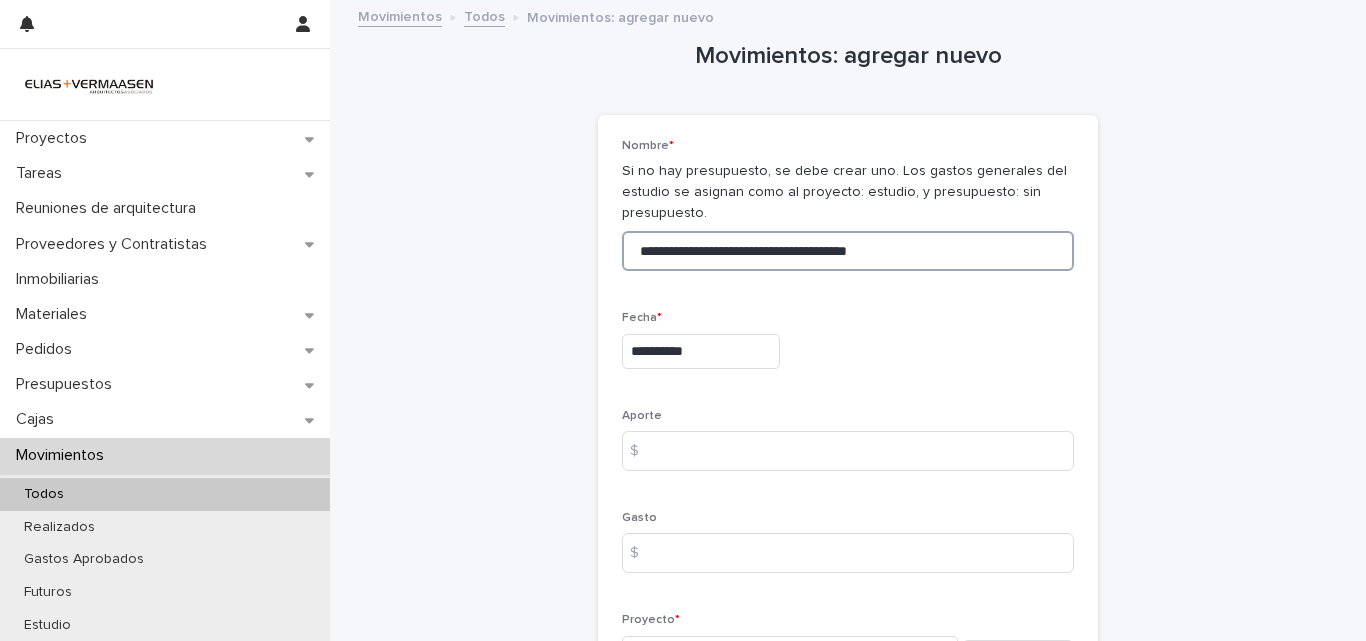 click on "**********" at bounding box center (848, 251) 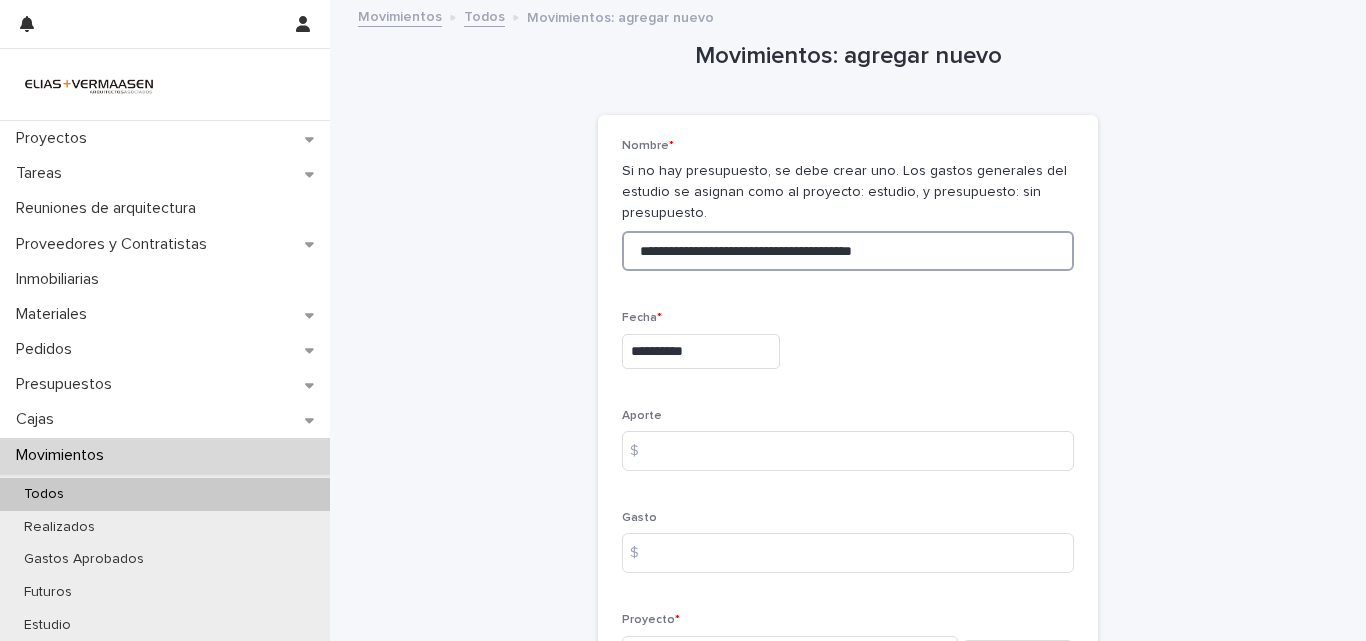 click on "**********" at bounding box center (848, 251) 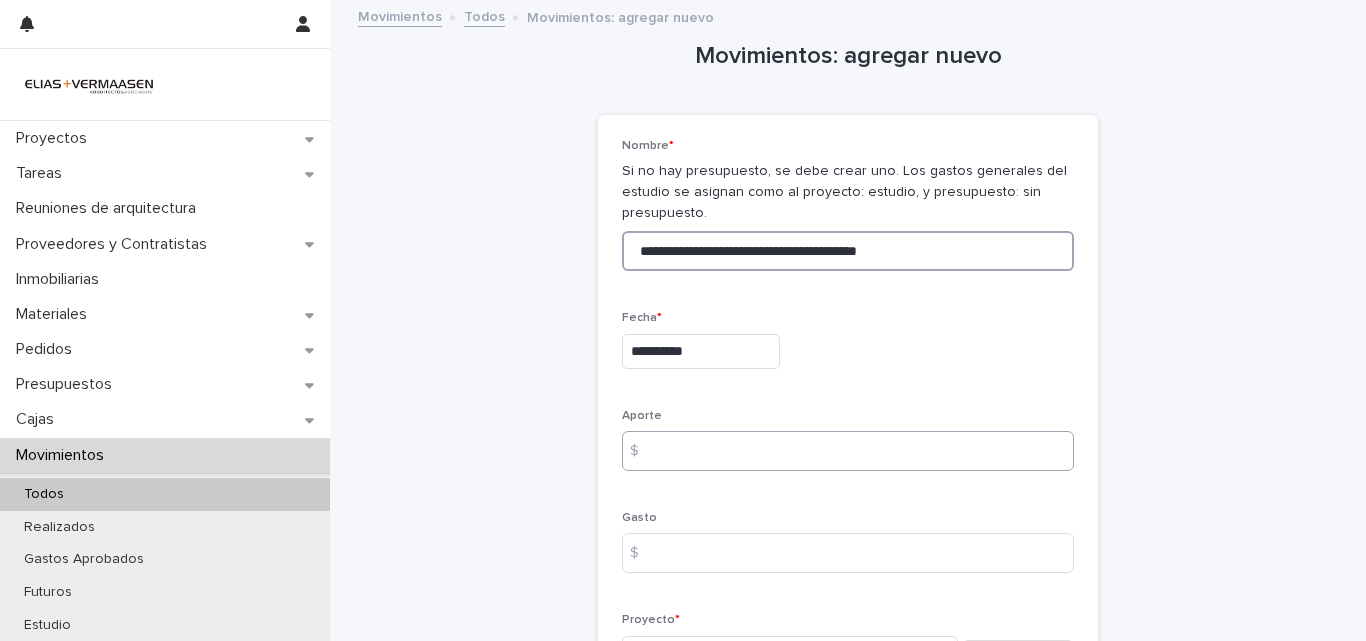 type on "**********" 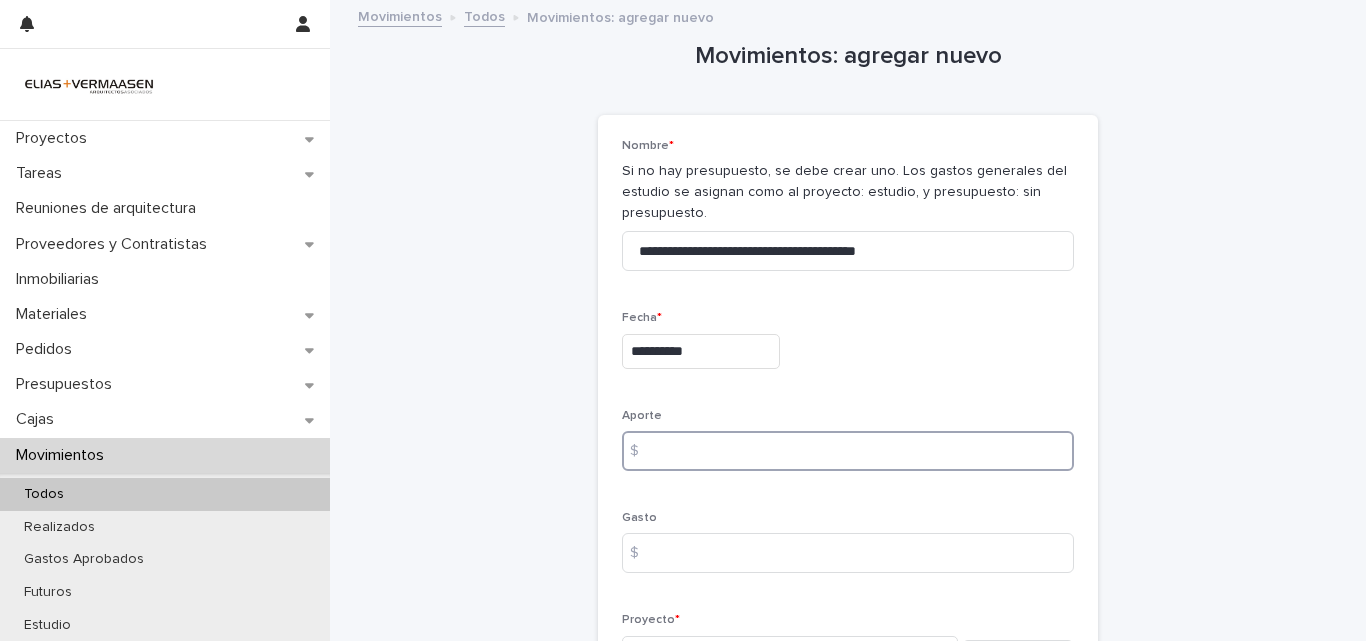 click at bounding box center (848, 451) 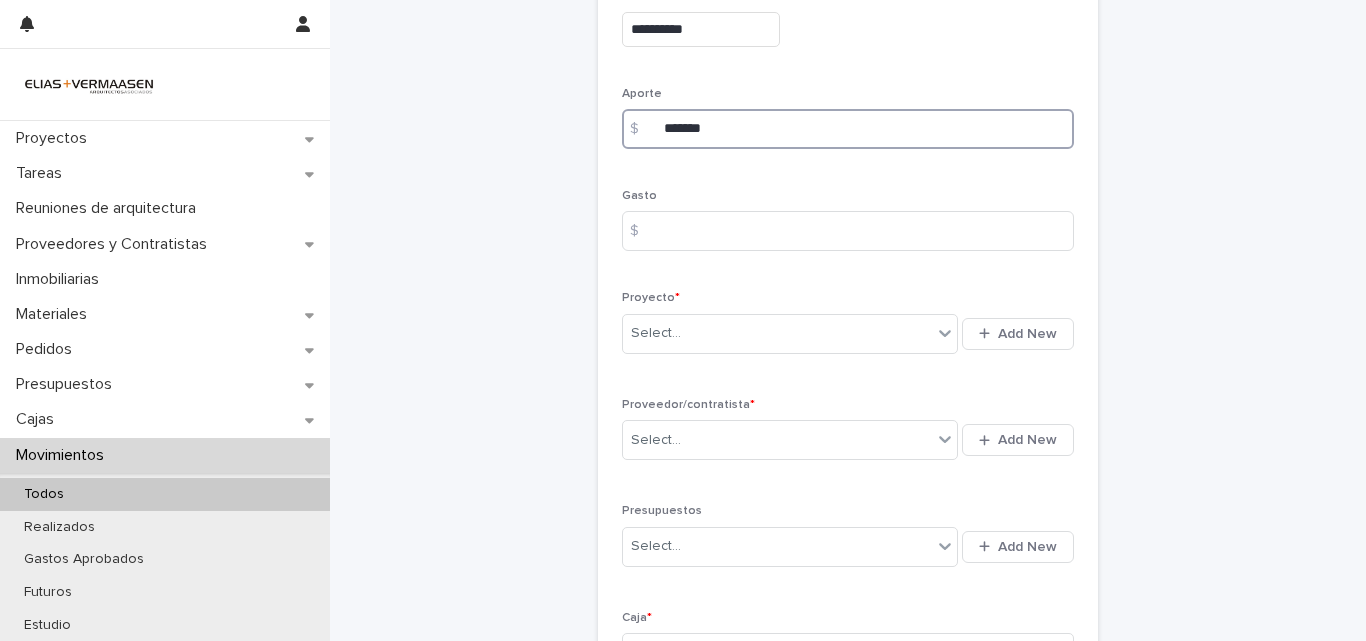 scroll, scrollTop: 402, scrollLeft: 0, axis: vertical 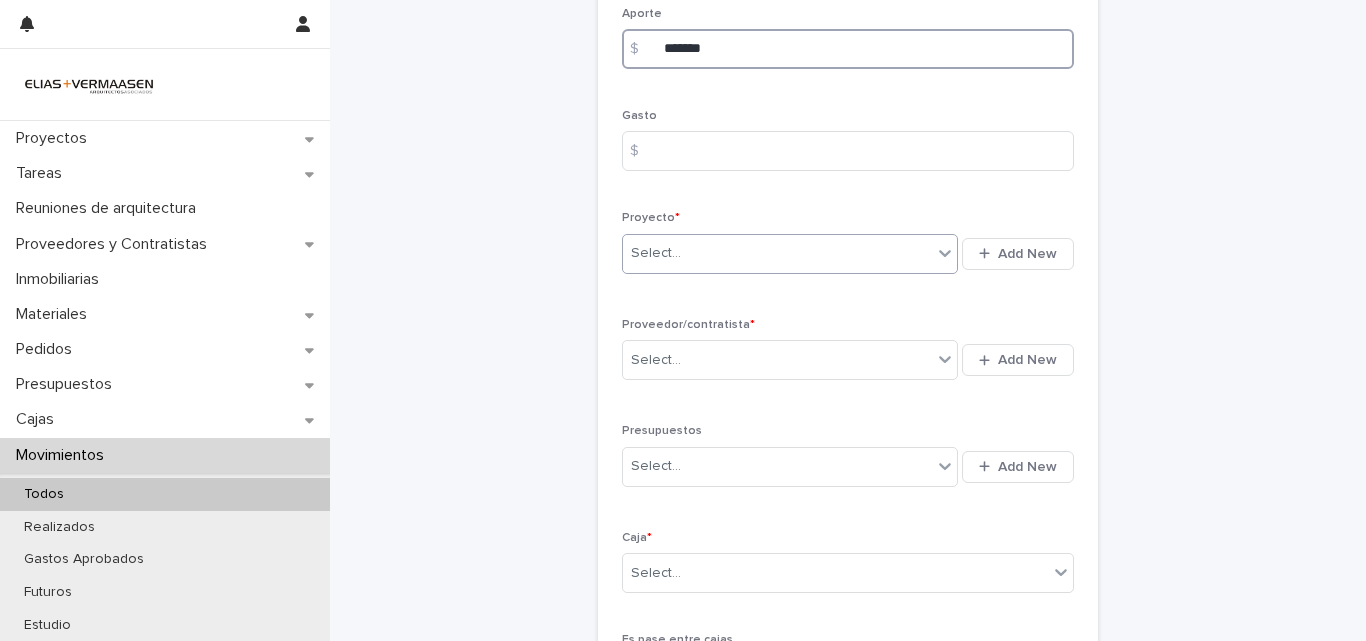type on "*******" 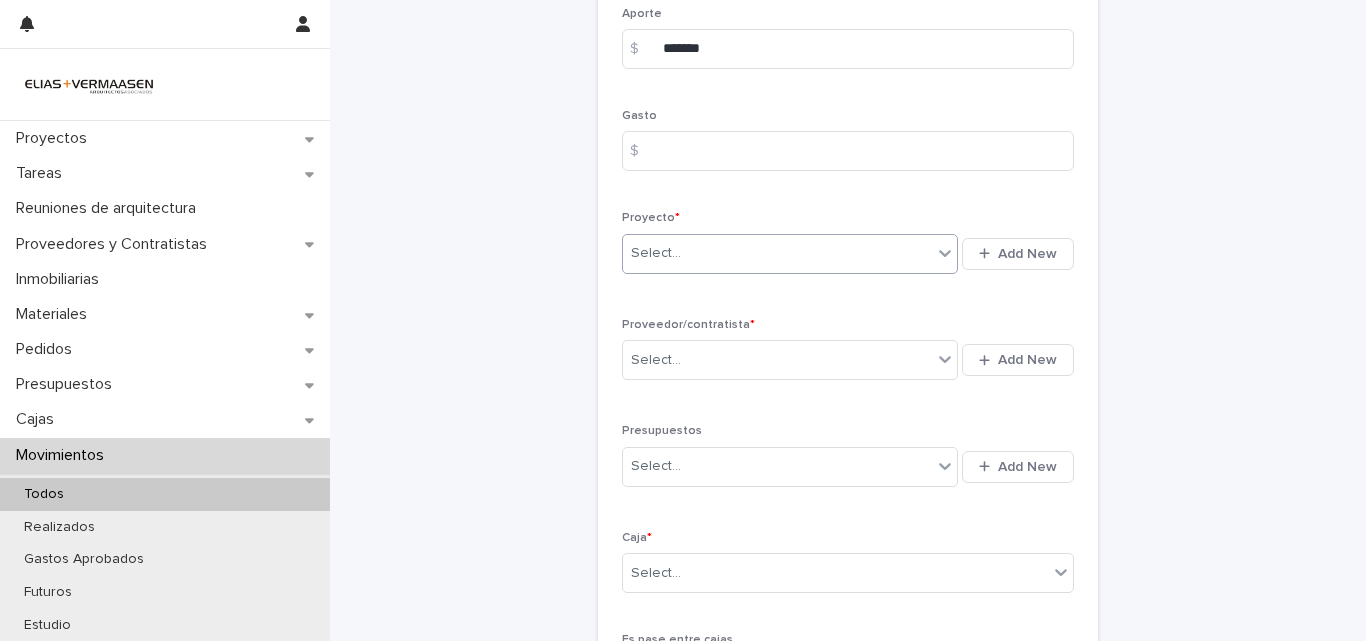 click on "Select..." at bounding box center (777, 253) 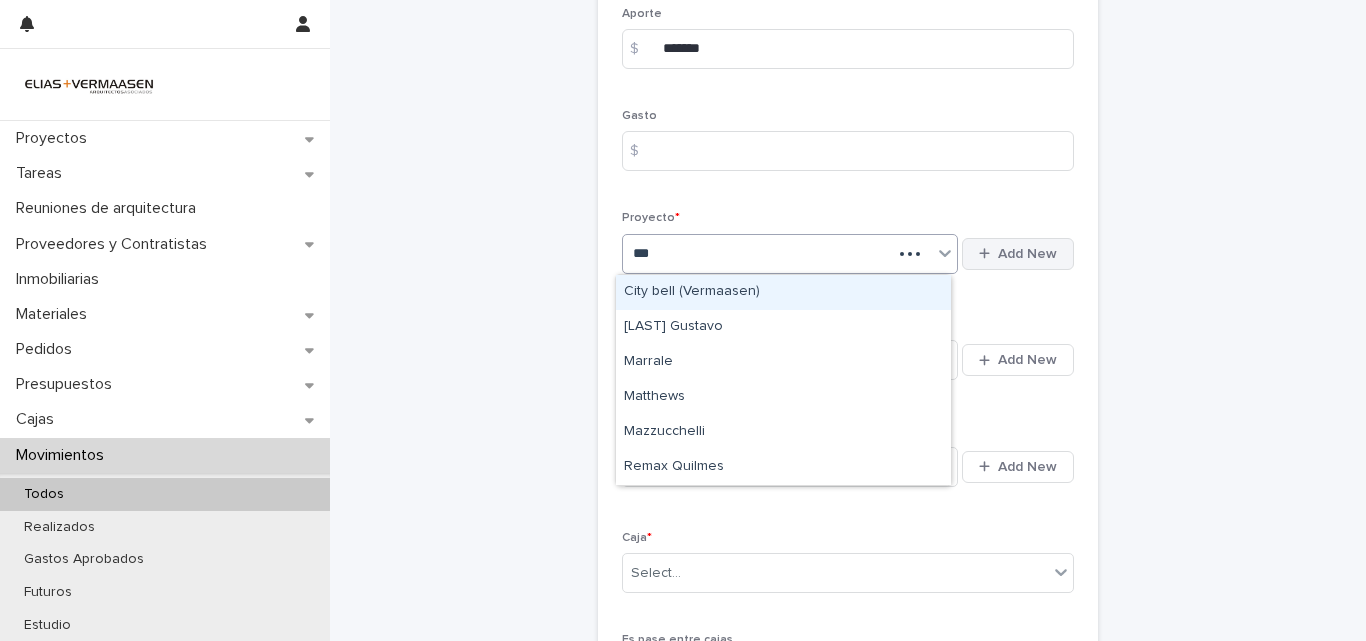 type on "****" 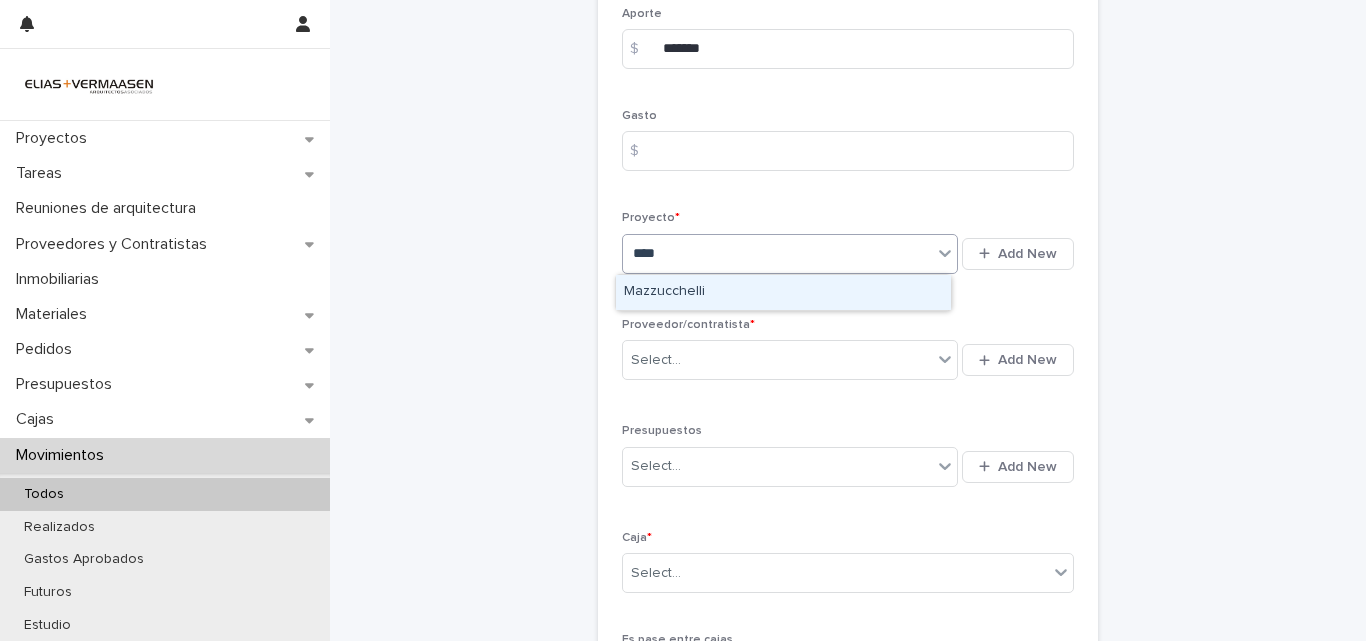 click on "Mazzucchelli" at bounding box center (783, 292) 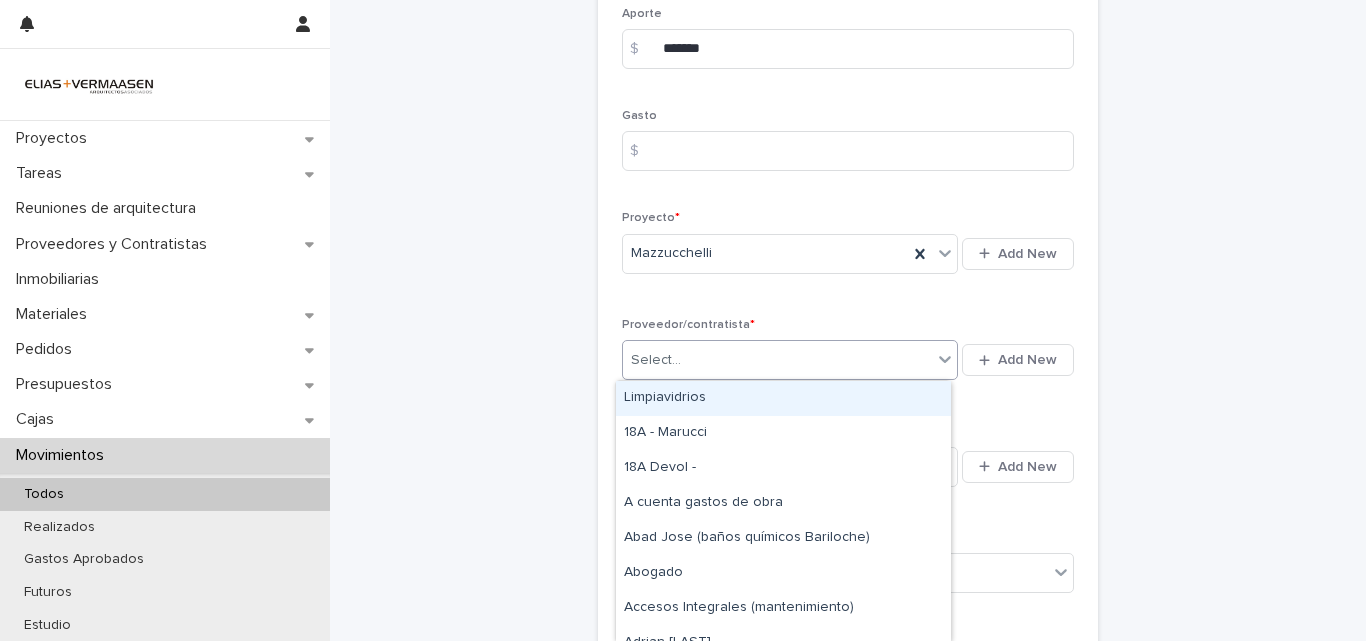 click on "Select..." at bounding box center (777, 360) 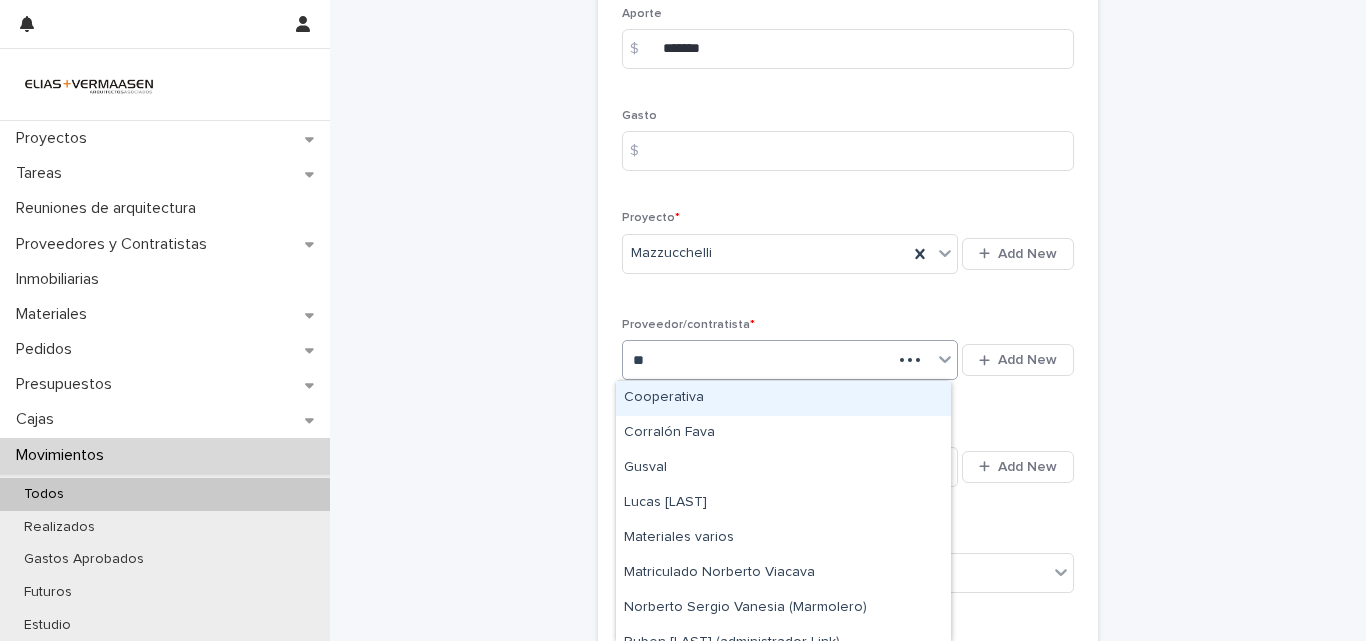 type on "***" 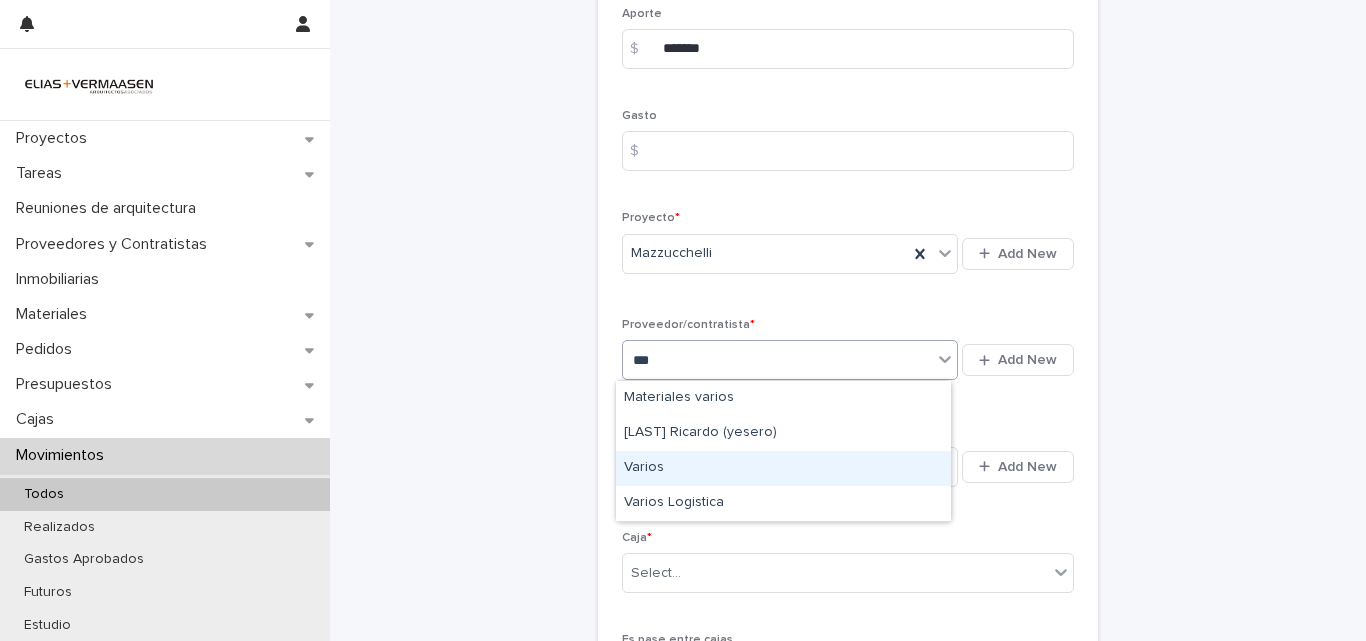 click on "Varios" at bounding box center (783, 468) 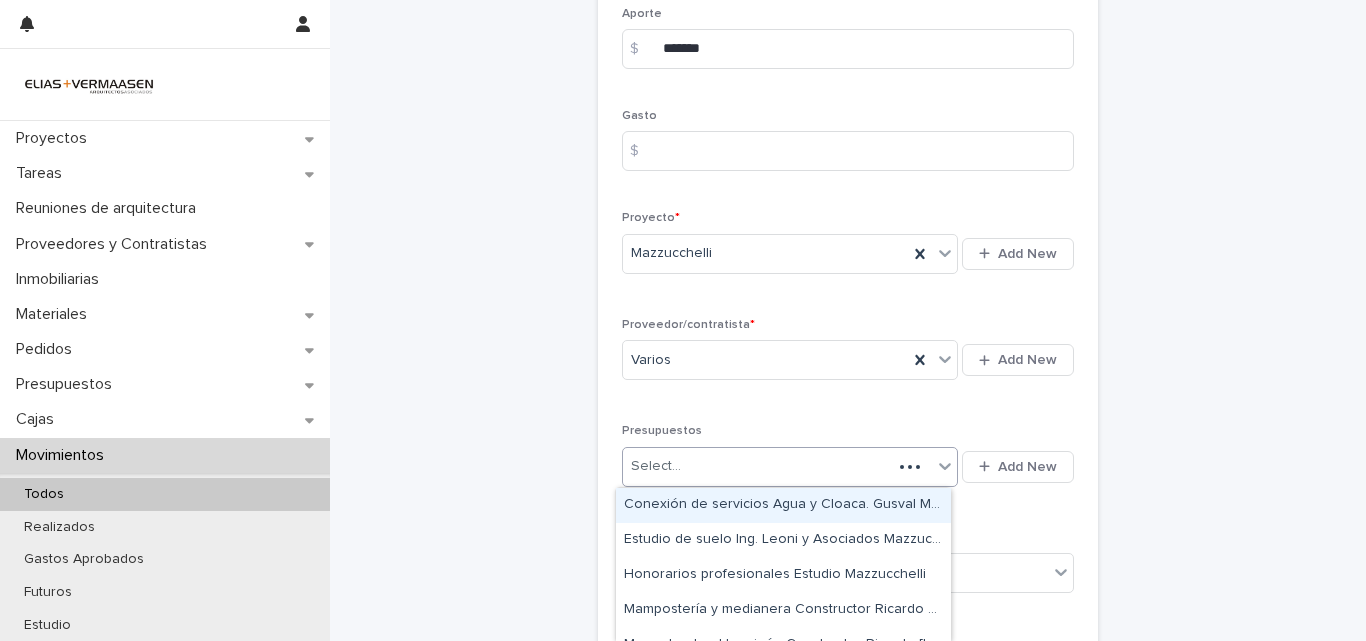 click on "Select..." at bounding box center (757, 466) 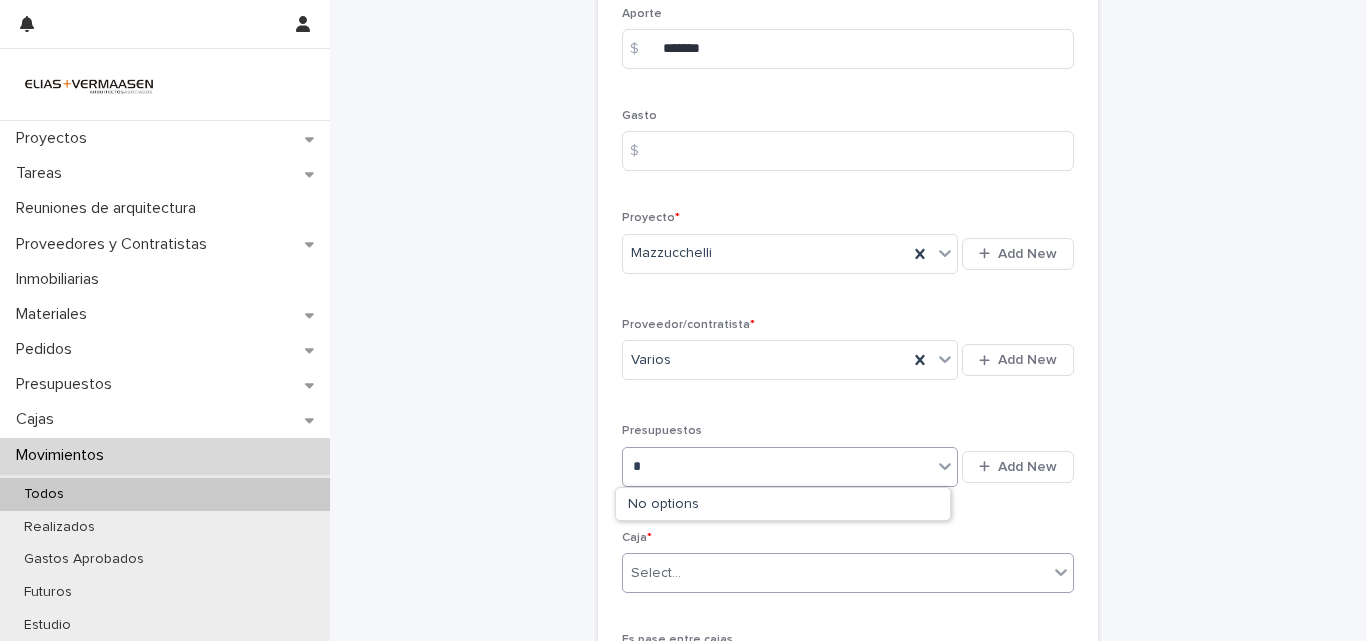 type on "*" 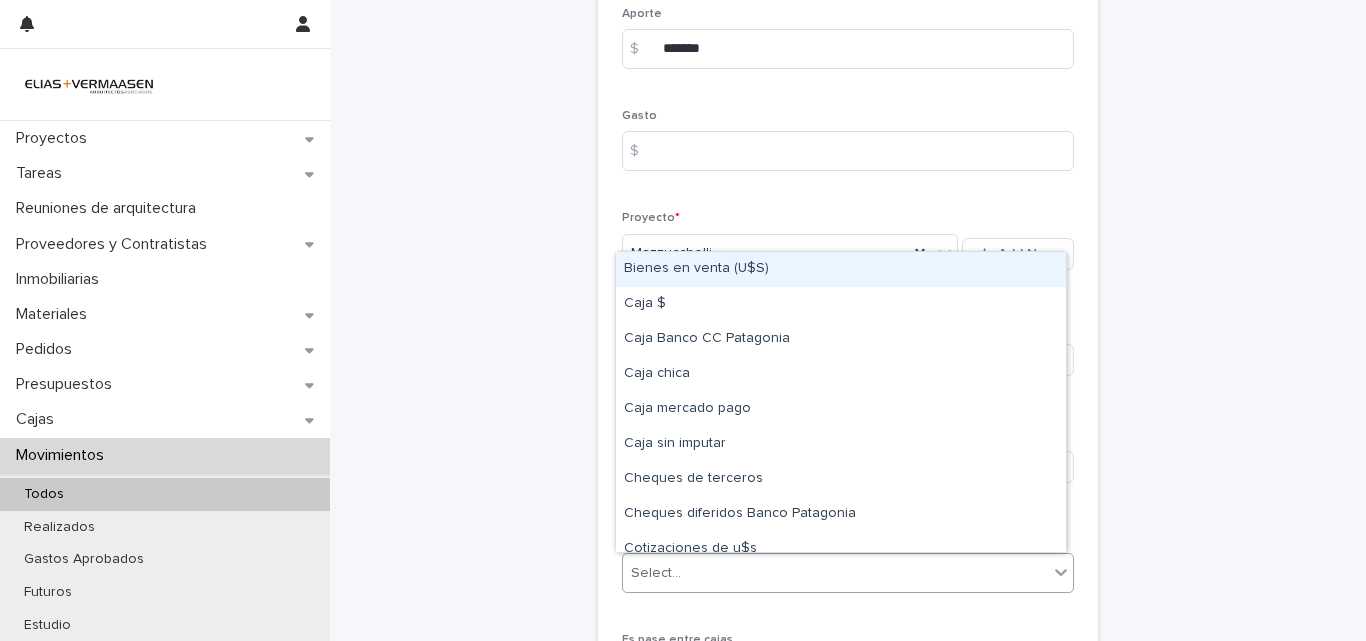 click on "Select..." at bounding box center (835, 573) 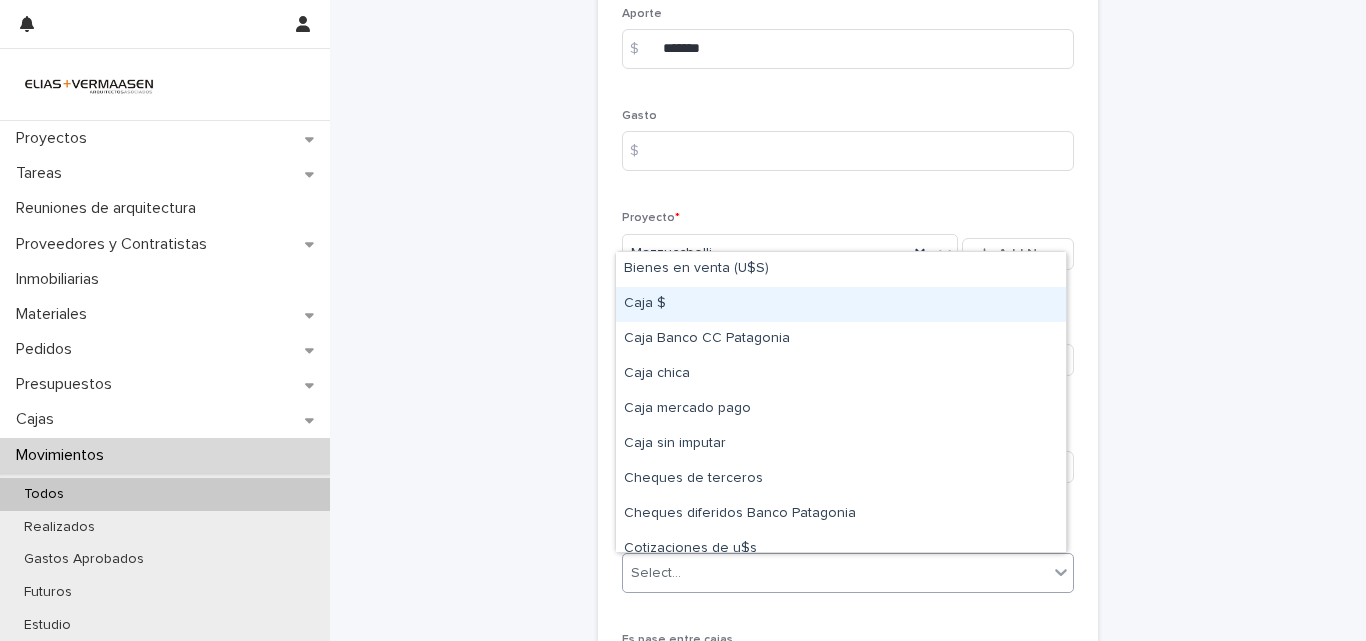 click on "Caja $" at bounding box center [841, 304] 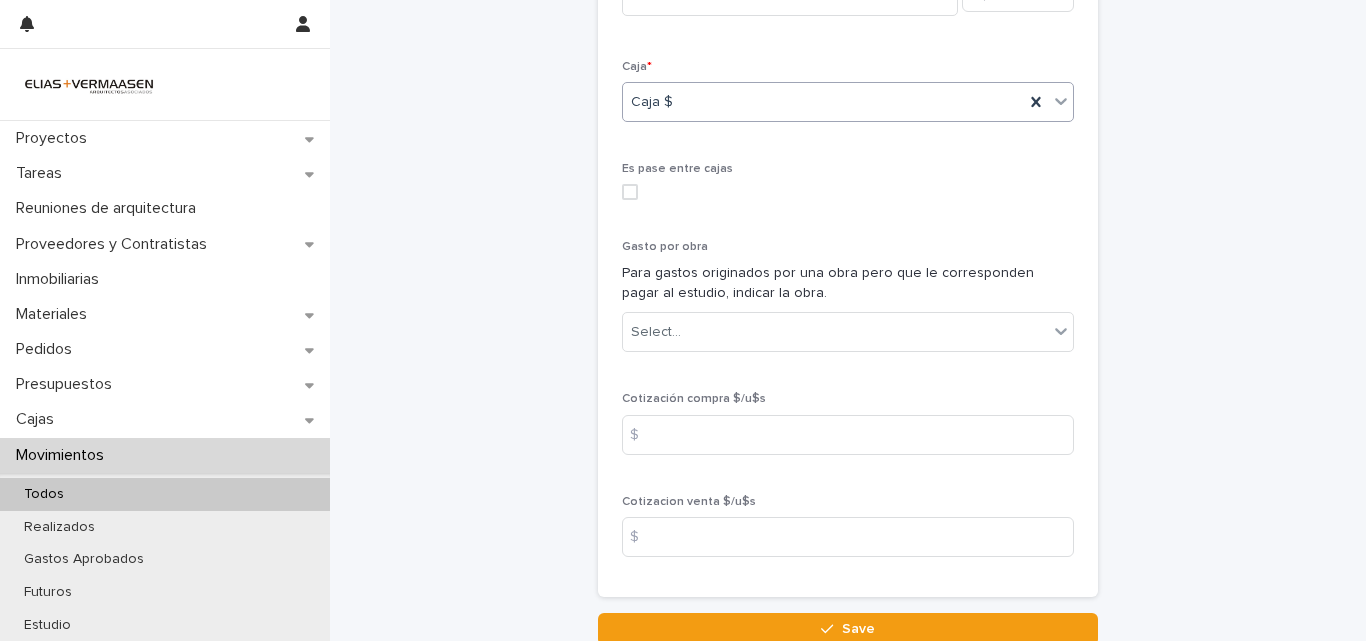 scroll, scrollTop: 1034, scrollLeft: 0, axis: vertical 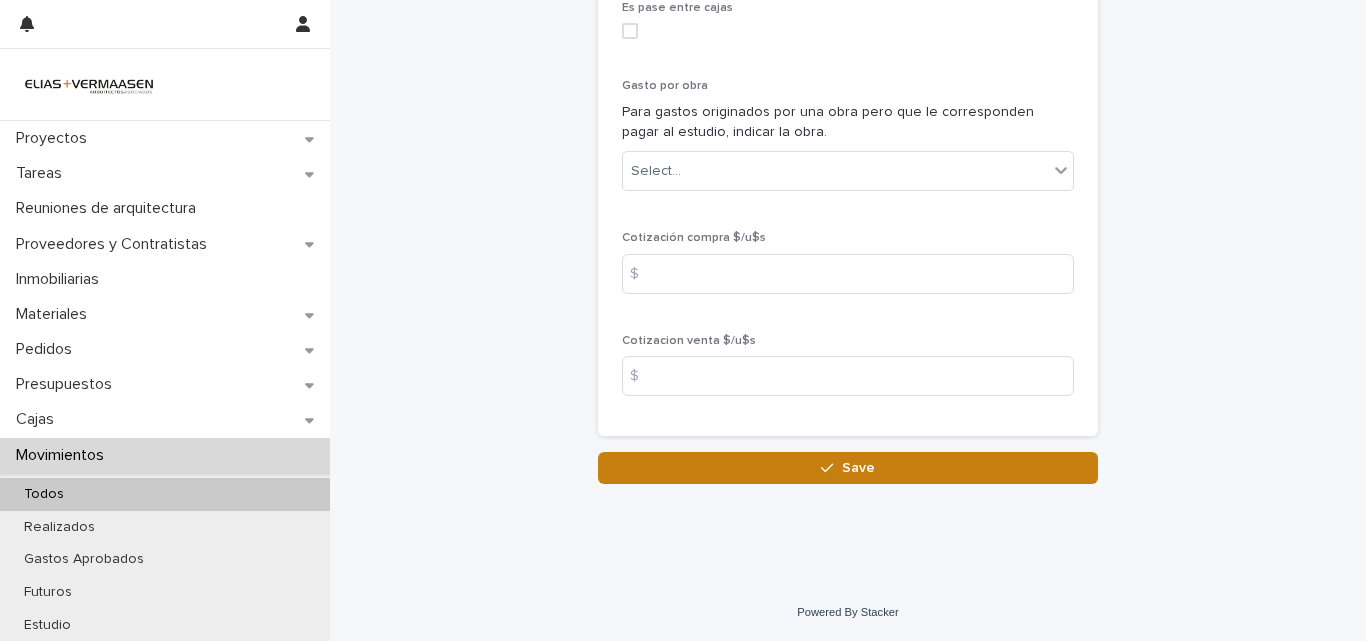 click on "Save" at bounding box center (848, 468) 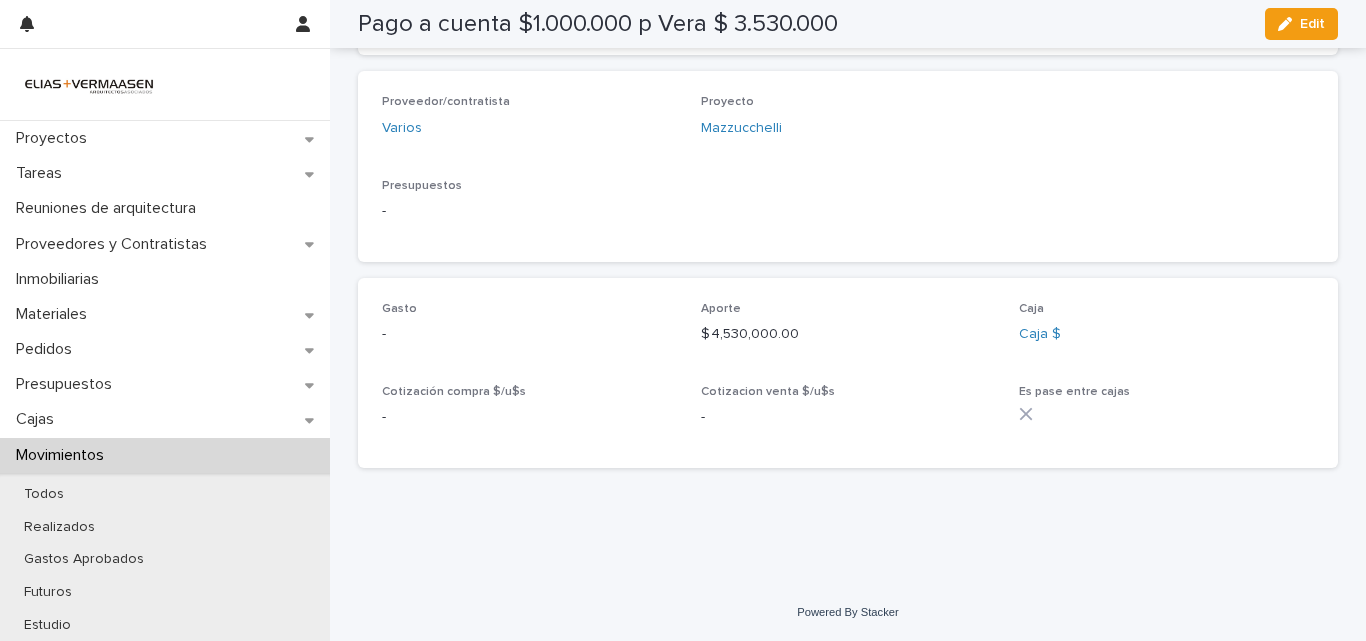 scroll, scrollTop: 547, scrollLeft: 0, axis: vertical 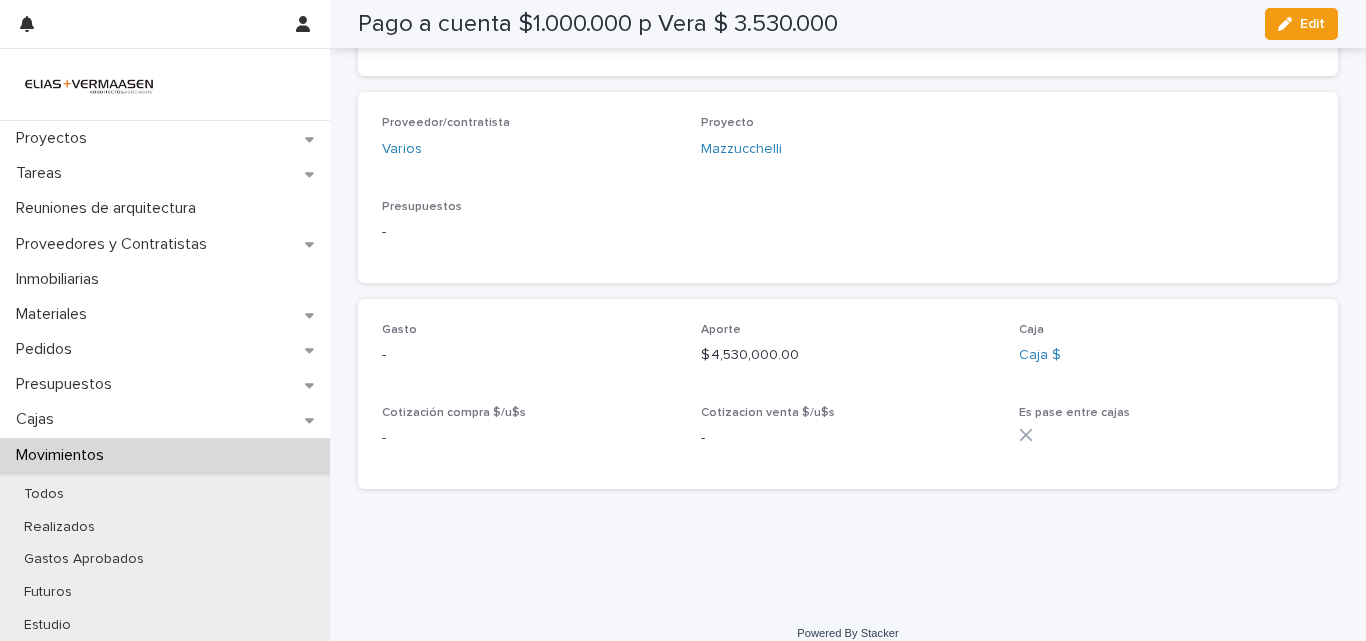 click on "Movimientos" at bounding box center [64, 455] 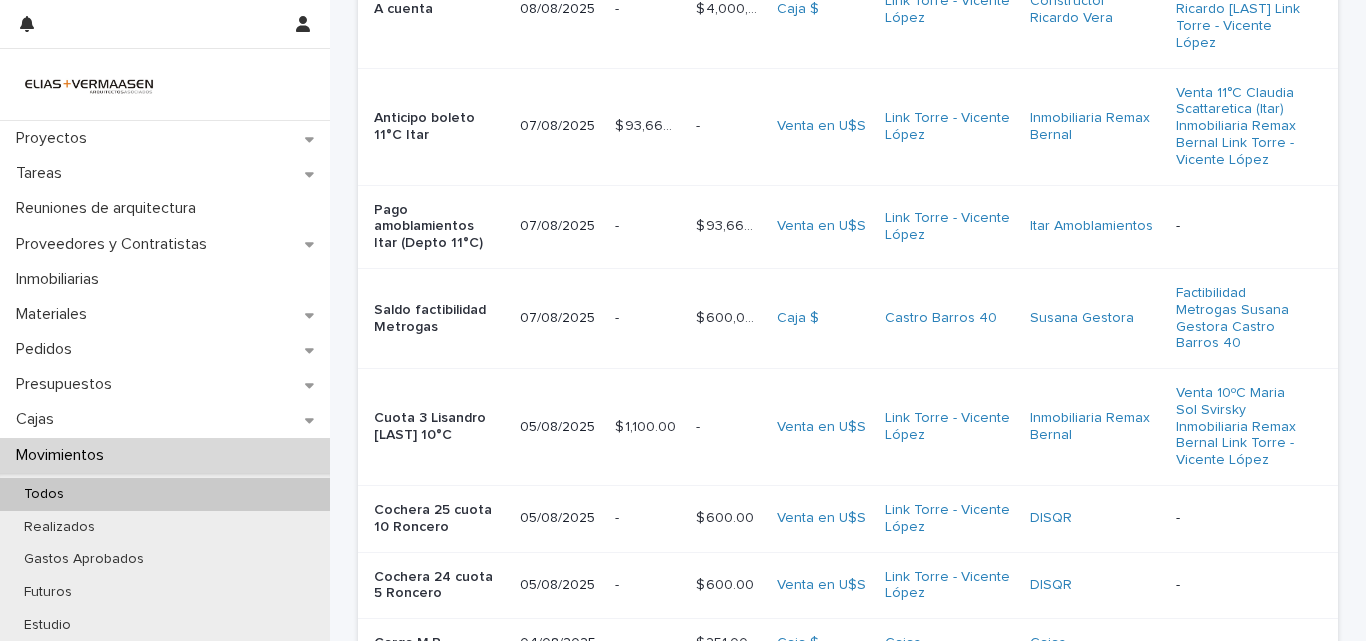 scroll, scrollTop: 0, scrollLeft: 0, axis: both 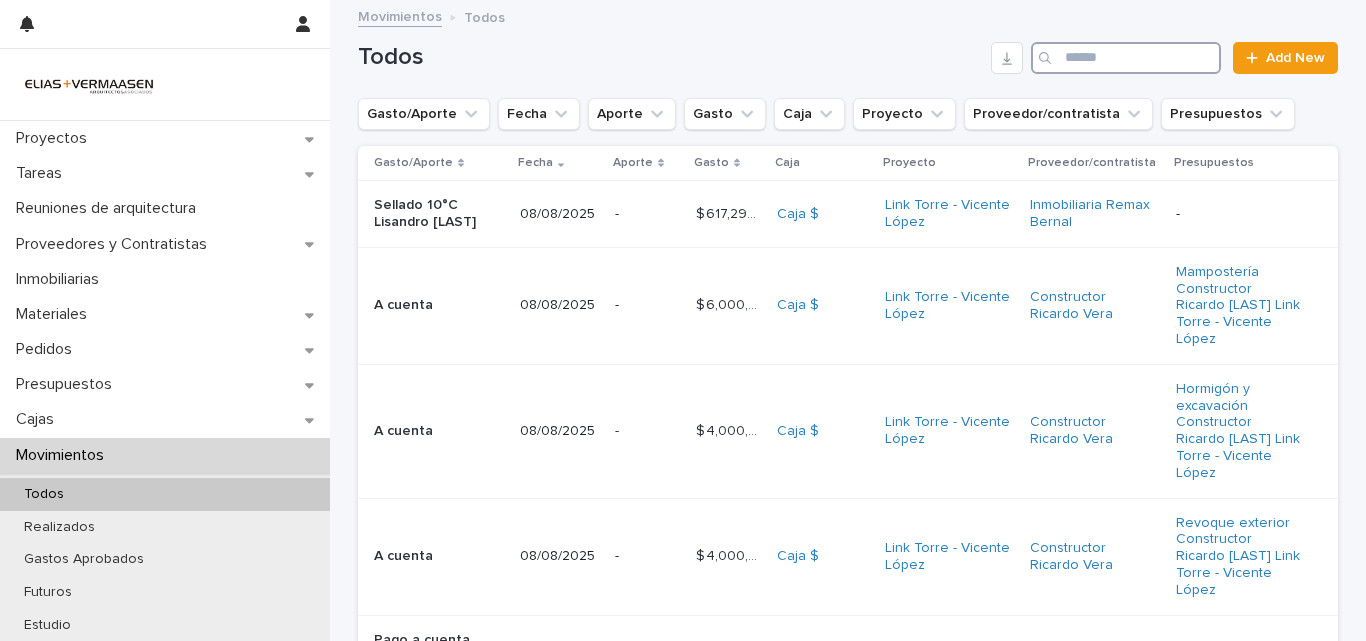 click at bounding box center [1126, 58] 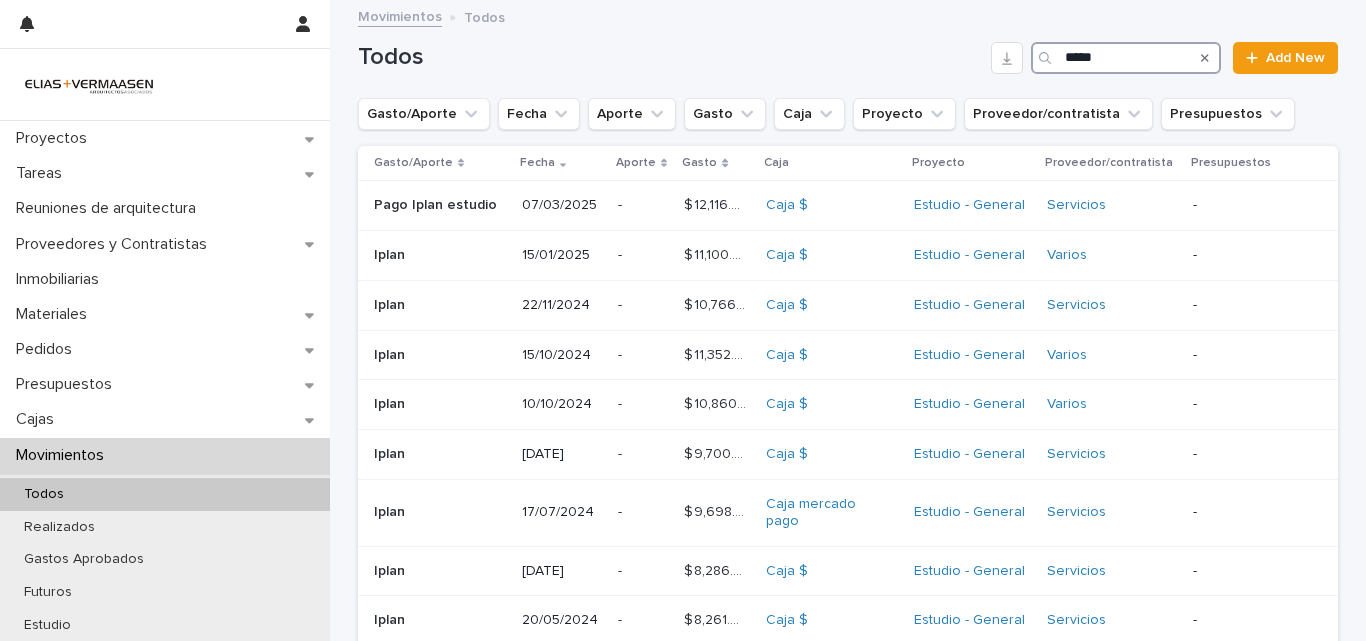 type on "*****" 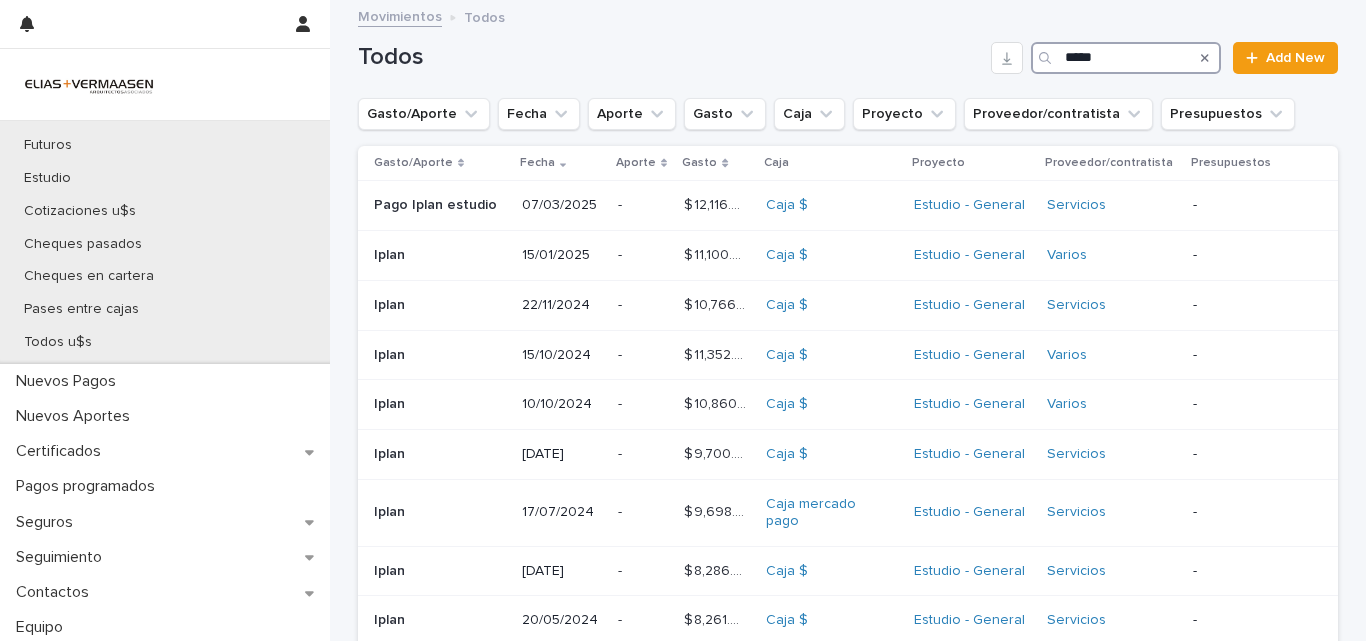 scroll, scrollTop: 455, scrollLeft: 0, axis: vertical 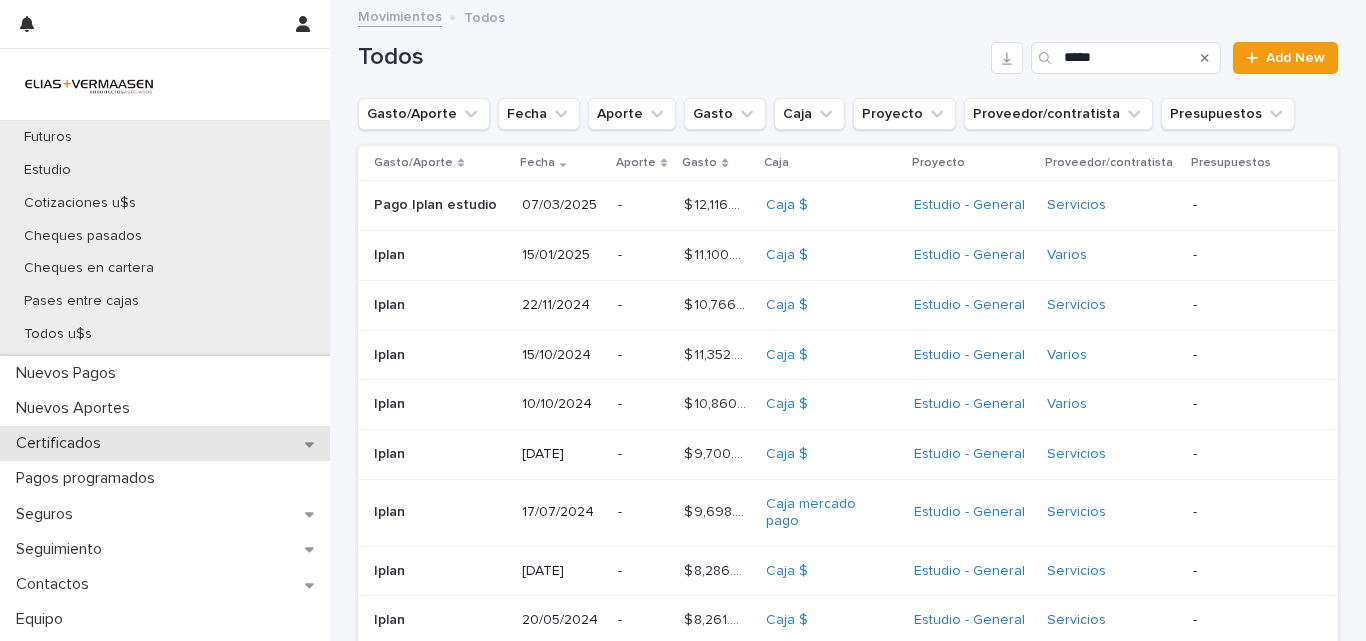 click on "Certificados" at bounding box center (62, 443) 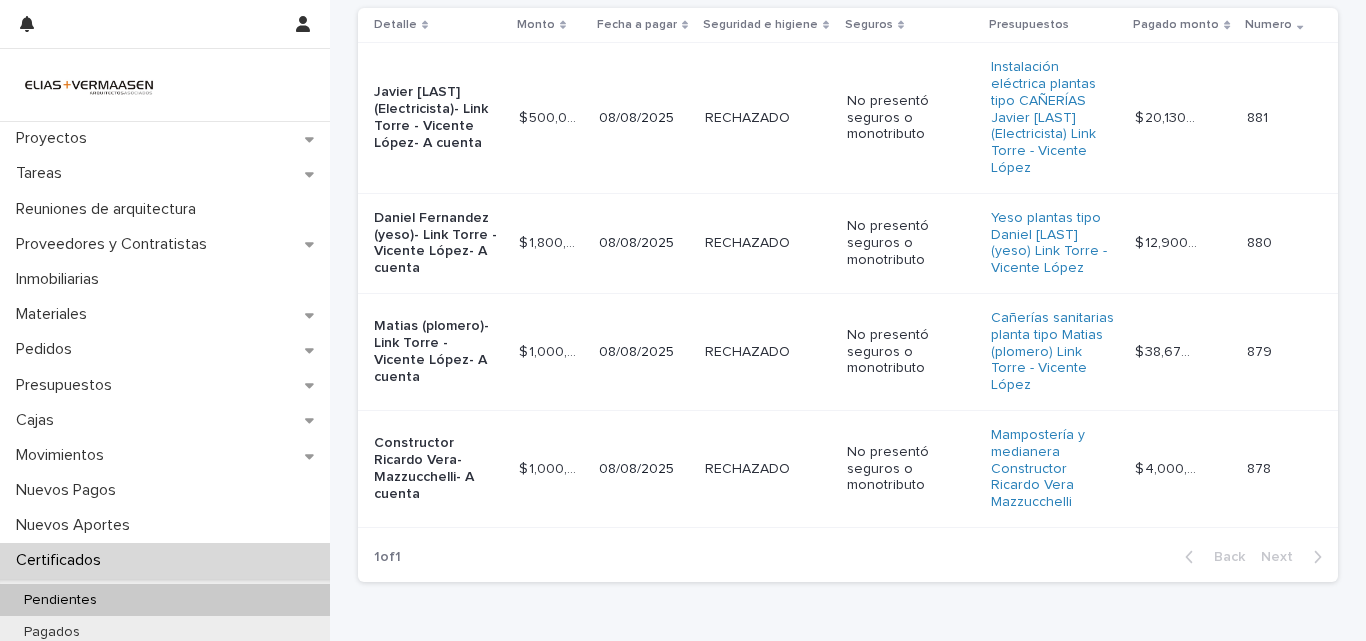 scroll, scrollTop: 218, scrollLeft: 0, axis: vertical 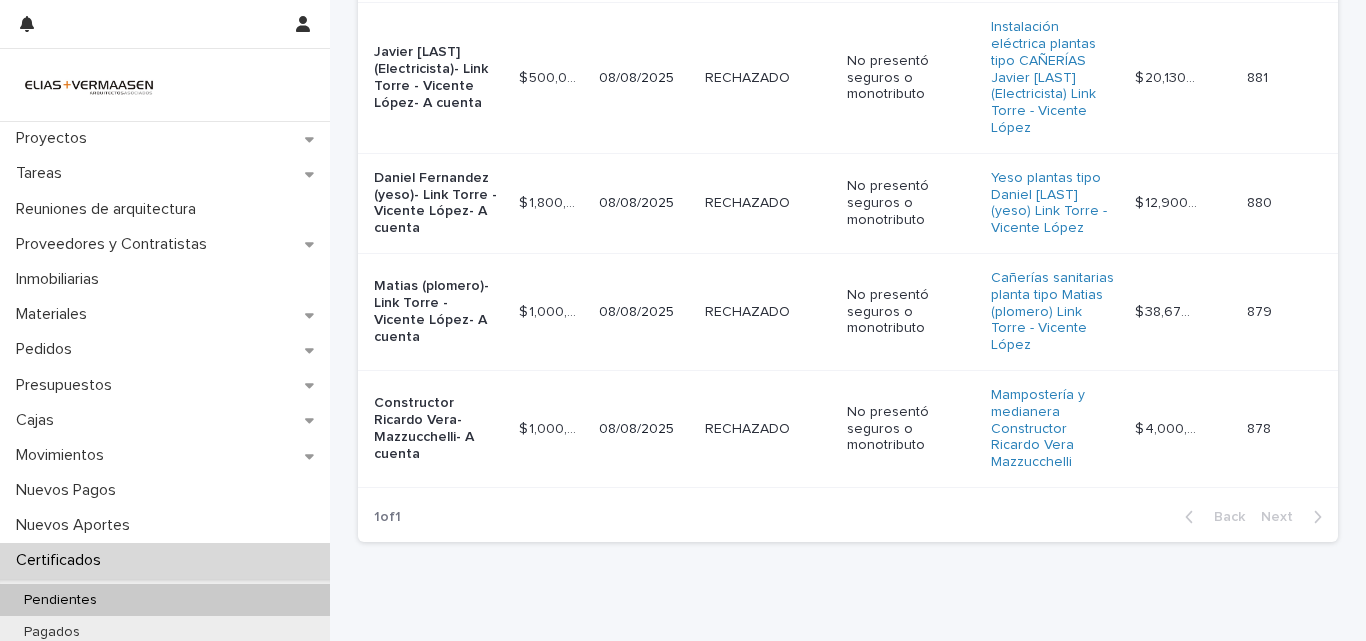 click on "RECHAZADO RECHAZADO" at bounding box center [768, 428] 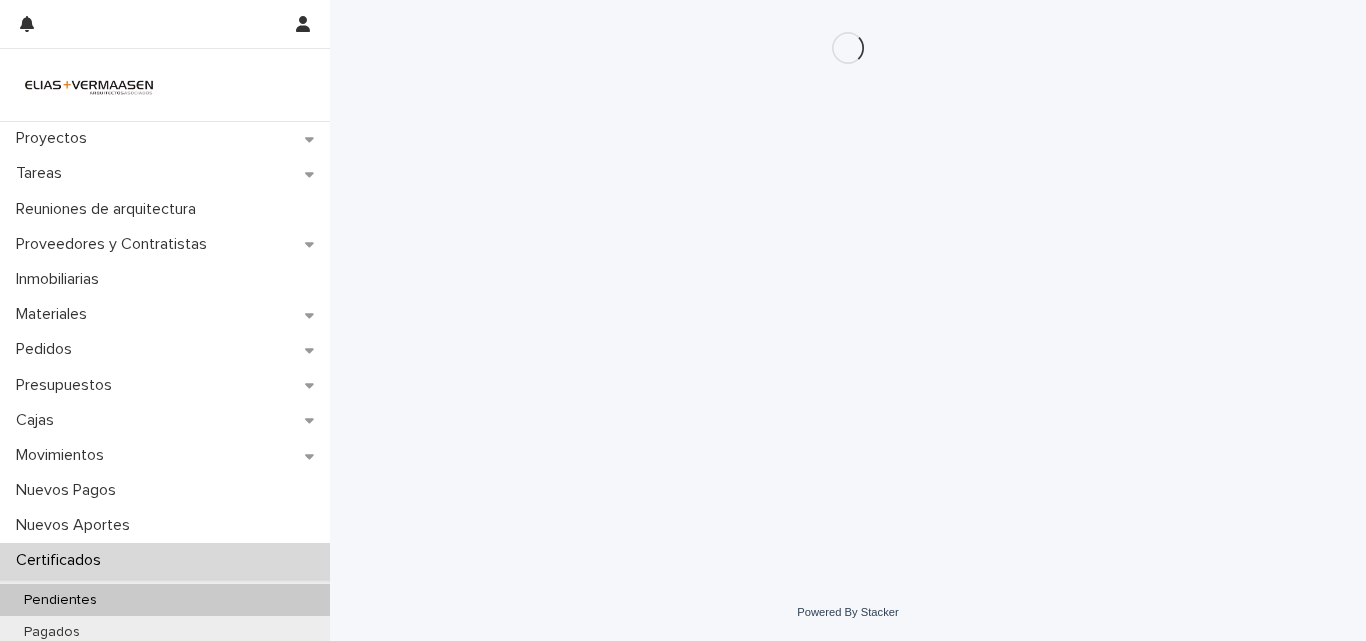 scroll, scrollTop: 0, scrollLeft: 0, axis: both 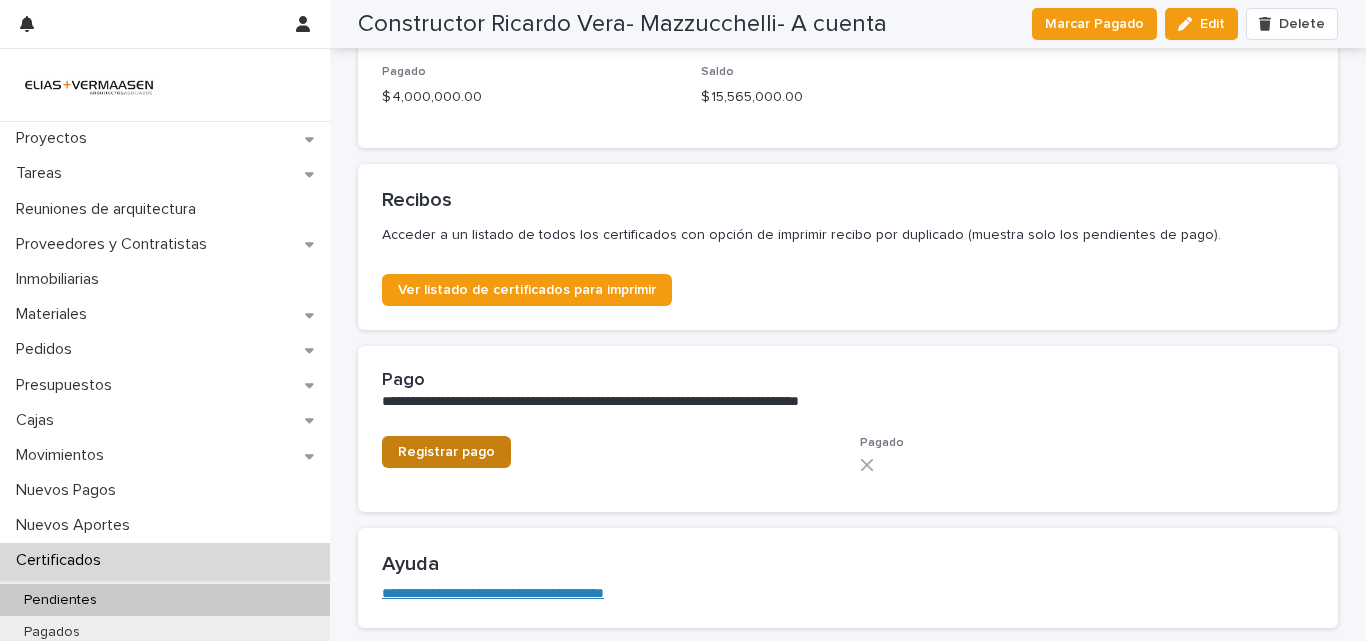 click on "Registrar pago" at bounding box center (446, 452) 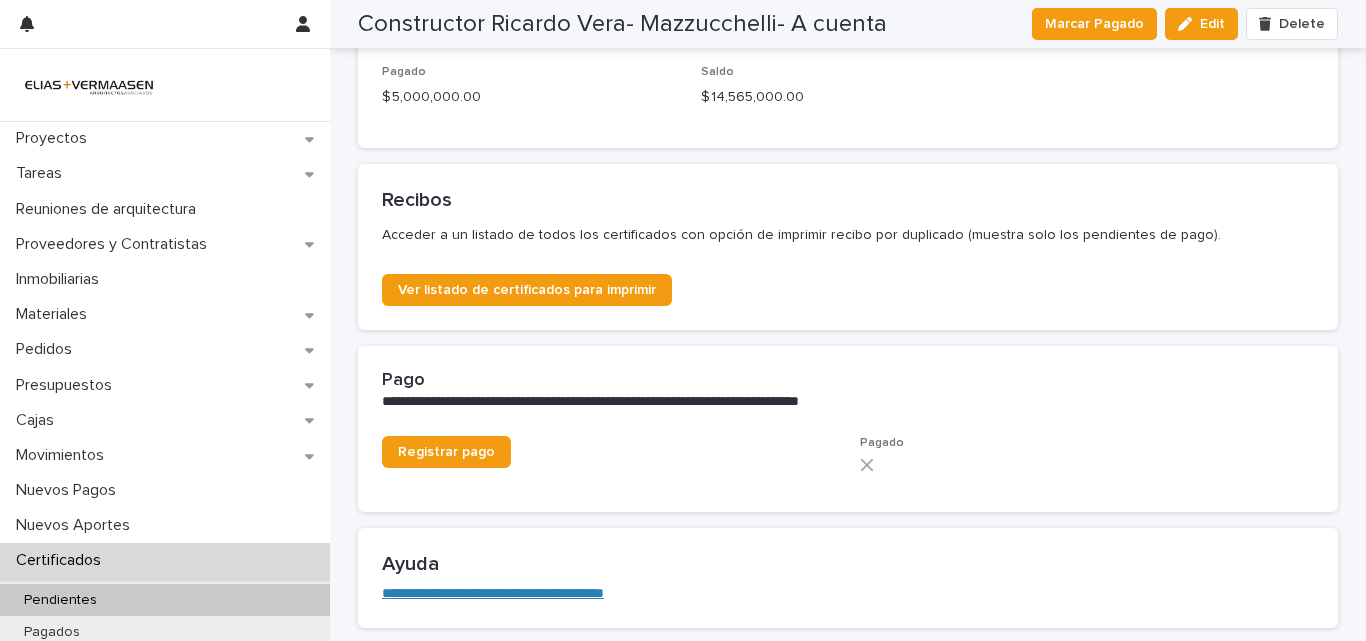 click on "Certificados" at bounding box center (62, 560) 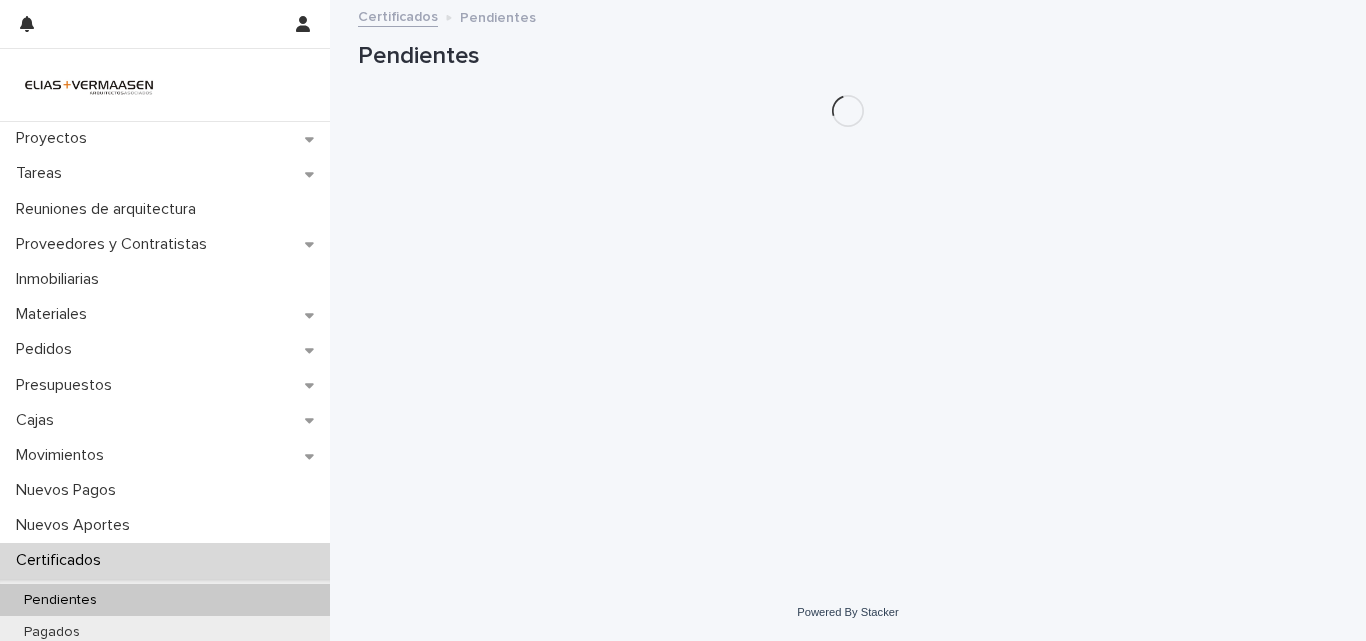 scroll, scrollTop: 0, scrollLeft: 0, axis: both 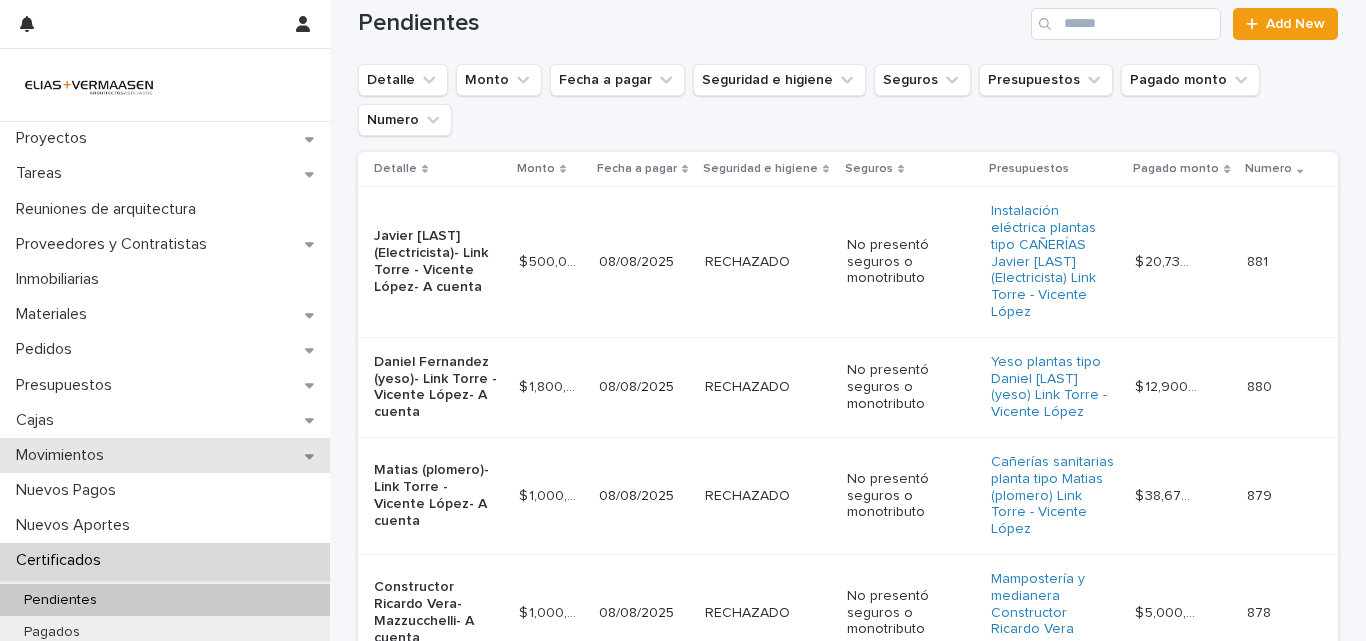 click on "Movimientos" at bounding box center (64, 455) 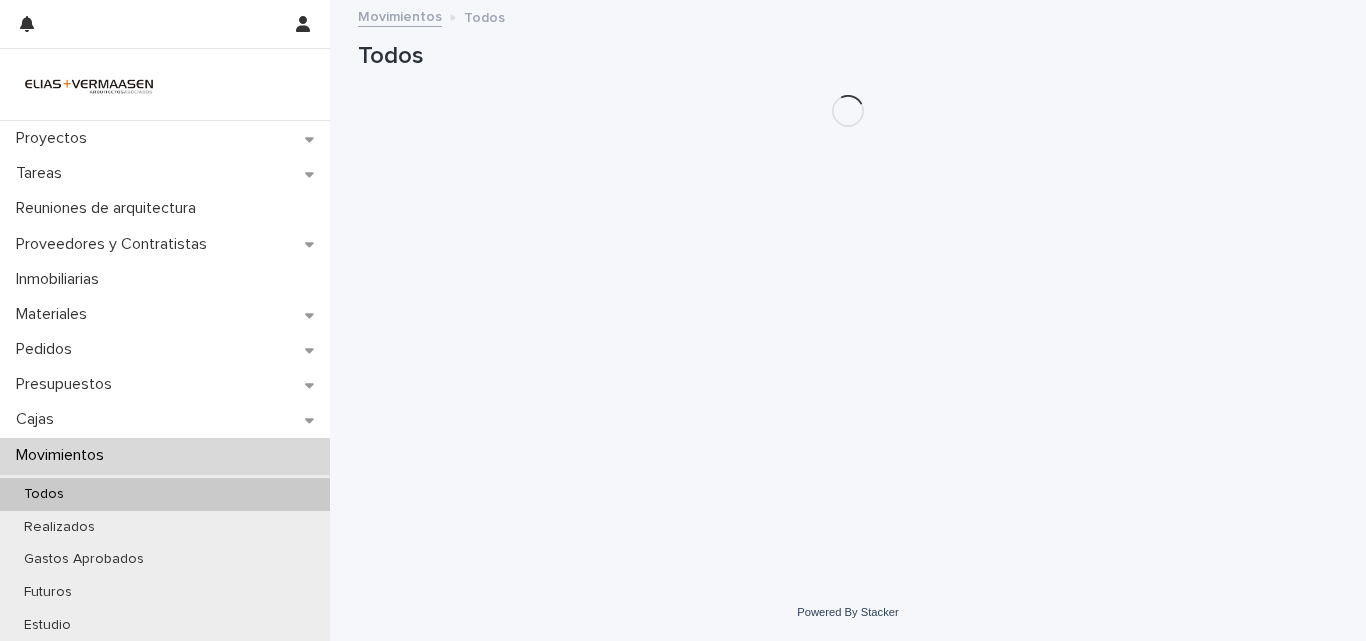 scroll, scrollTop: 0, scrollLeft: 0, axis: both 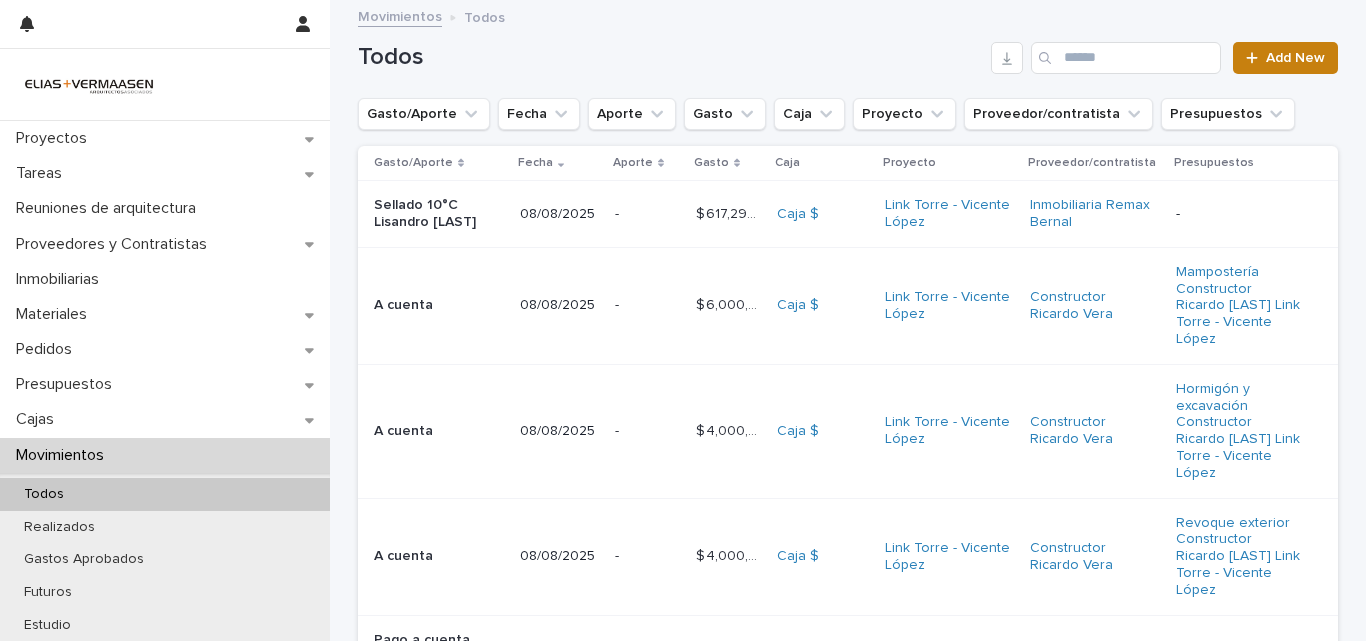 click on "Add New" at bounding box center (1295, 58) 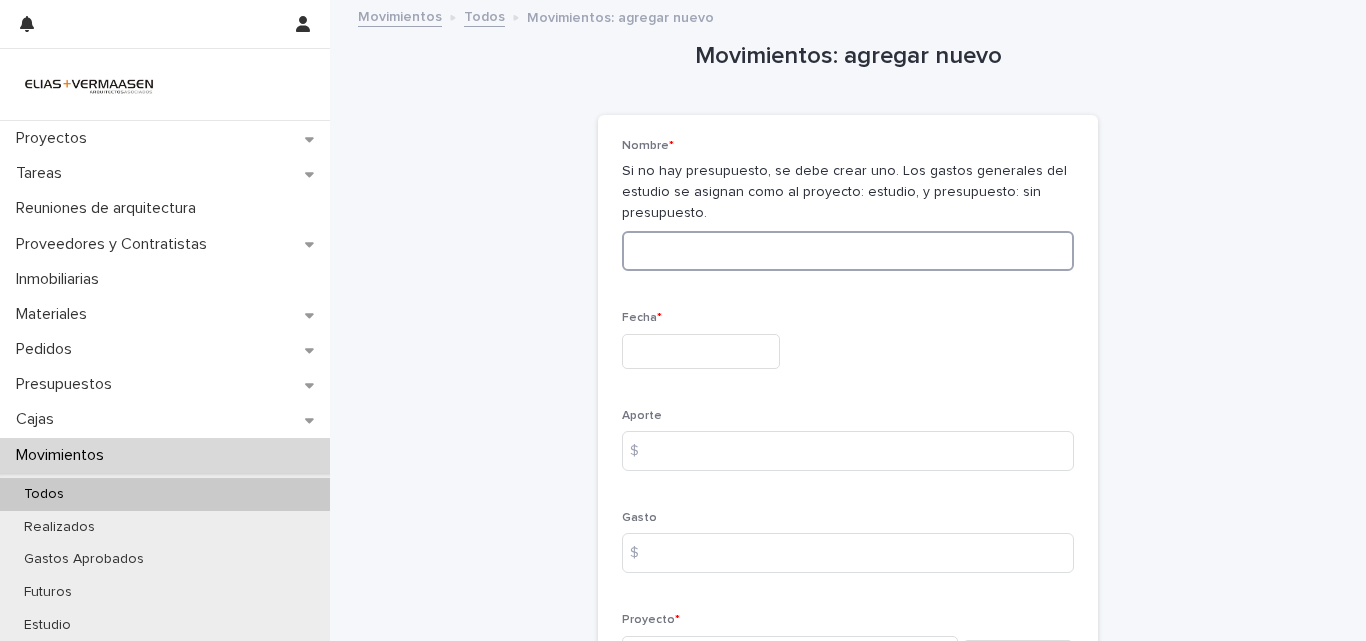 click at bounding box center (848, 251) 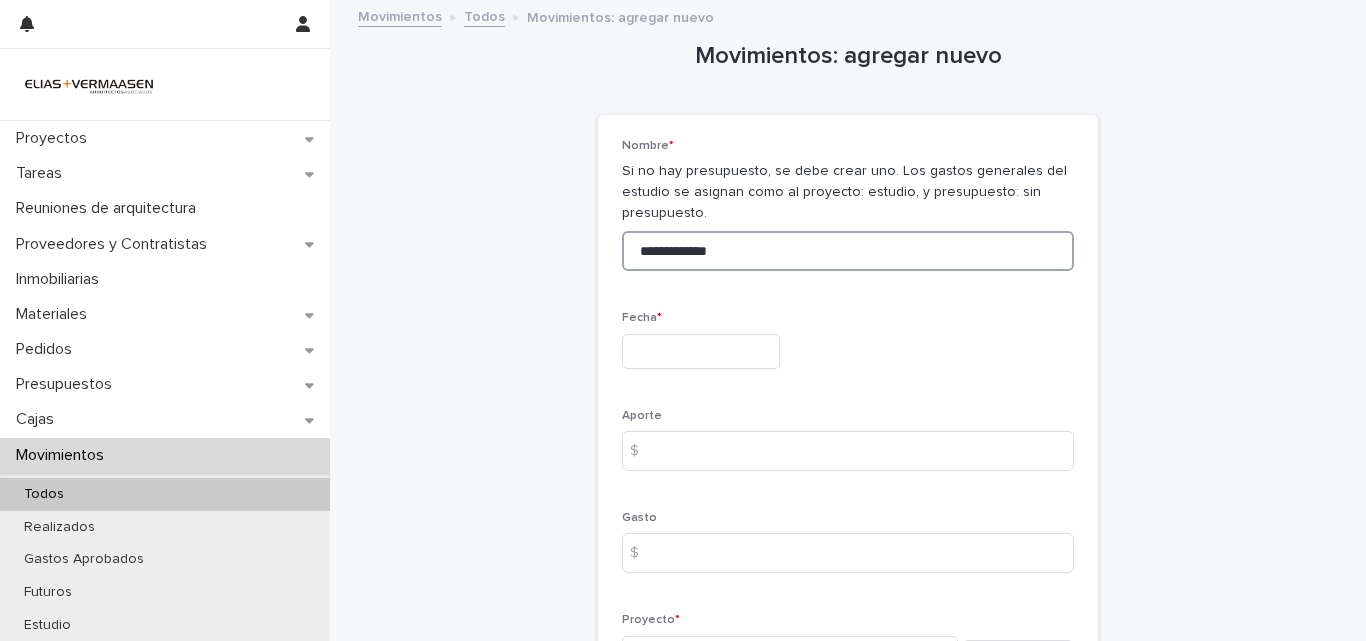 type on "**********" 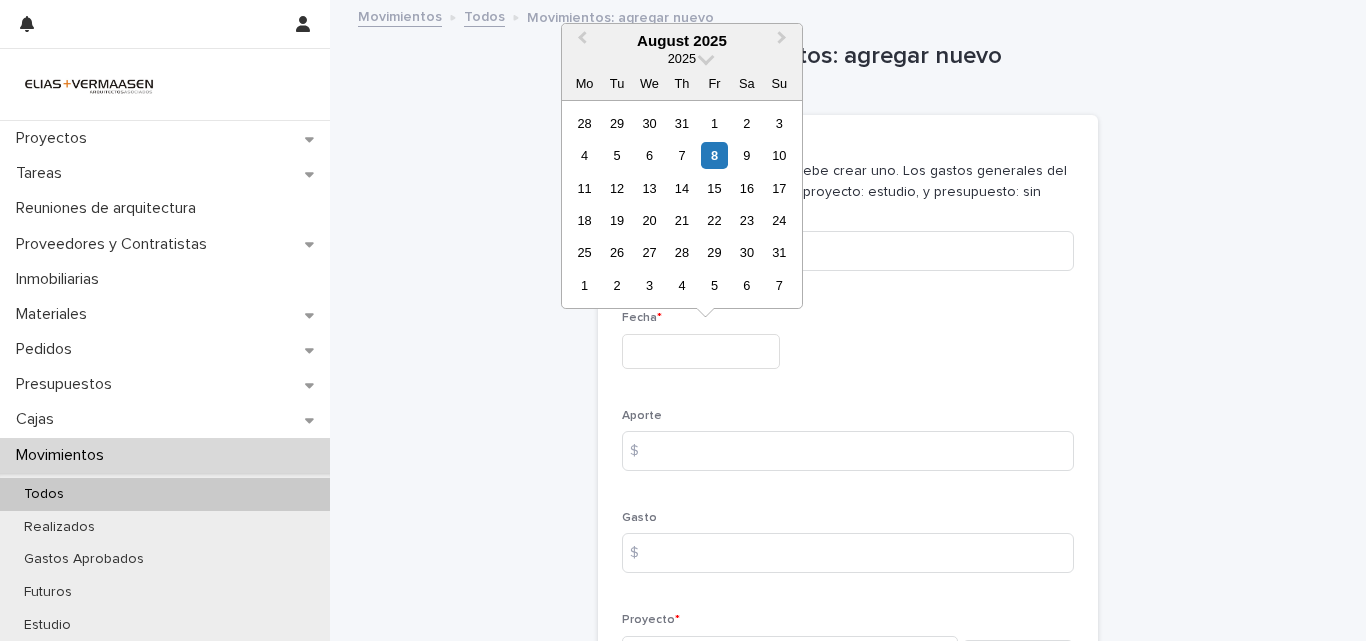 click at bounding box center [701, 351] 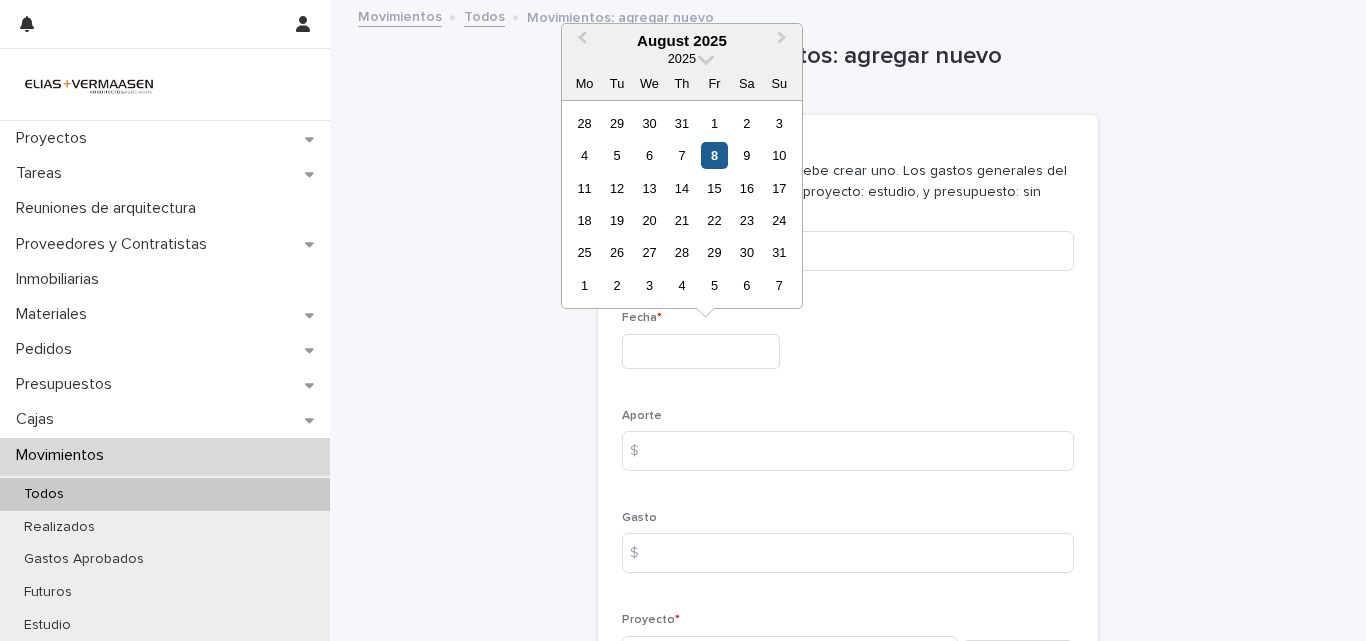 click on "8" at bounding box center [714, 155] 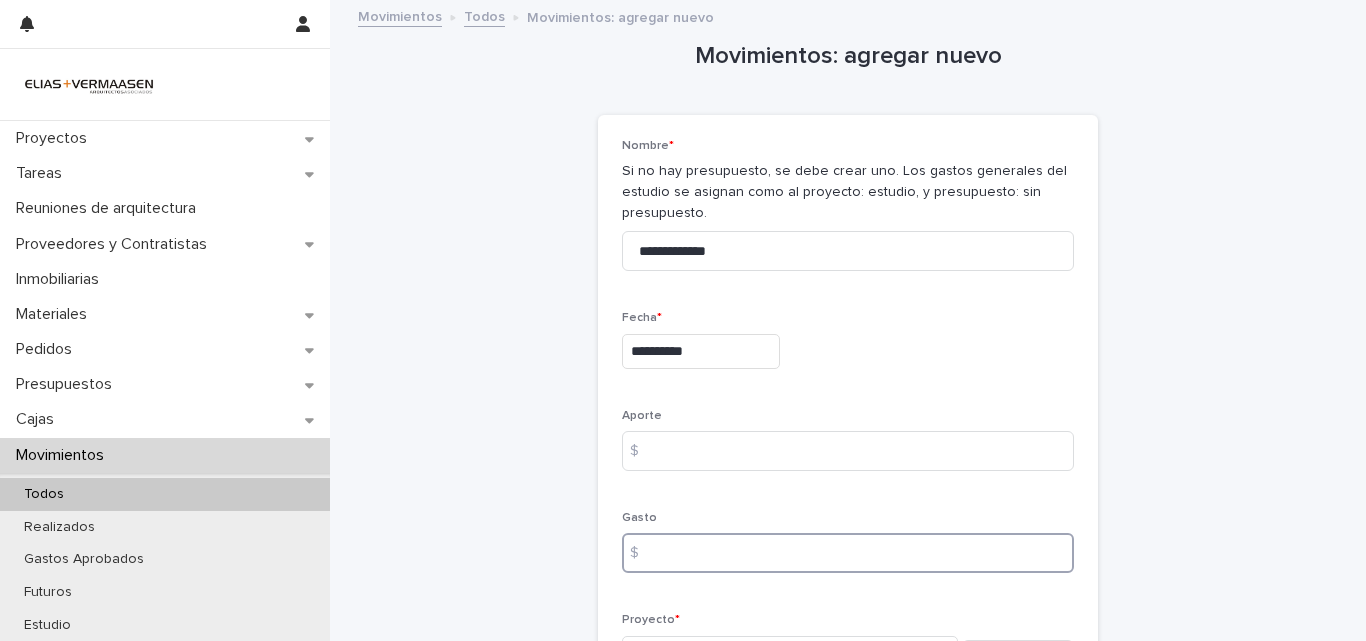 click at bounding box center (848, 553) 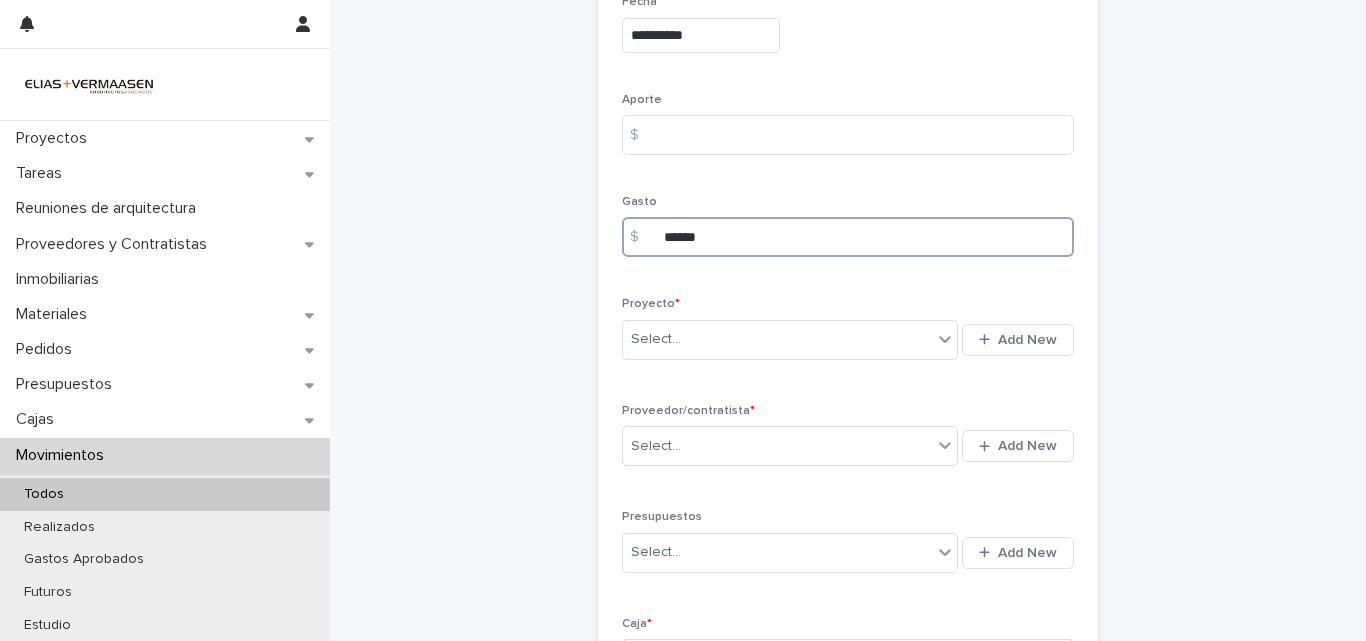 scroll, scrollTop: 352, scrollLeft: 0, axis: vertical 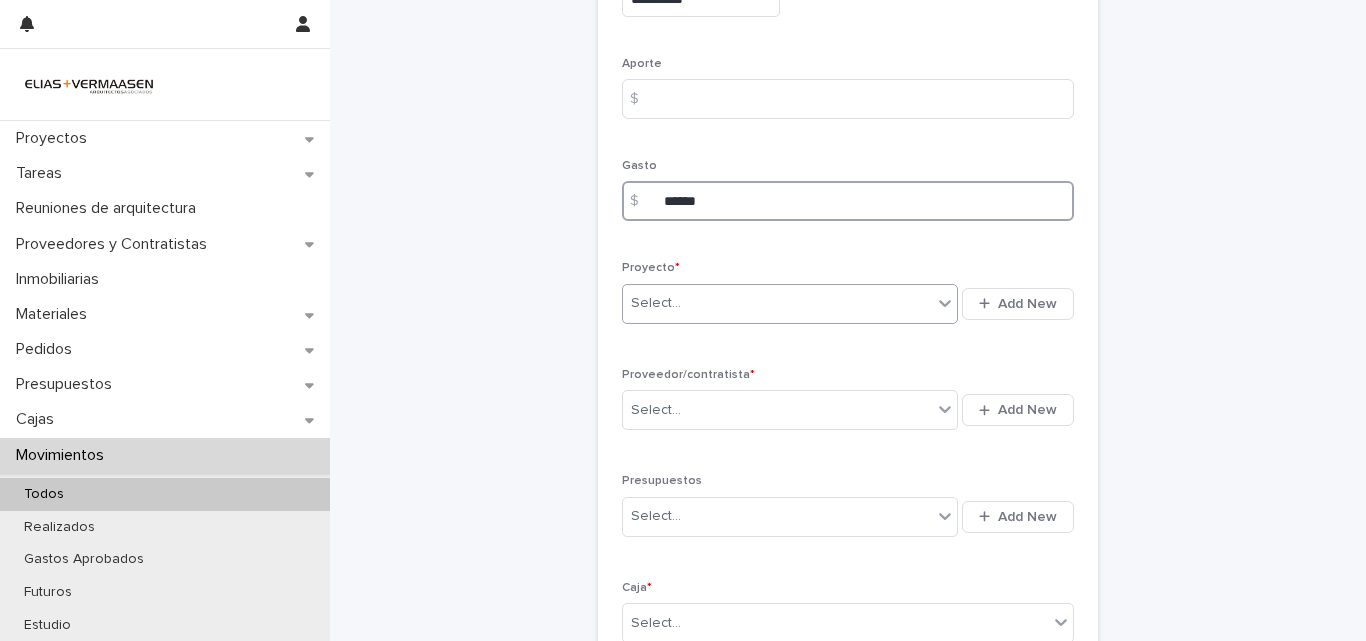 type on "******" 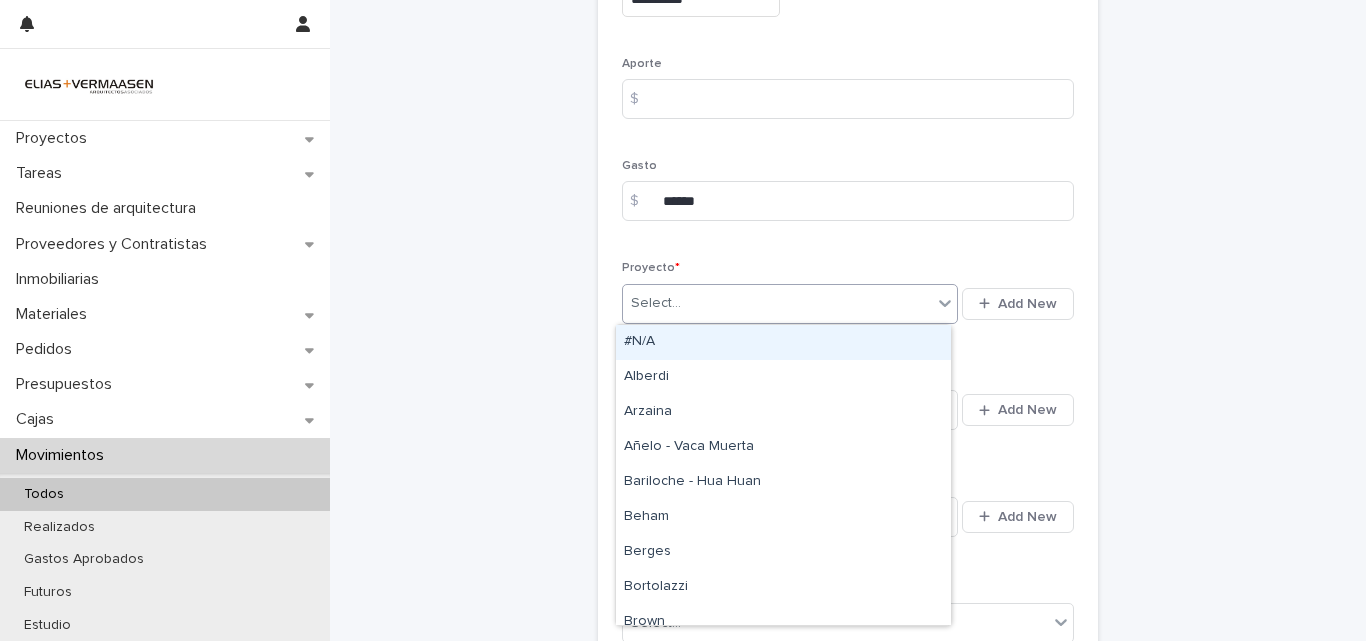 click on "Select..." at bounding box center [777, 303] 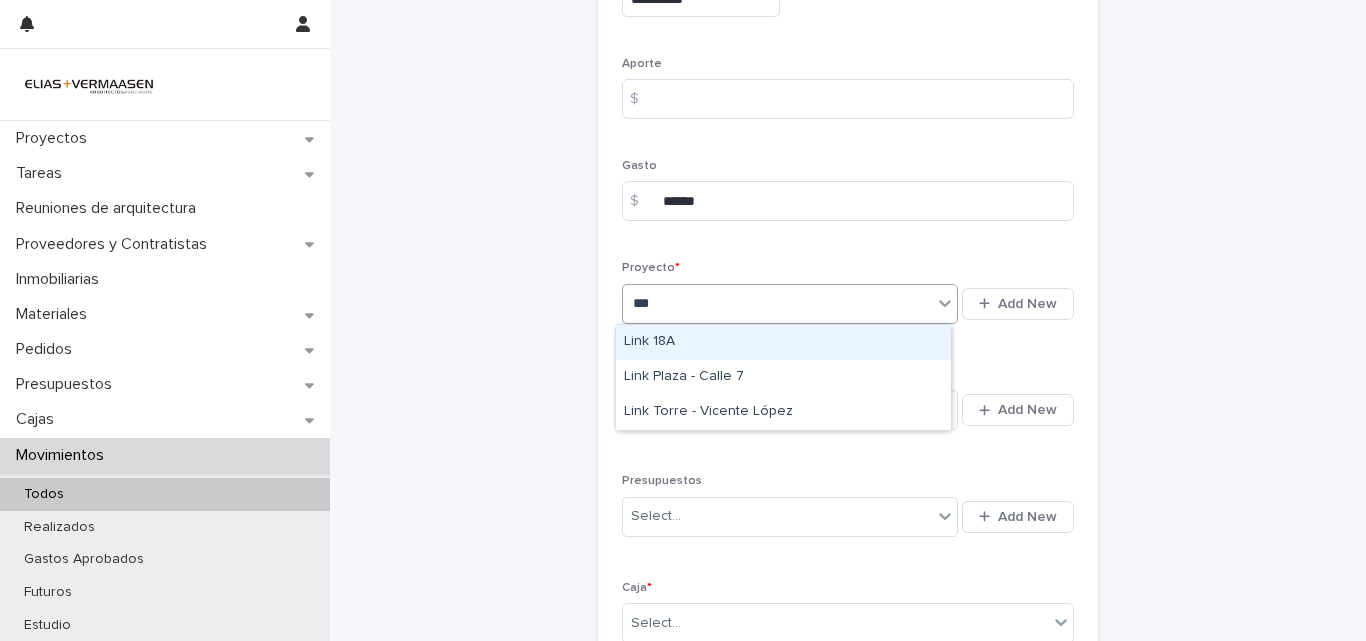 type on "****" 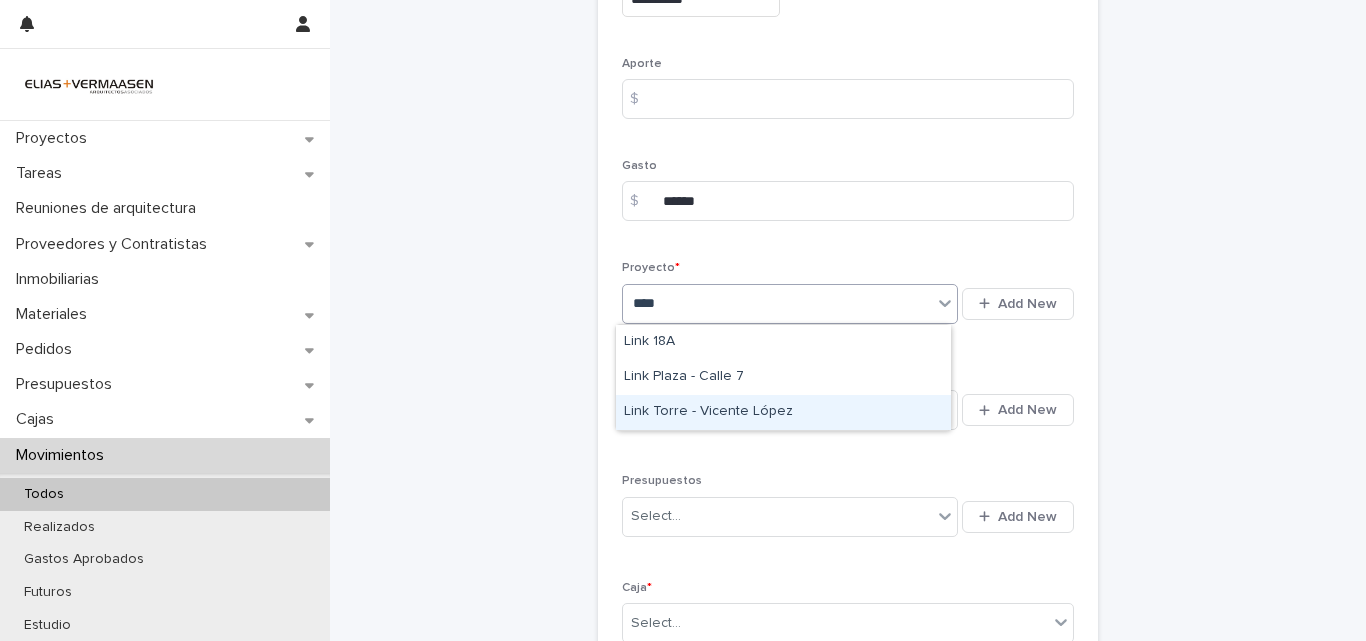 click on "Link Torre - Vicente López" at bounding box center (783, 412) 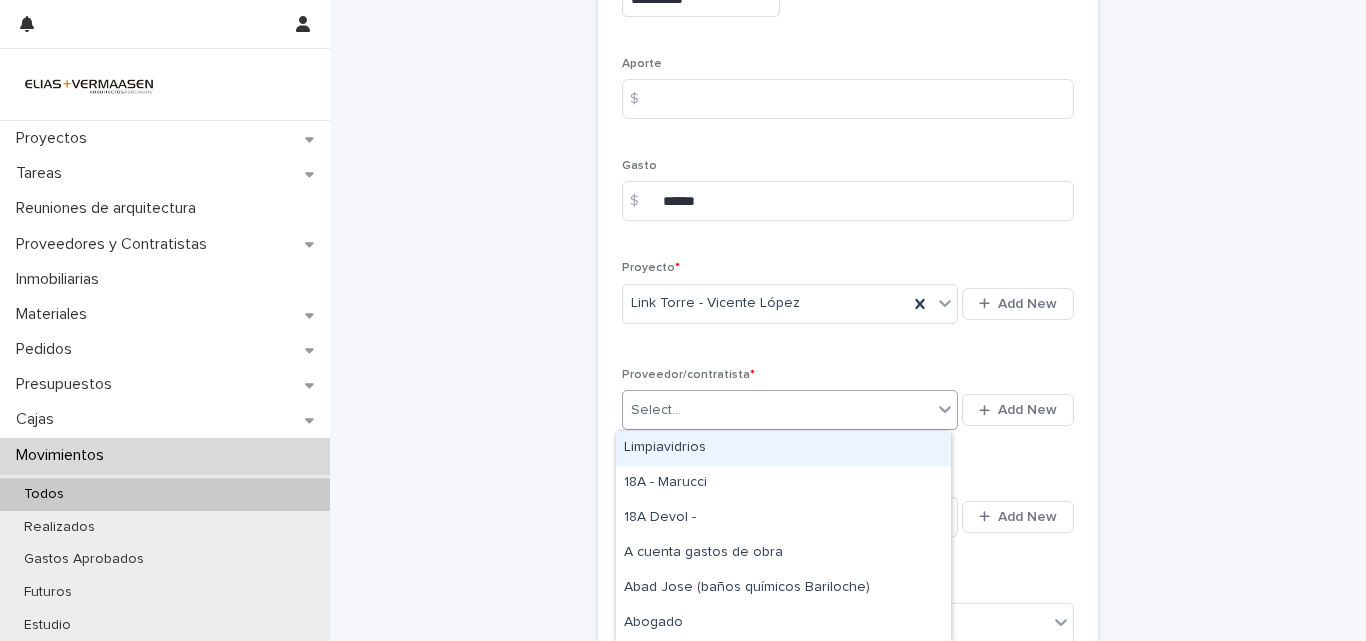 click on "Select..." at bounding box center (777, 410) 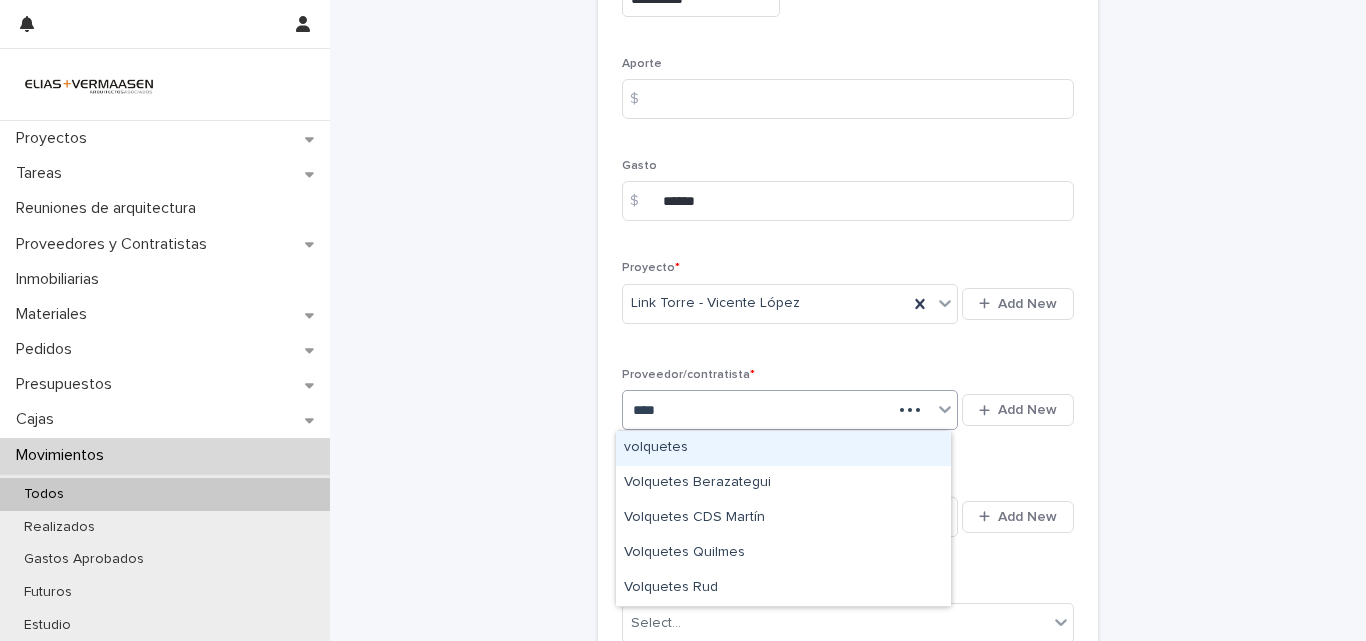 type on "*****" 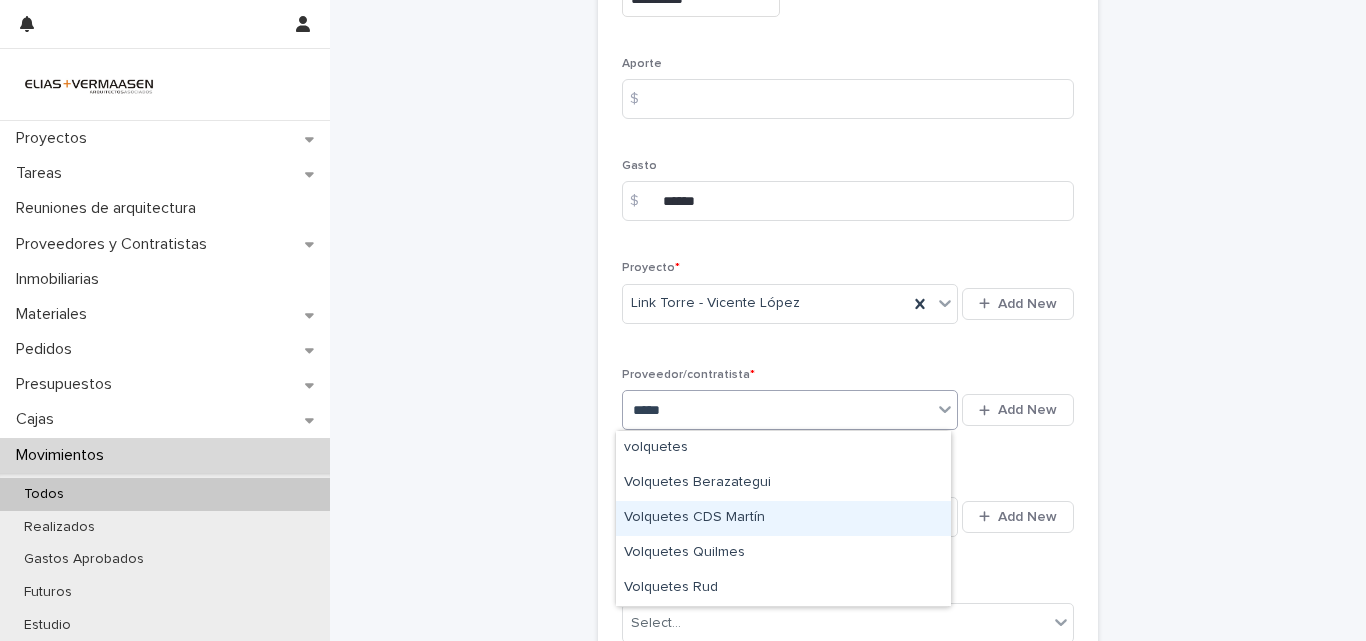 click on "Volquetes CDS Martín" at bounding box center [783, 518] 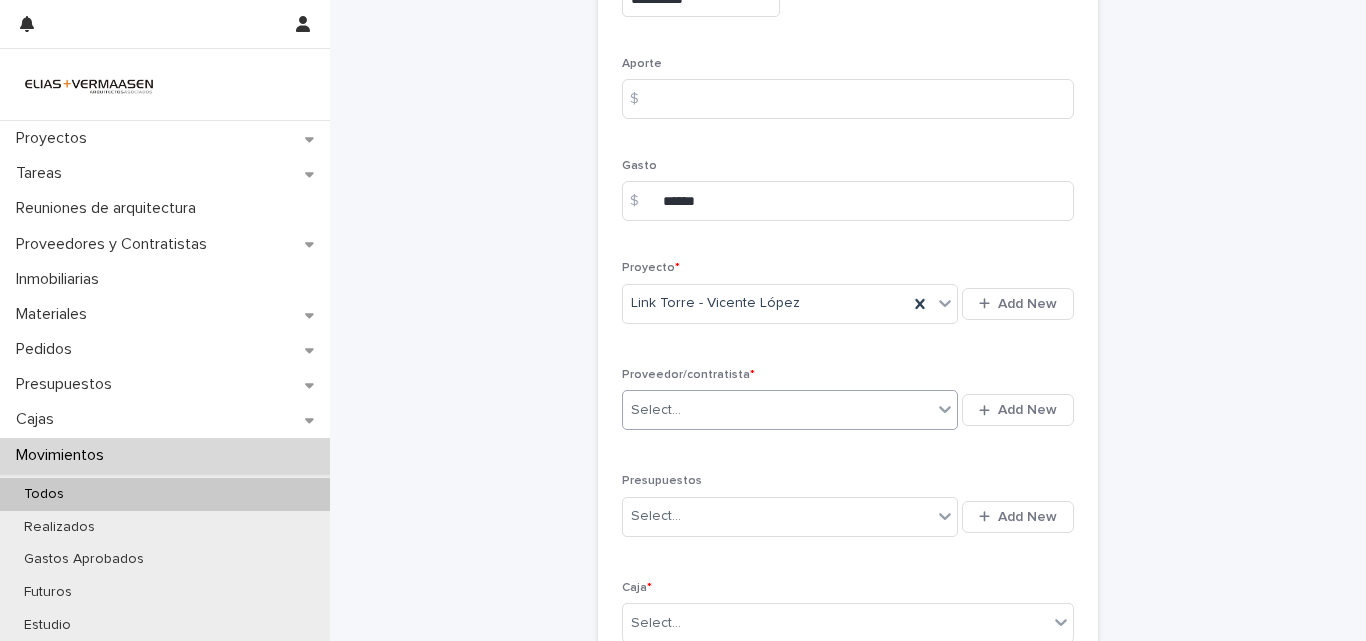 type 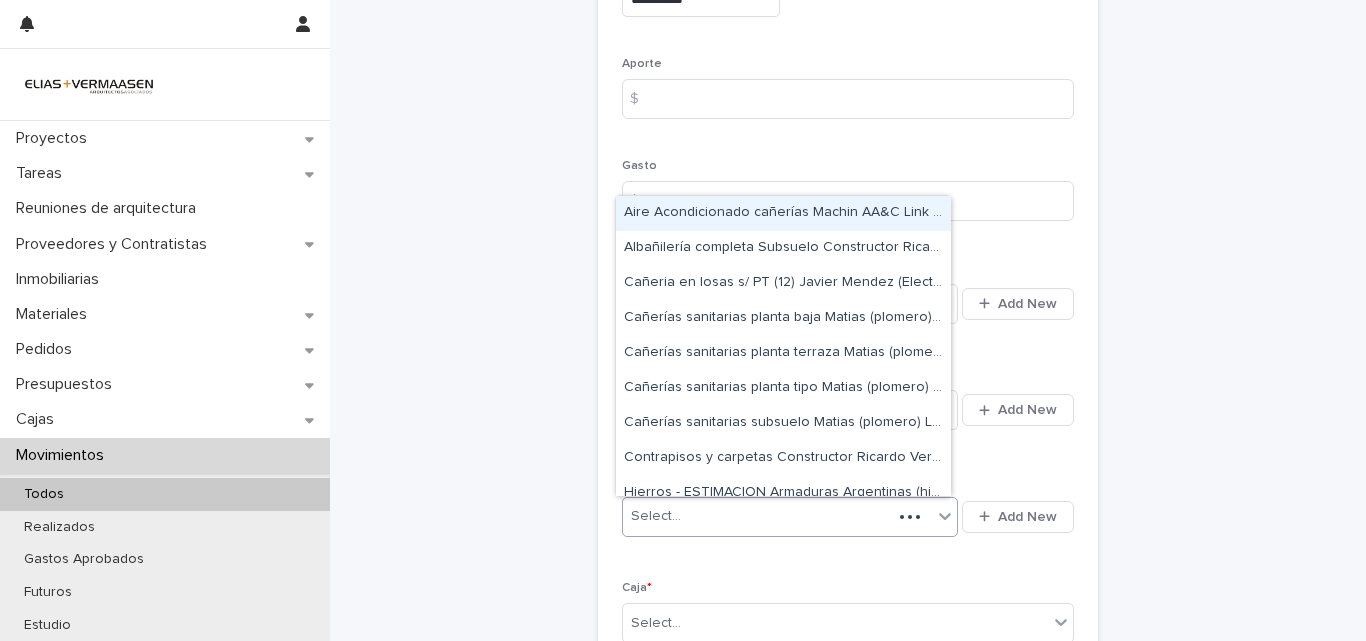 click on "Select..." at bounding box center [757, 516] 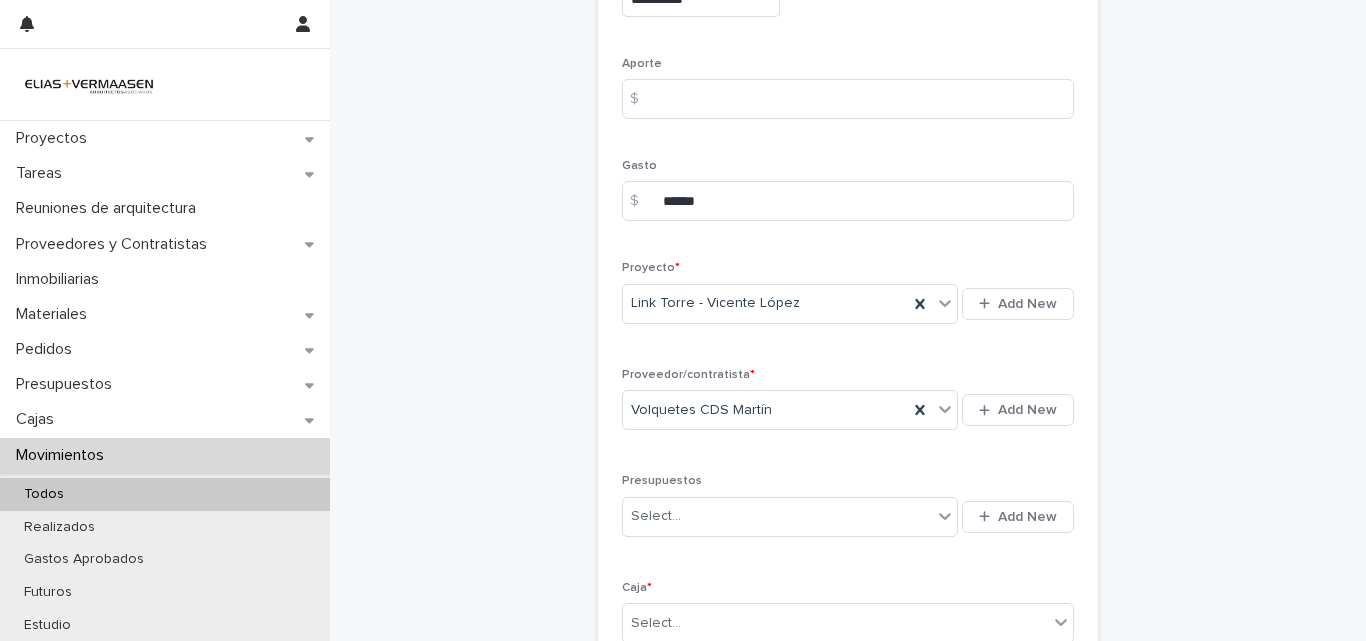 click on "**********" at bounding box center [848, 408] 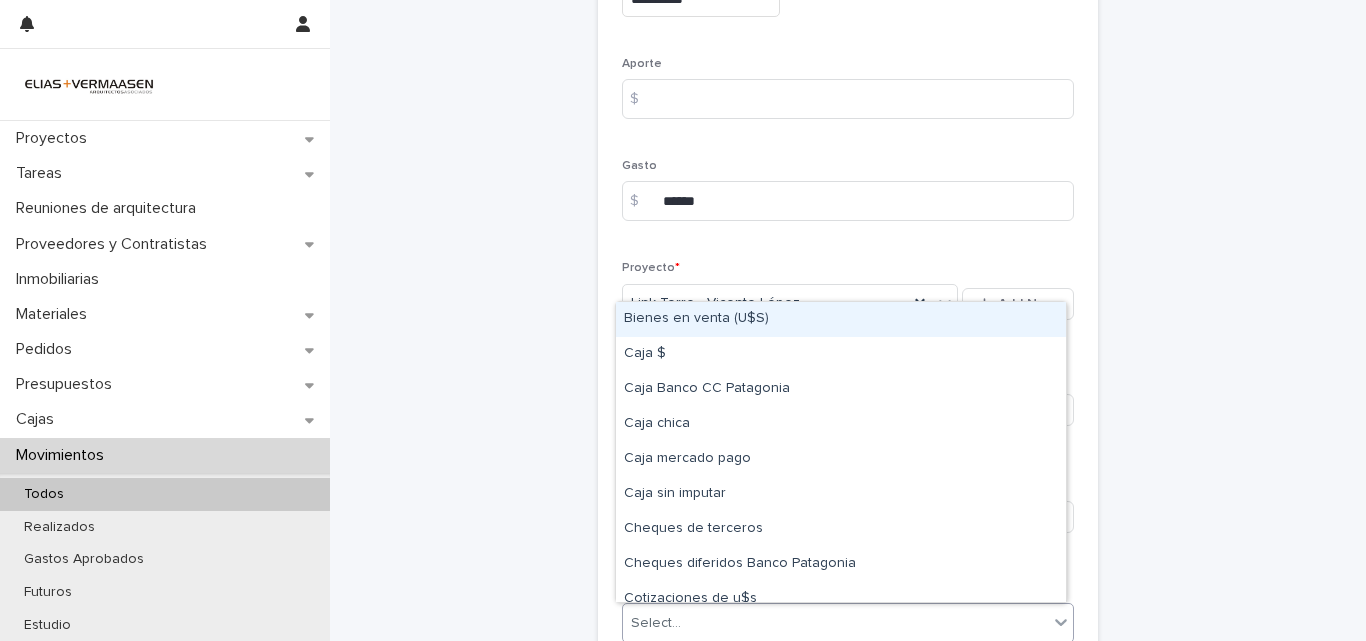 click on "Select..." at bounding box center (835, 623) 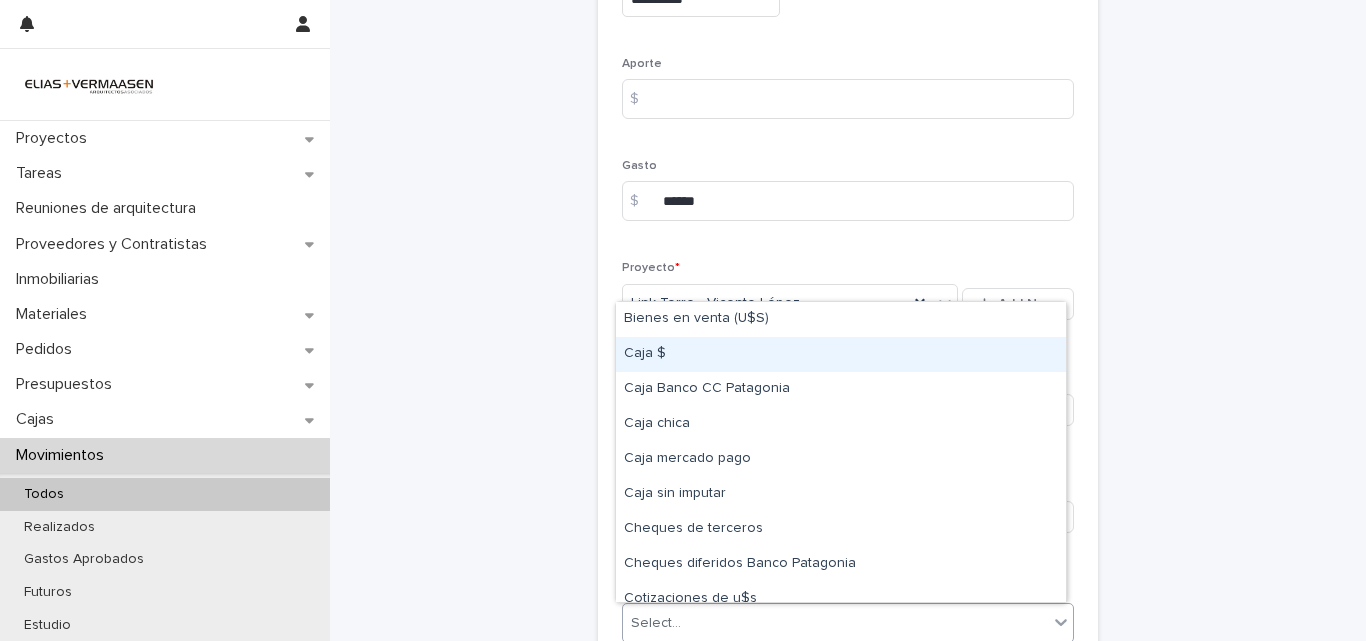 click on "Caja $" at bounding box center [841, 354] 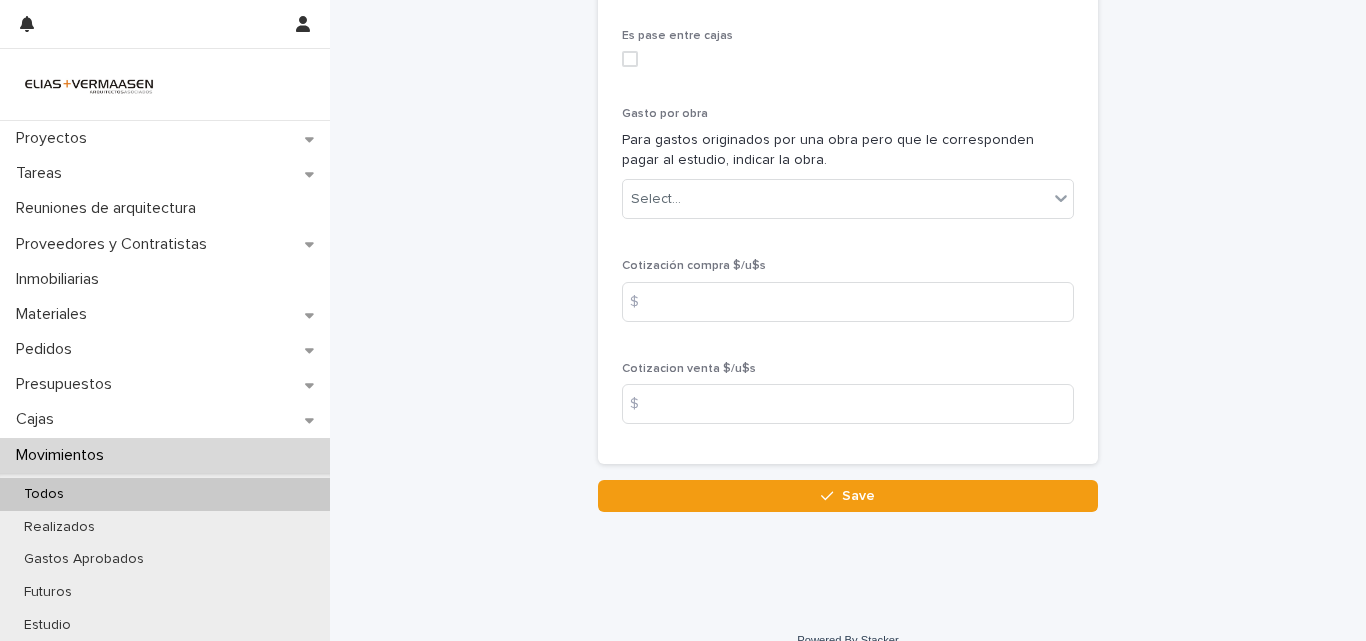 scroll, scrollTop: 1017, scrollLeft: 0, axis: vertical 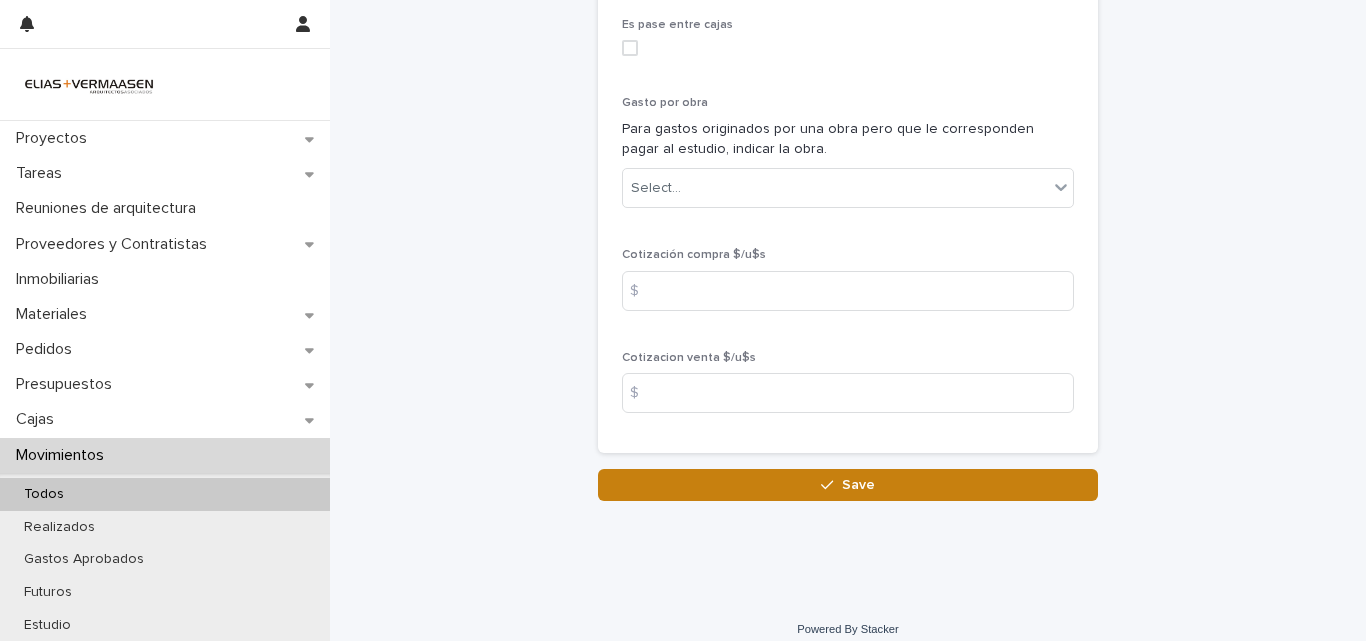 click on "Save" at bounding box center (848, 485) 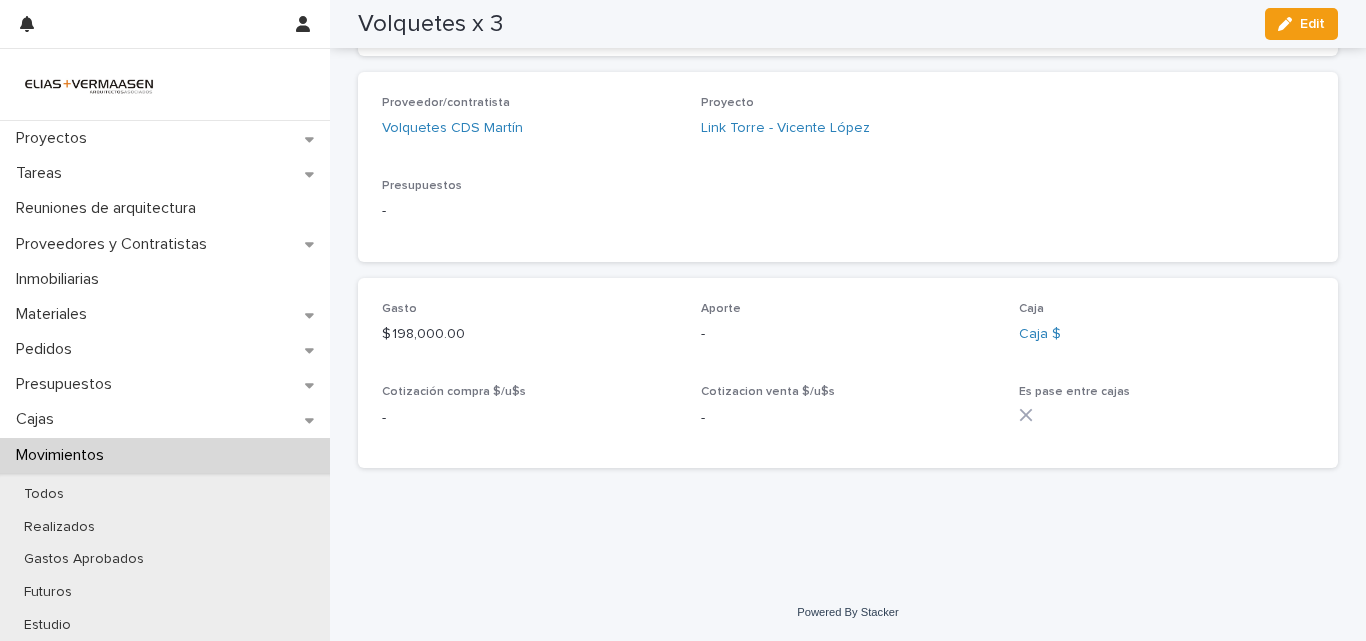 scroll, scrollTop: 547, scrollLeft: 0, axis: vertical 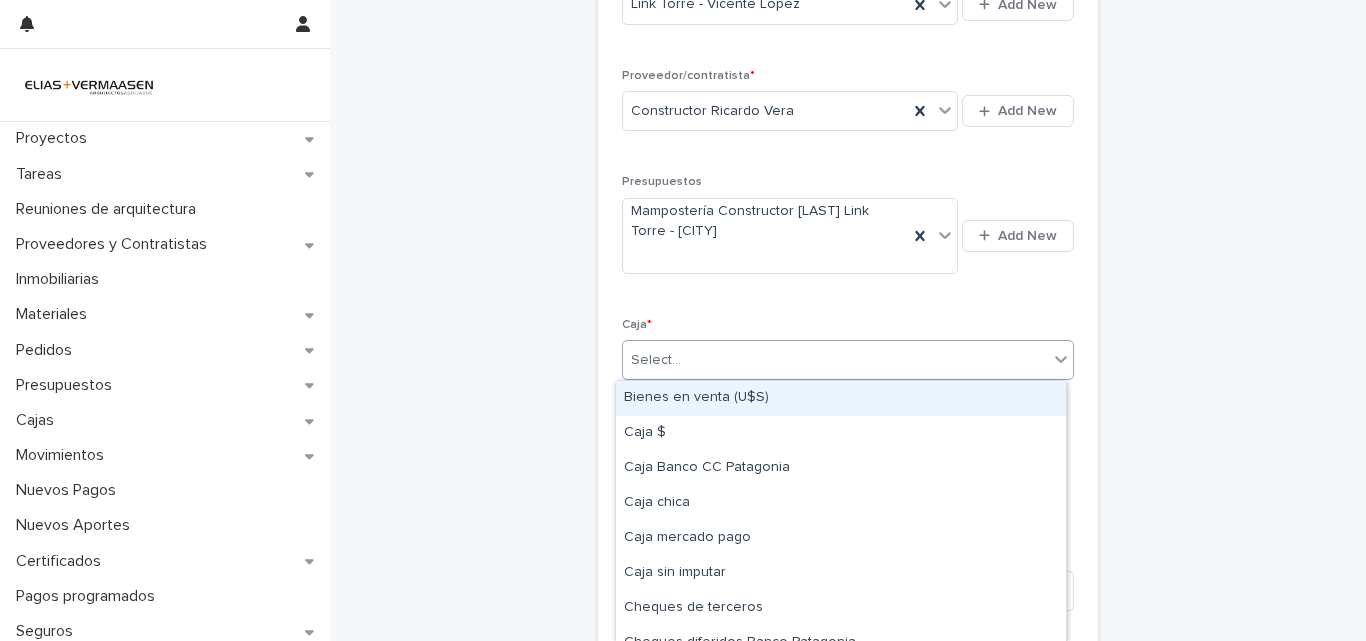 click on "Select..." at bounding box center [835, 360] 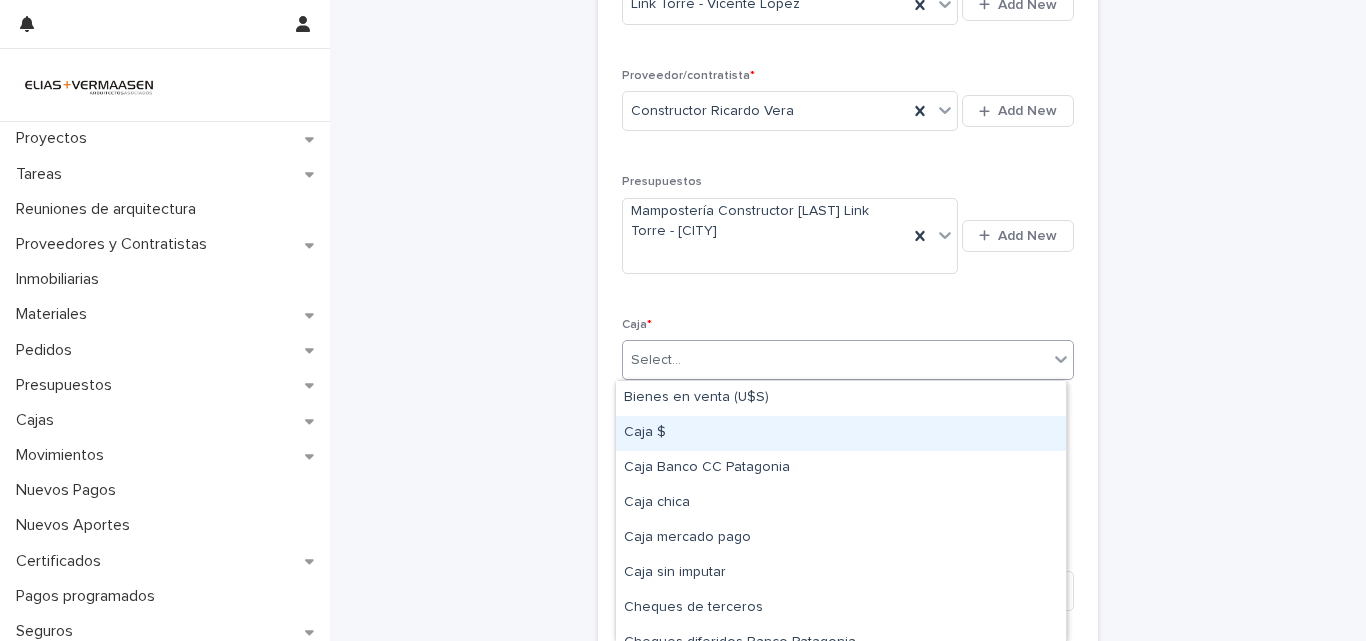 click on "Caja $" at bounding box center [841, 433] 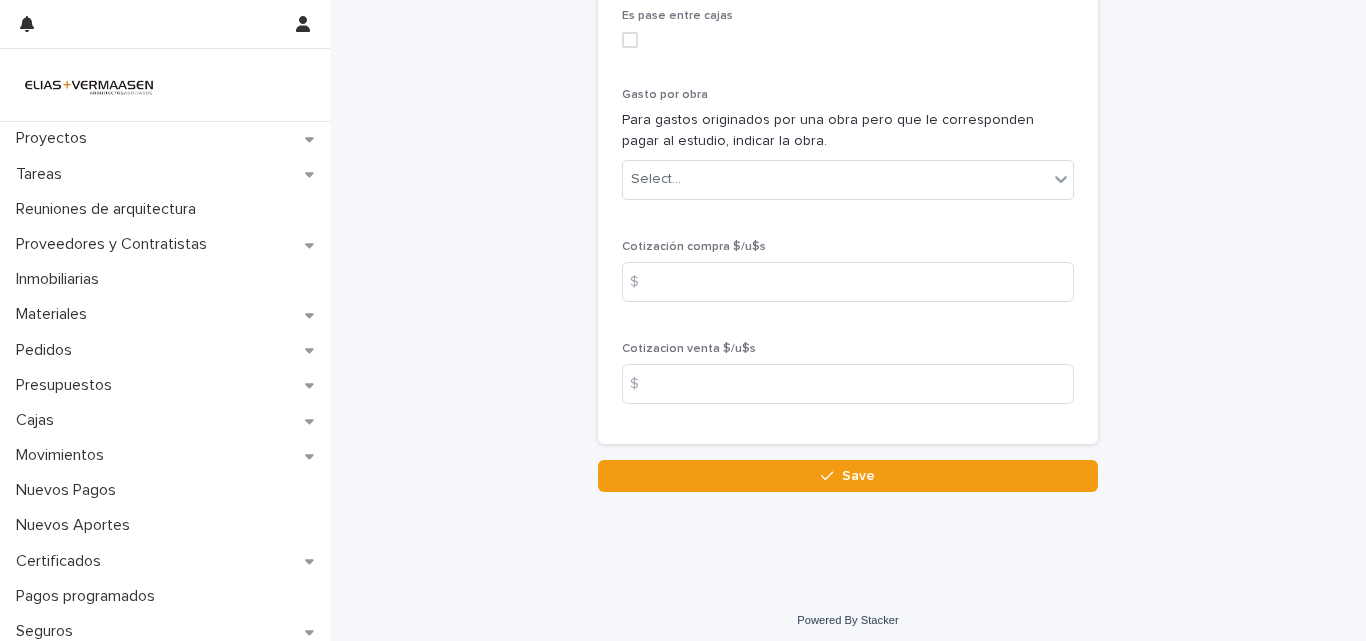 scroll, scrollTop: 1070, scrollLeft: 0, axis: vertical 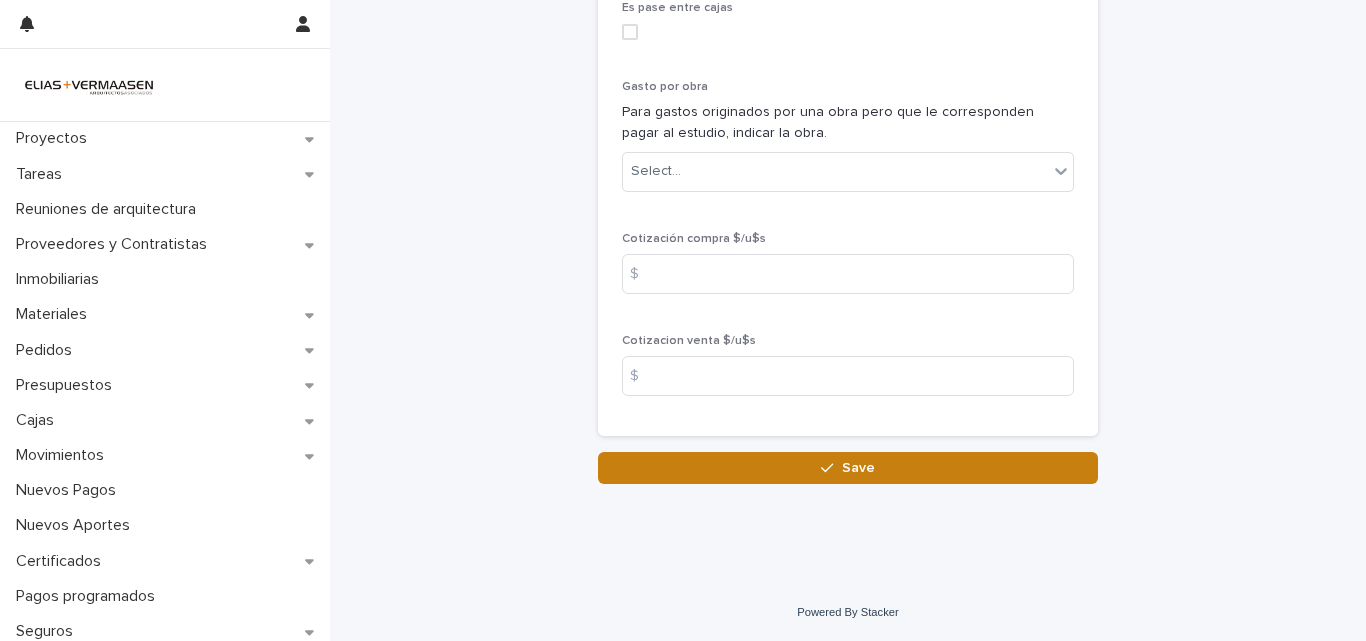 click on "Save" at bounding box center [858, 468] 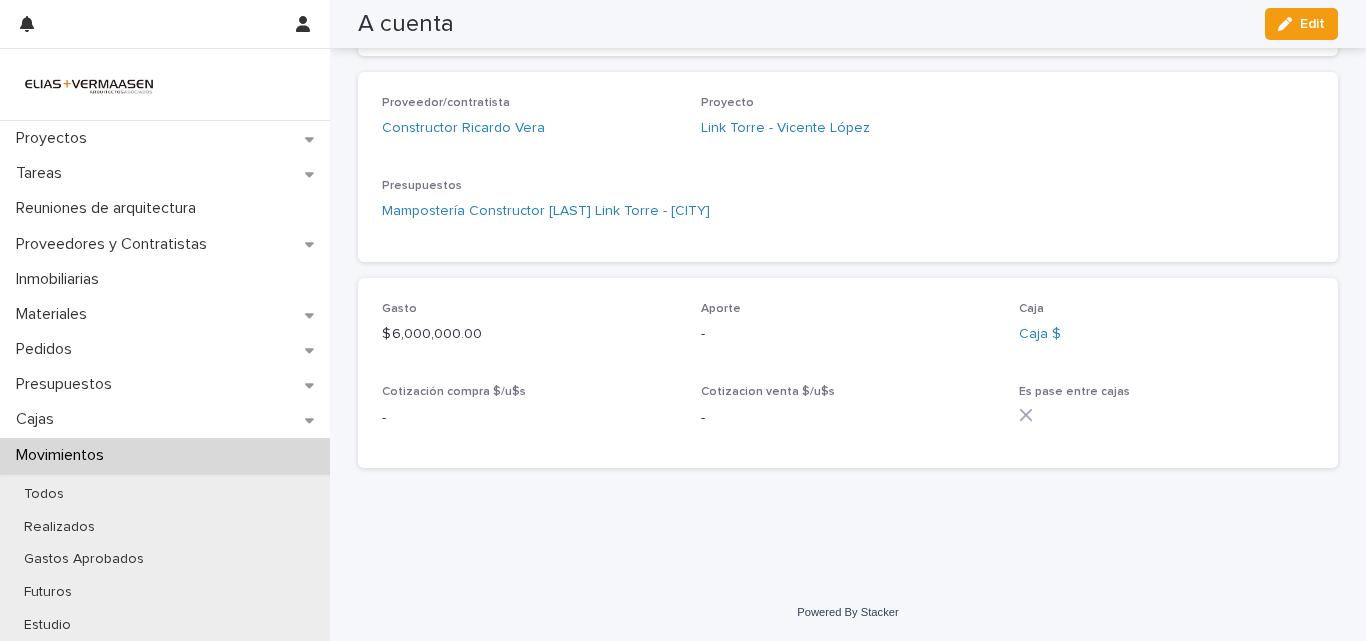 scroll, scrollTop: 547, scrollLeft: 0, axis: vertical 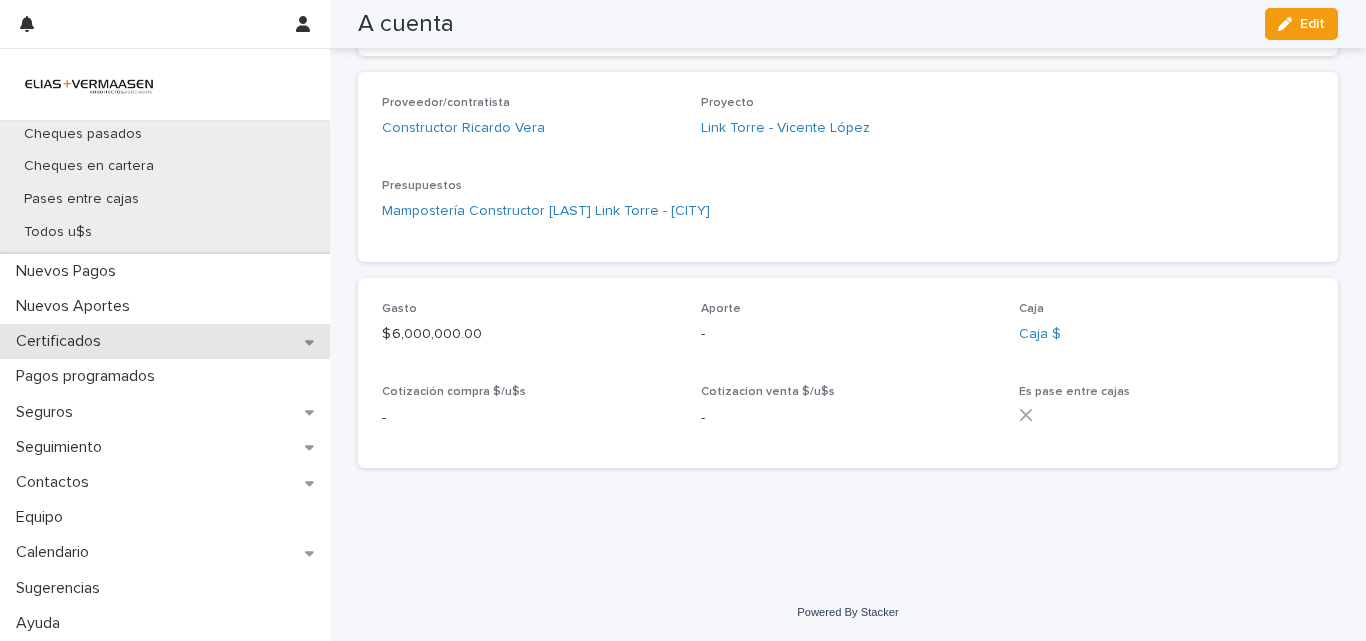 click on "Certificados" at bounding box center [62, 341] 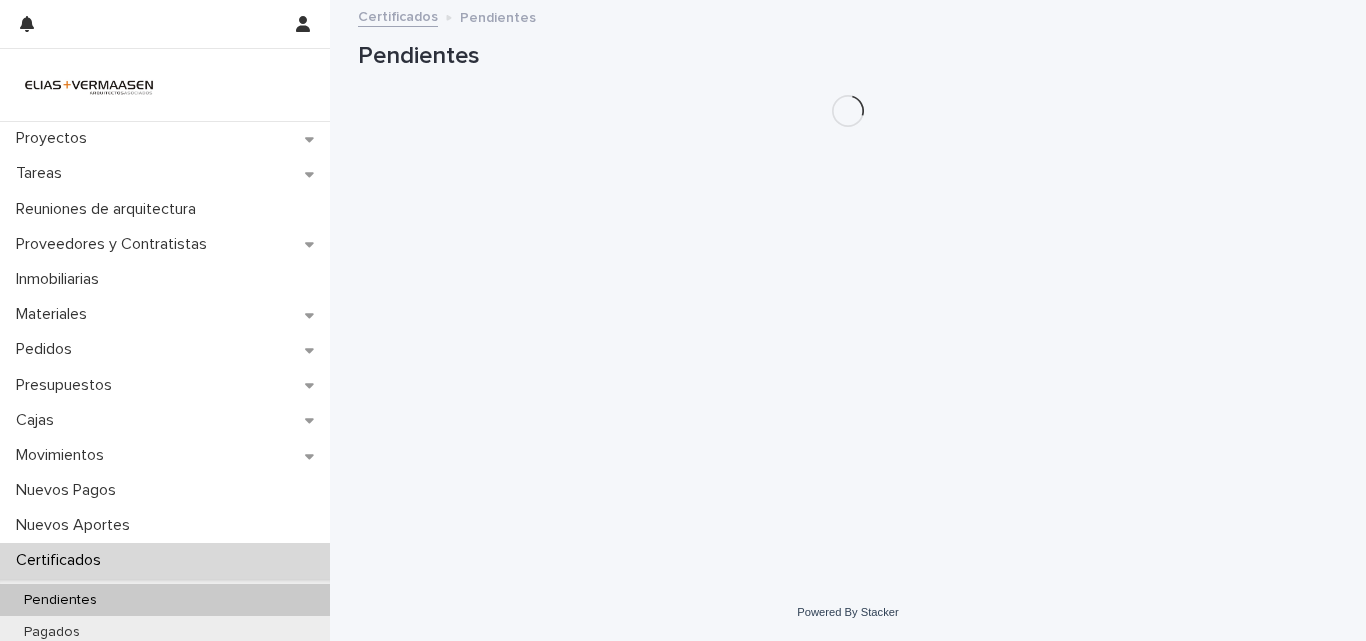 scroll, scrollTop: 0, scrollLeft: 0, axis: both 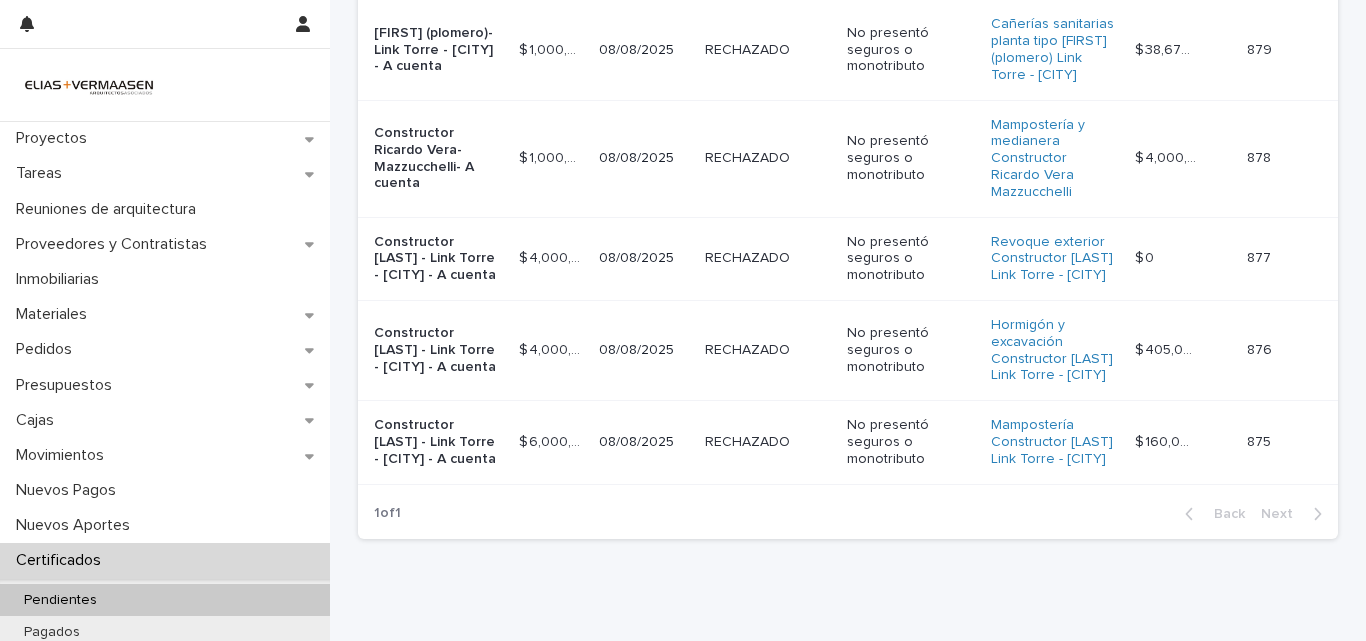 click on "RECHAZADO RECHAZADO" at bounding box center [768, 442] 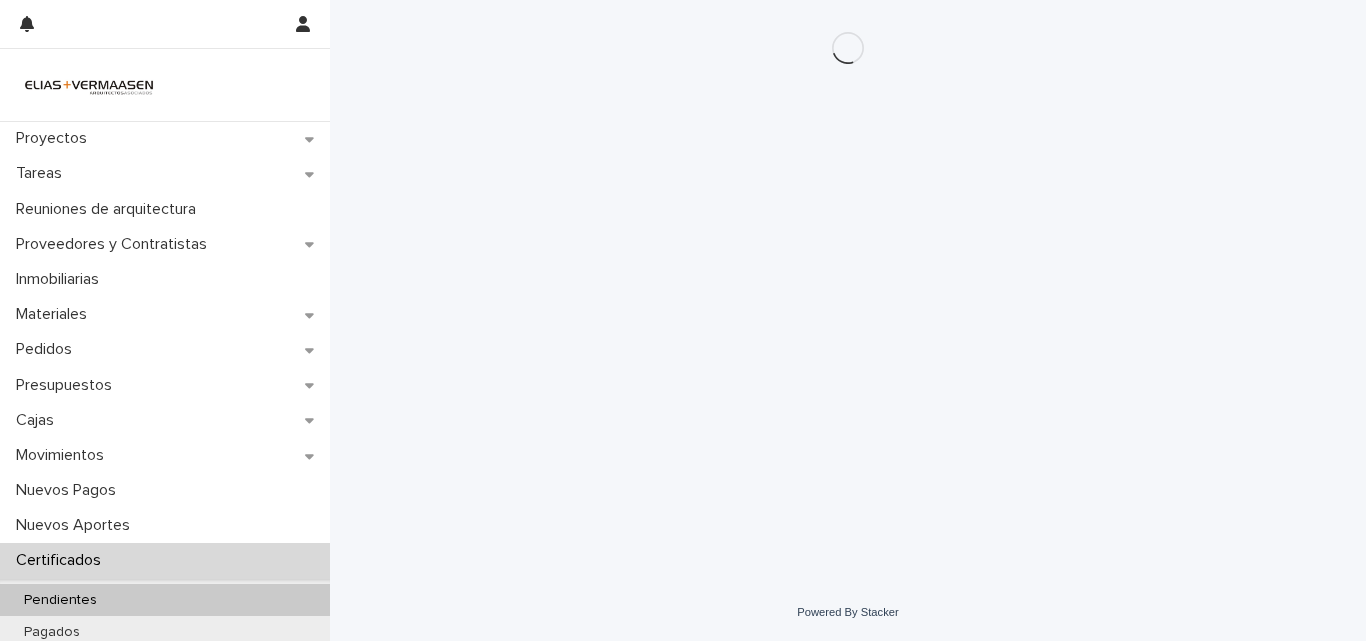 scroll, scrollTop: 0, scrollLeft: 0, axis: both 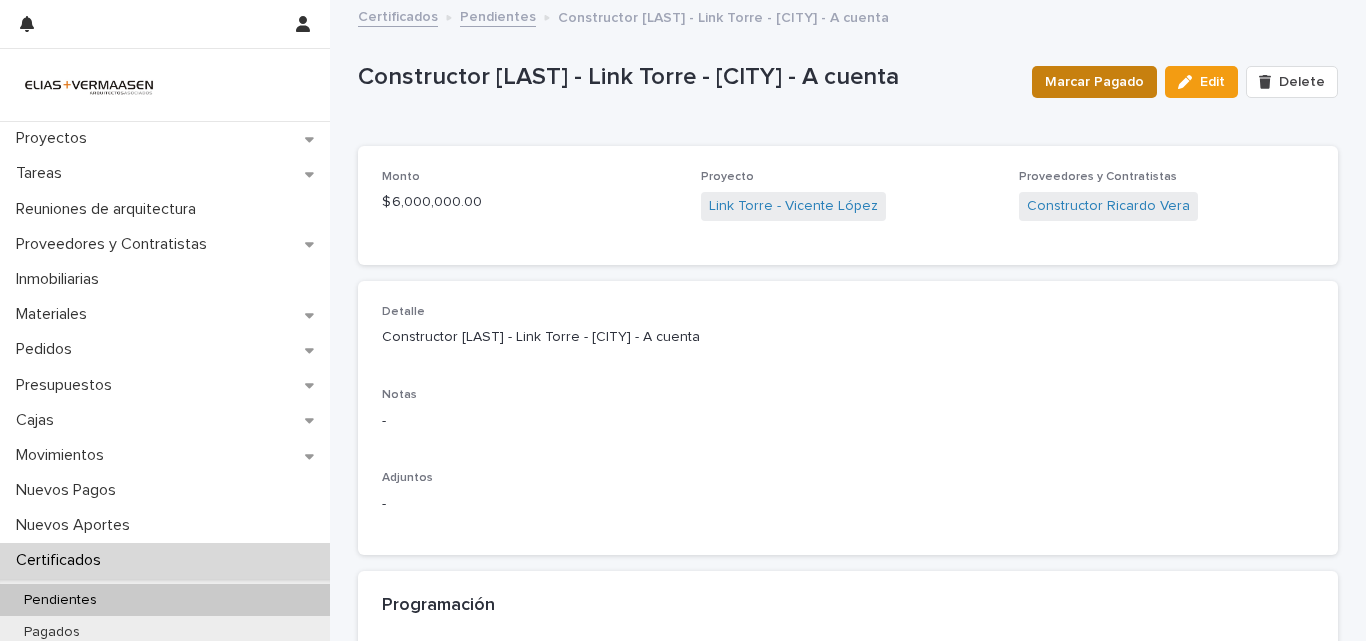 click on "Marcar Pagado" at bounding box center (1094, 82) 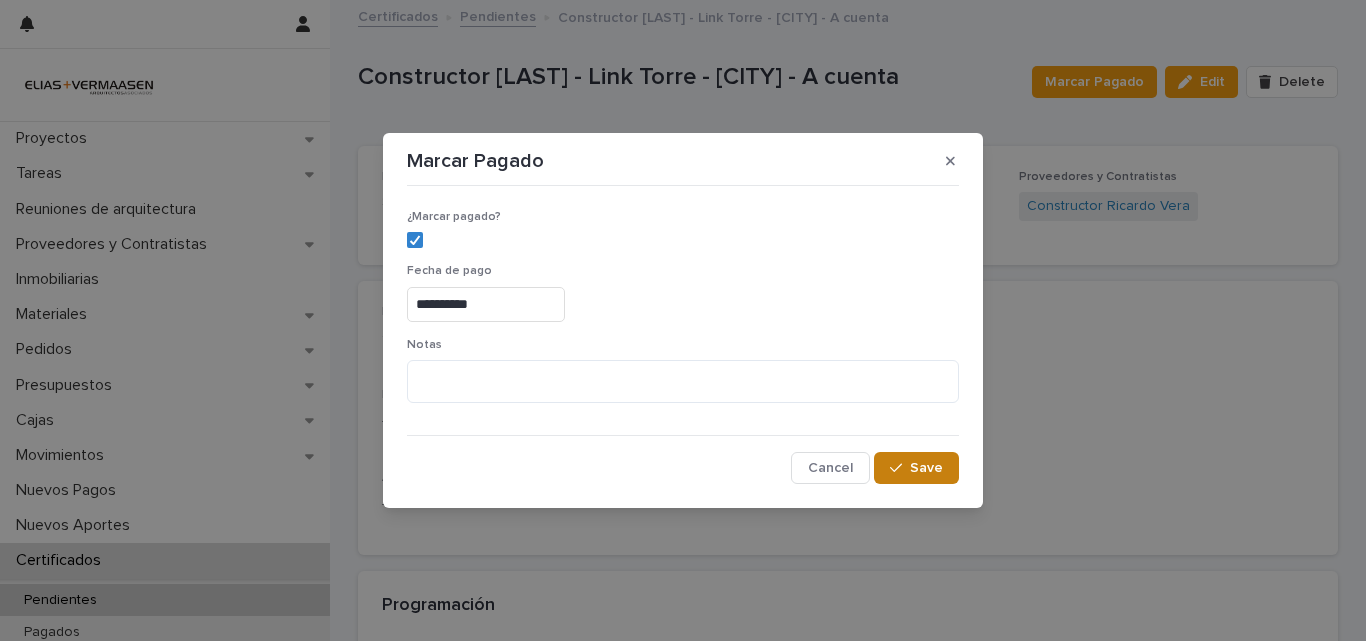 click on "Save" at bounding box center (916, 468) 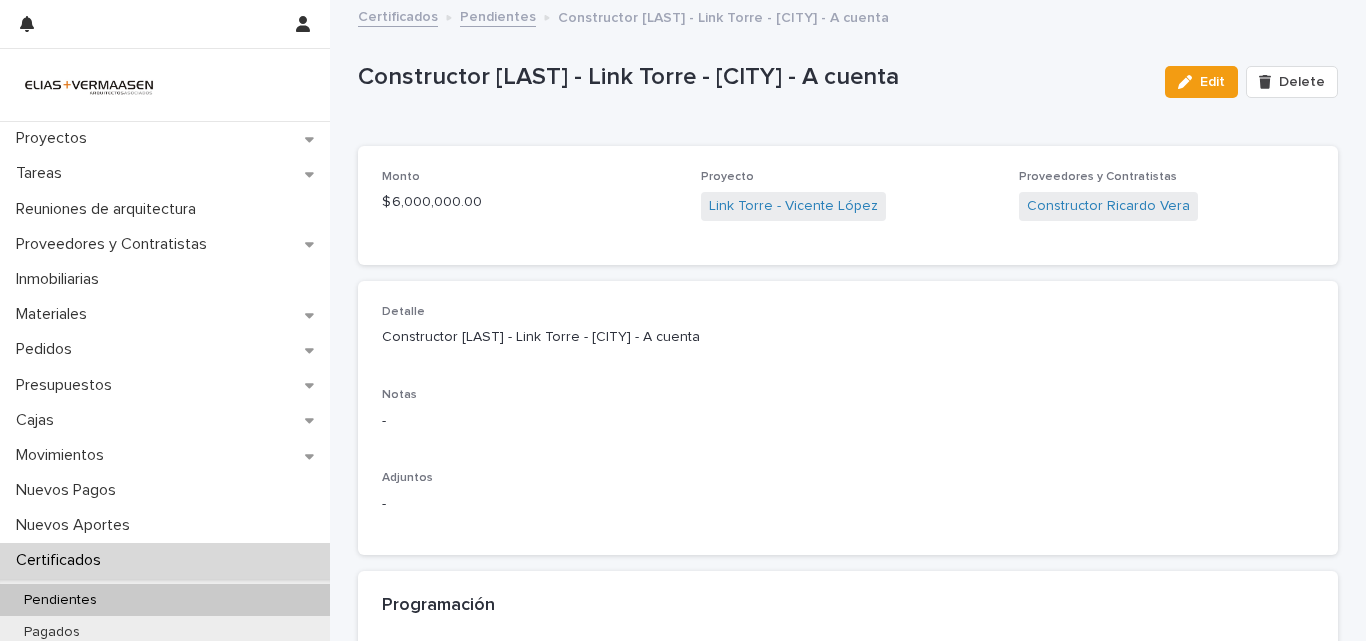 click on "Certificados" at bounding box center [62, 560] 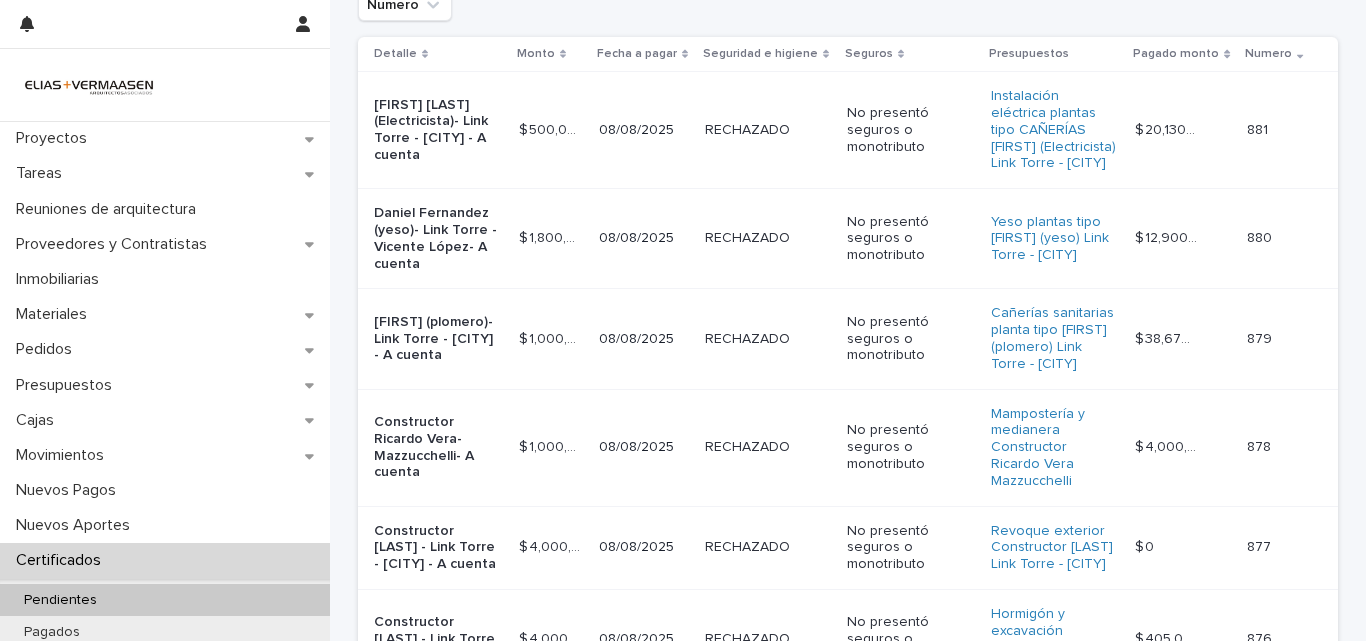 scroll, scrollTop: 435, scrollLeft: 0, axis: vertical 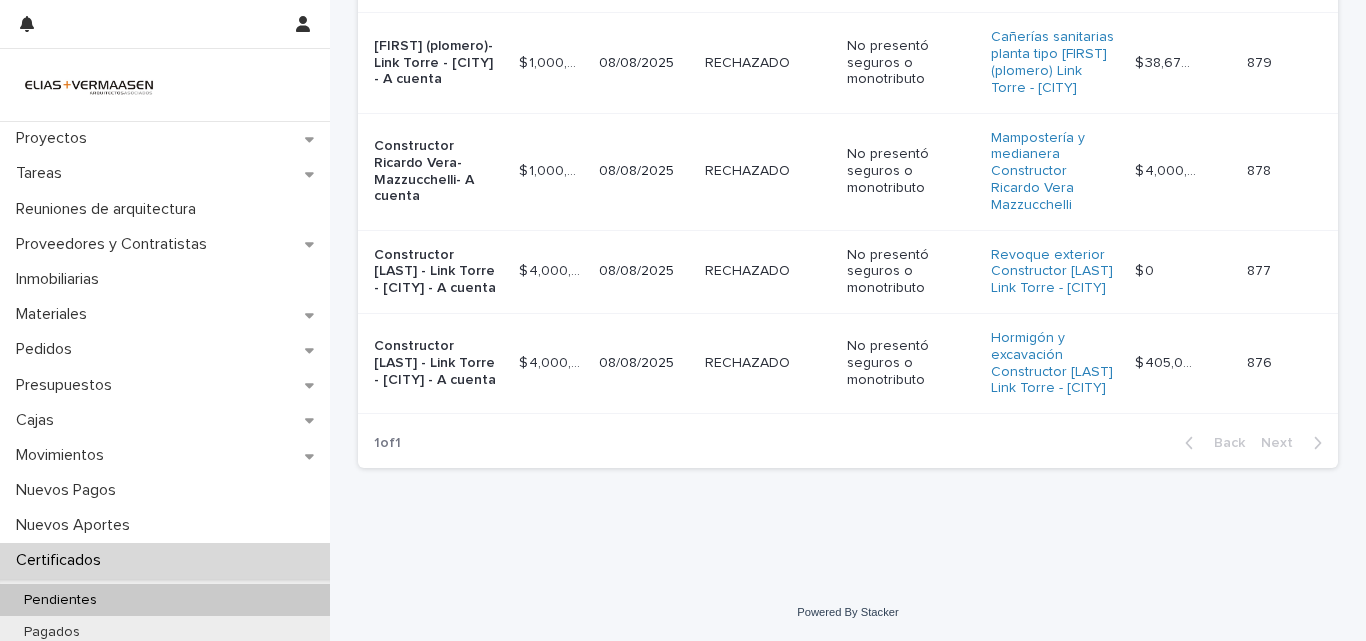 click on "08/08/2025" at bounding box center [644, 363] 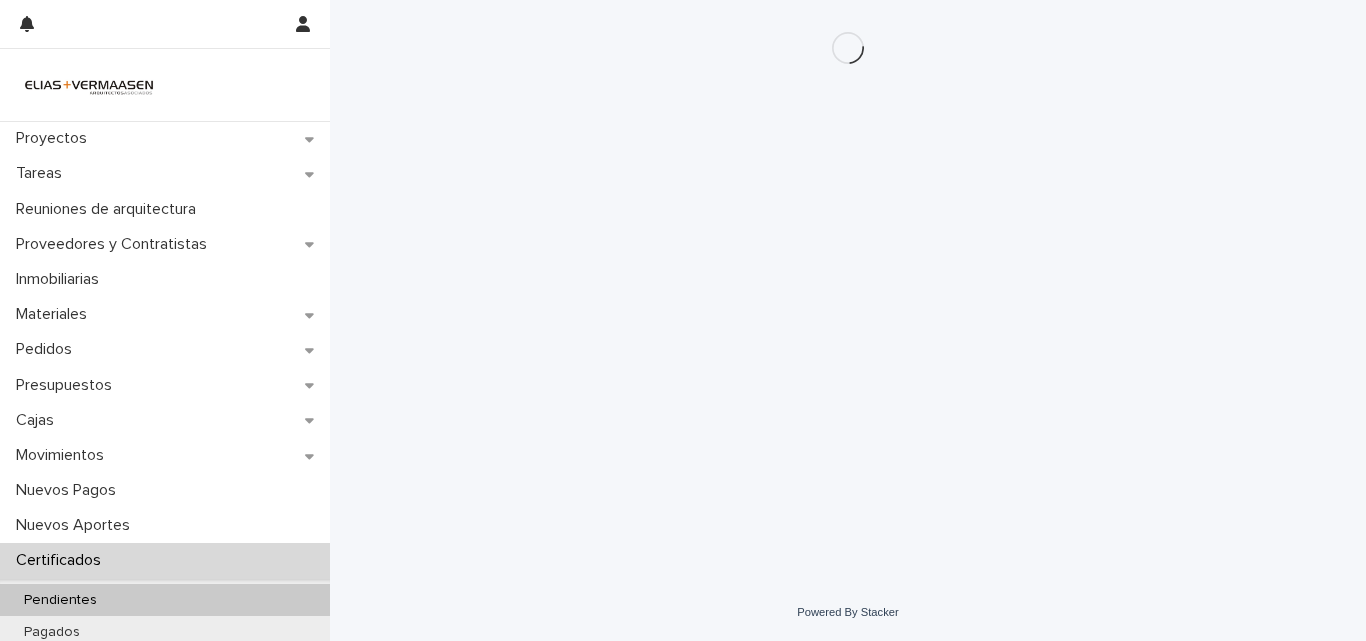 scroll, scrollTop: 0, scrollLeft: 0, axis: both 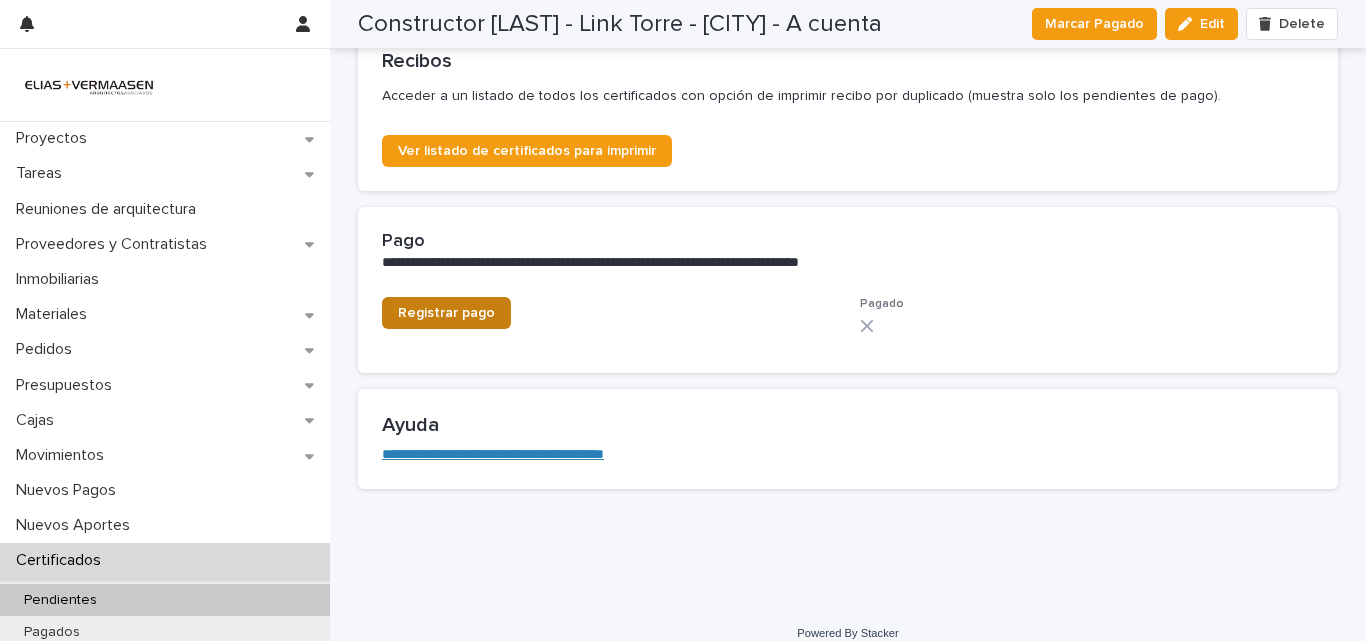 click on "Registrar pago" at bounding box center [446, 313] 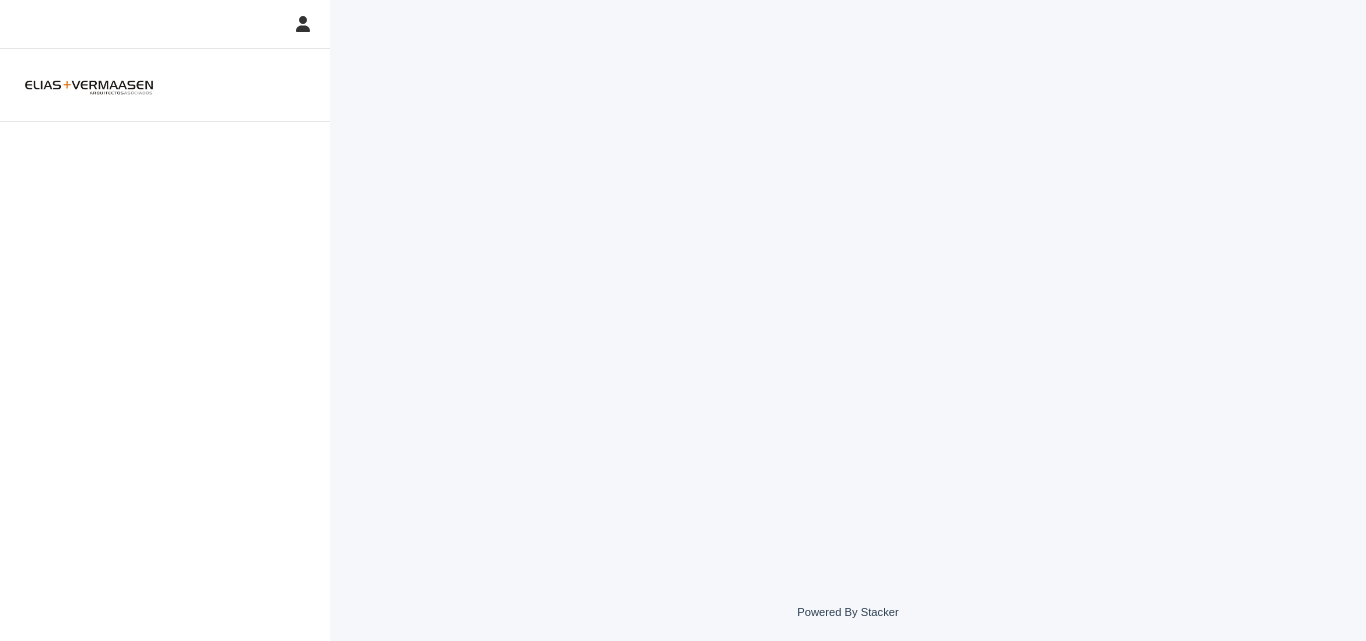scroll, scrollTop: 0, scrollLeft: 0, axis: both 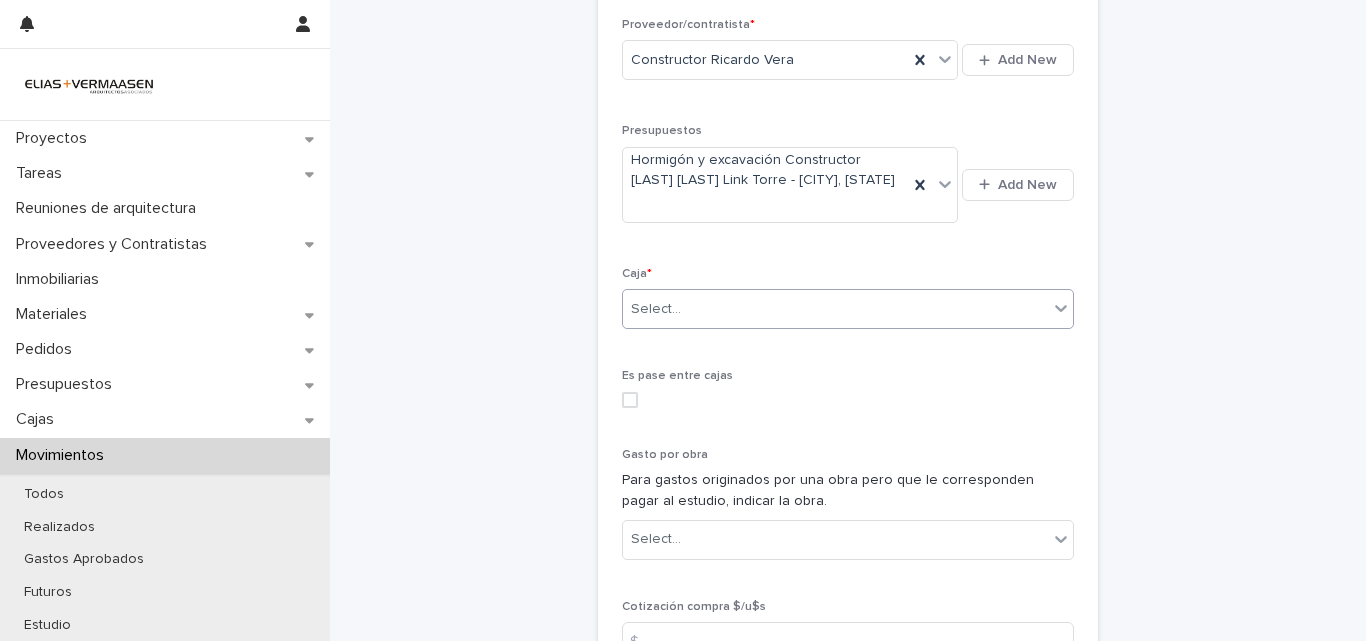 click on "Select..." at bounding box center (835, 309) 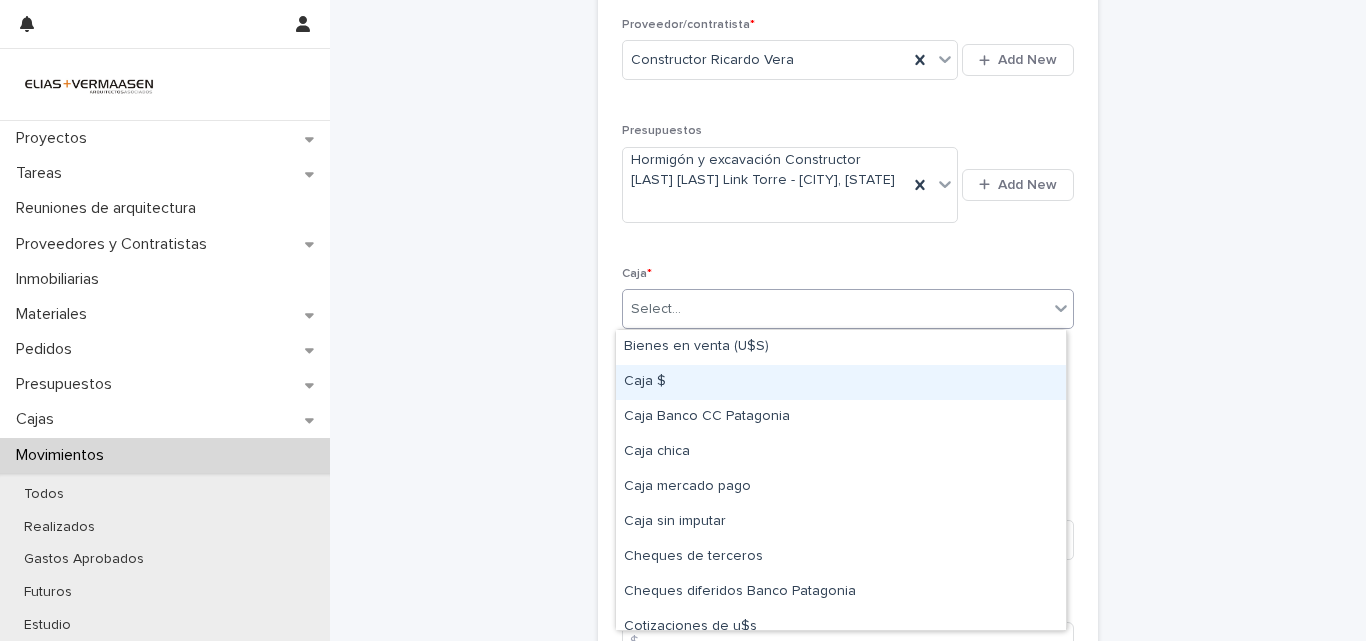 click on "Caja $" at bounding box center [841, 382] 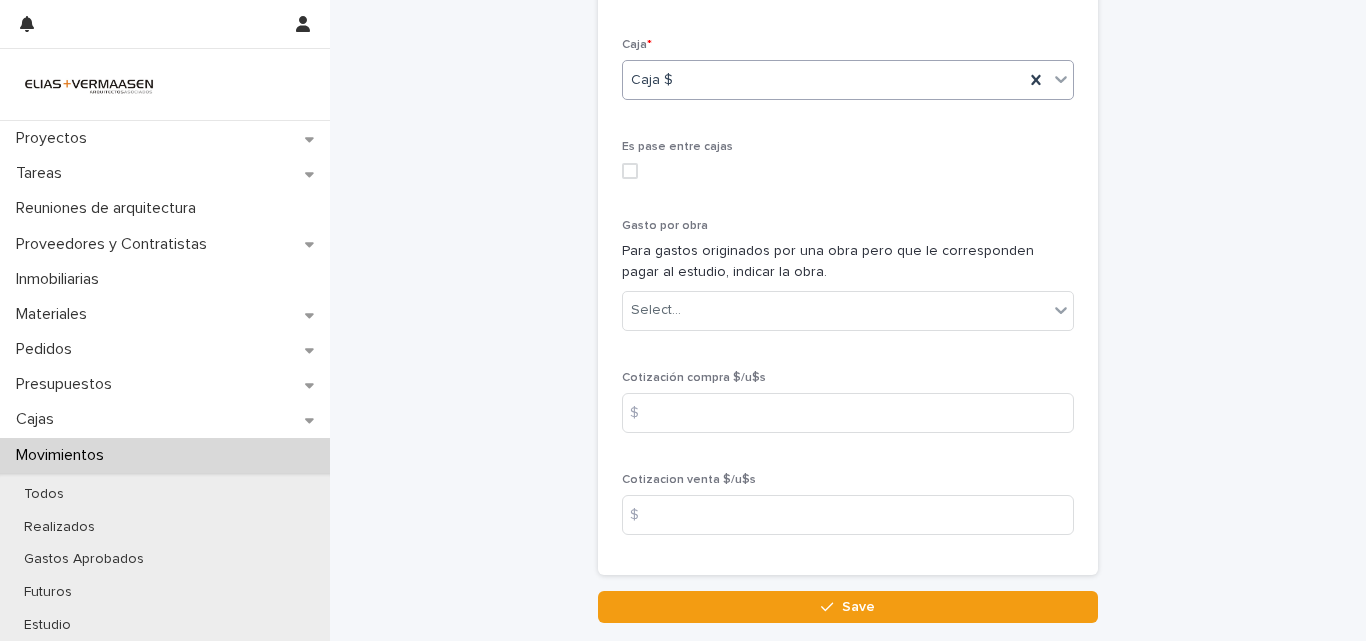 scroll, scrollTop: 1070, scrollLeft: 0, axis: vertical 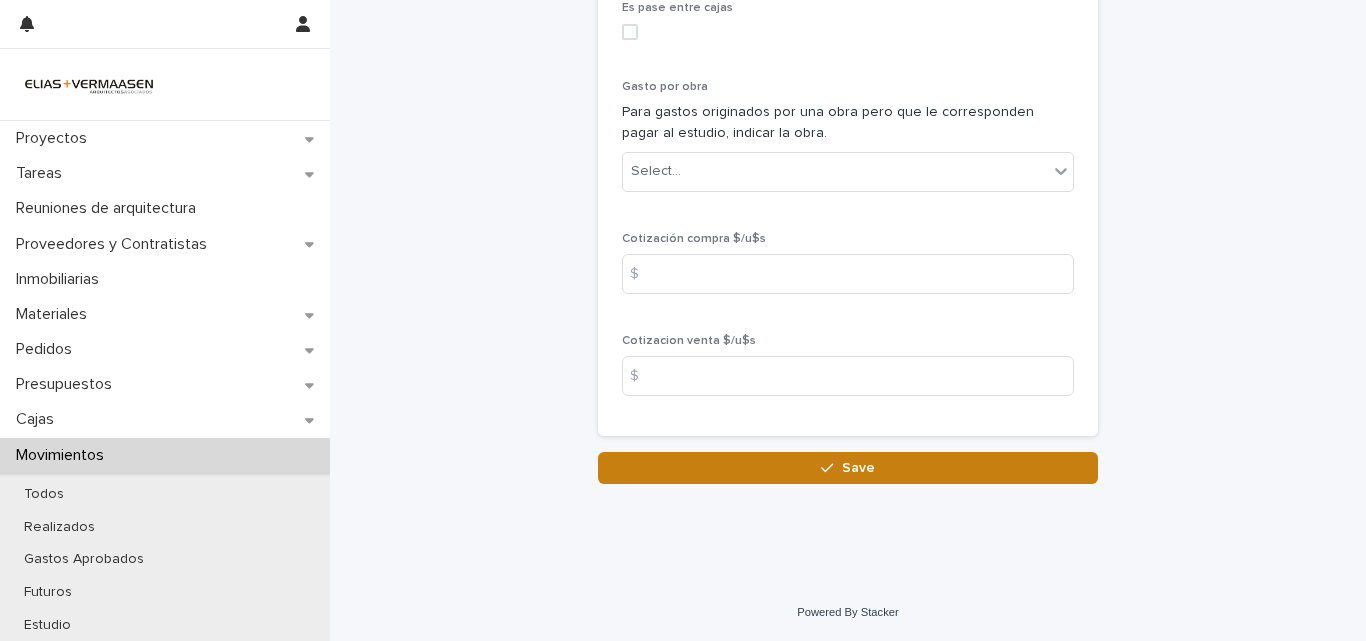 click on "Save" at bounding box center [858, 468] 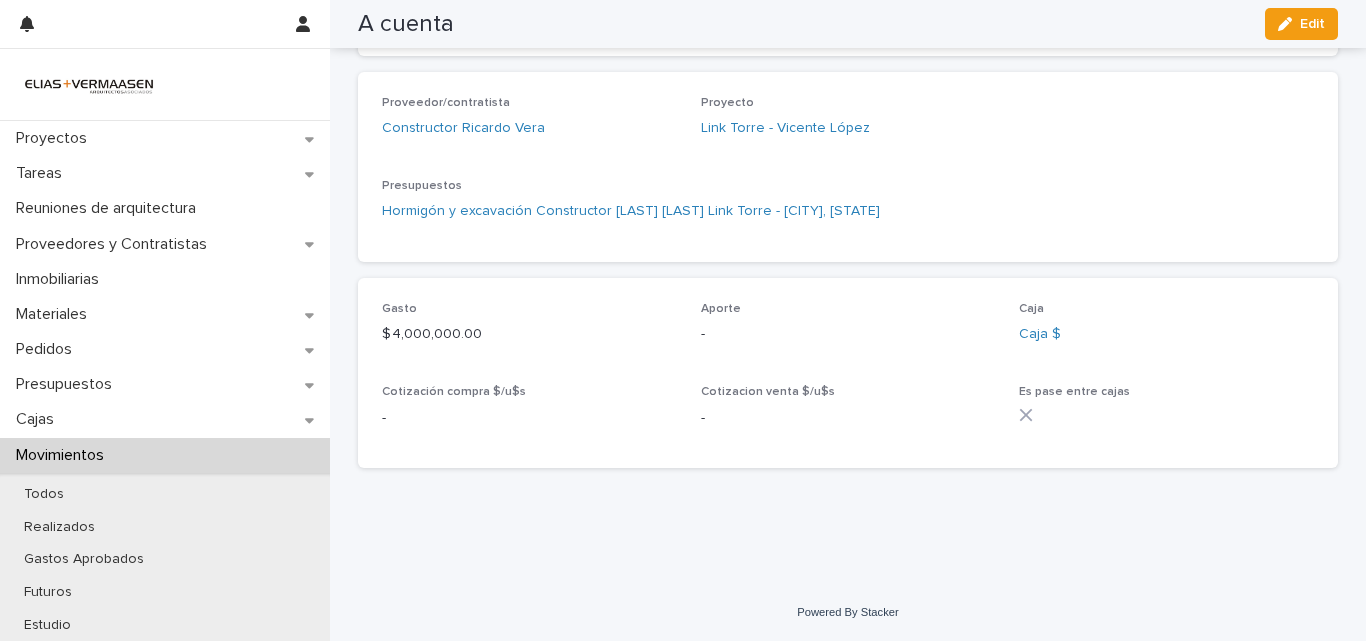 scroll, scrollTop: 547, scrollLeft: 0, axis: vertical 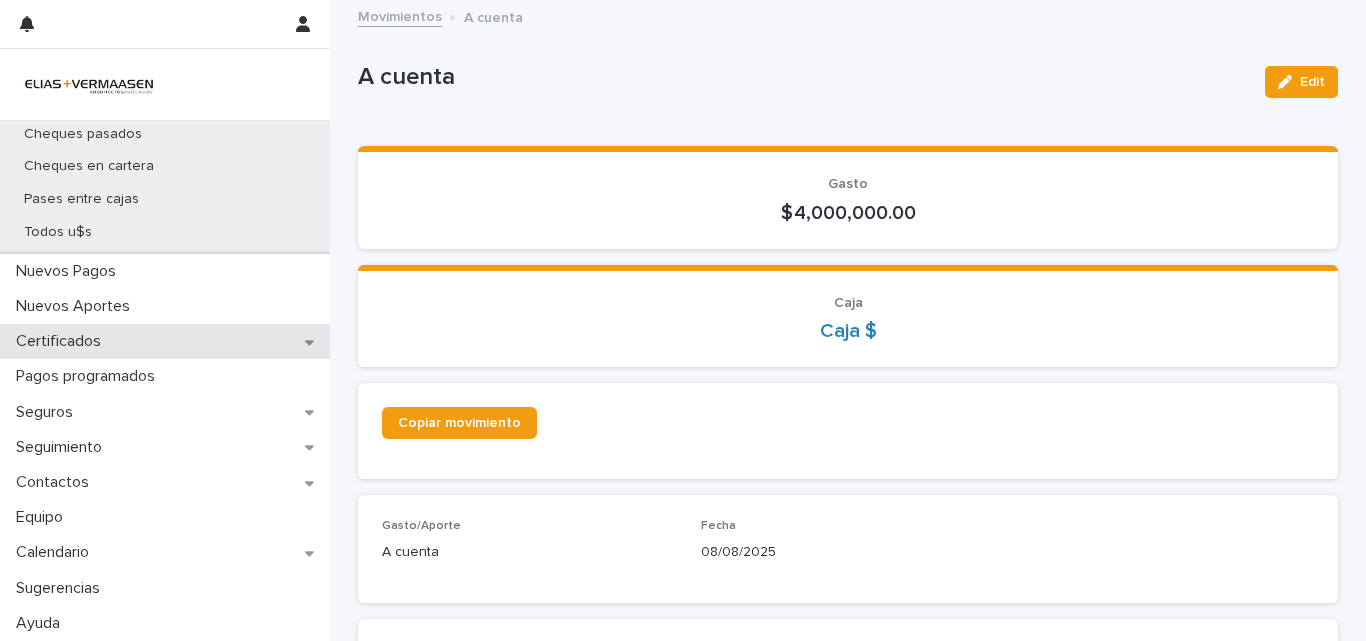 click on "Certificados" at bounding box center [62, 341] 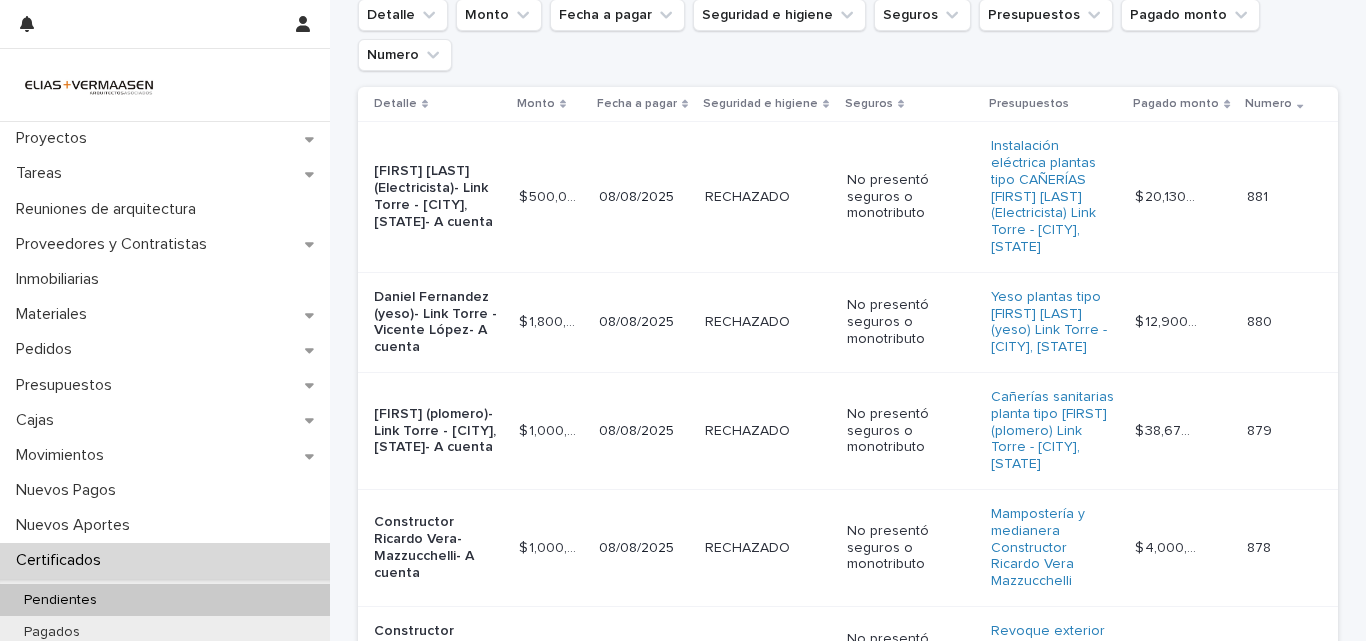 scroll, scrollTop: 435, scrollLeft: 0, axis: vertical 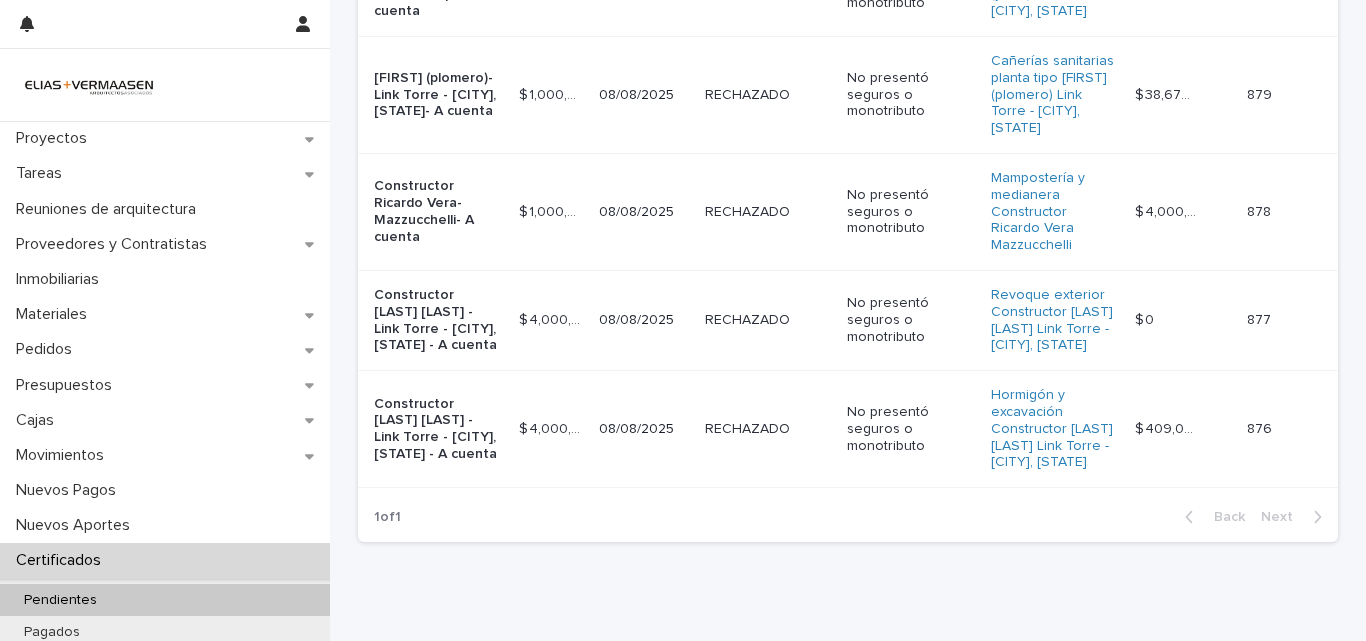 click on "08/08/2025" at bounding box center (644, 429) 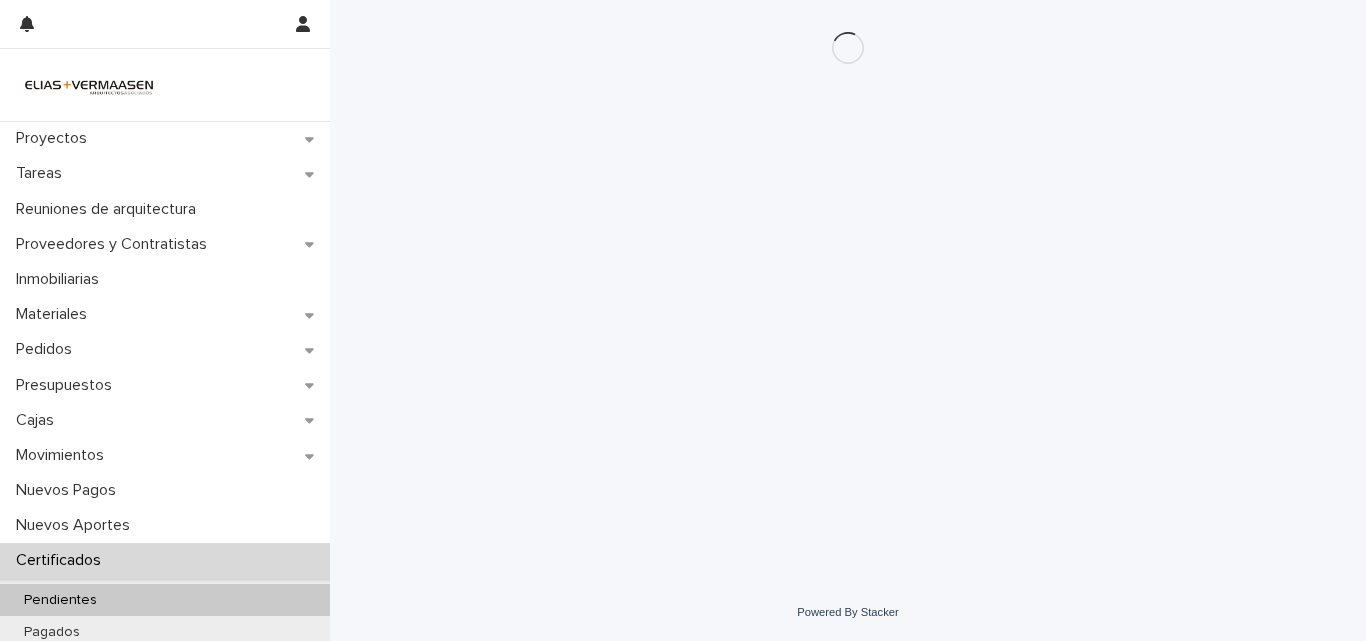 scroll, scrollTop: 0, scrollLeft: 0, axis: both 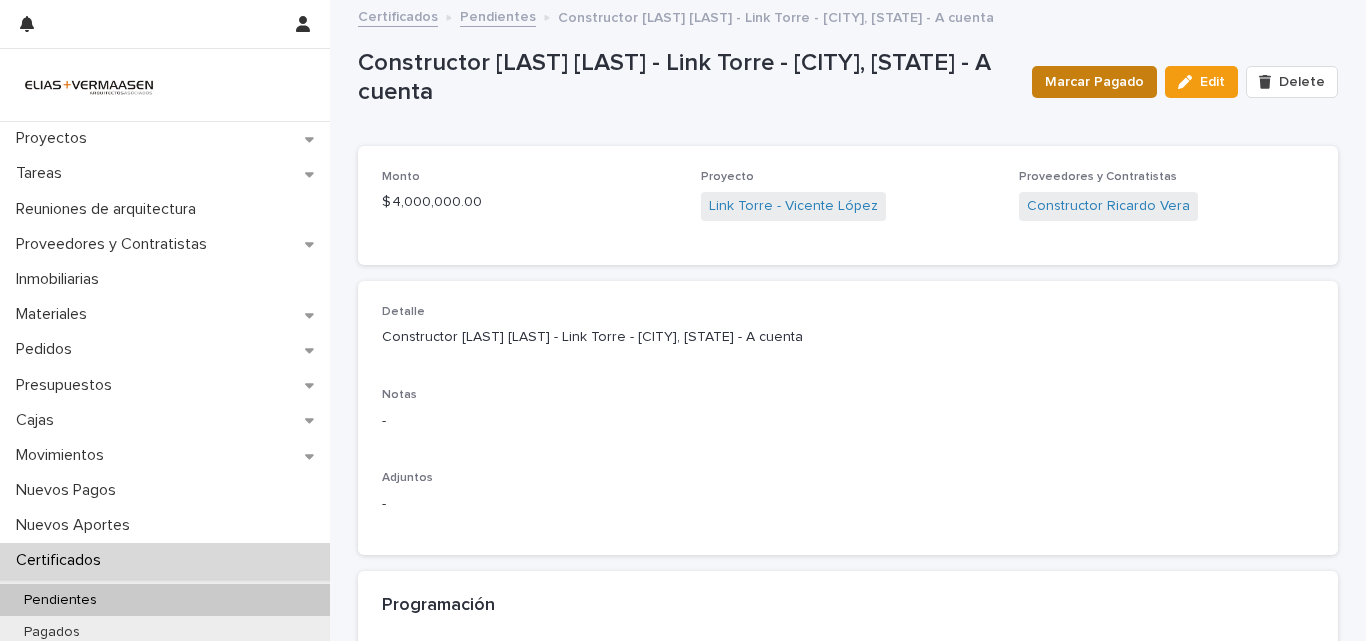 click on "Marcar Pagado" at bounding box center (1094, 82) 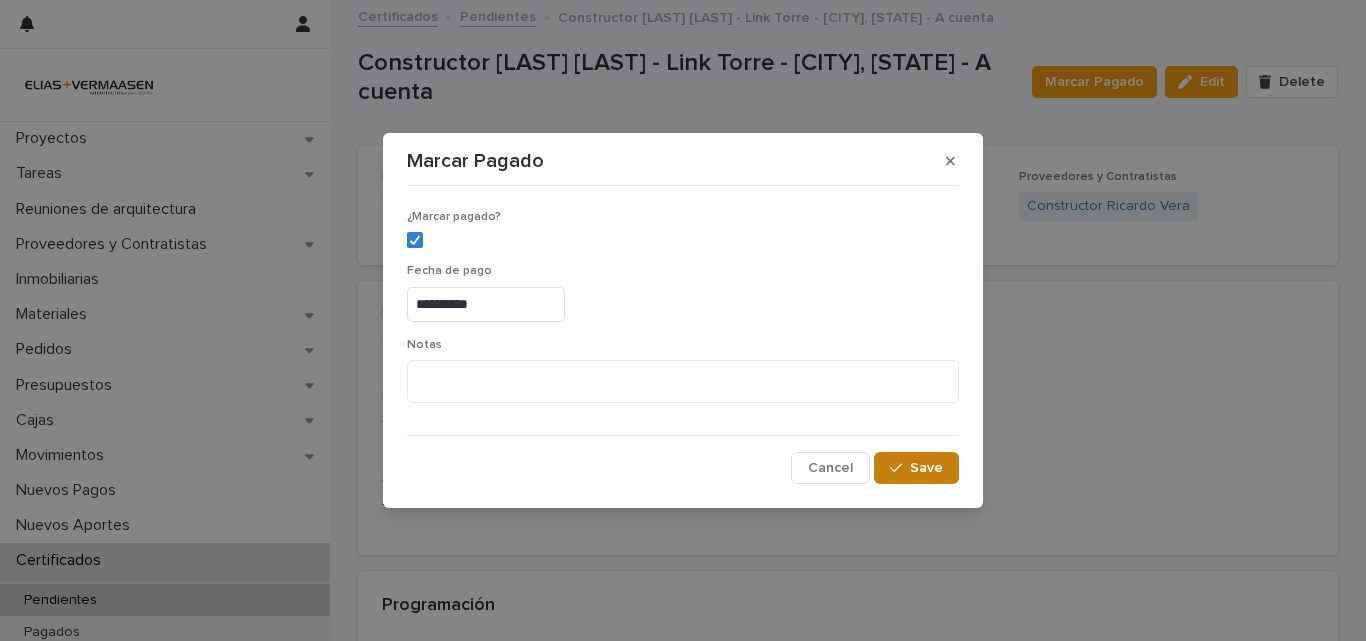 click on "Save" at bounding box center [926, 468] 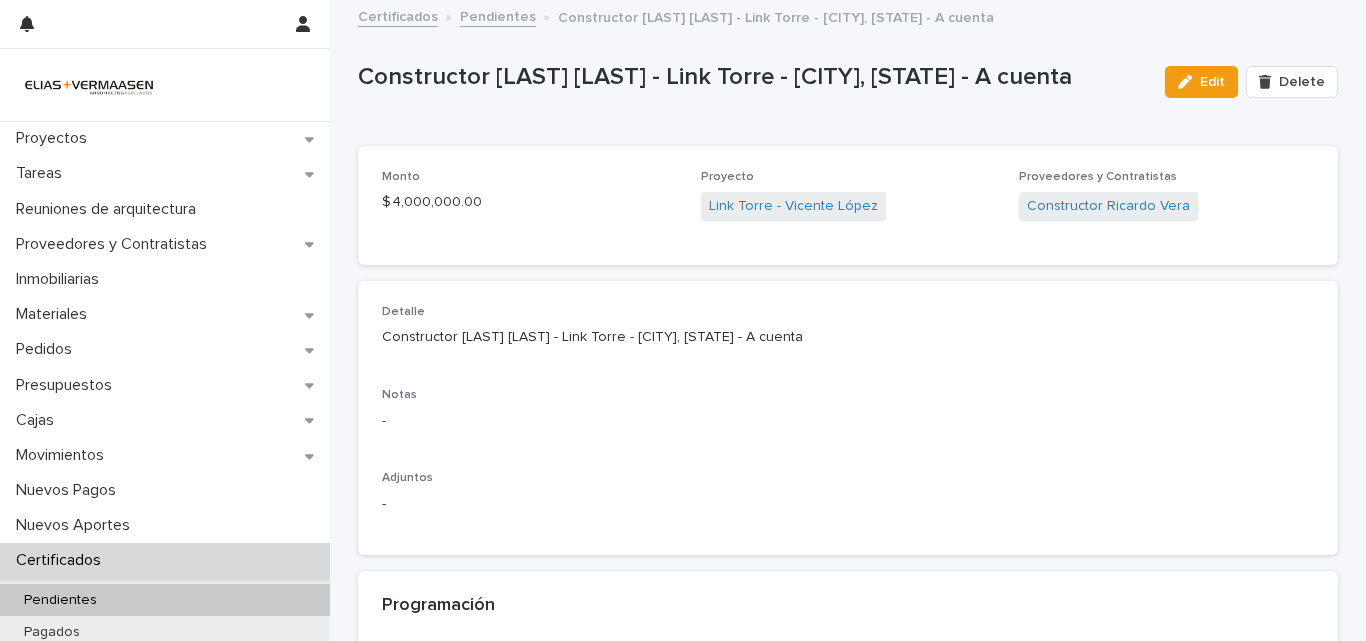 click on "Certificados" at bounding box center (62, 560) 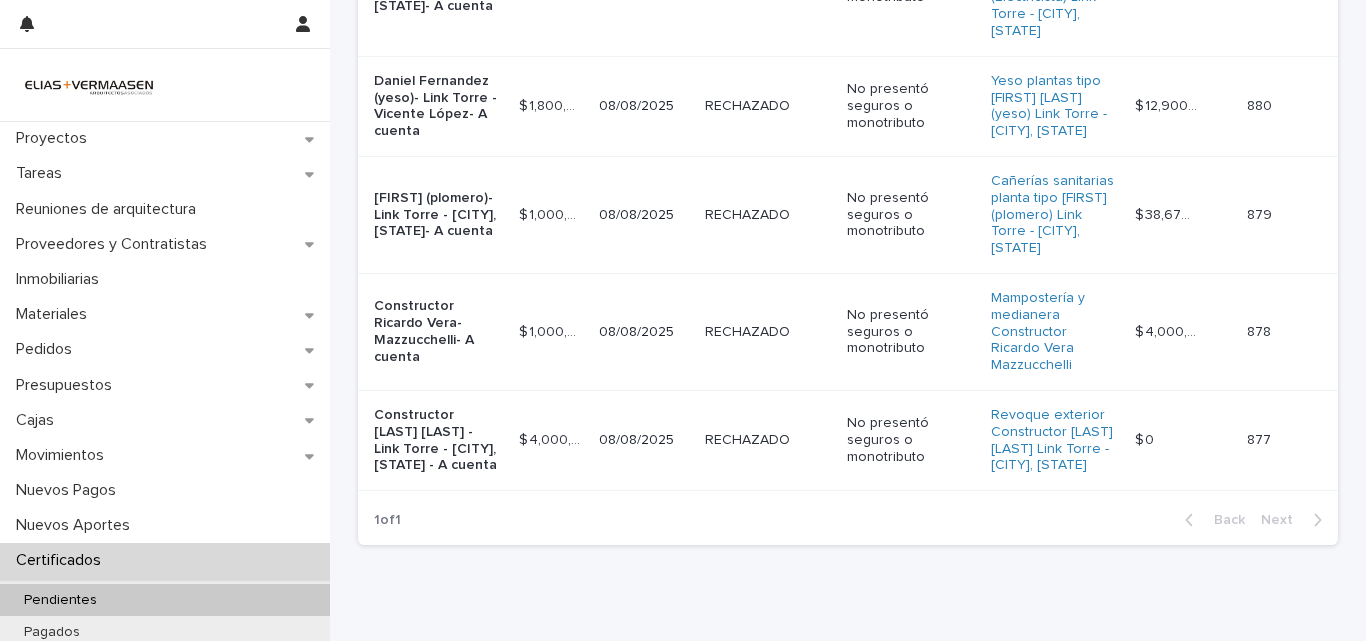 scroll, scrollTop: 318, scrollLeft: 0, axis: vertical 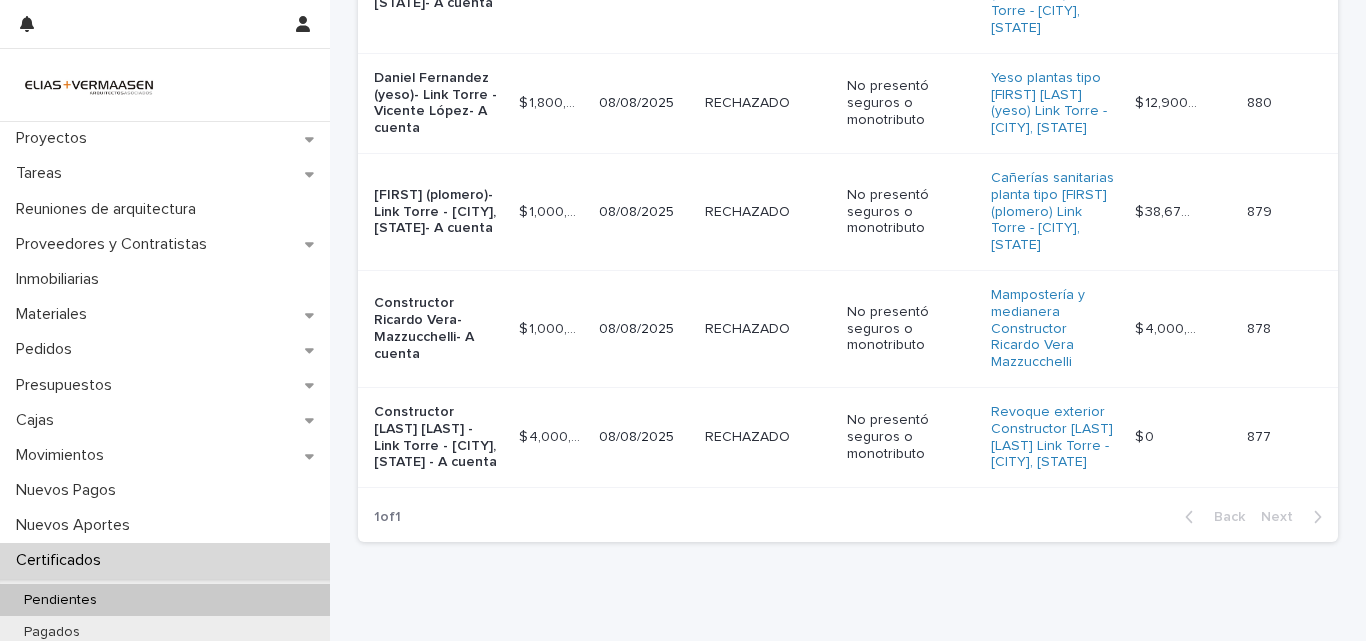 click on "RECHAZADO RECHAZADO" at bounding box center (768, 437) 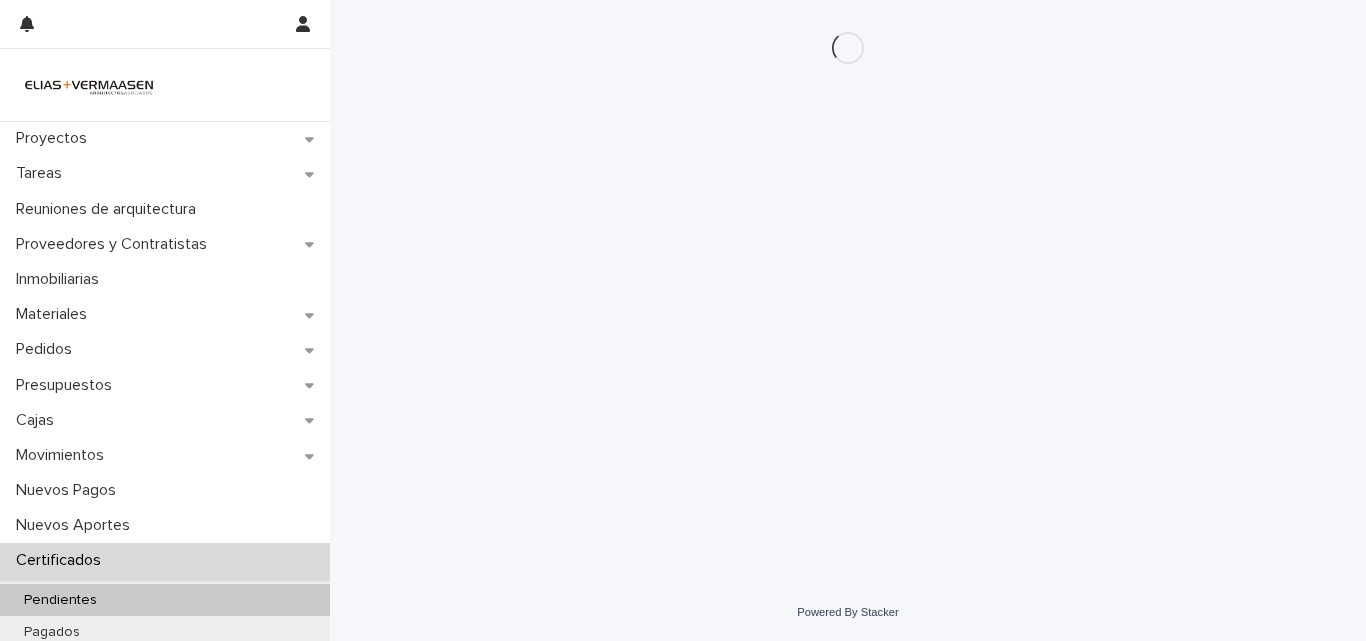 scroll, scrollTop: 0, scrollLeft: 0, axis: both 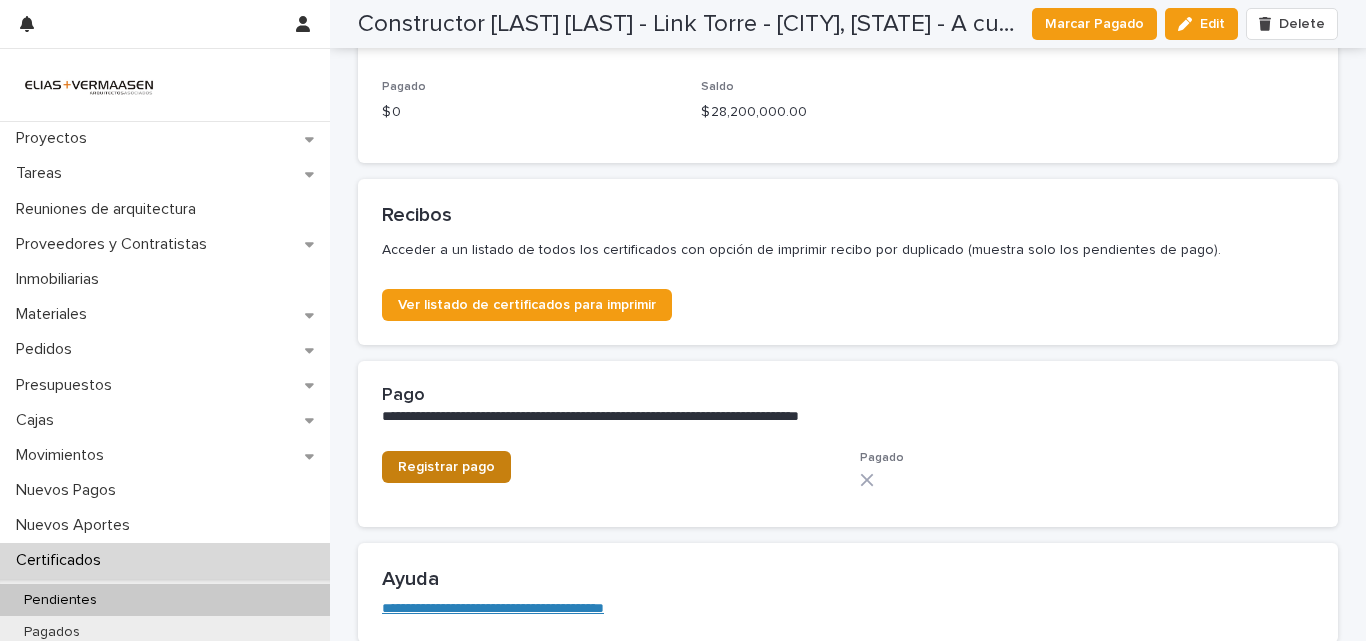 click on "Registrar pago" at bounding box center [446, 467] 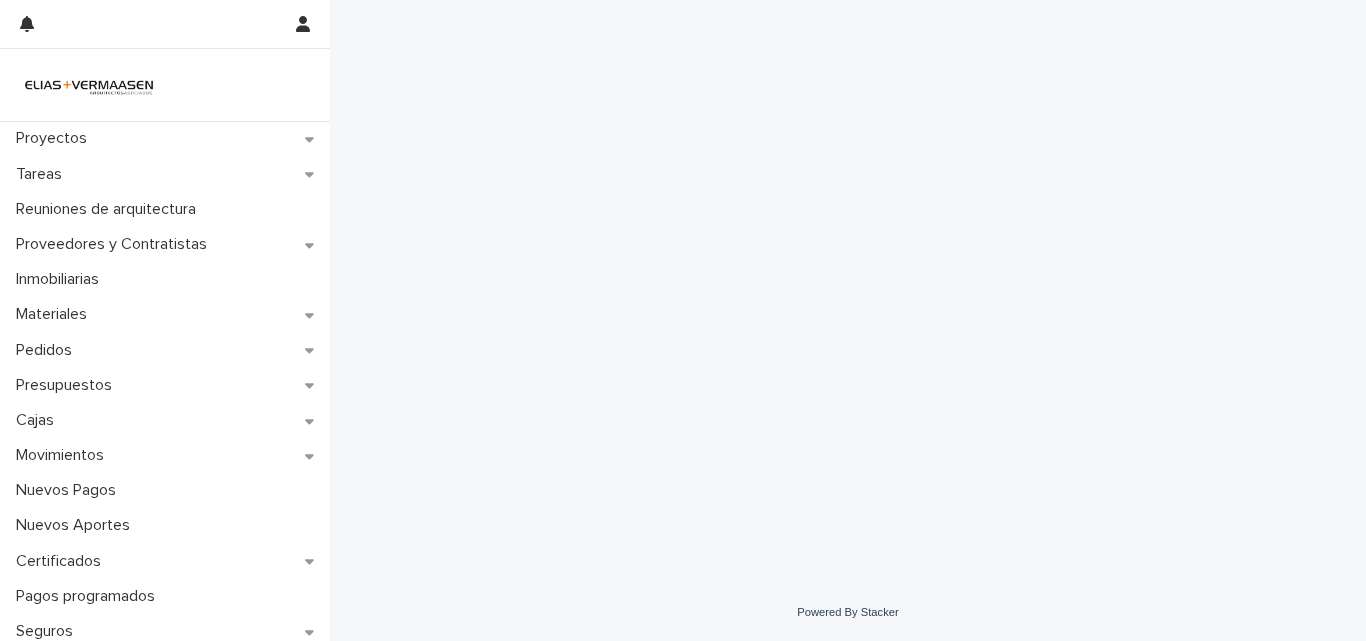 scroll, scrollTop: 0, scrollLeft: 0, axis: both 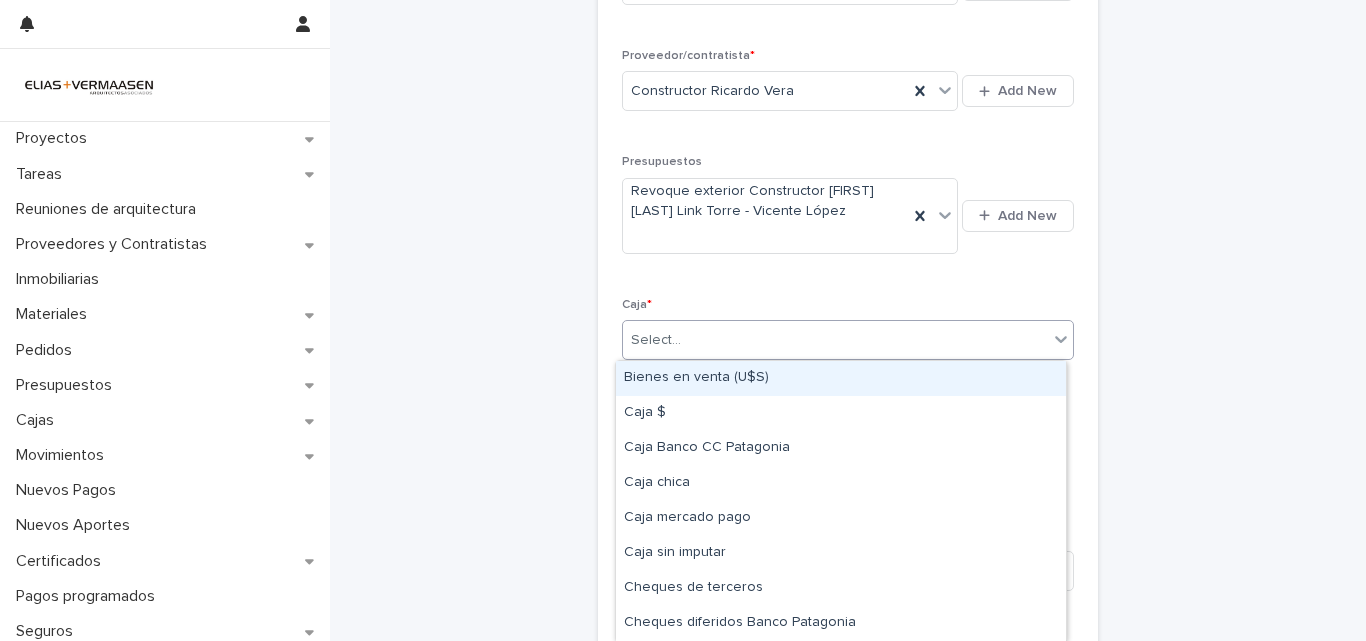 click on "Select..." at bounding box center [835, 340] 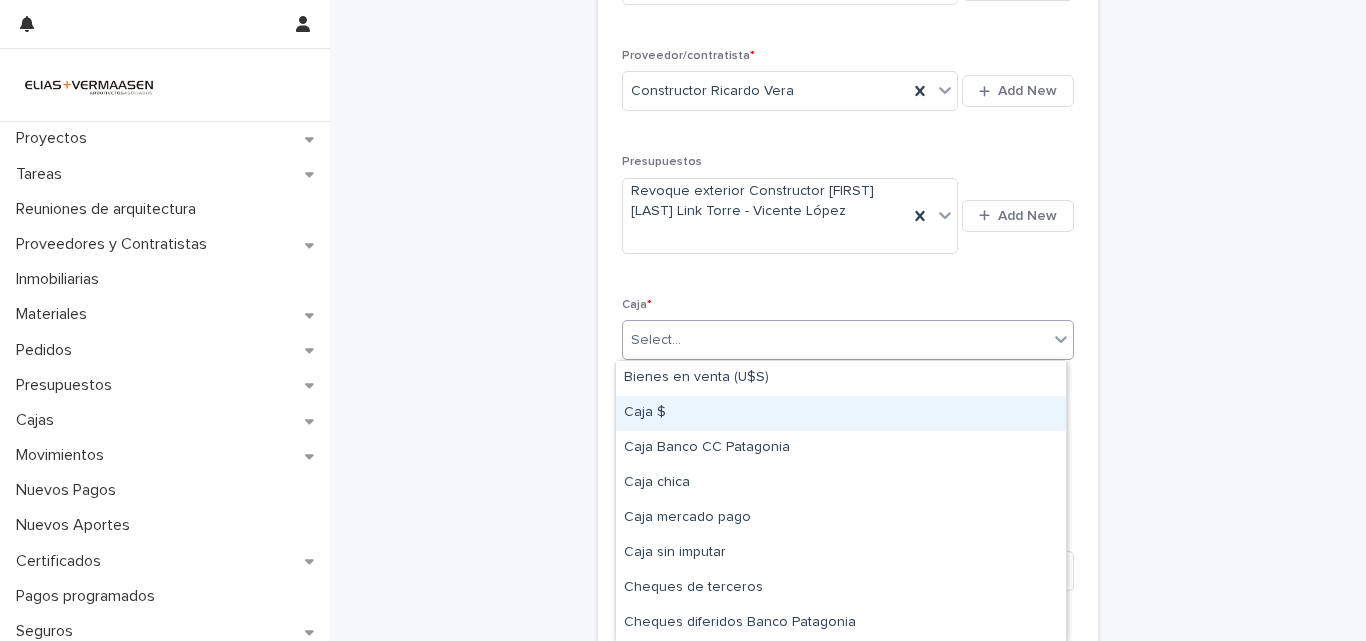 click on "Caja $" at bounding box center [841, 413] 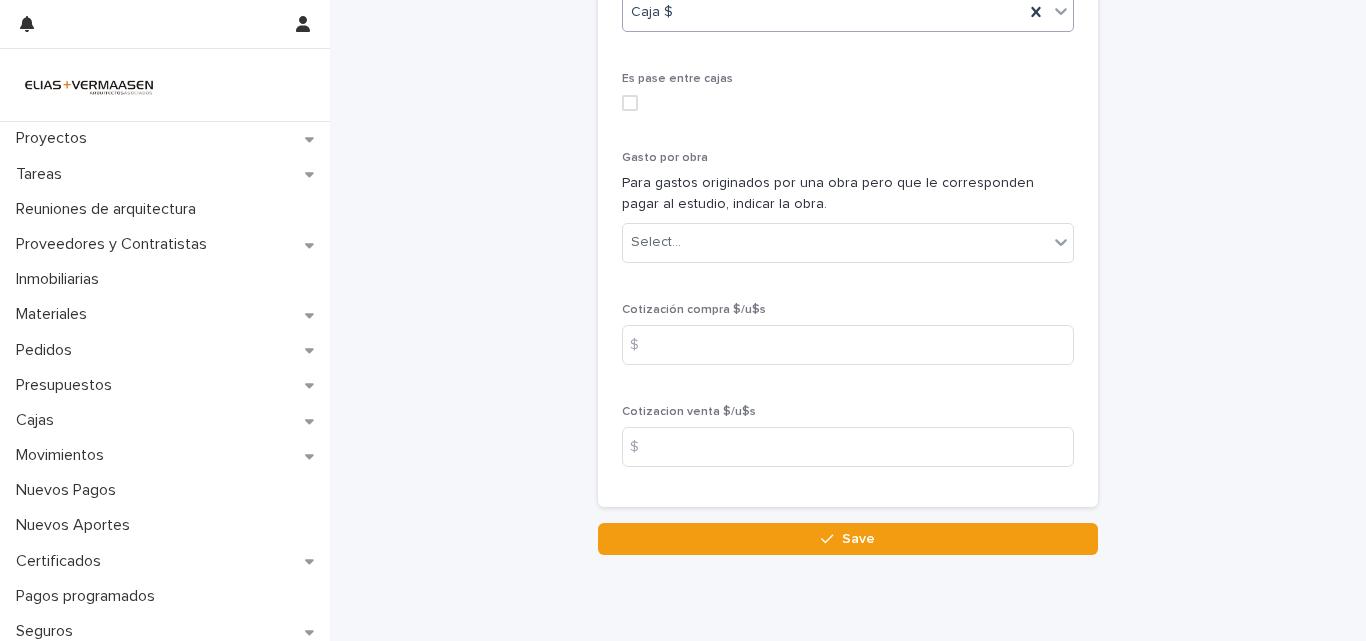 scroll, scrollTop: 1070, scrollLeft: 0, axis: vertical 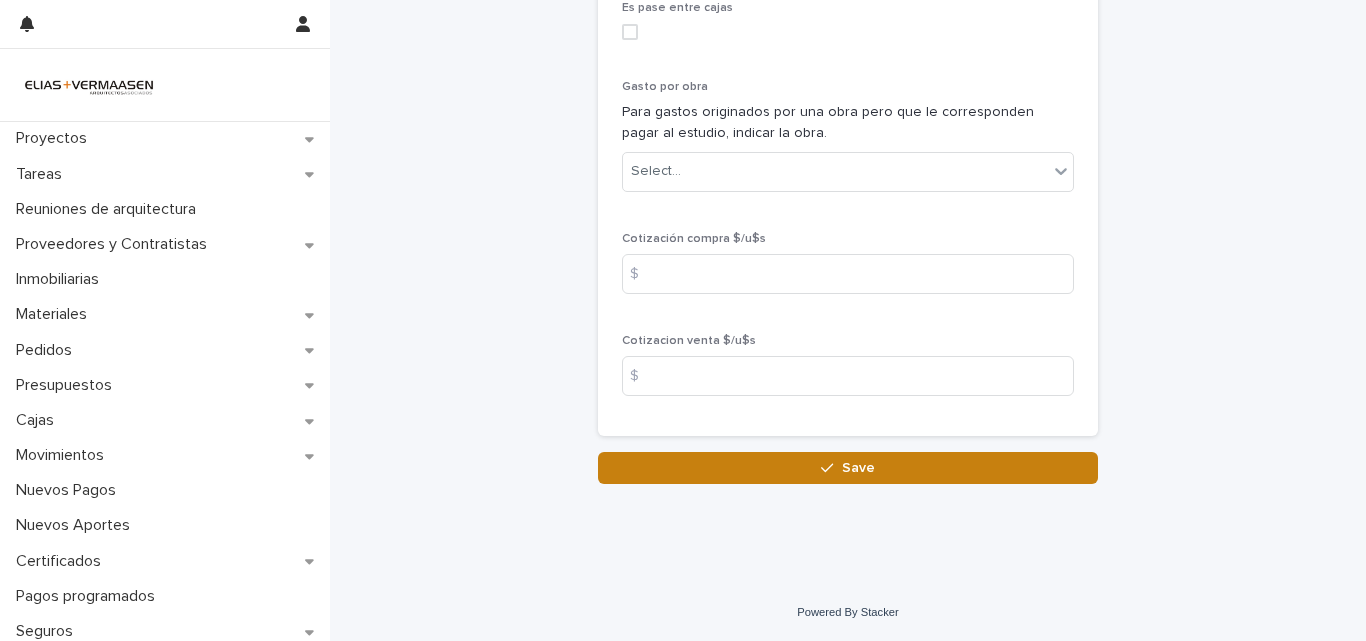 click on "Save" at bounding box center [858, 468] 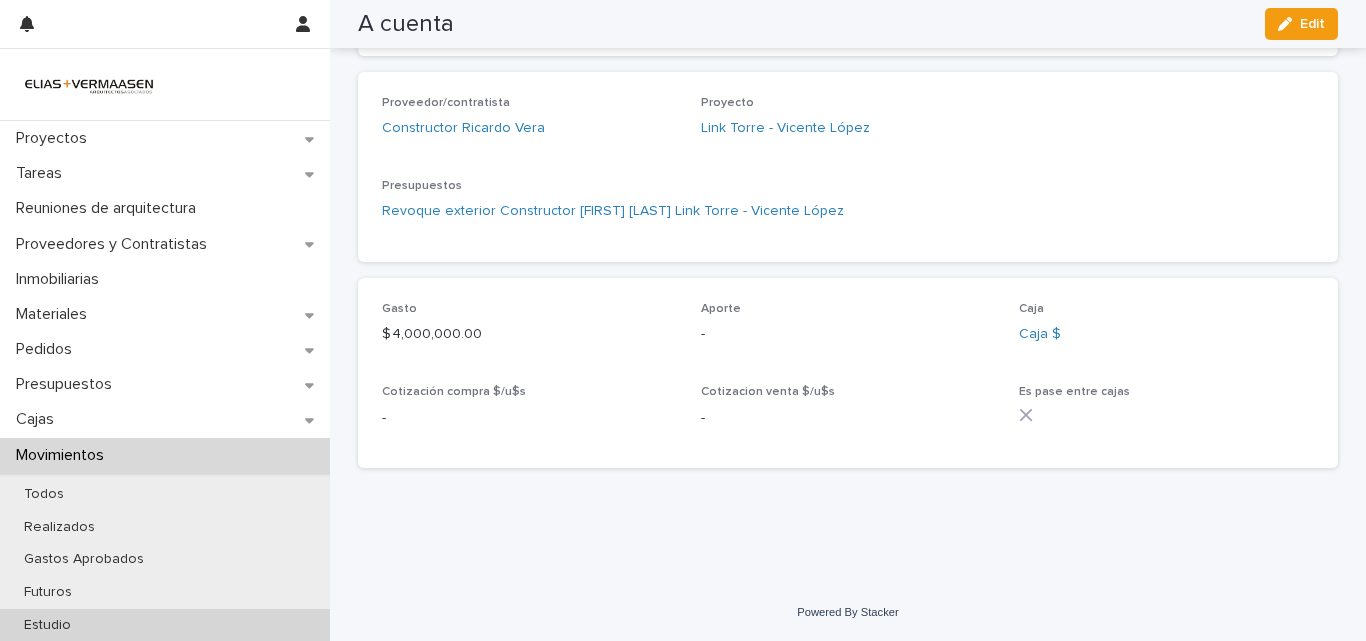 scroll, scrollTop: 547, scrollLeft: 0, axis: vertical 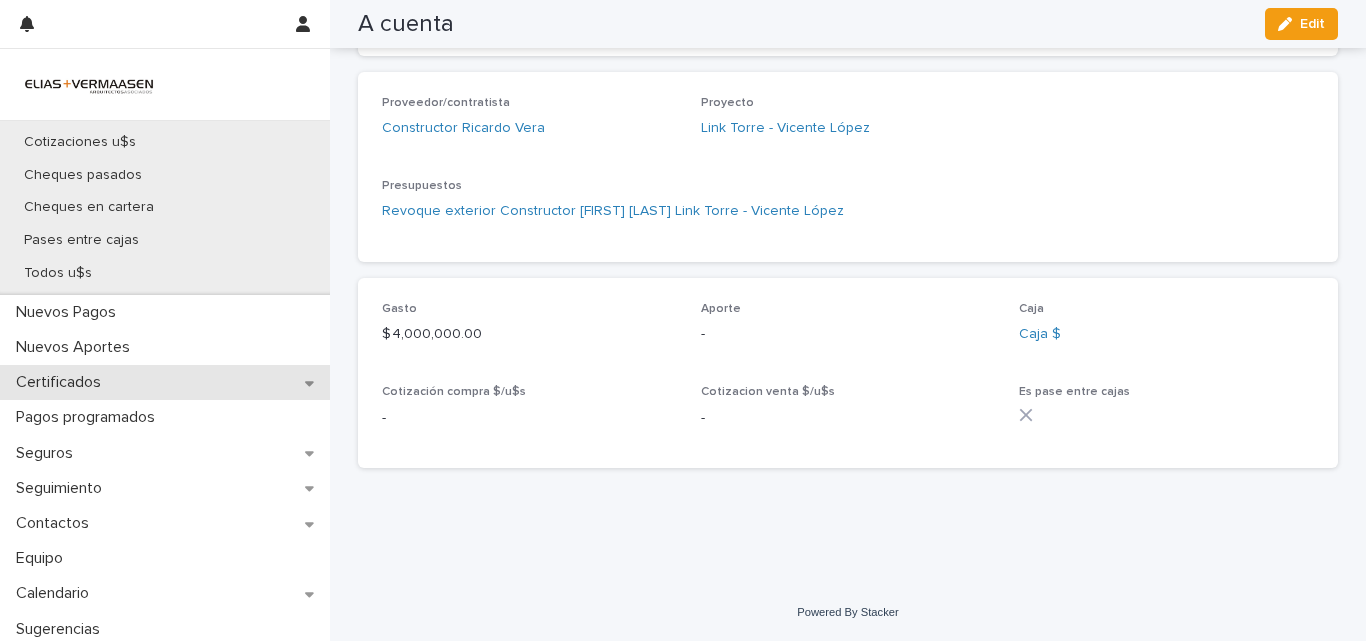 click on "Certificados" at bounding box center [62, 382] 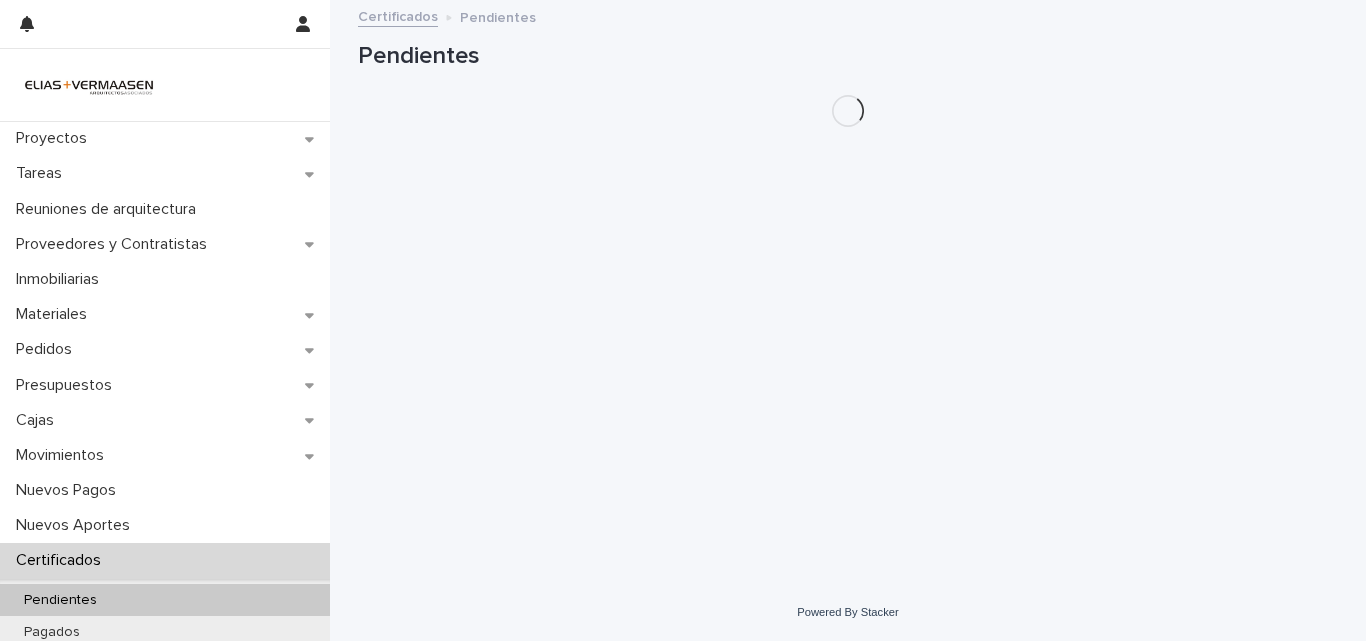 scroll, scrollTop: 0, scrollLeft: 0, axis: both 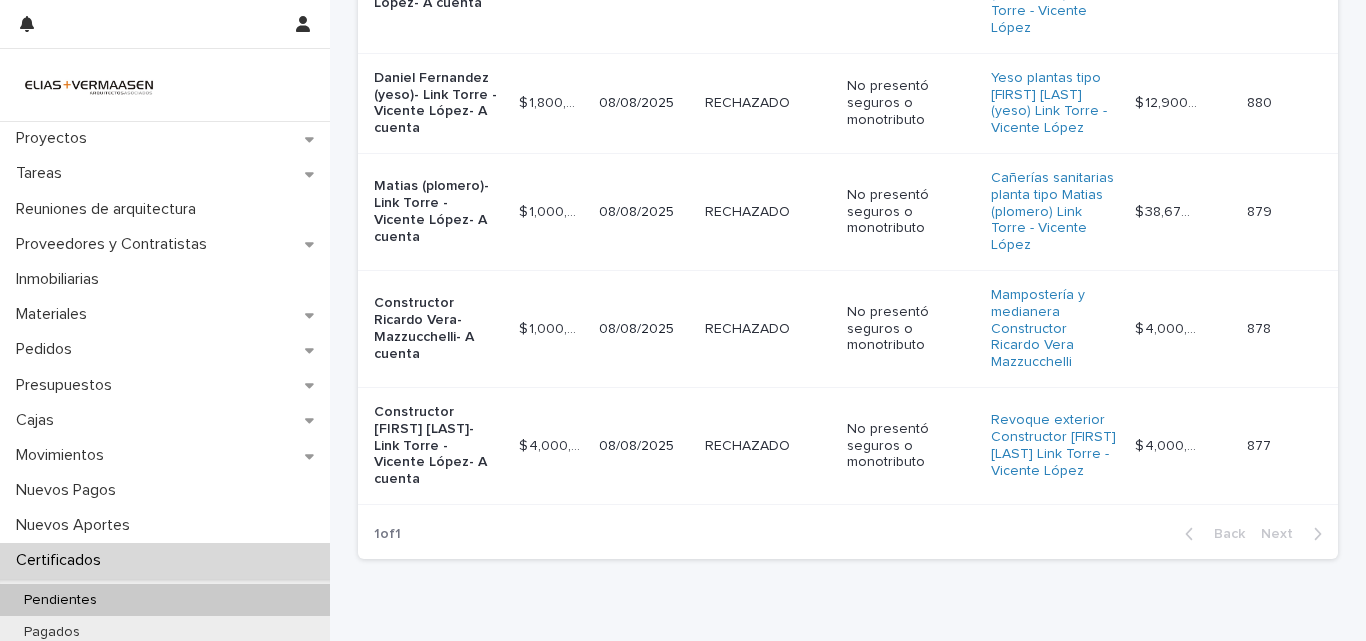 click on "RECHAZADO RECHAZADO" at bounding box center (768, 445) 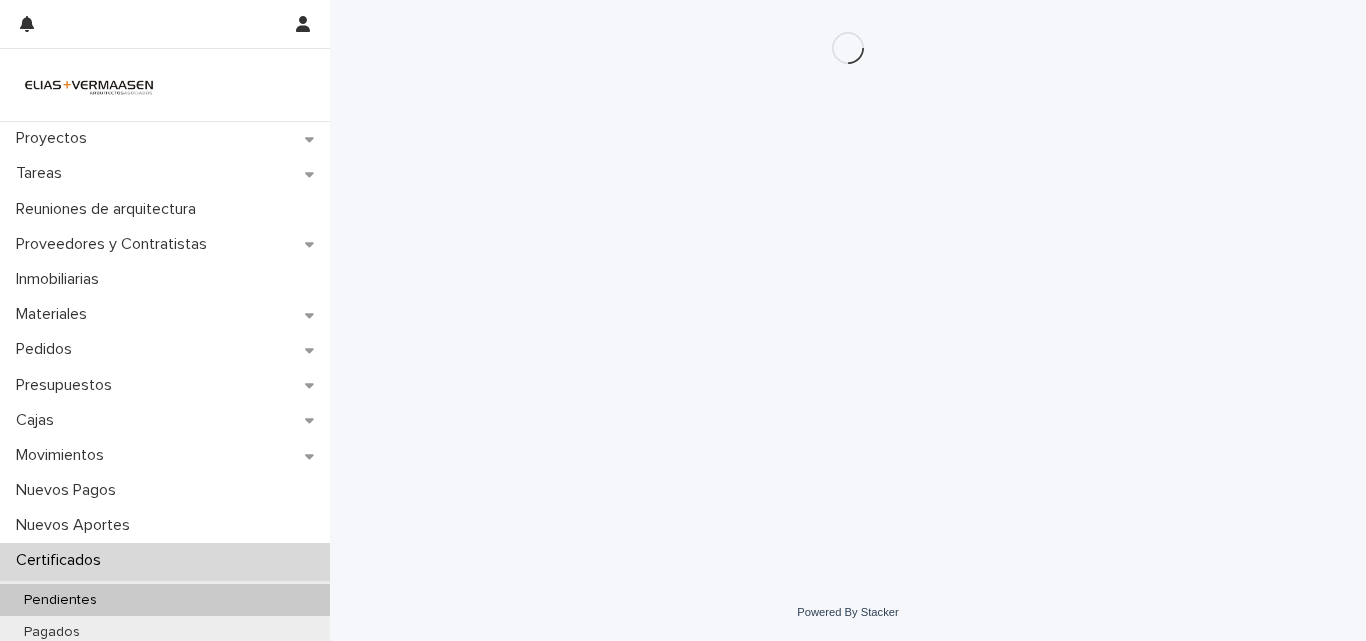 scroll, scrollTop: 0, scrollLeft: 0, axis: both 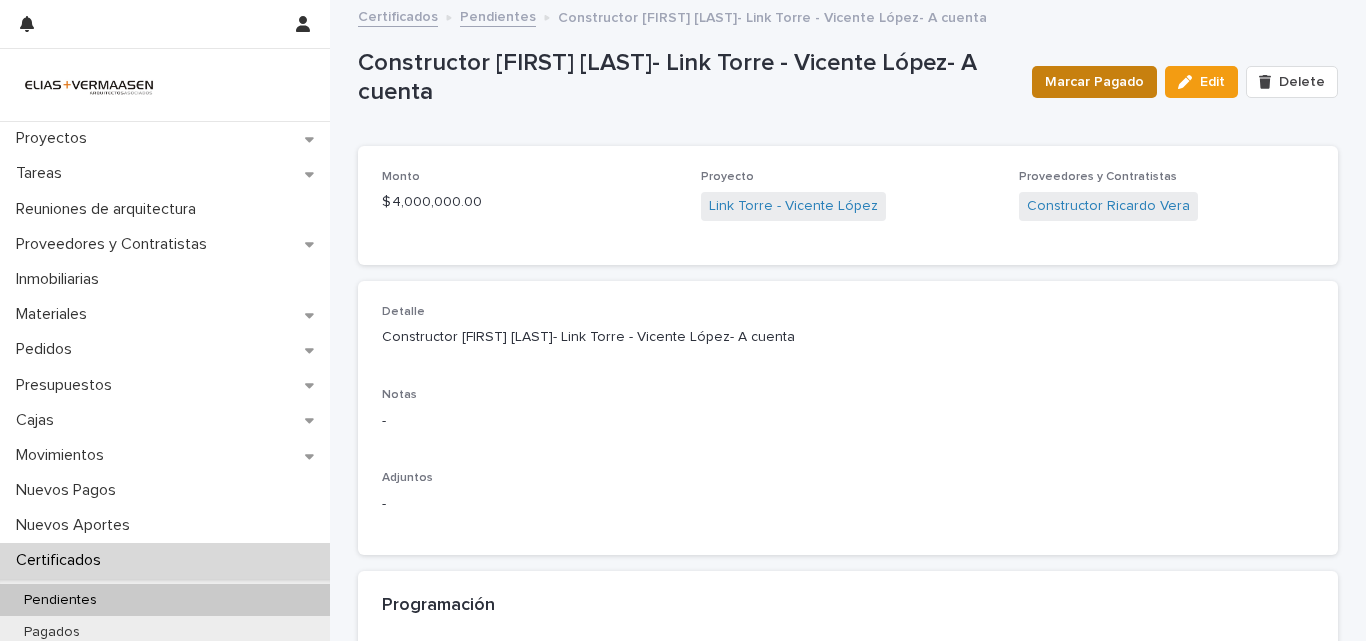 click on "Marcar Pagado" at bounding box center [1094, 82] 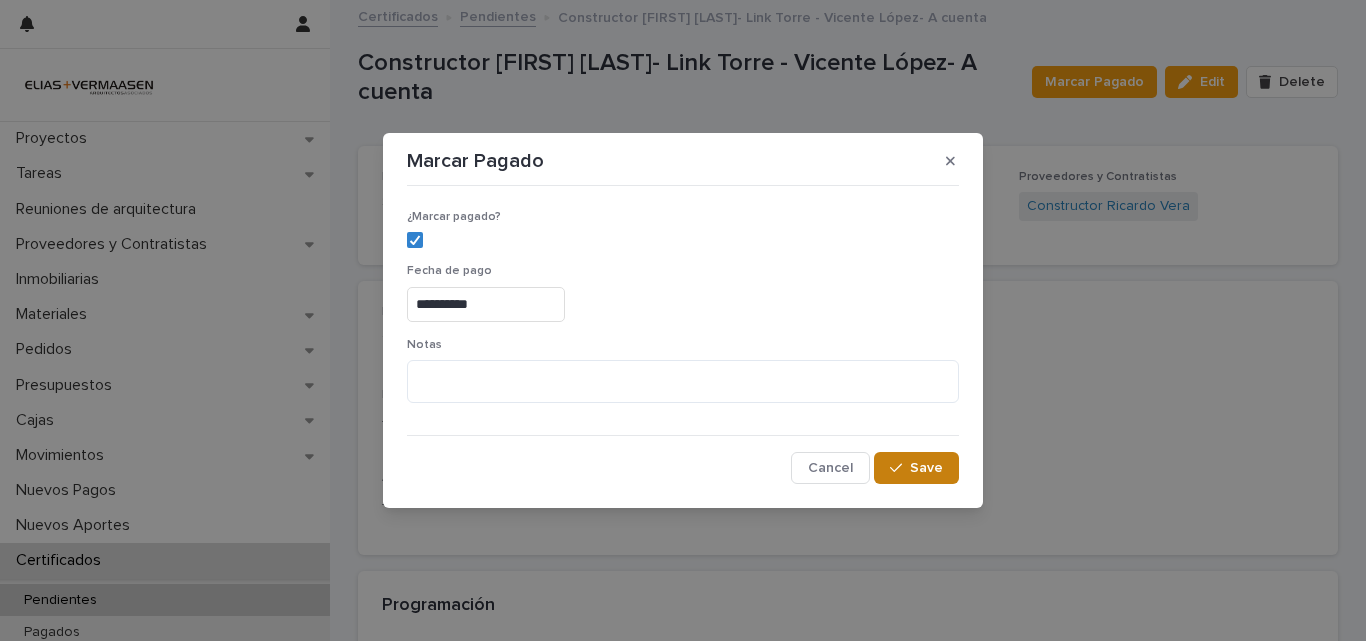 click on "Save" at bounding box center [926, 468] 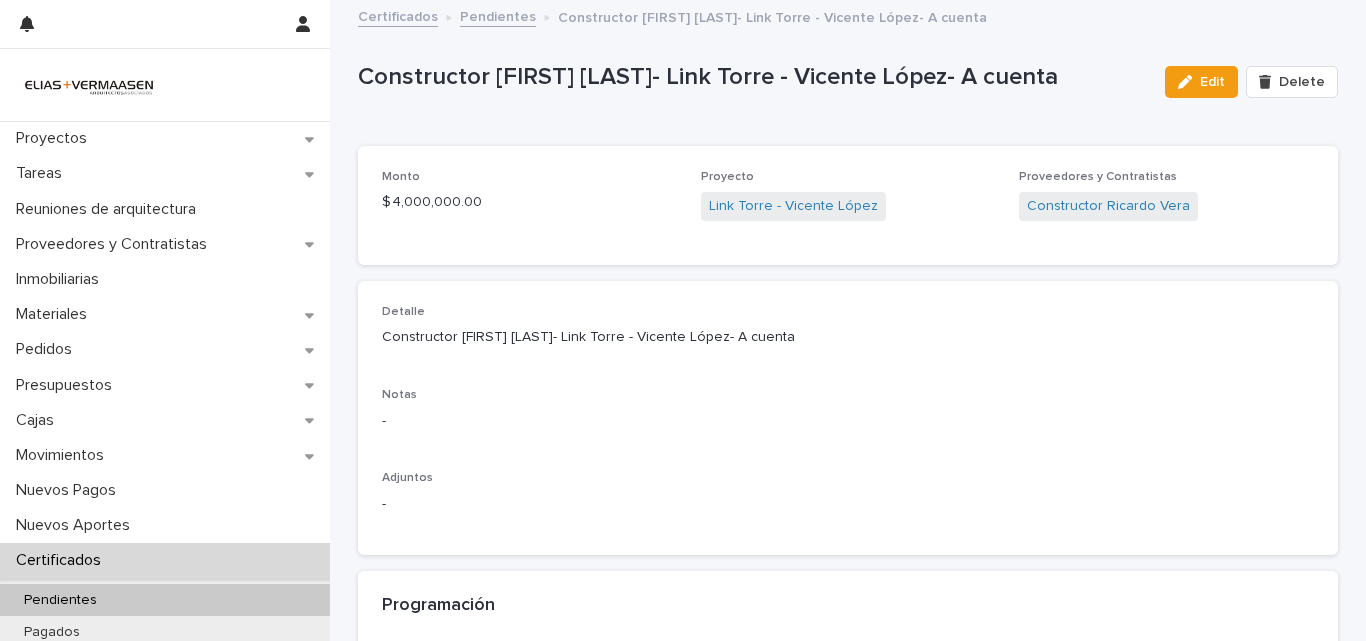 click on "Certificados" at bounding box center (62, 560) 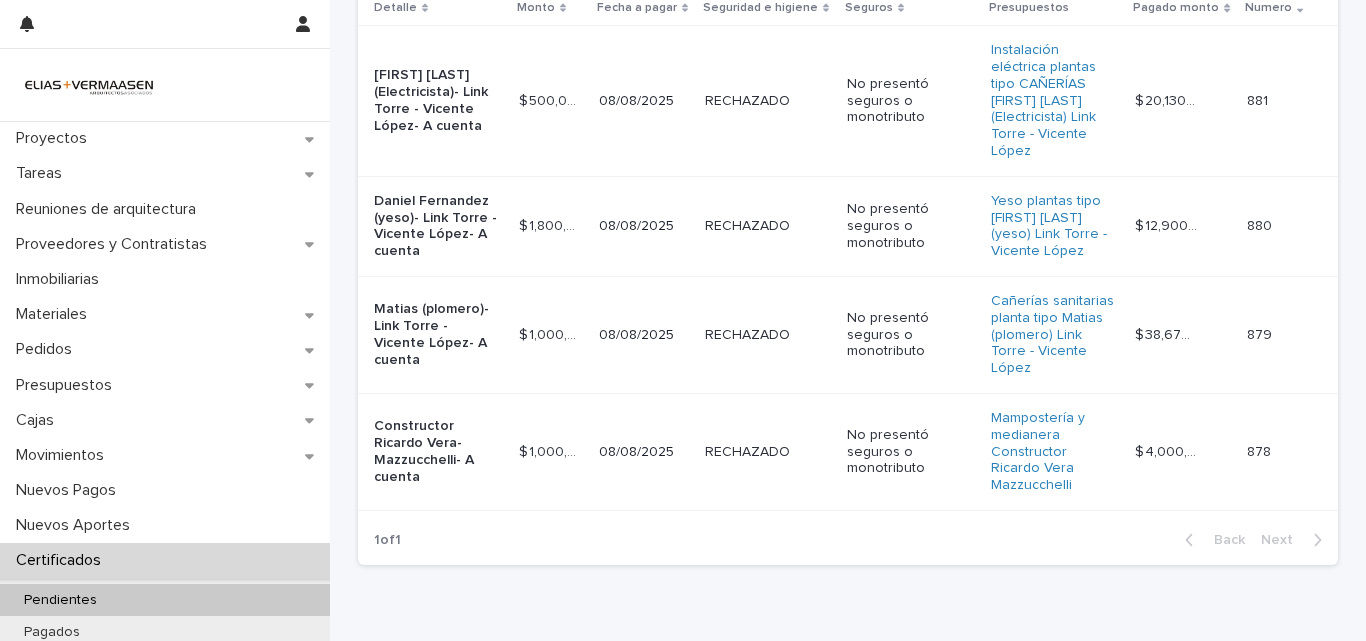 scroll, scrollTop: 218, scrollLeft: 0, axis: vertical 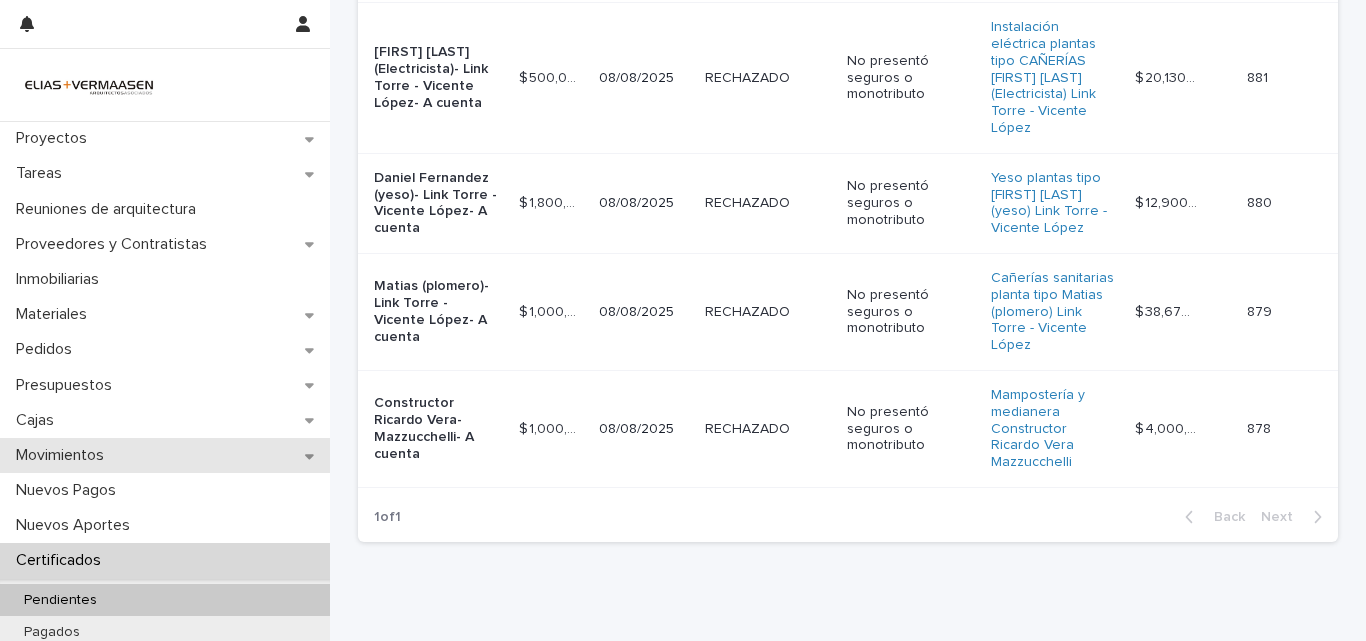 click on "Movimientos" at bounding box center (64, 455) 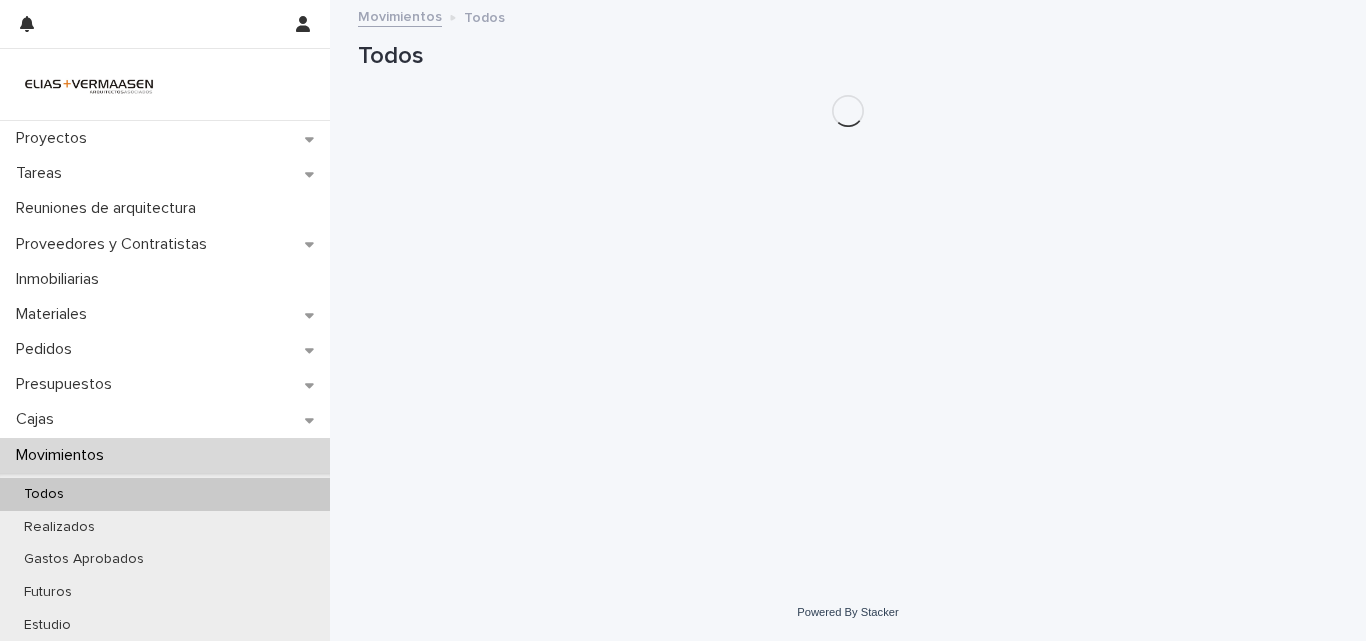 scroll, scrollTop: 0, scrollLeft: 0, axis: both 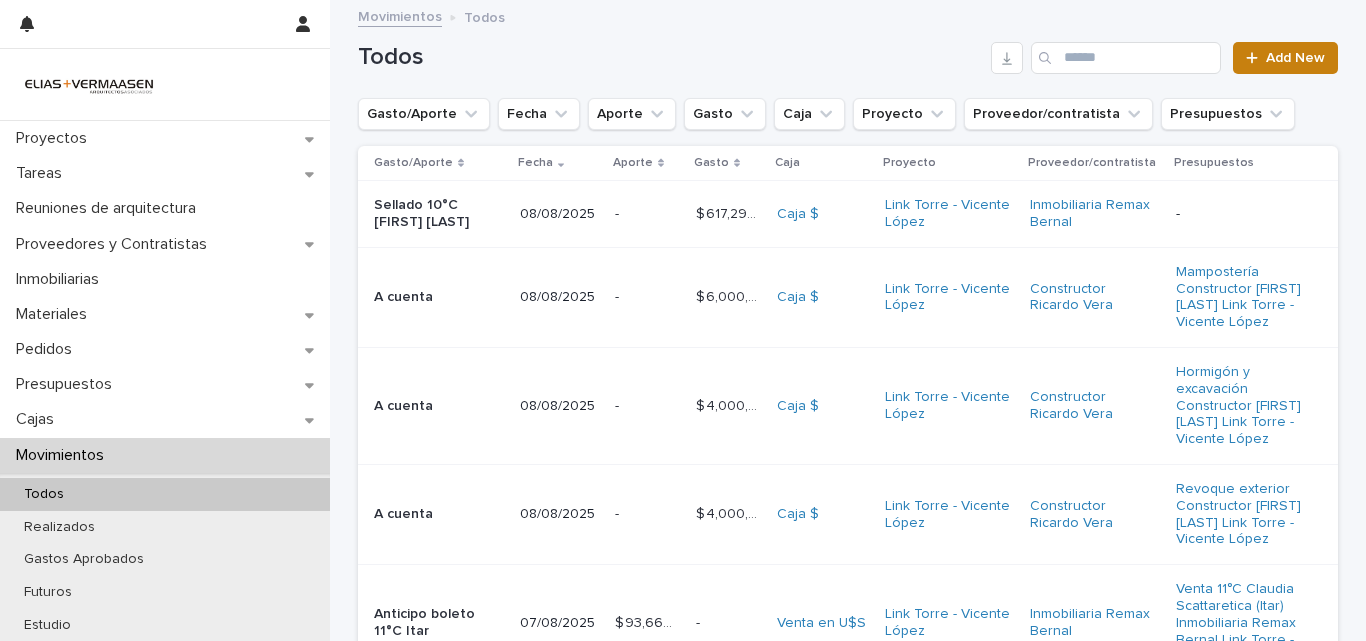 click on "Add New" at bounding box center [1295, 58] 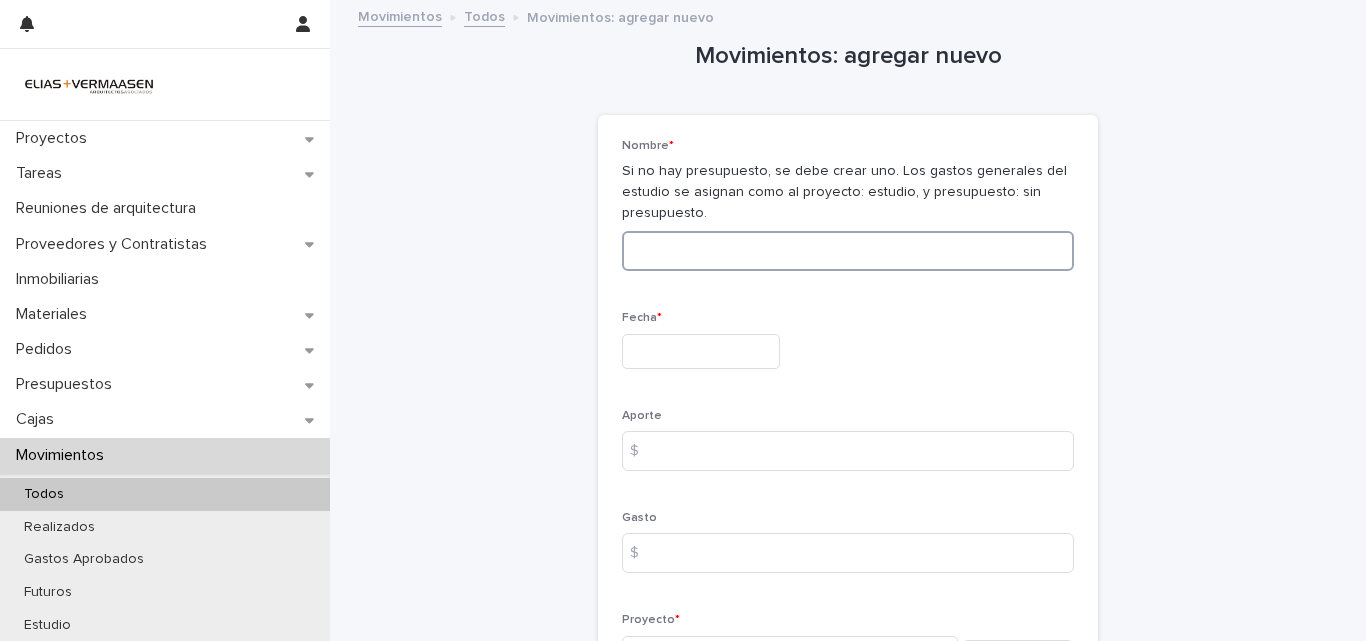 click at bounding box center [848, 251] 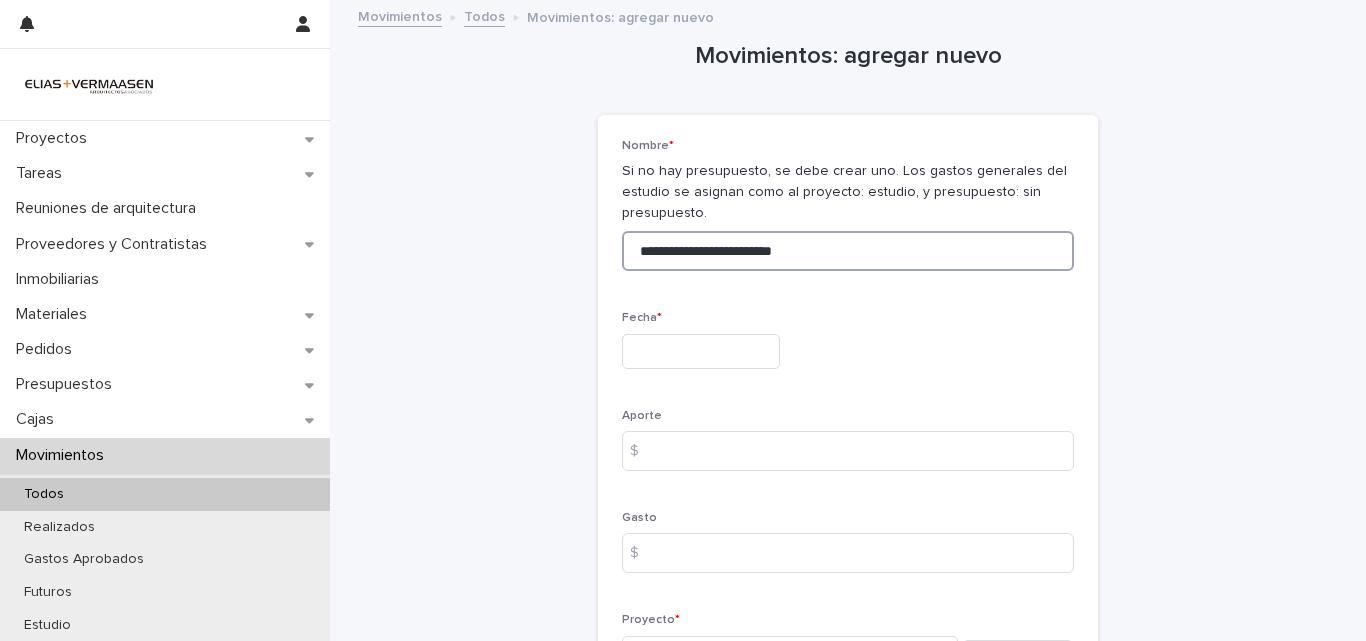 click on "**********" at bounding box center (848, 251) 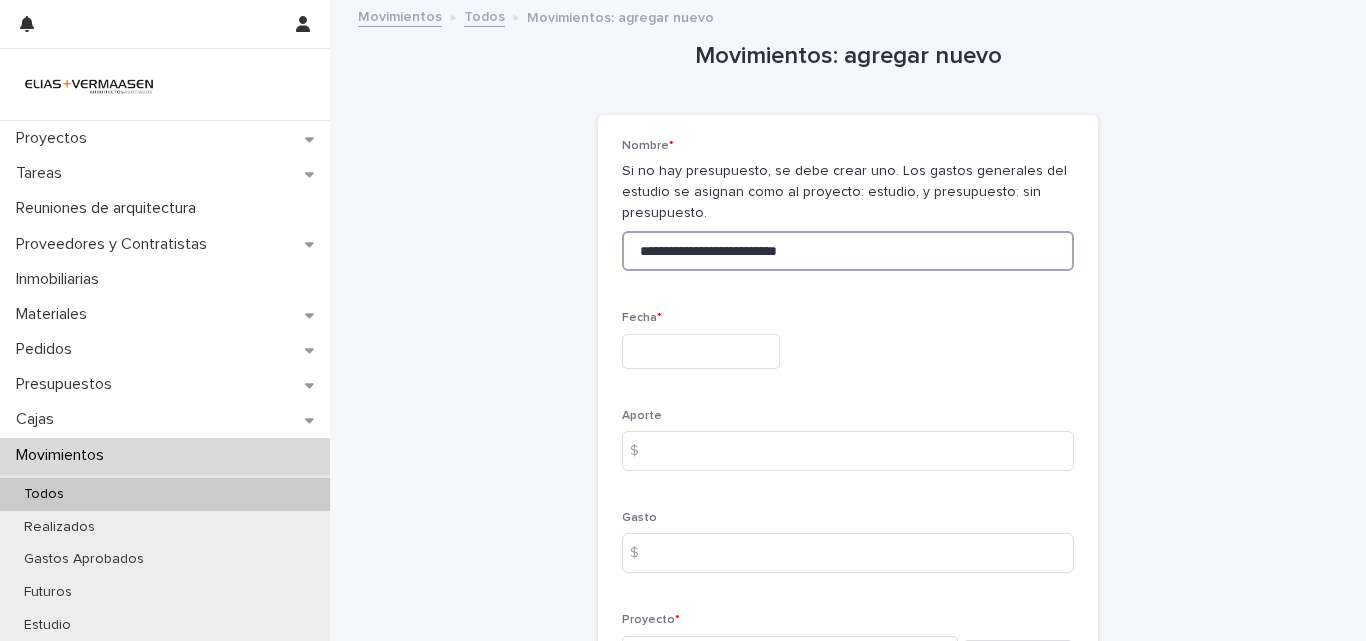 type on "**********" 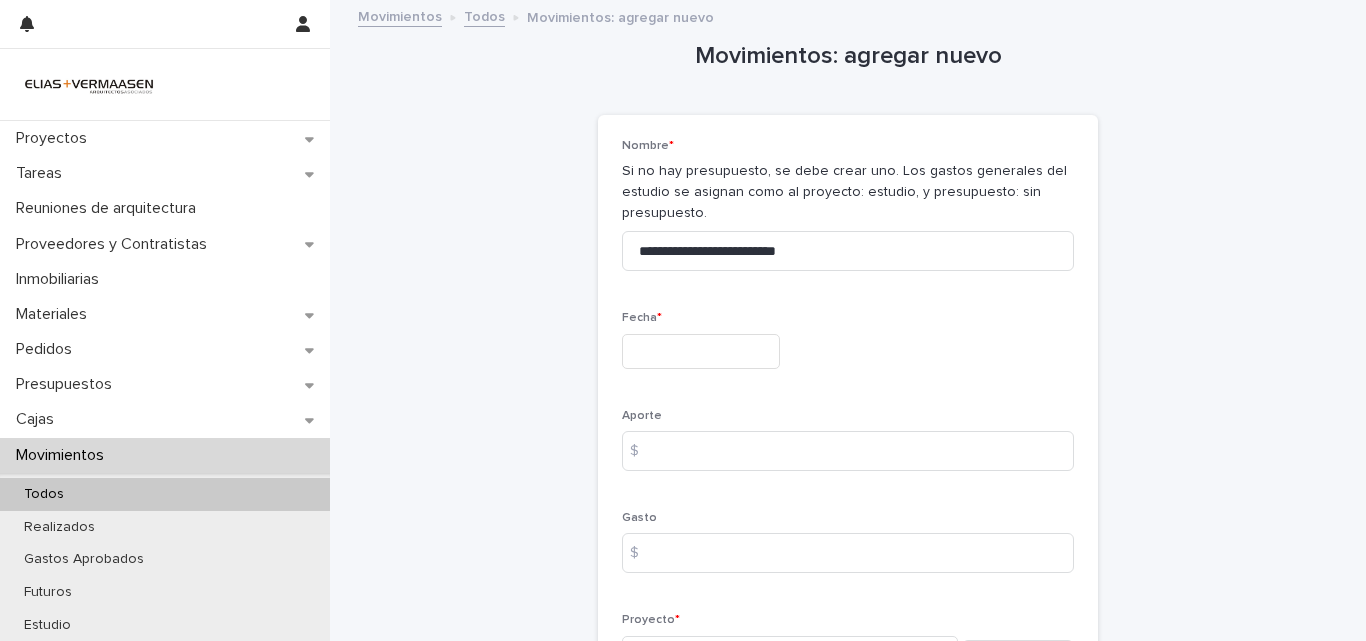 click at bounding box center (701, 351) 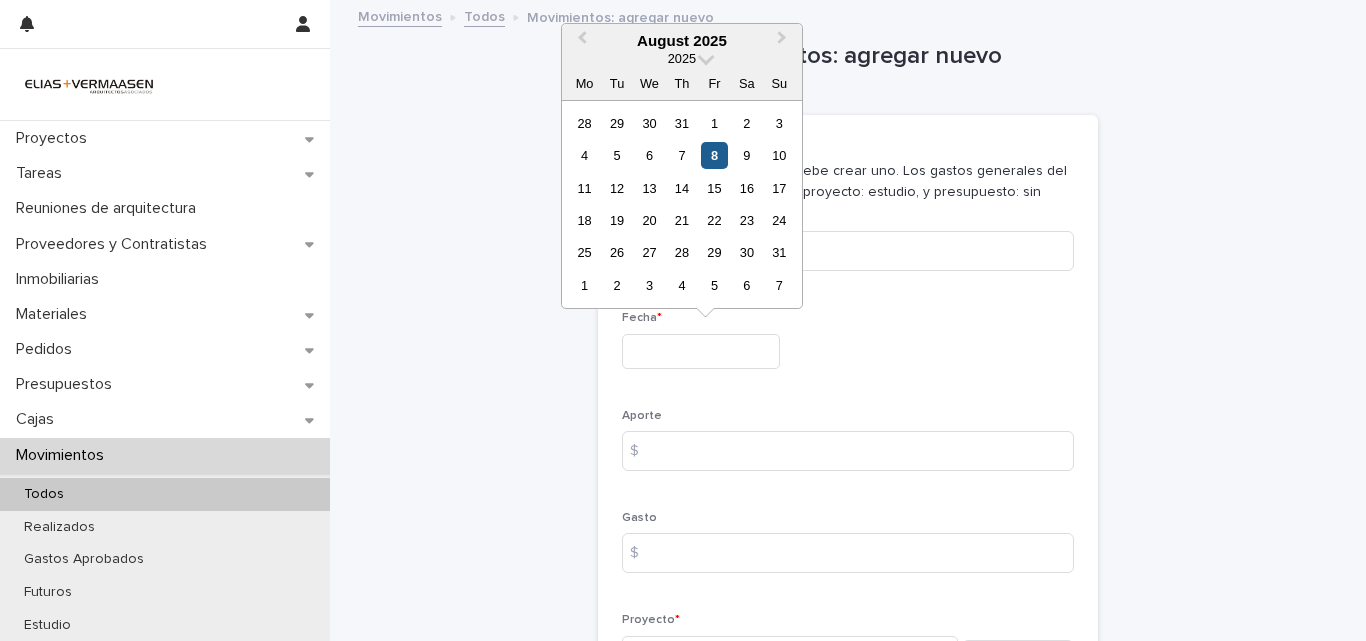 click on "8" at bounding box center (714, 155) 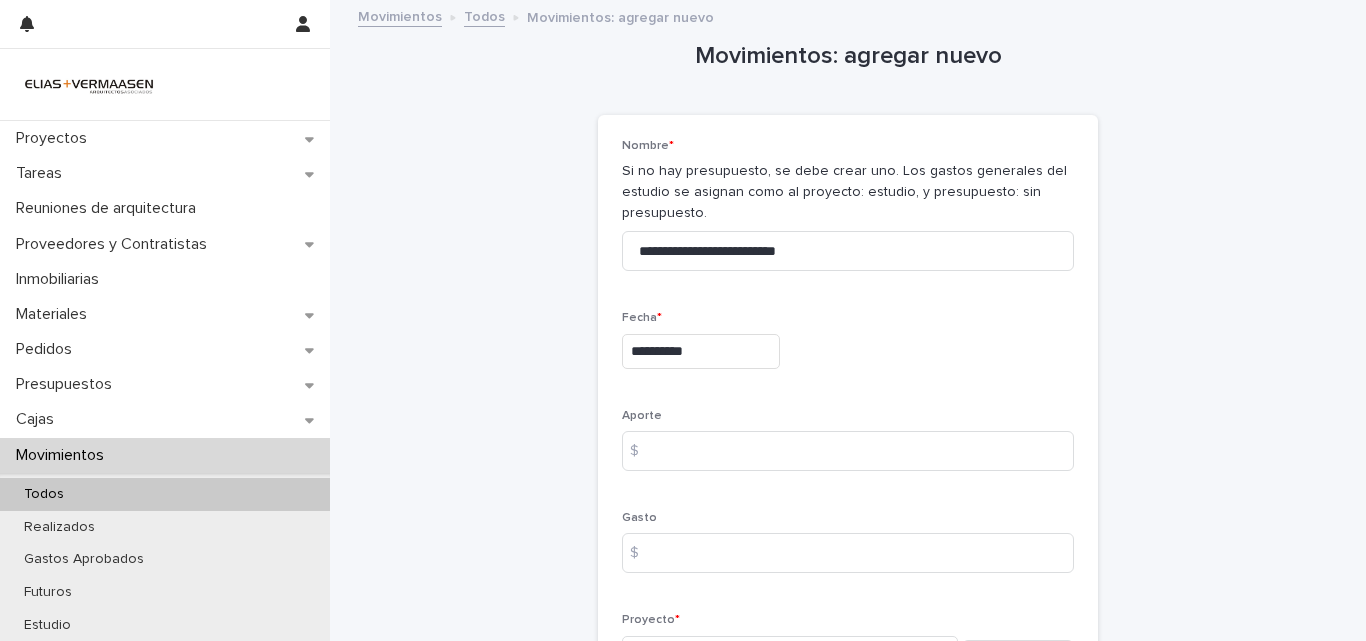 click on "**********" at bounding box center [701, 351] 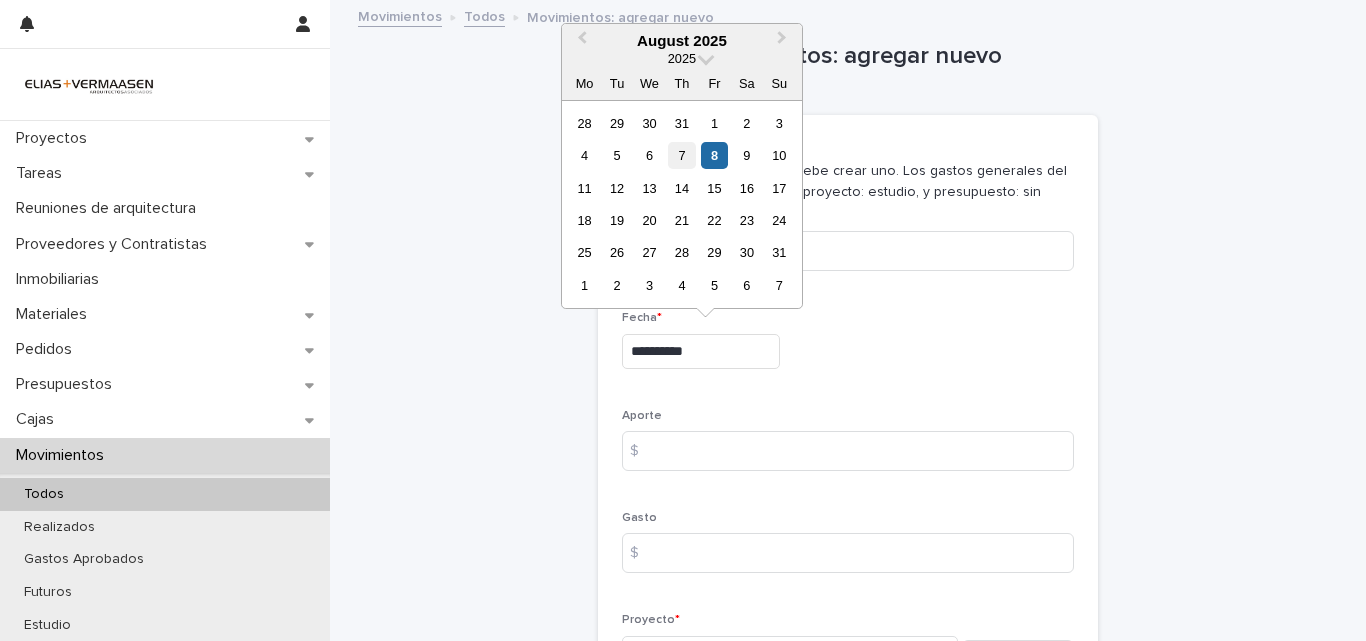 click on "7" at bounding box center [681, 155] 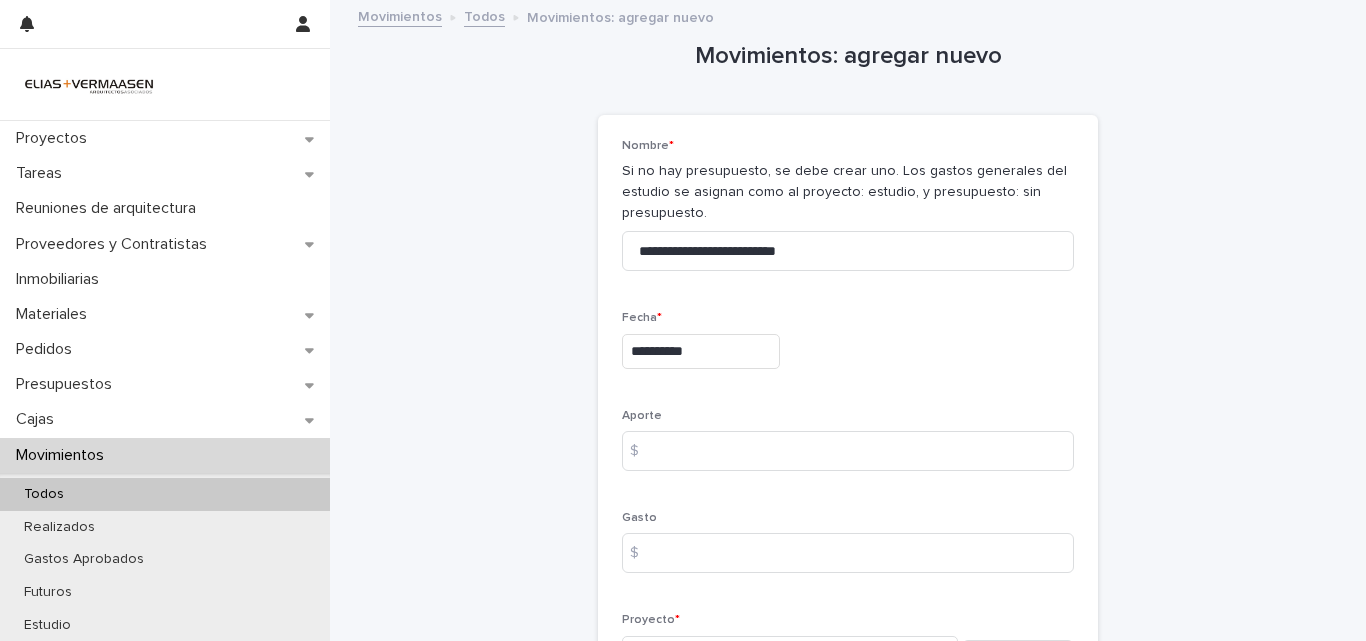 type on "**********" 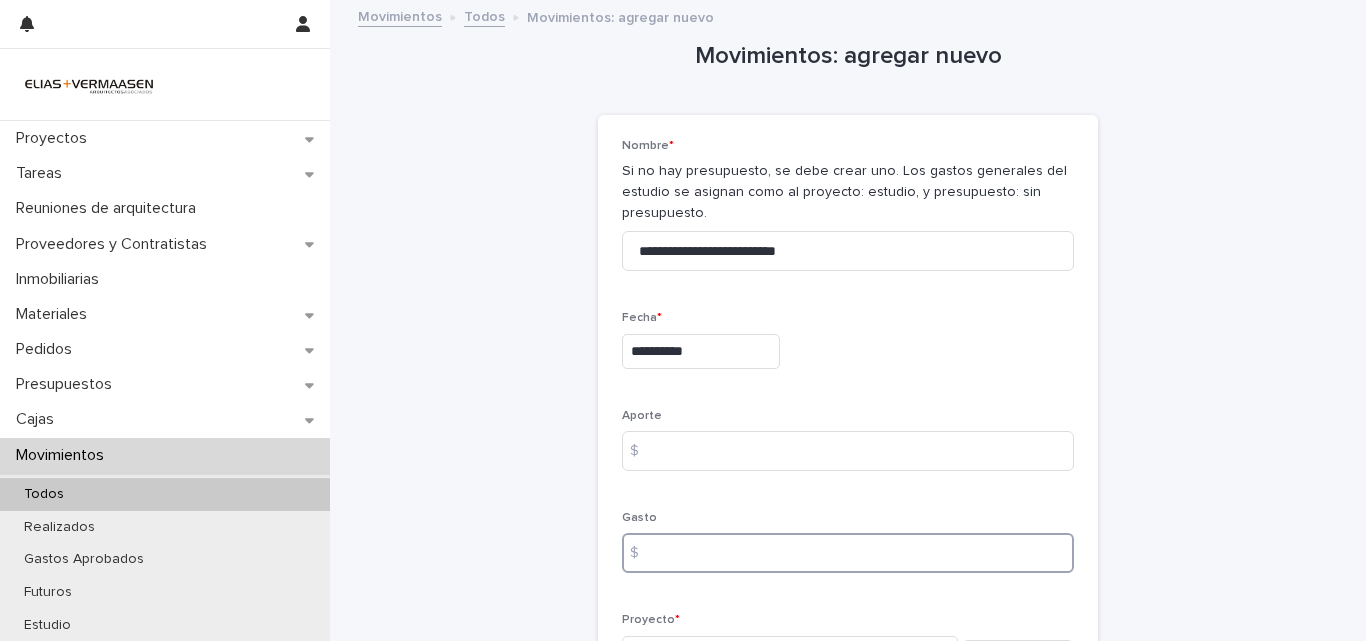 click at bounding box center (848, 553) 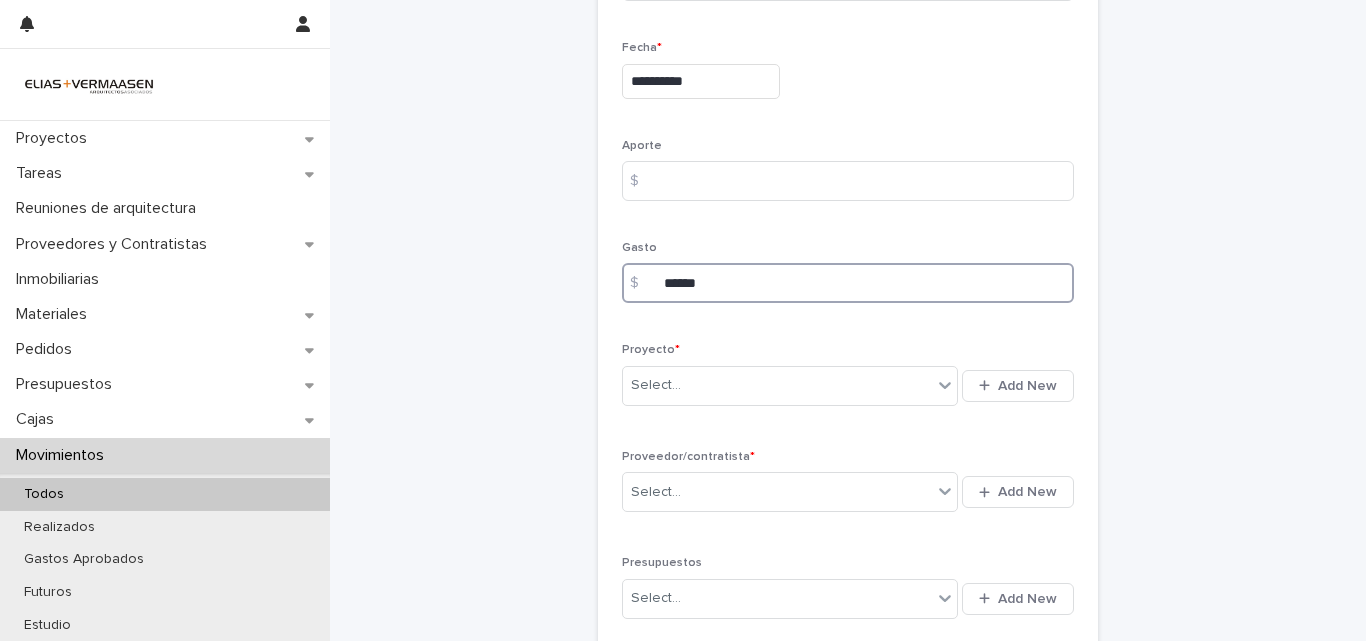 scroll, scrollTop: 328, scrollLeft: 0, axis: vertical 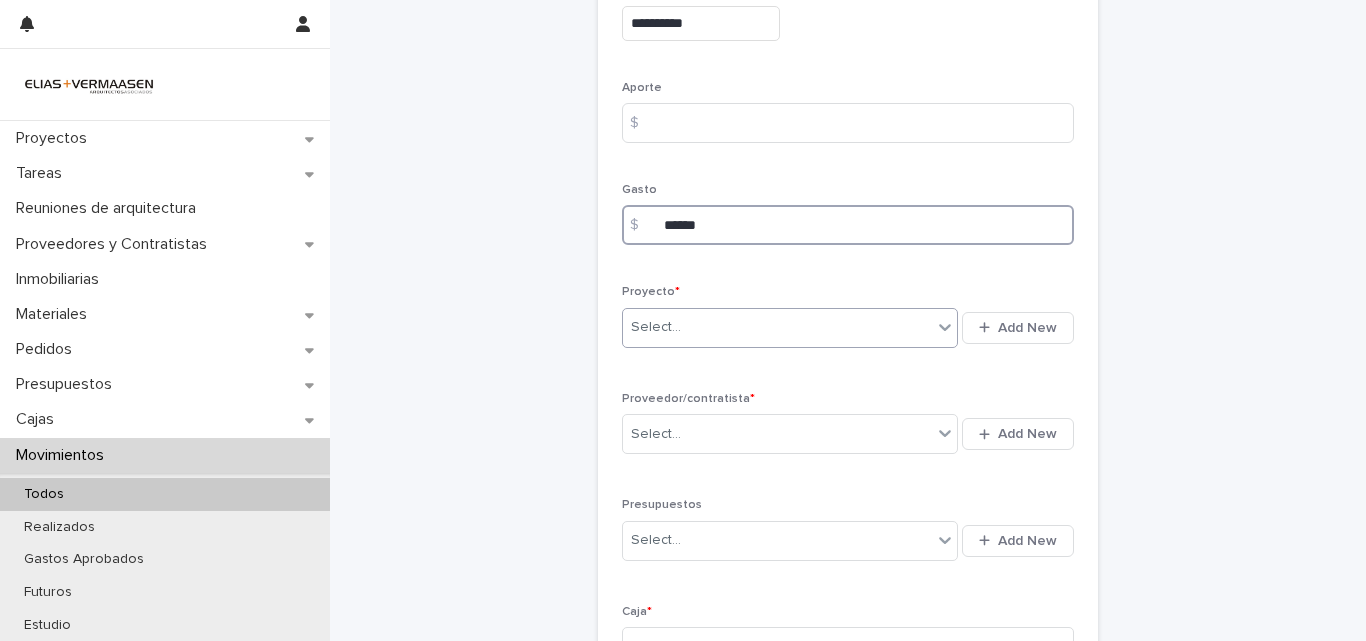 type on "******" 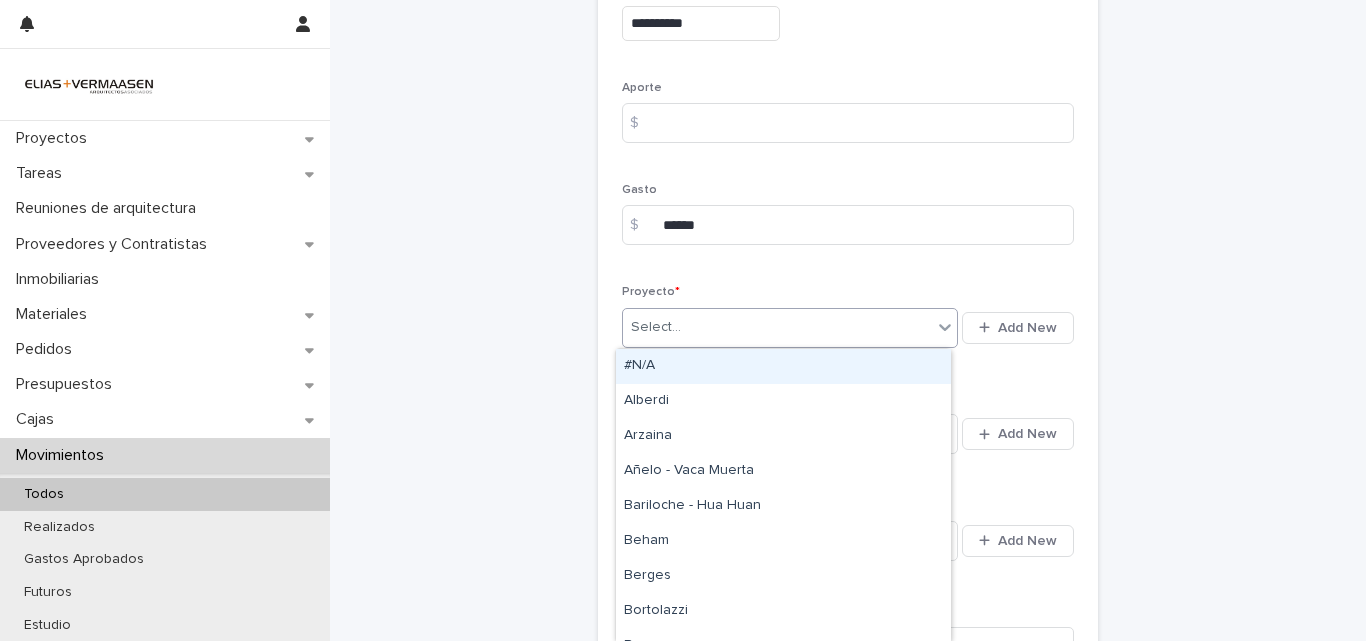 click on "Select..." at bounding box center (777, 327) 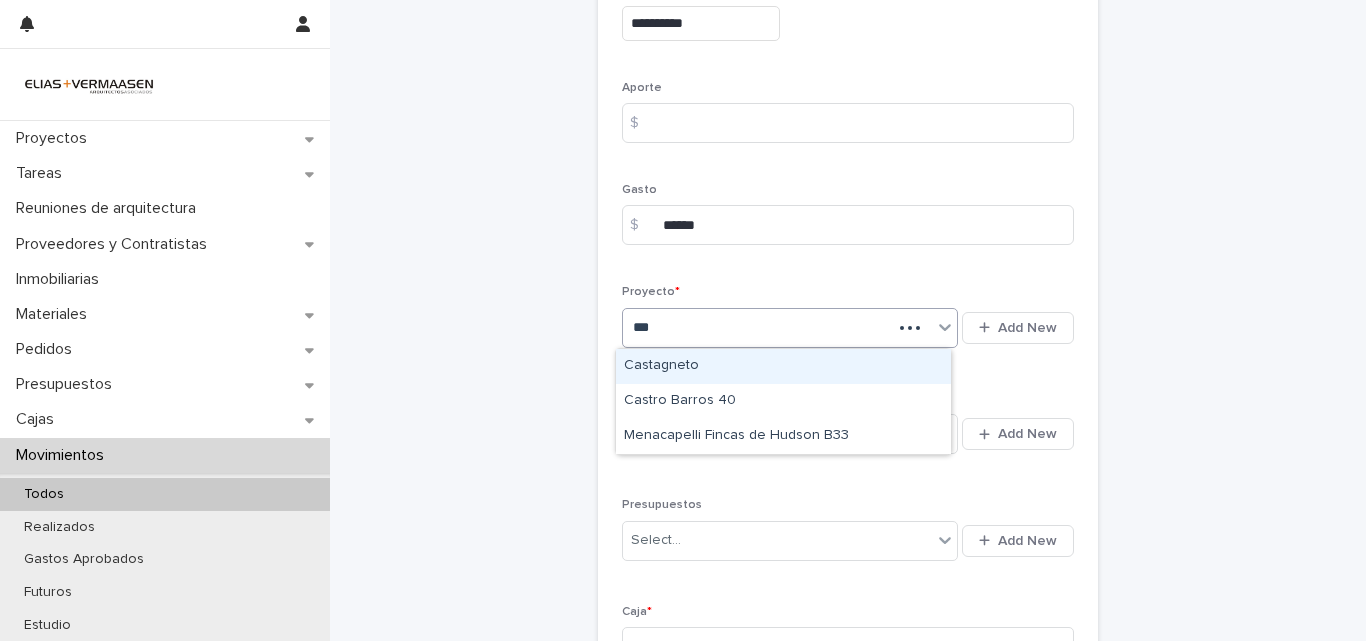 type on "****" 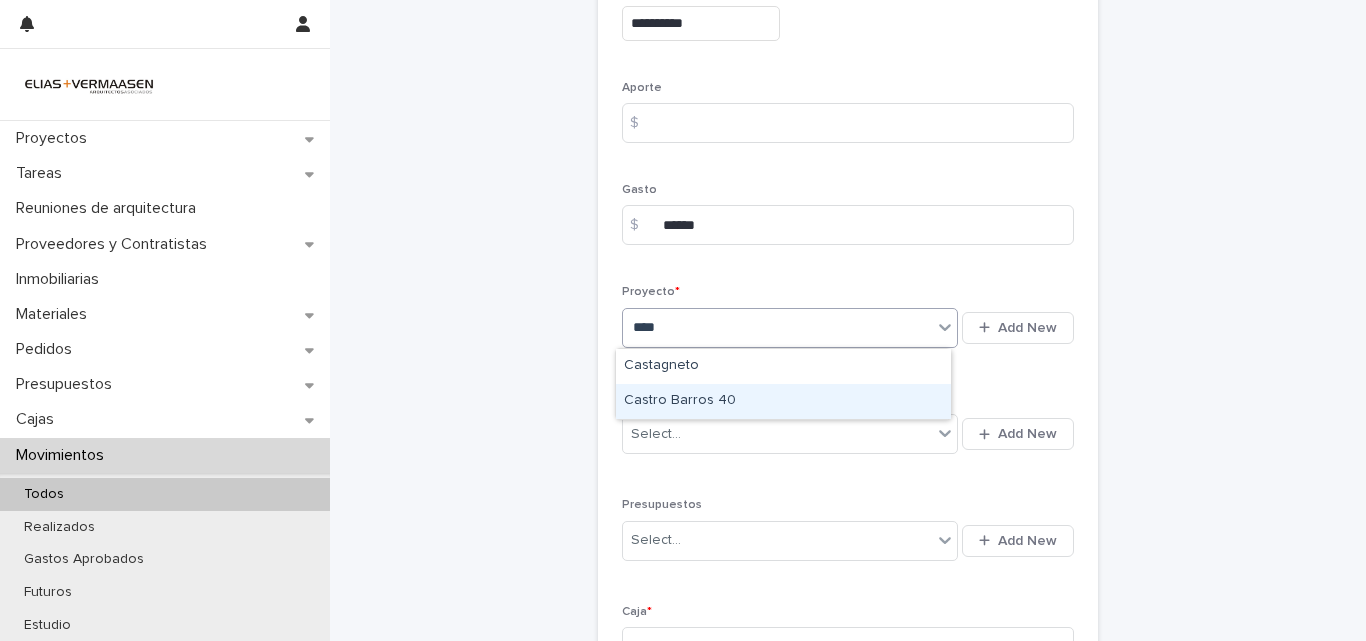 click on "Castro Barros 40" at bounding box center (783, 401) 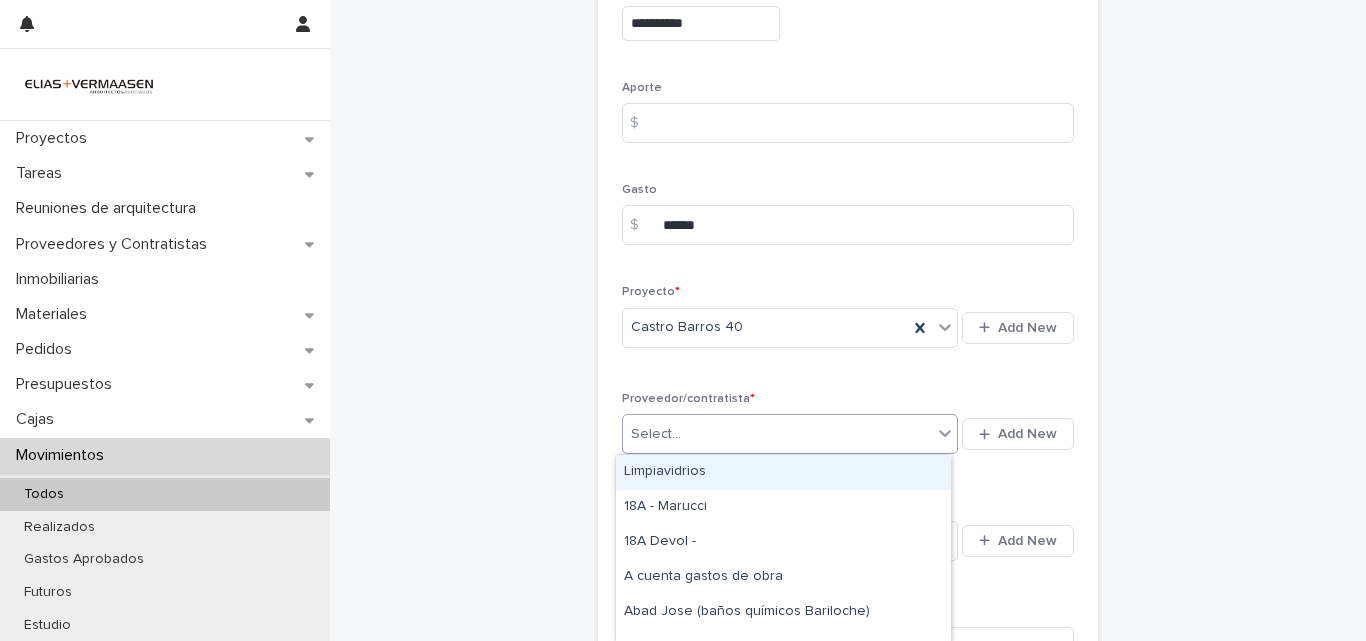 click on "Select..." at bounding box center [777, 434] 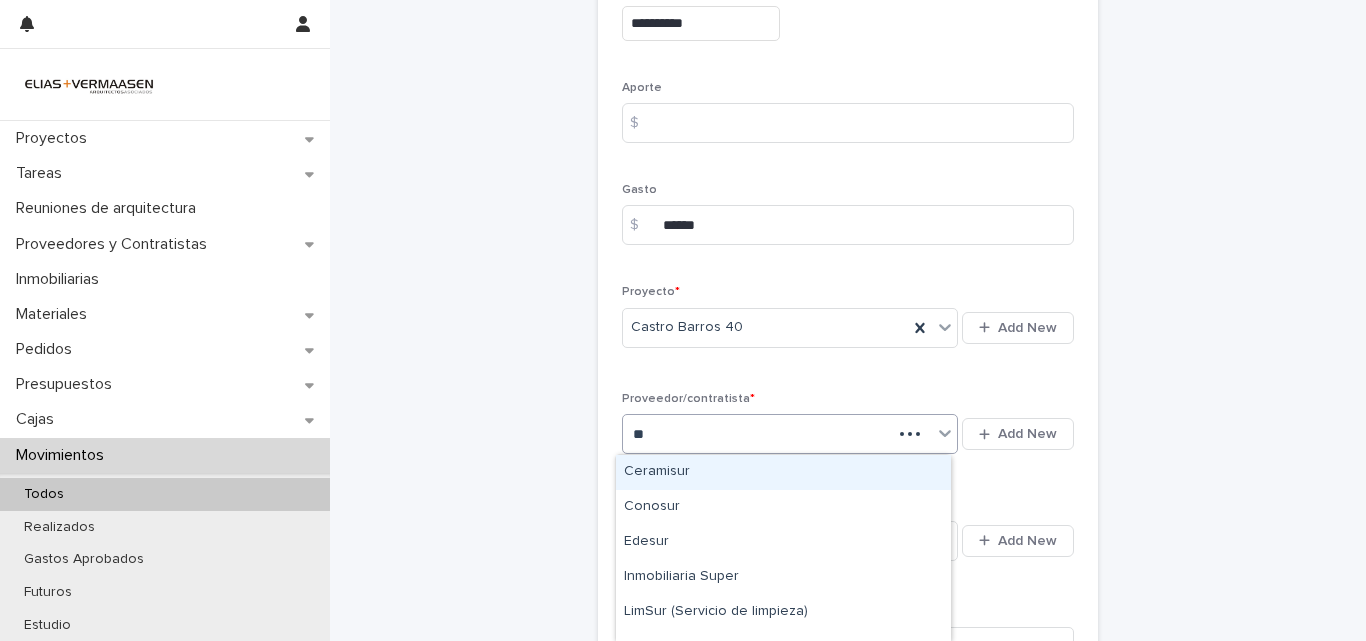 type on "***" 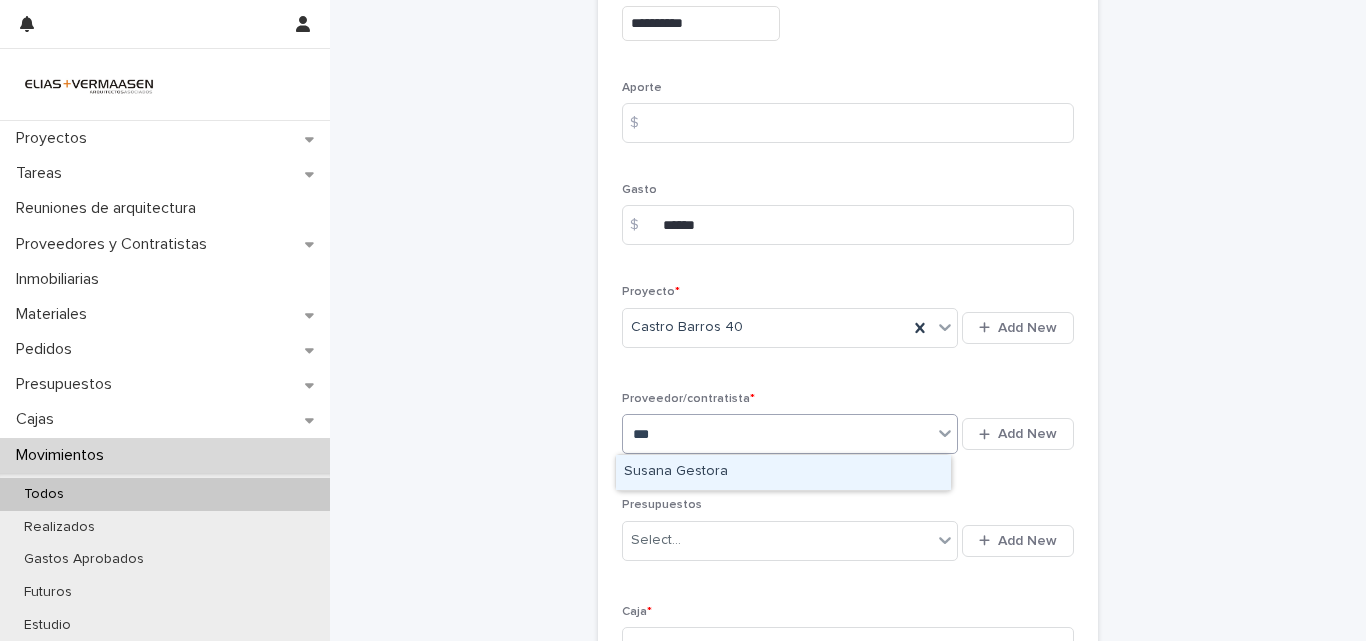 click on "Susana Gestora" at bounding box center [783, 472] 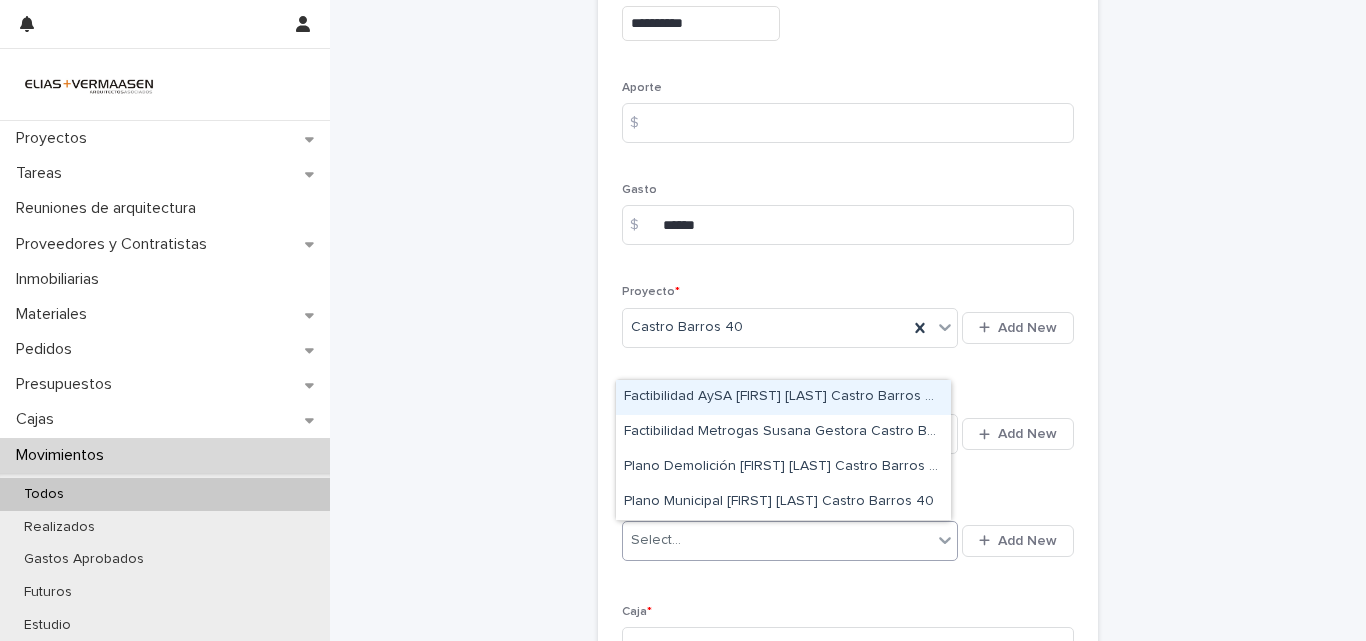 click on "Select..." at bounding box center [777, 540] 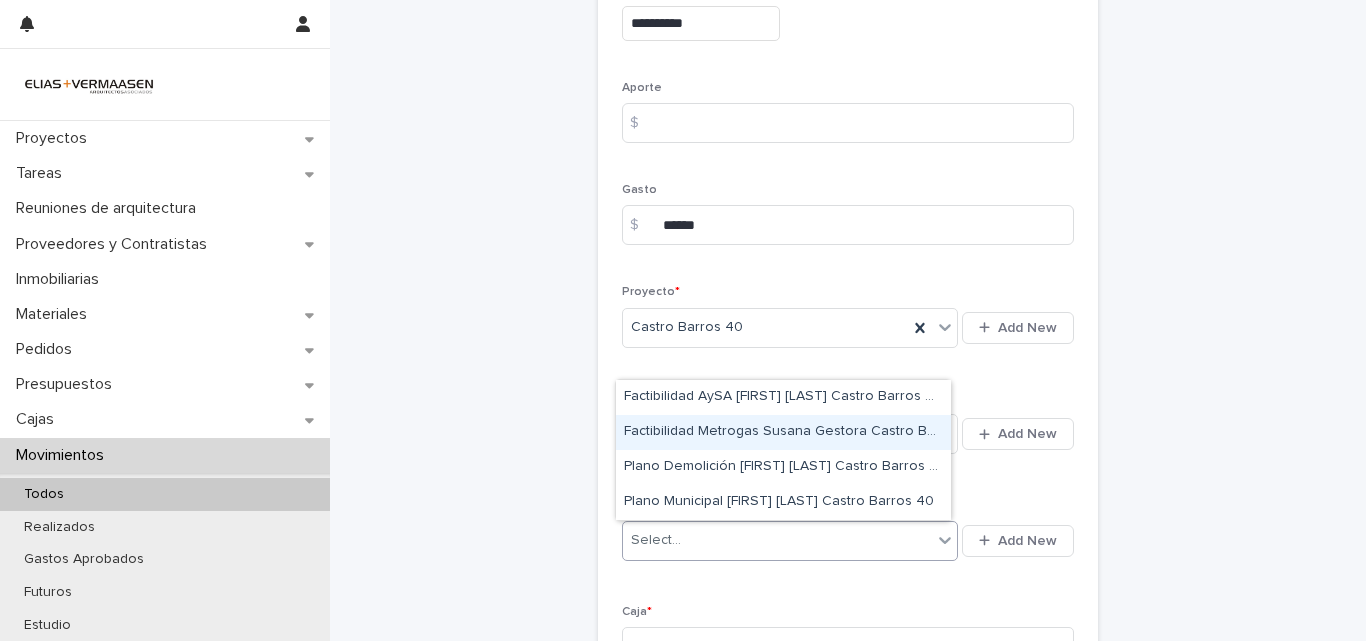 click on "Factibilidad Metrogas Susana Gestora Castro Barros 40" at bounding box center (783, 432) 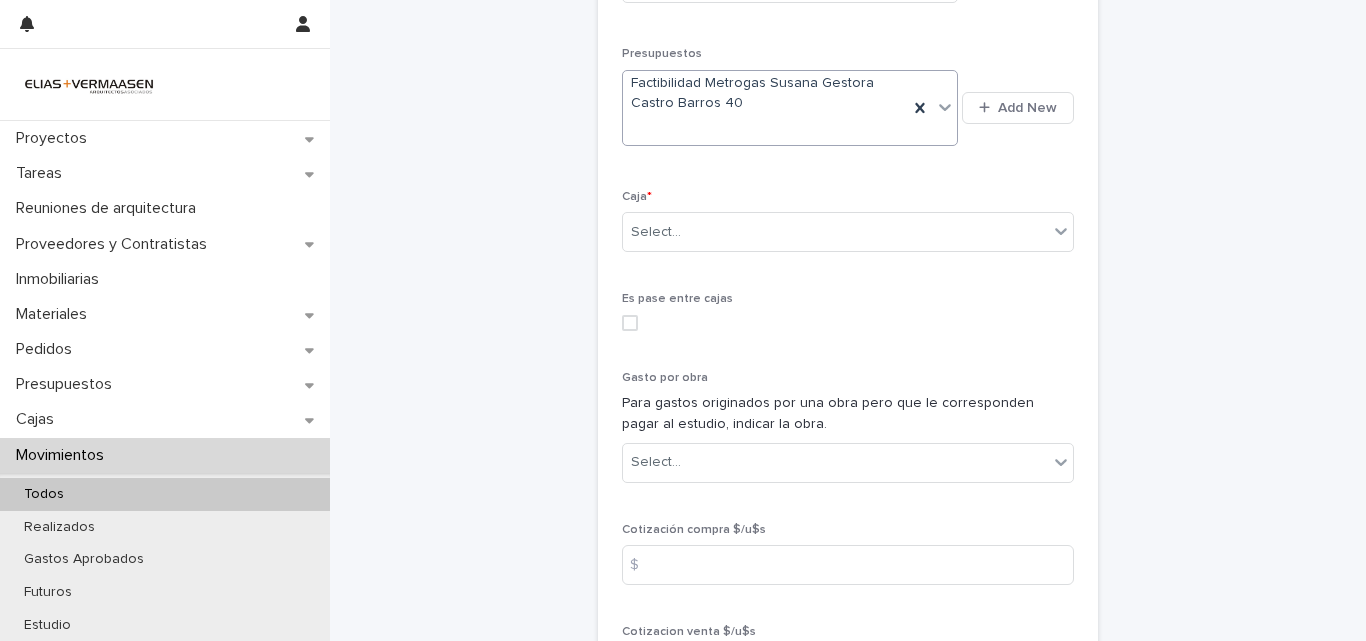 scroll, scrollTop: 784, scrollLeft: 0, axis: vertical 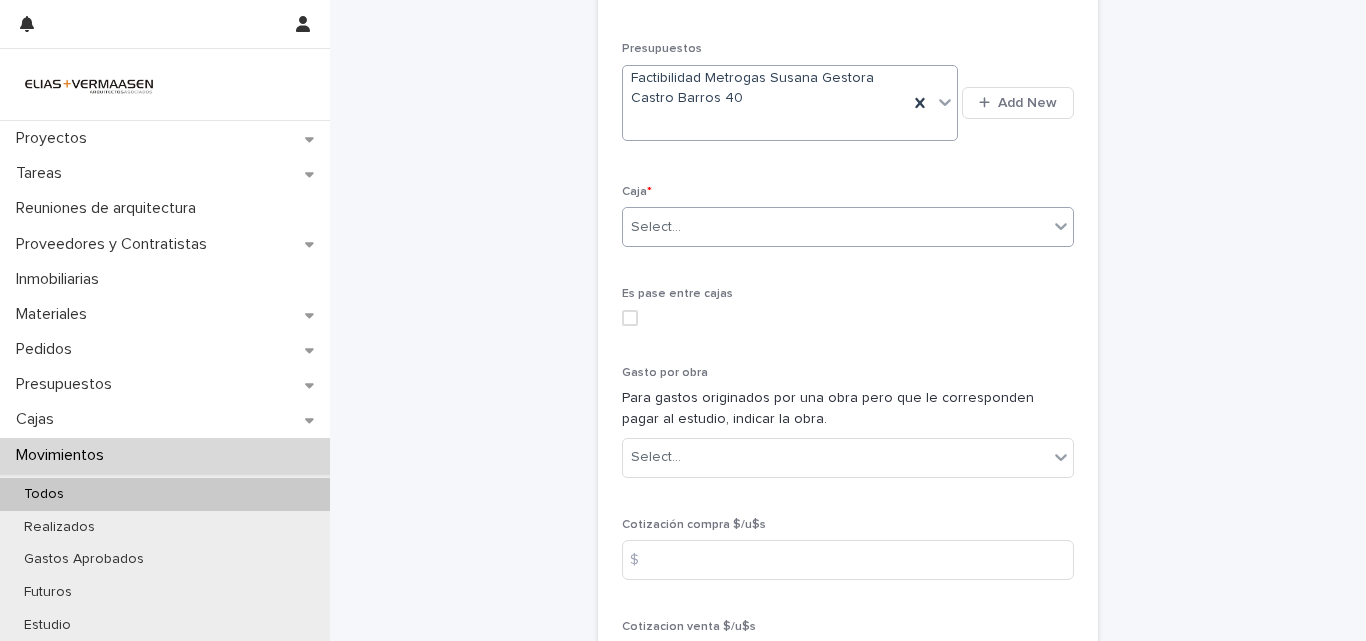 click on "Select..." at bounding box center (835, 227) 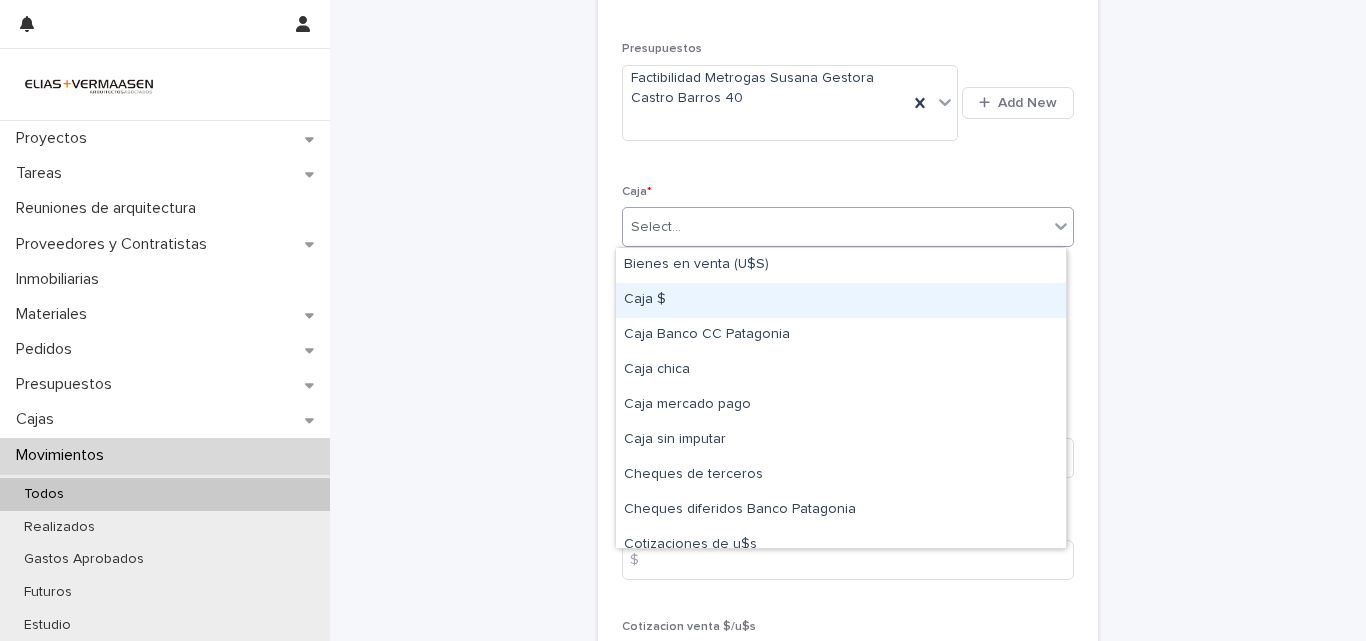click on "Caja $" at bounding box center [841, 300] 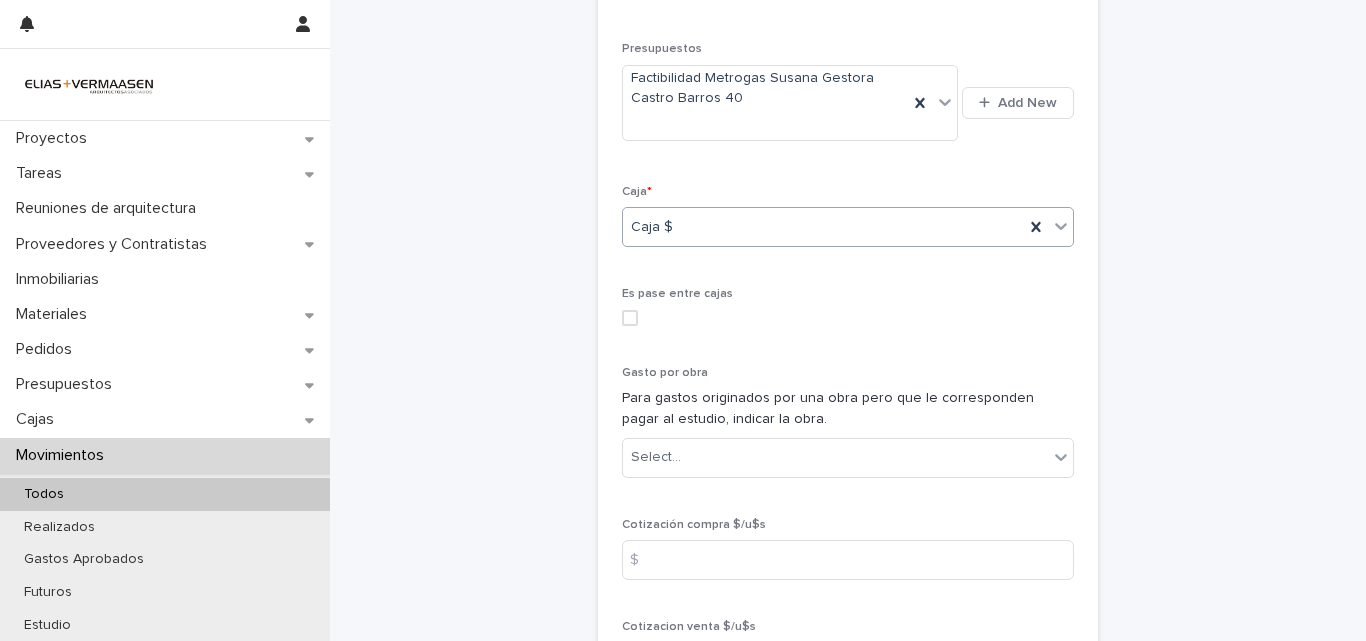 scroll, scrollTop: 1070, scrollLeft: 0, axis: vertical 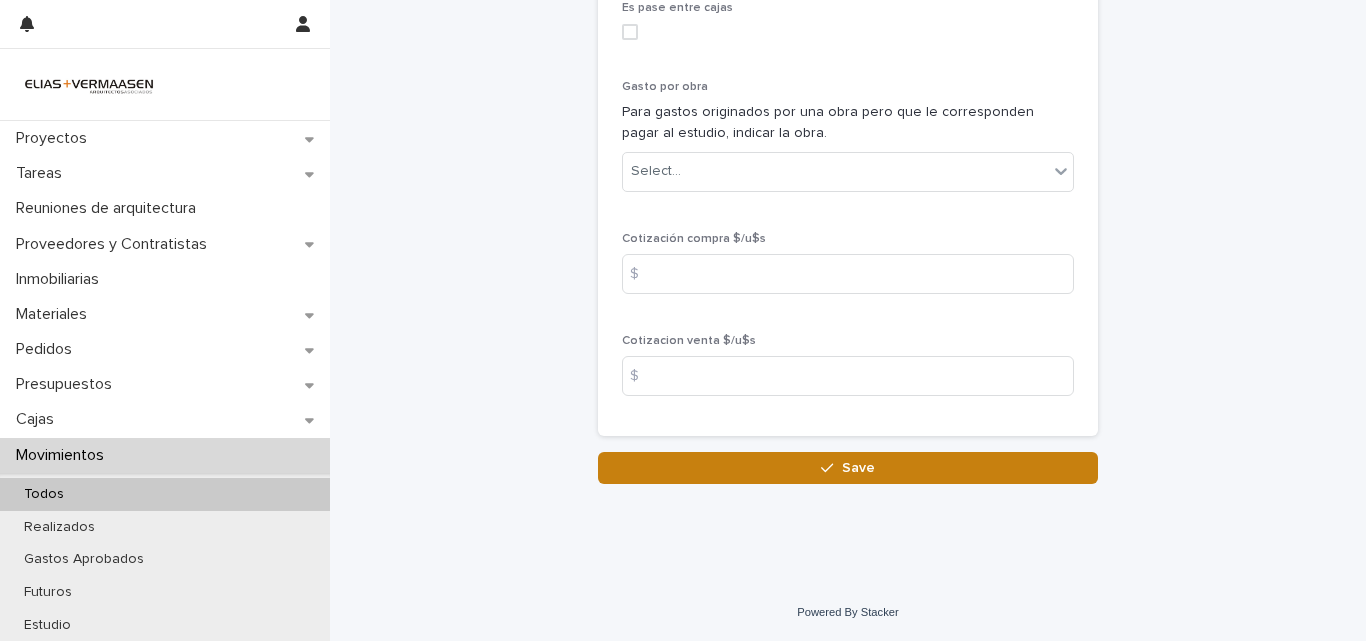 click on "Save" at bounding box center (848, 468) 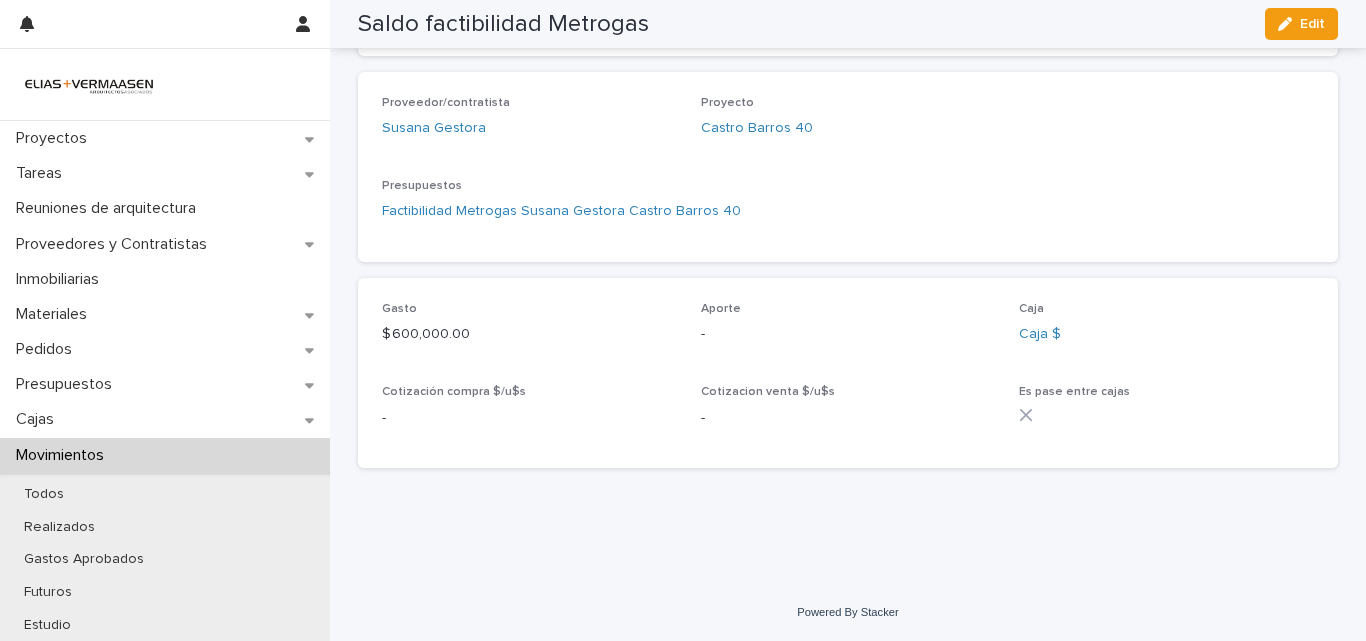 scroll, scrollTop: 547, scrollLeft: 0, axis: vertical 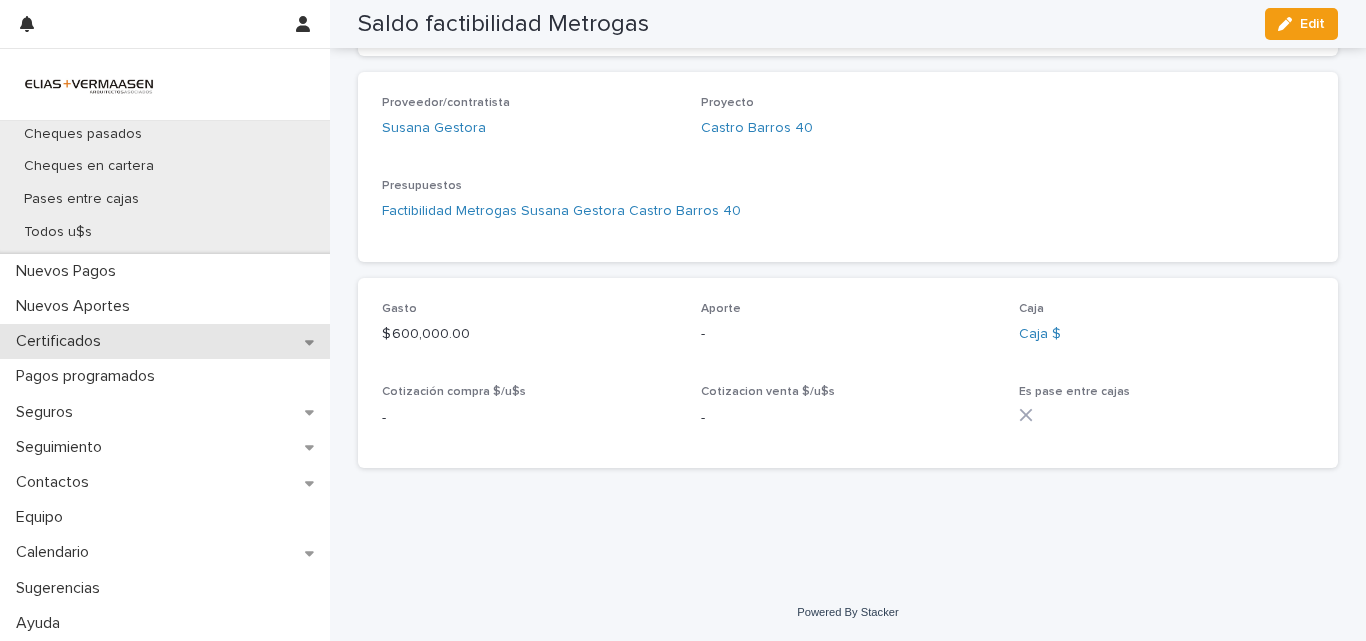 click on "Certificados" at bounding box center (62, 341) 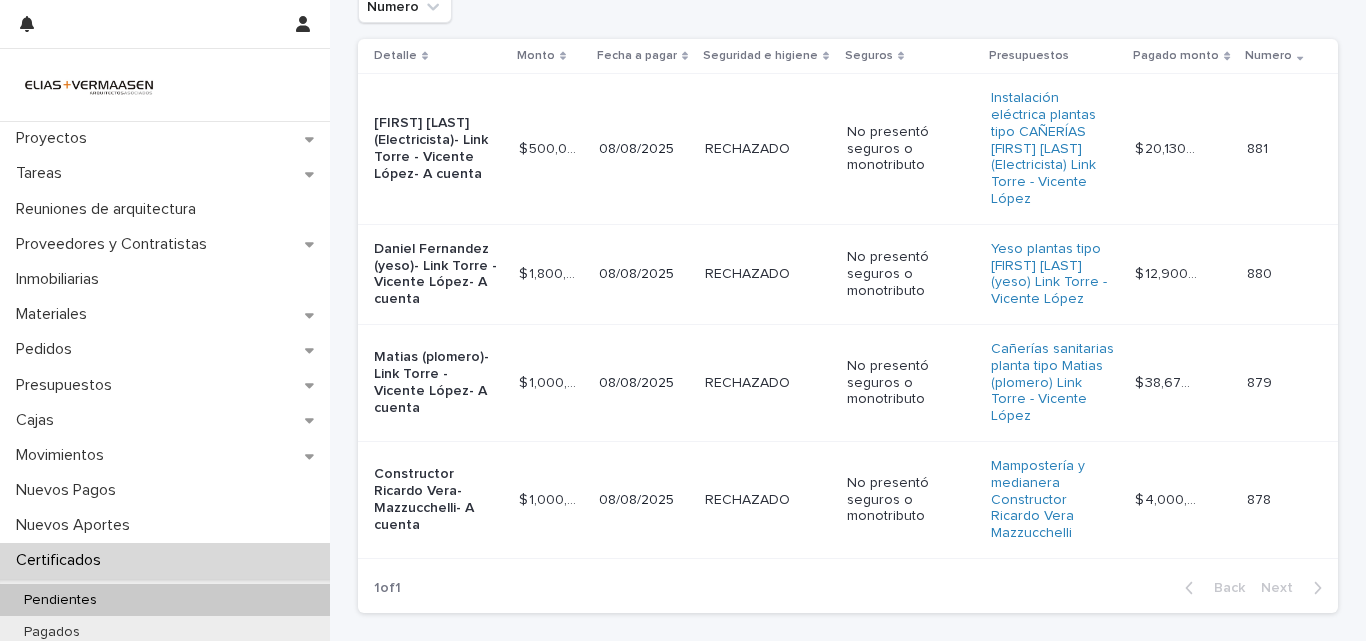 scroll, scrollTop: 218, scrollLeft: 0, axis: vertical 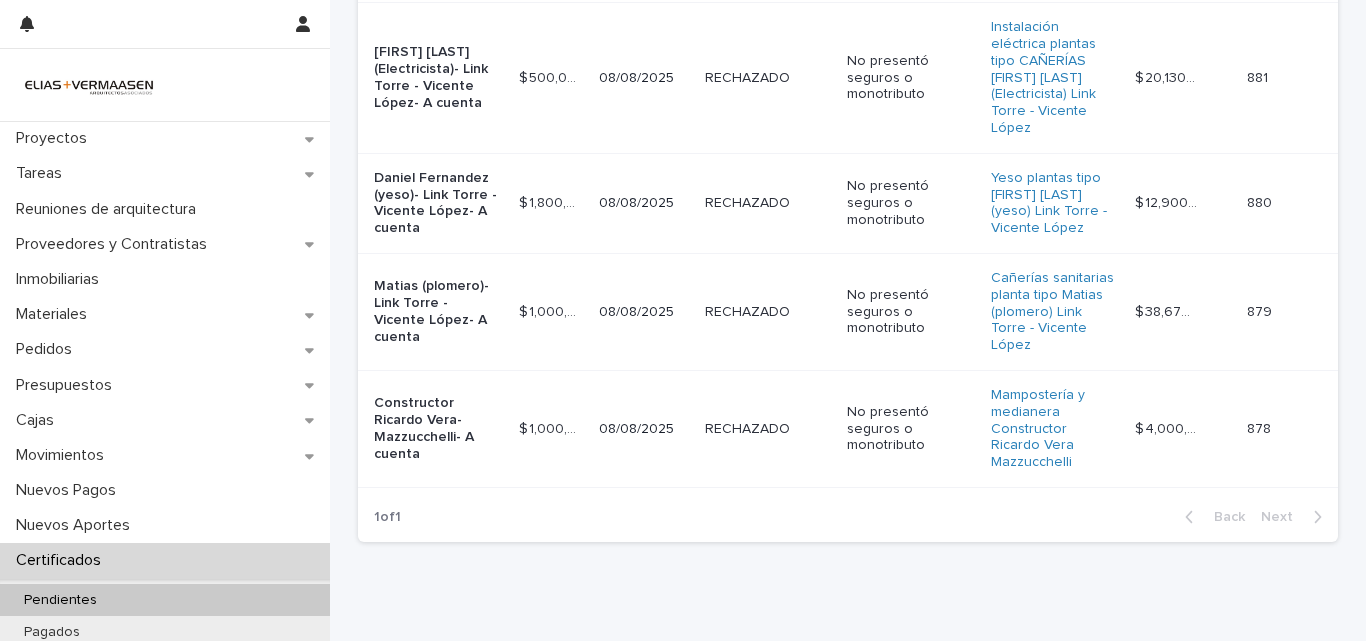 click on "$ 1,000,000.00 $ 1,000,000.00" at bounding box center [551, 428] 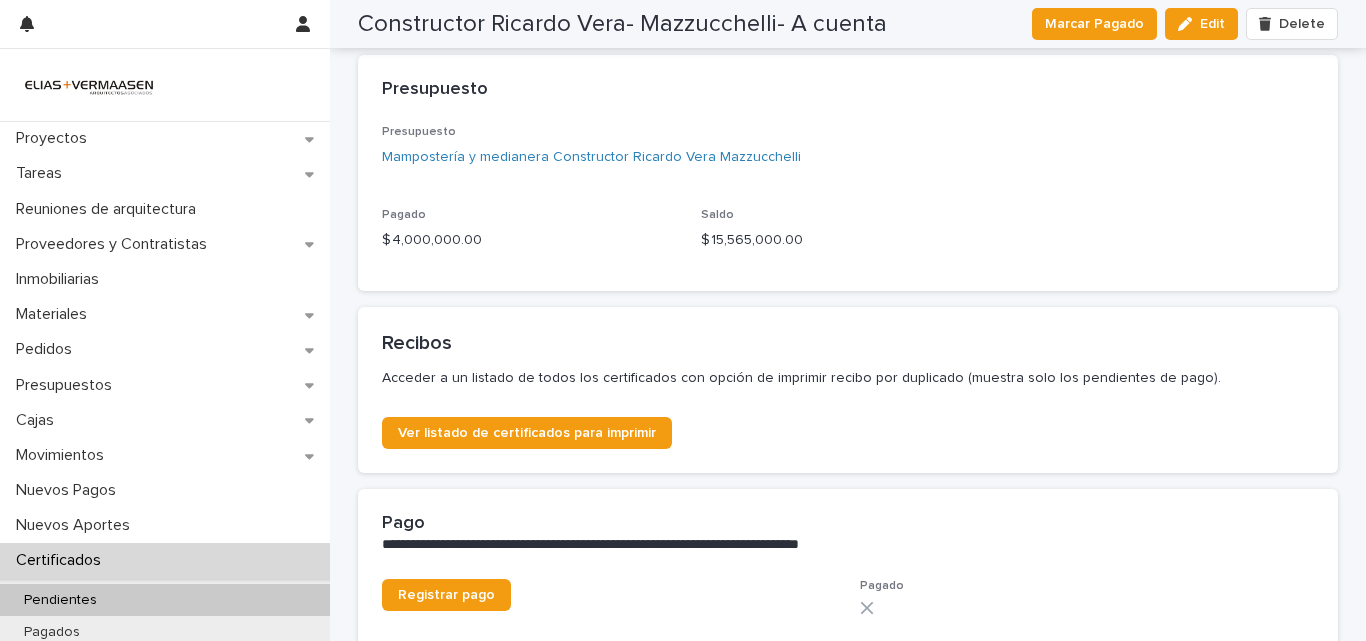 scroll, scrollTop: 930, scrollLeft: 0, axis: vertical 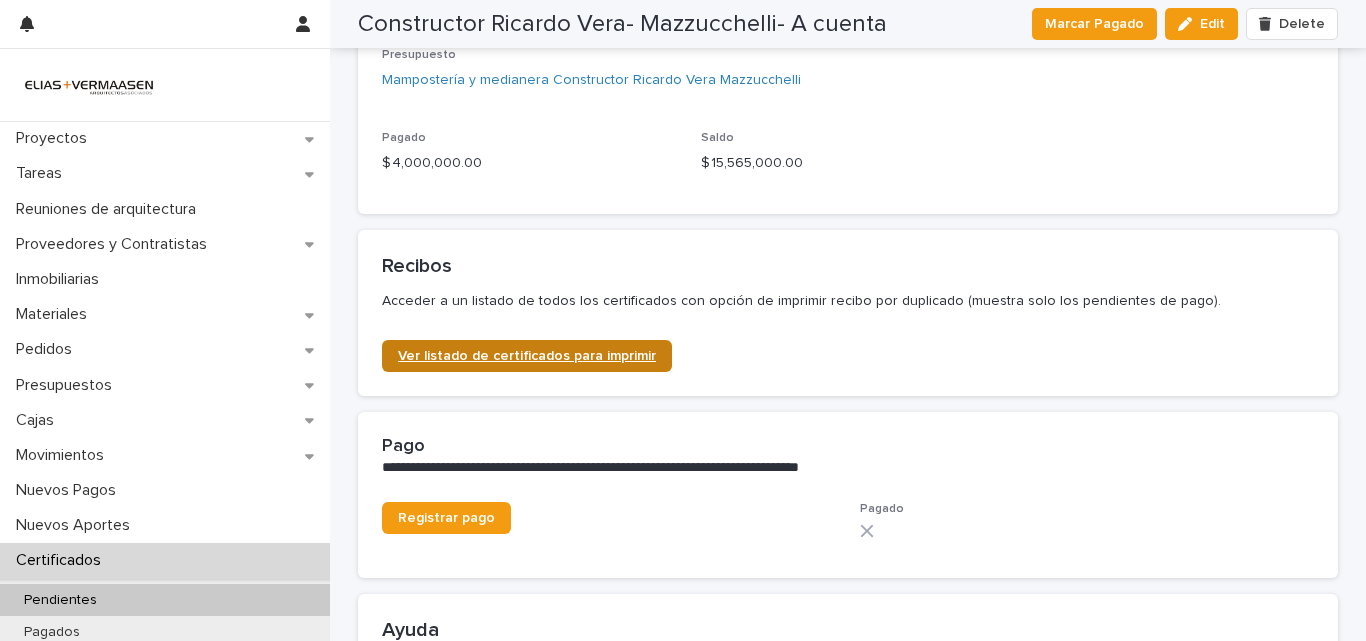 click on "Ver listado de certificados para imprimir" at bounding box center (527, 356) 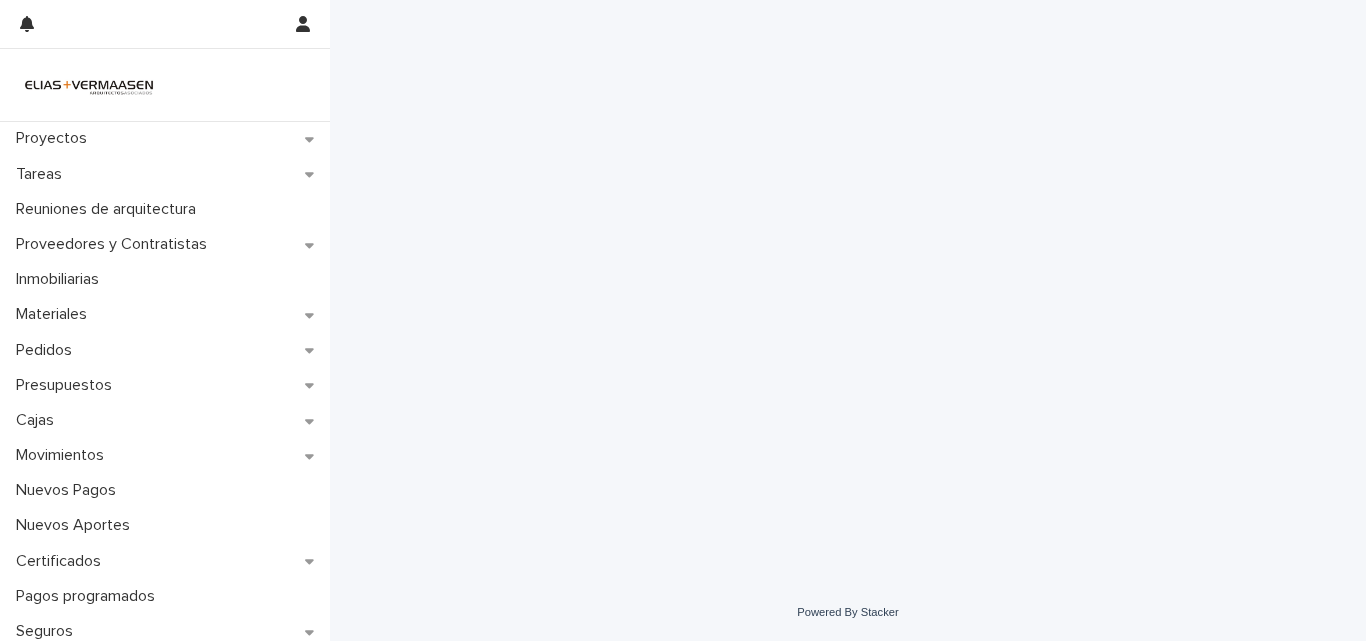 scroll, scrollTop: 0, scrollLeft: 0, axis: both 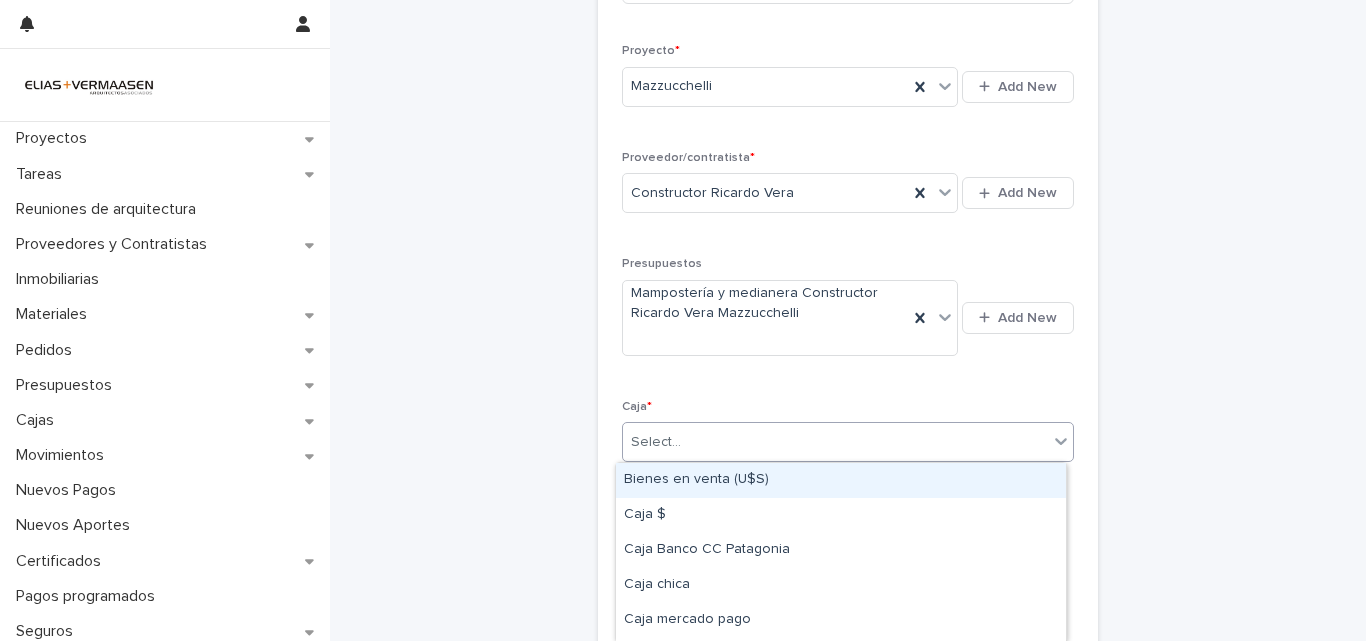 click on "Select..." at bounding box center (835, 442) 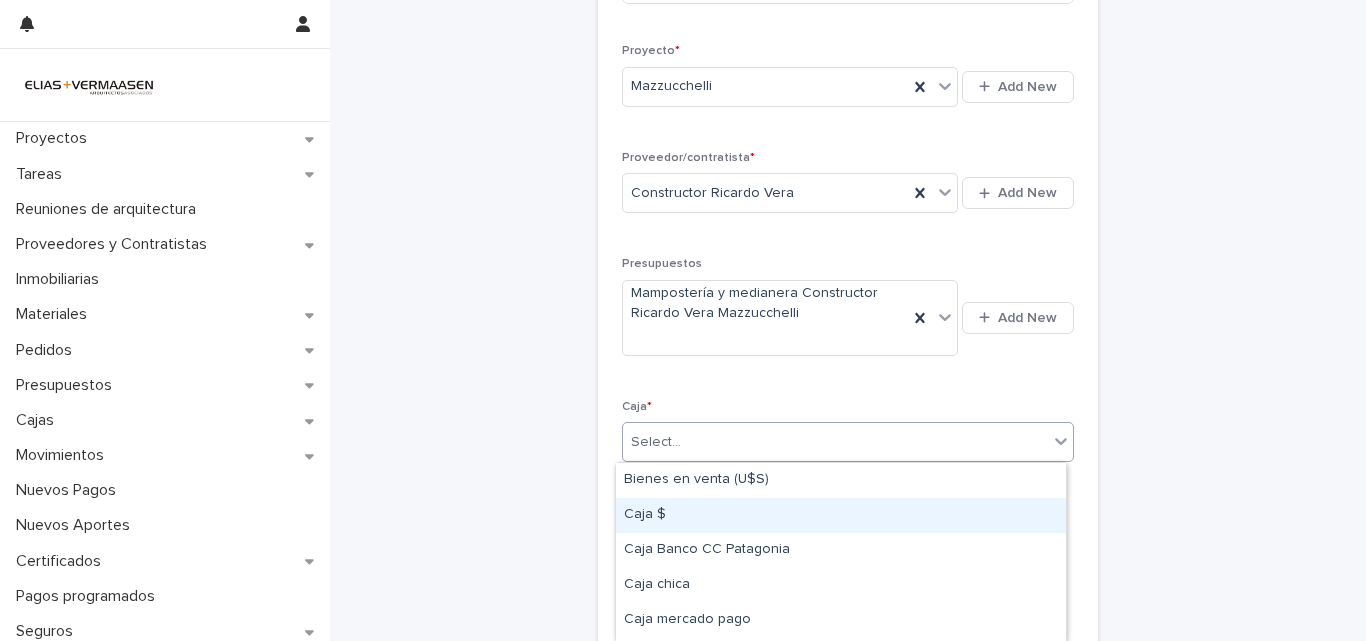 click on "Caja $" at bounding box center [841, 515] 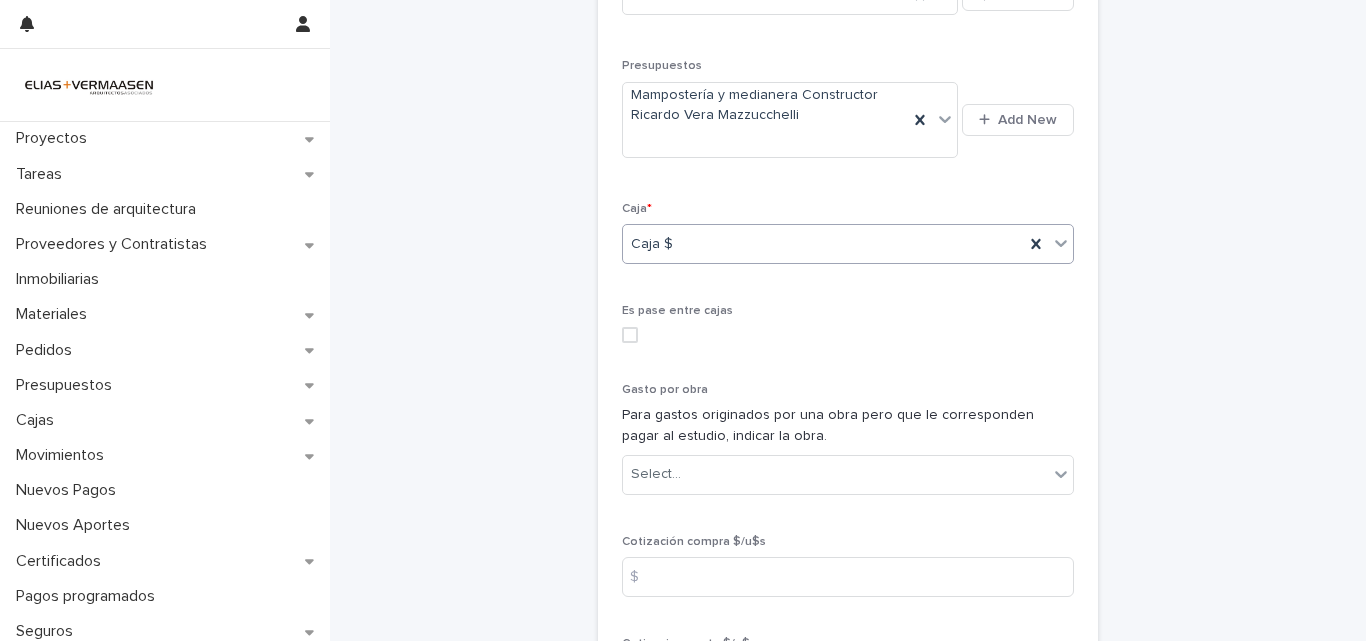 scroll, scrollTop: 1070, scrollLeft: 0, axis: vertical 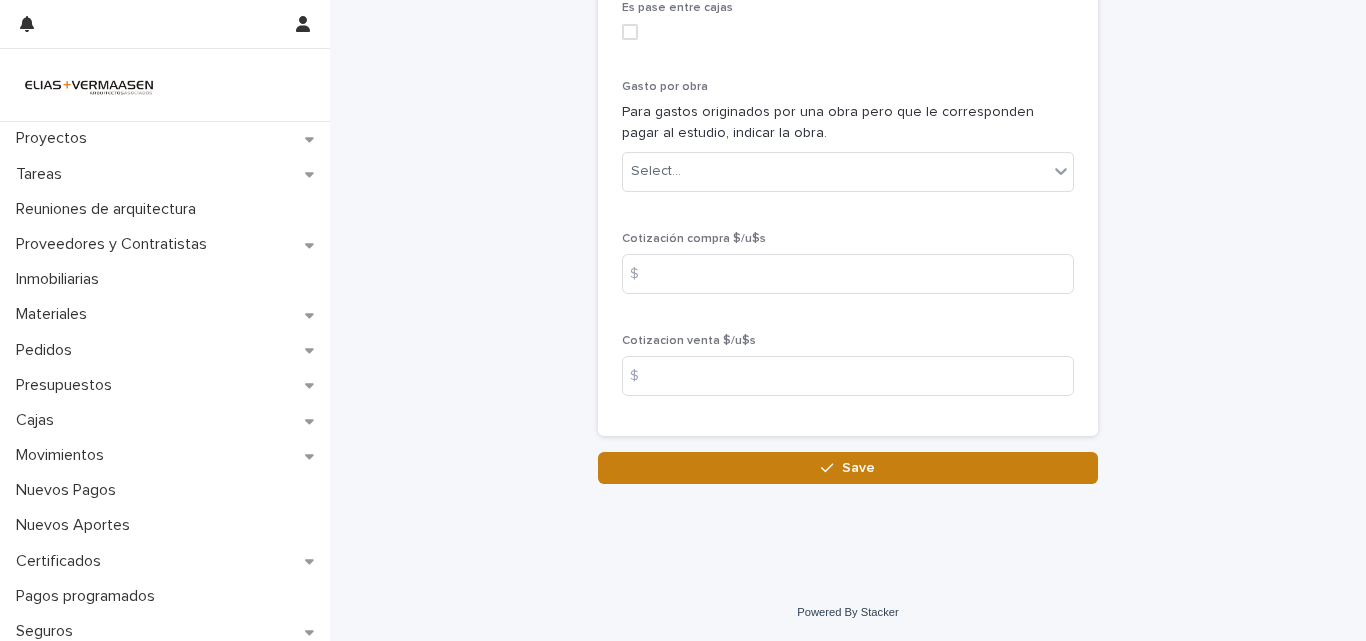 click on "Save" at bounding box center [848, 468] 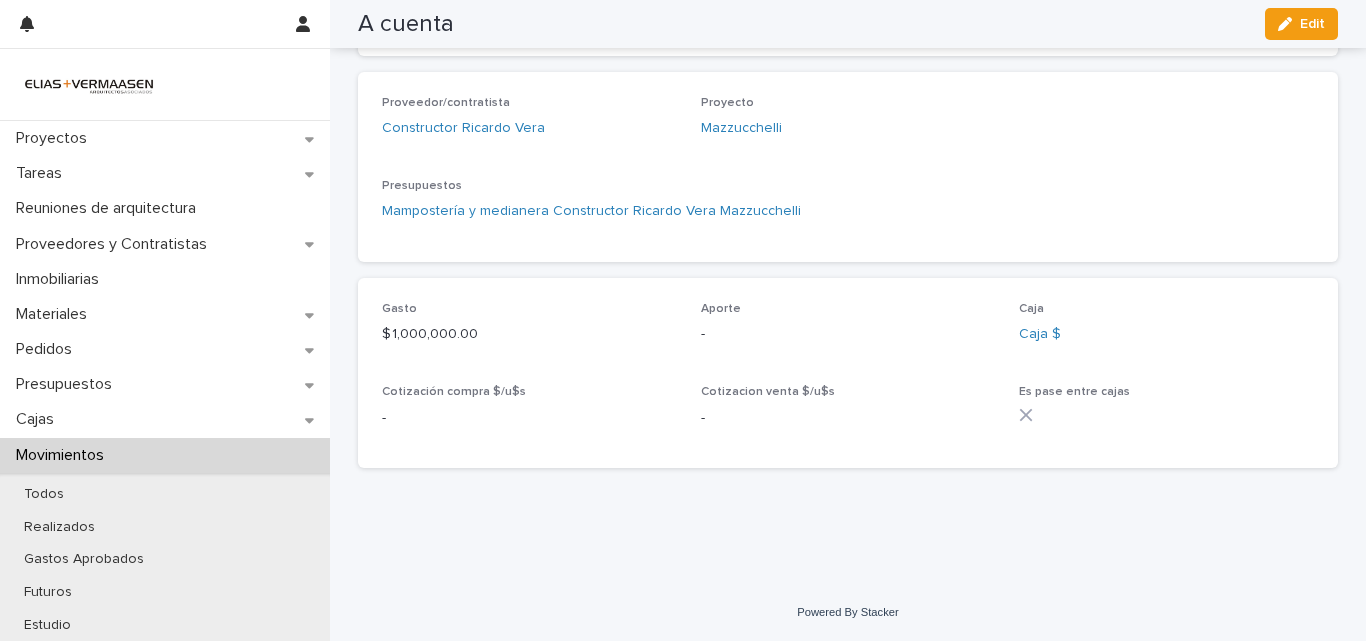 scroll, scrollTop: 547, scrollLeft: 0, axis: vertical 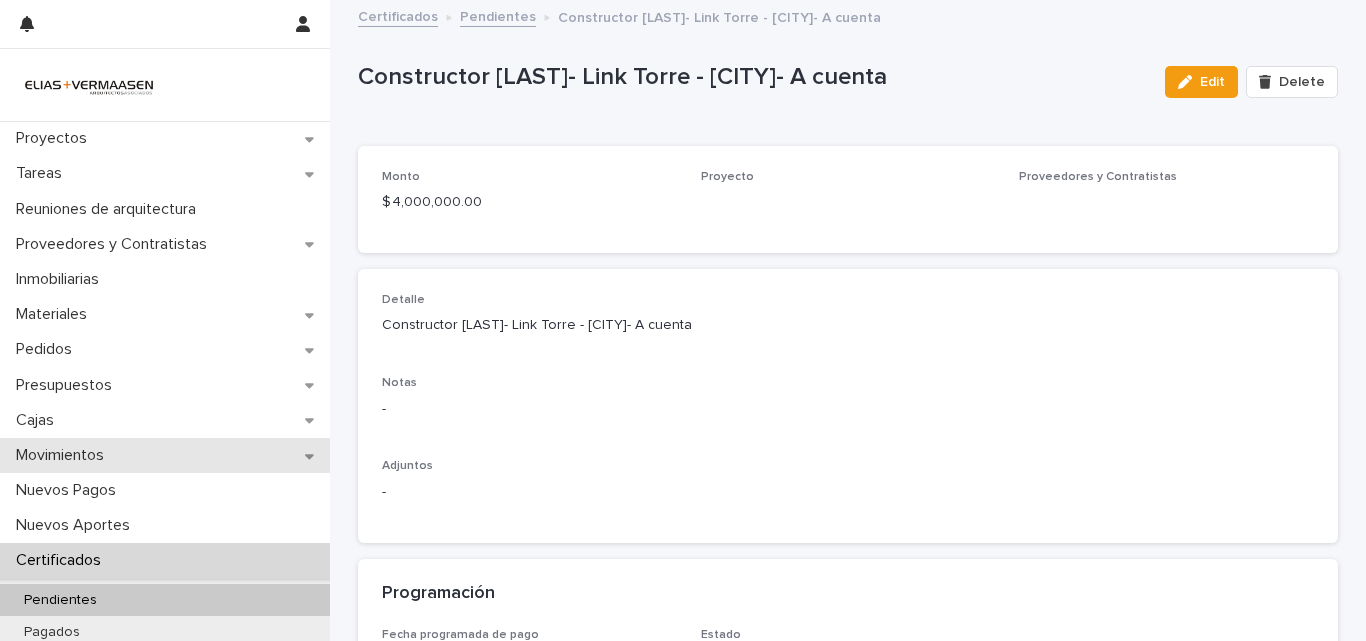 click on "Movimientos" at bounding box center (64, 455) 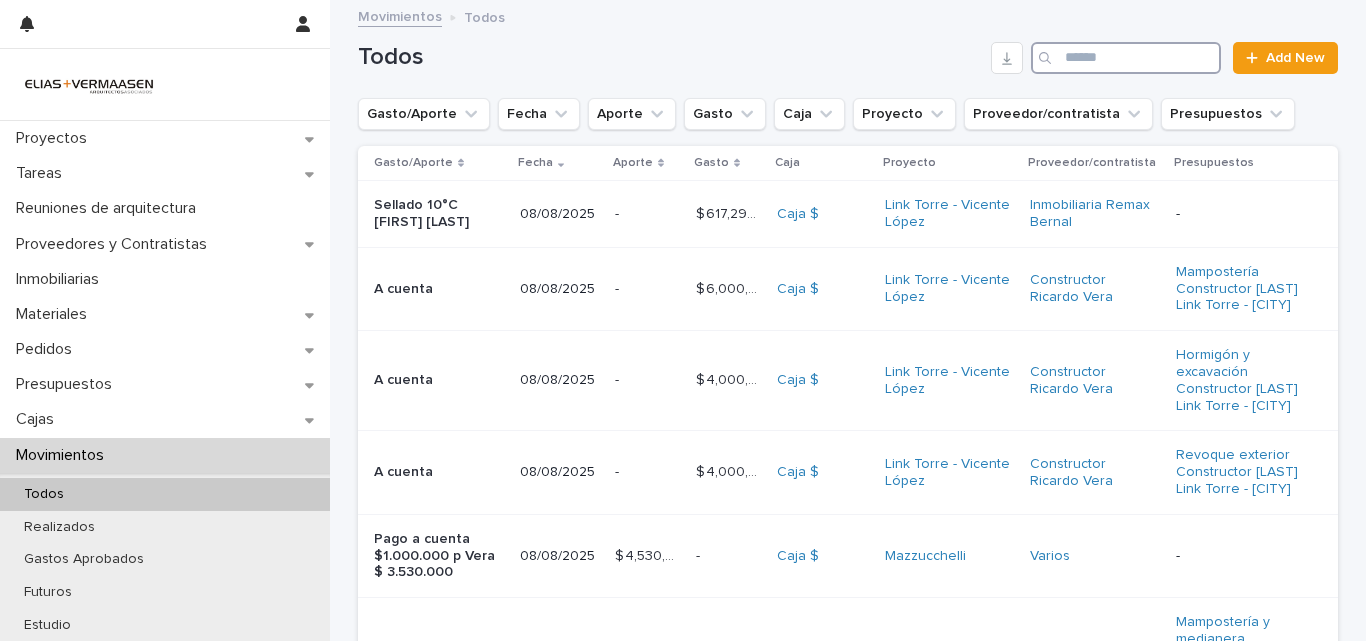 click at bounding box center [1126, 58] 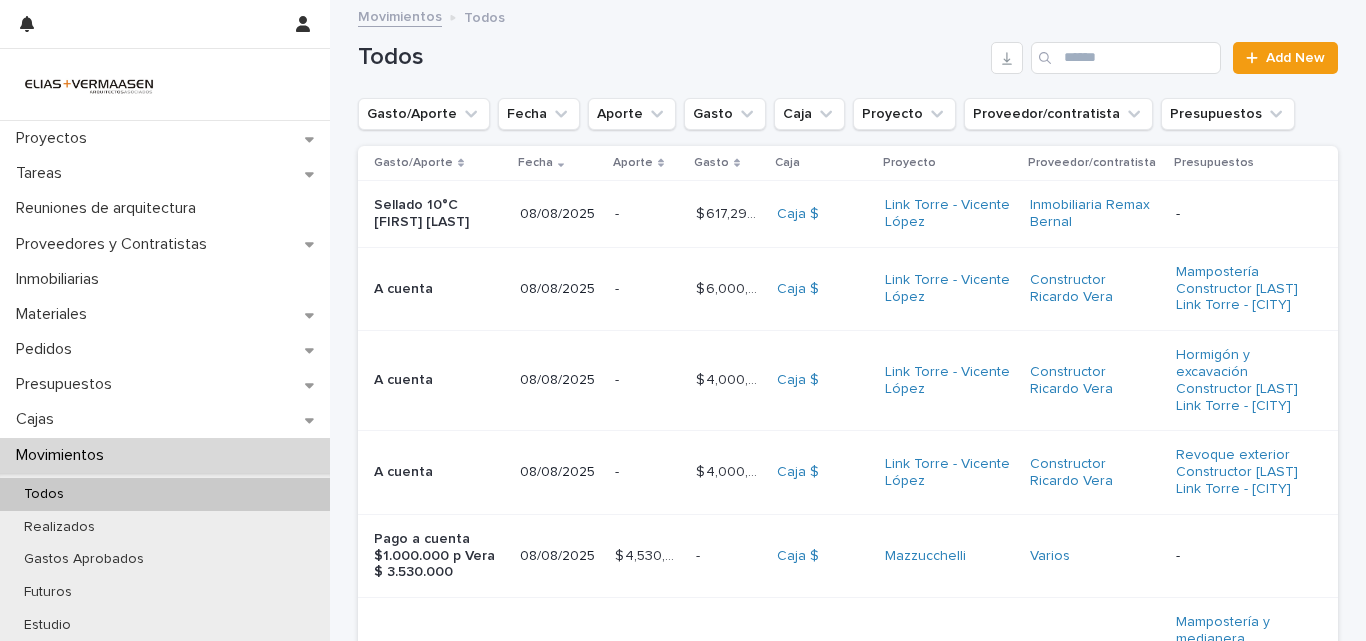 drag, startPoint x: 1090, startPoint y: 105, endPoint x: 986, endPoint y: 142, distance: 110.38569 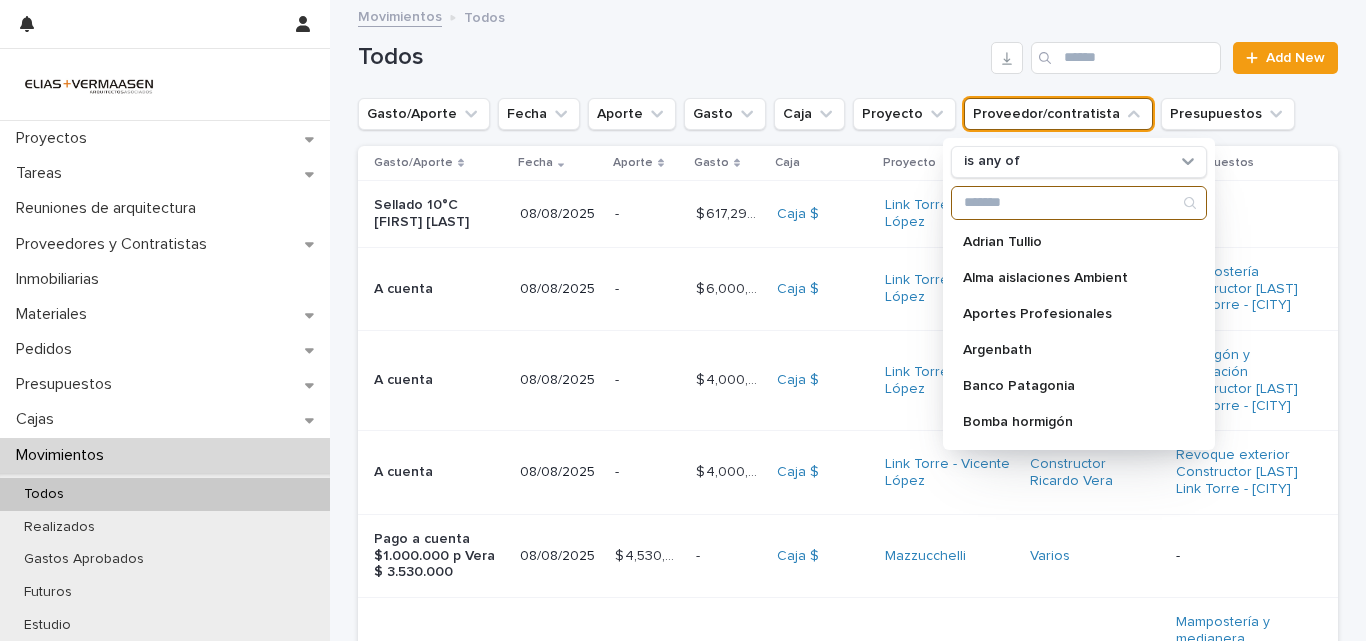 click at bounding box center (1079, 203) 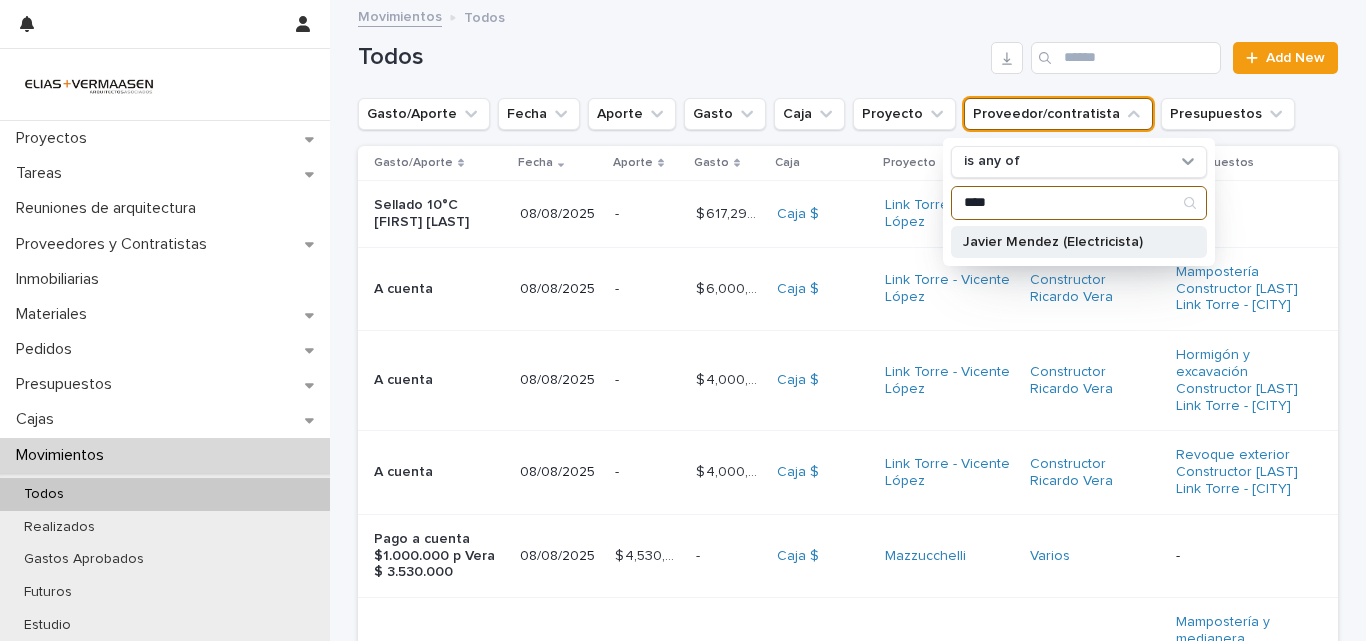 type on "****" 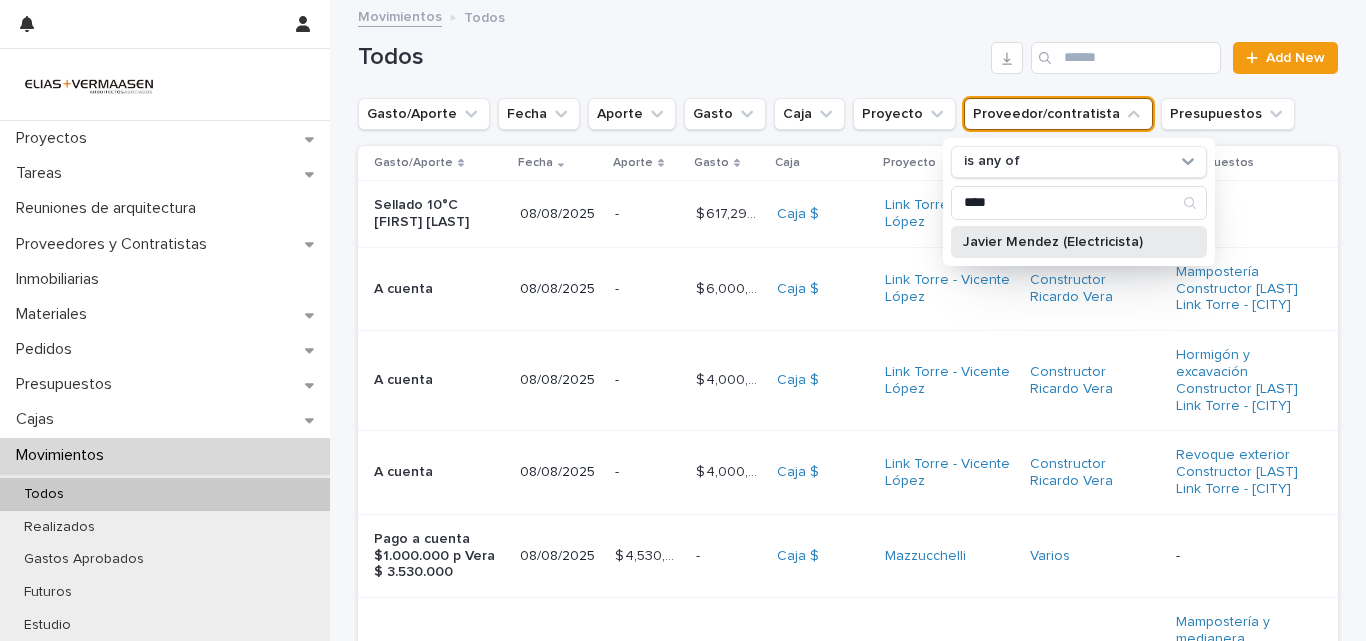 click on "Javier Mendez (Electricista)" at bounding box center (1069, 242) 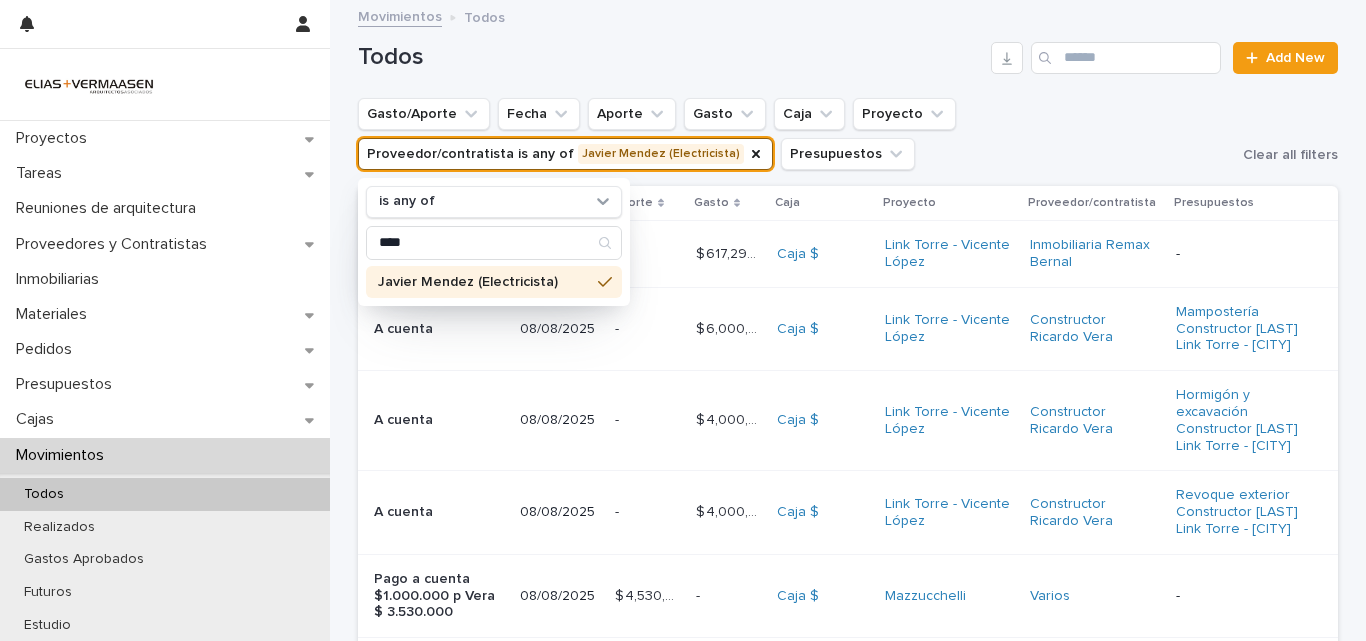 click on "Todos" at bounding box center [670, 57] 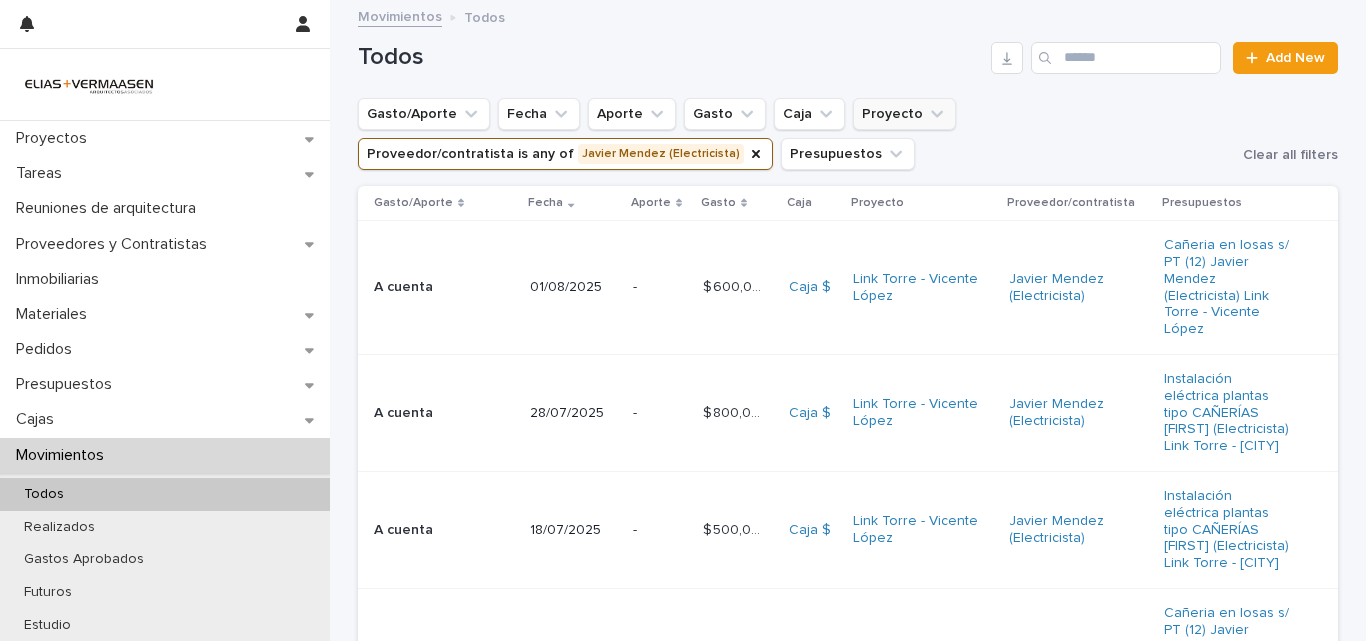 click 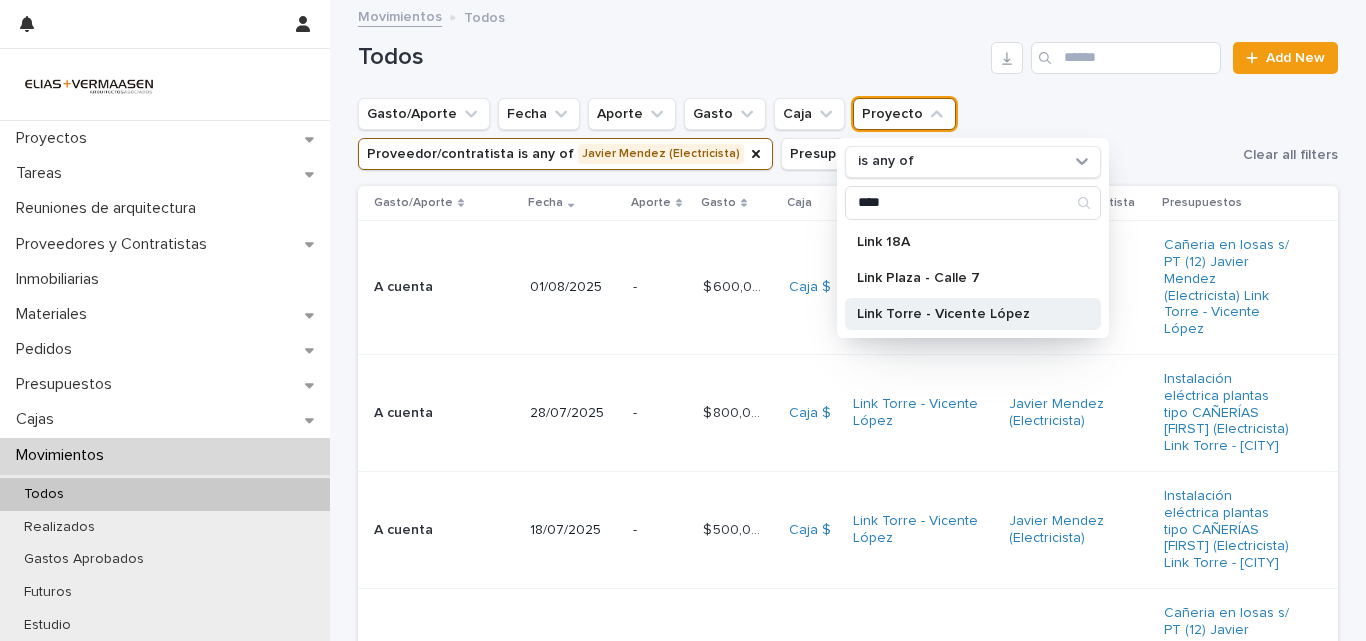 type on "****" 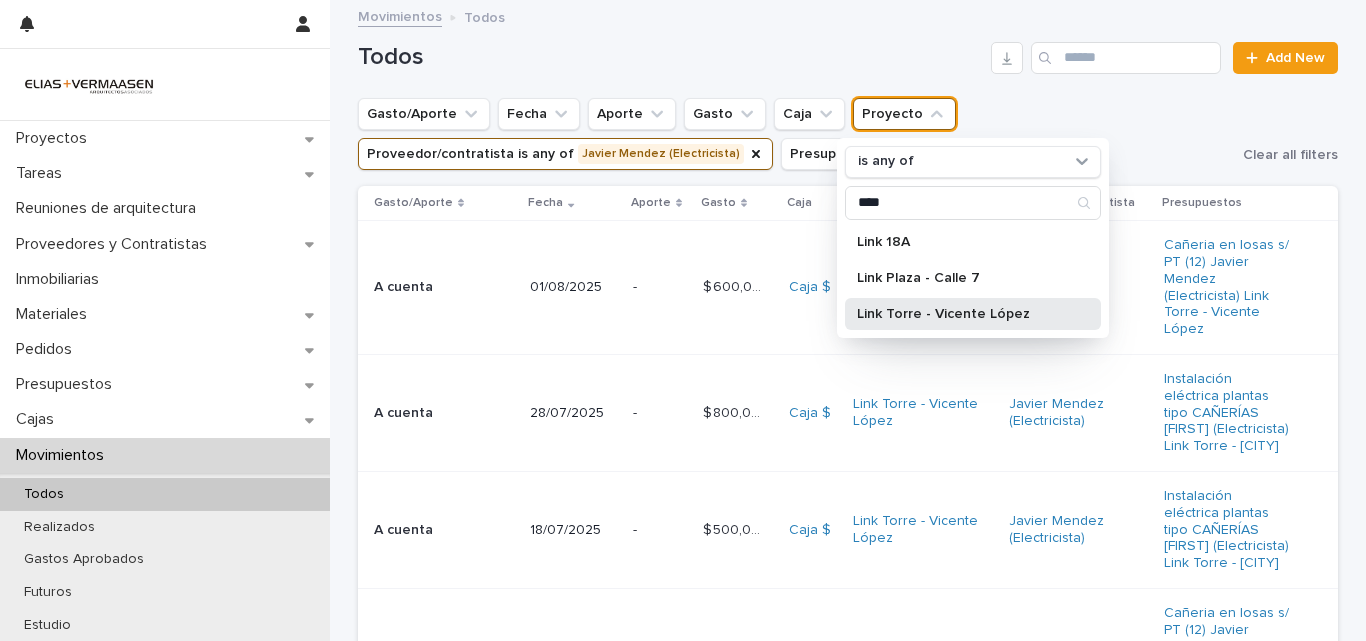 click on "Link Torre - Vicente López" at bounding box center (963, 314) 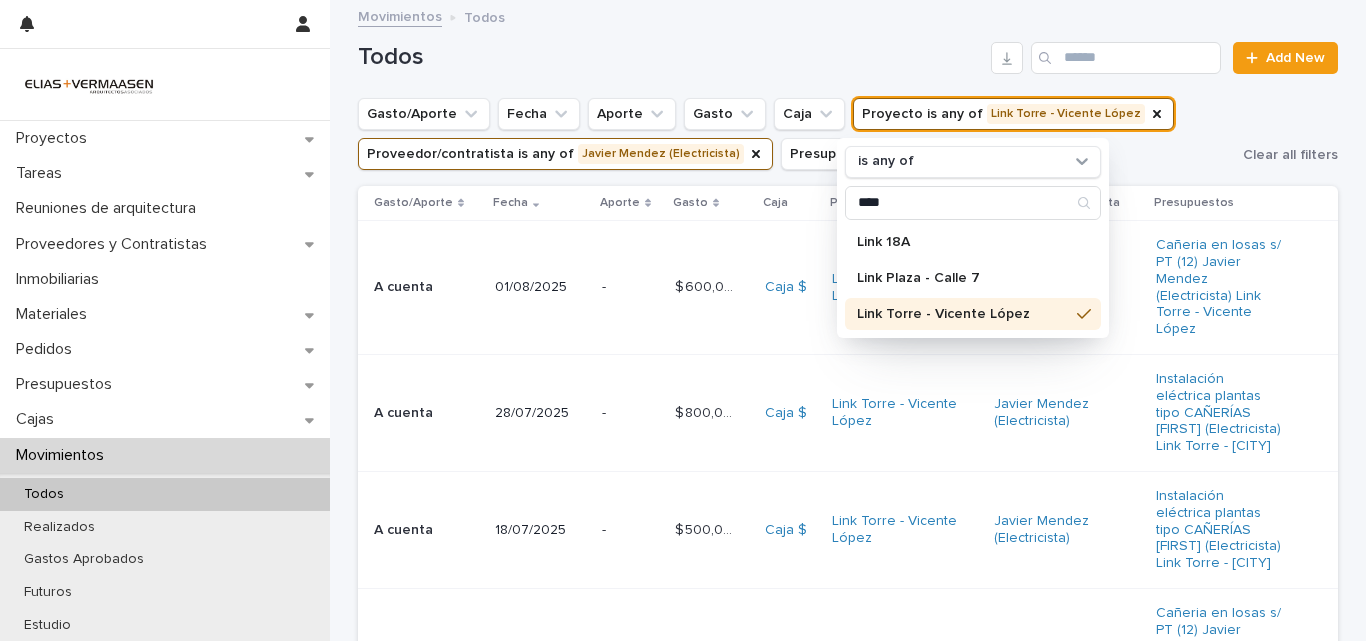 click on "Gasto/Aporte Fecha Aporte Gasto Caja Proyecto is any of Link Torre - [CITY] is any of **** Link 18A Link Plaza - Calle 7 Link Torre - [CITY] Proveedor/contratista is any of [FIRST] (Electricista) Presupuestos" at bounding box center (796, 134) 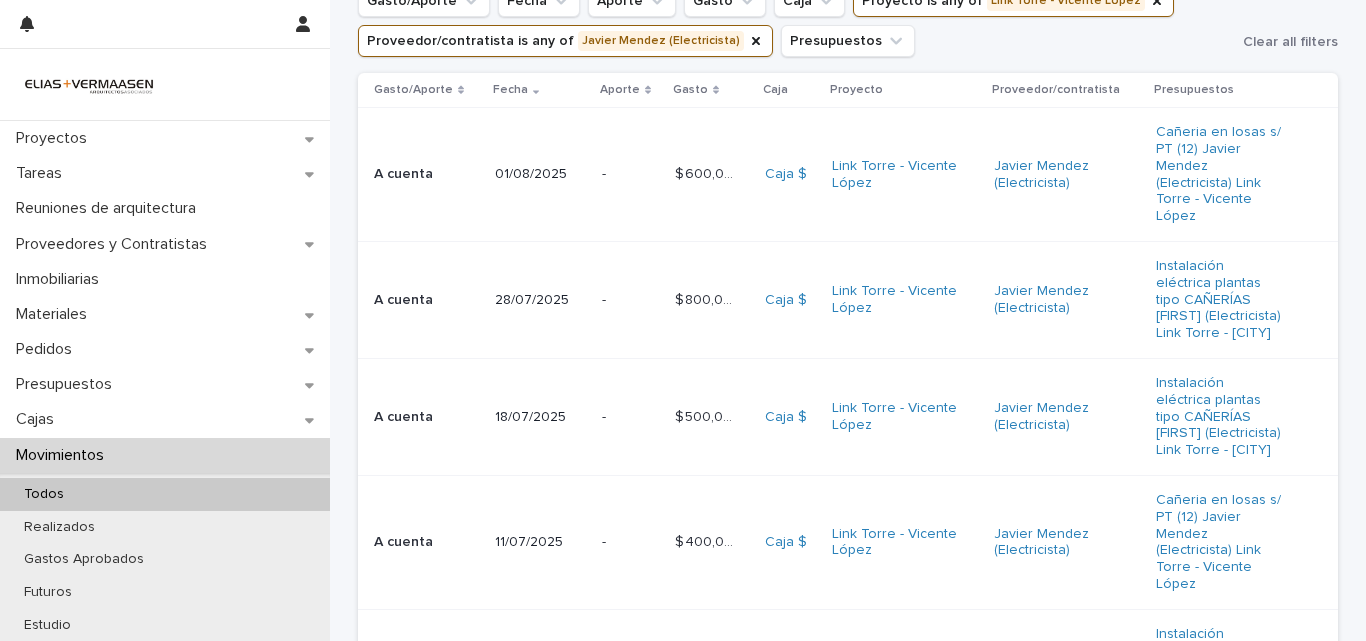 scroll, scrollTop: 0, scrollLeft: 0, axis: both 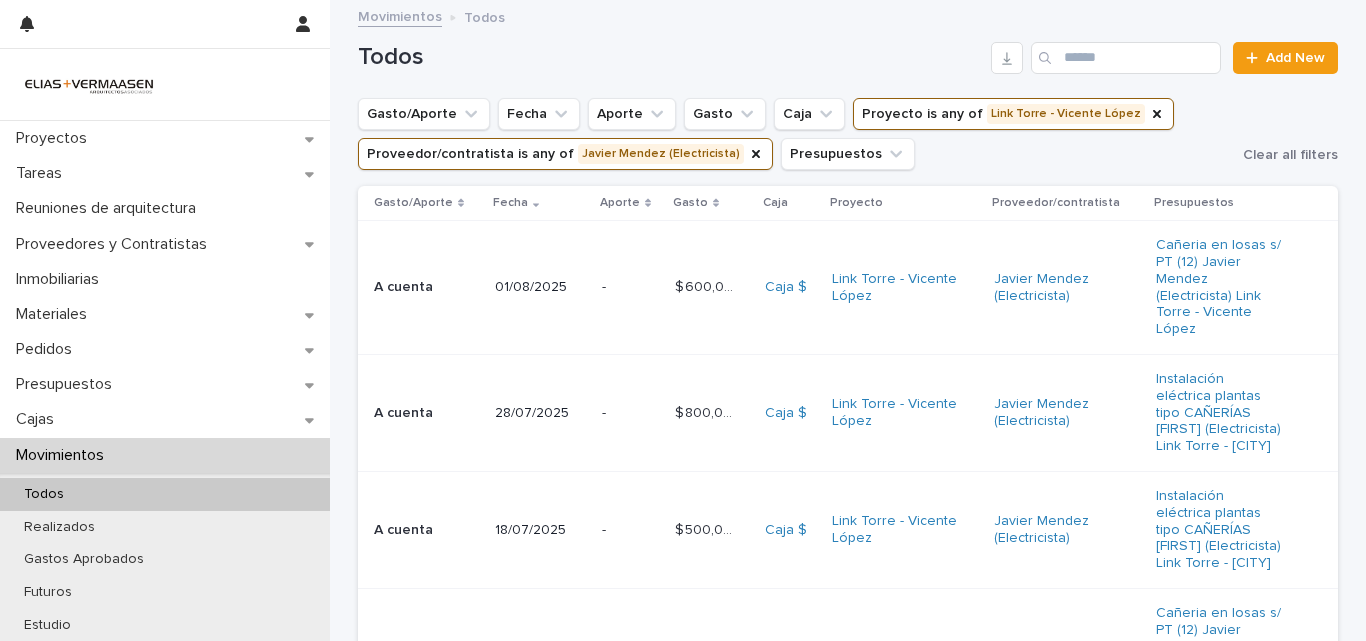 click on "Javier Mendez (Electricista)" at bounding box center [1067, 288] 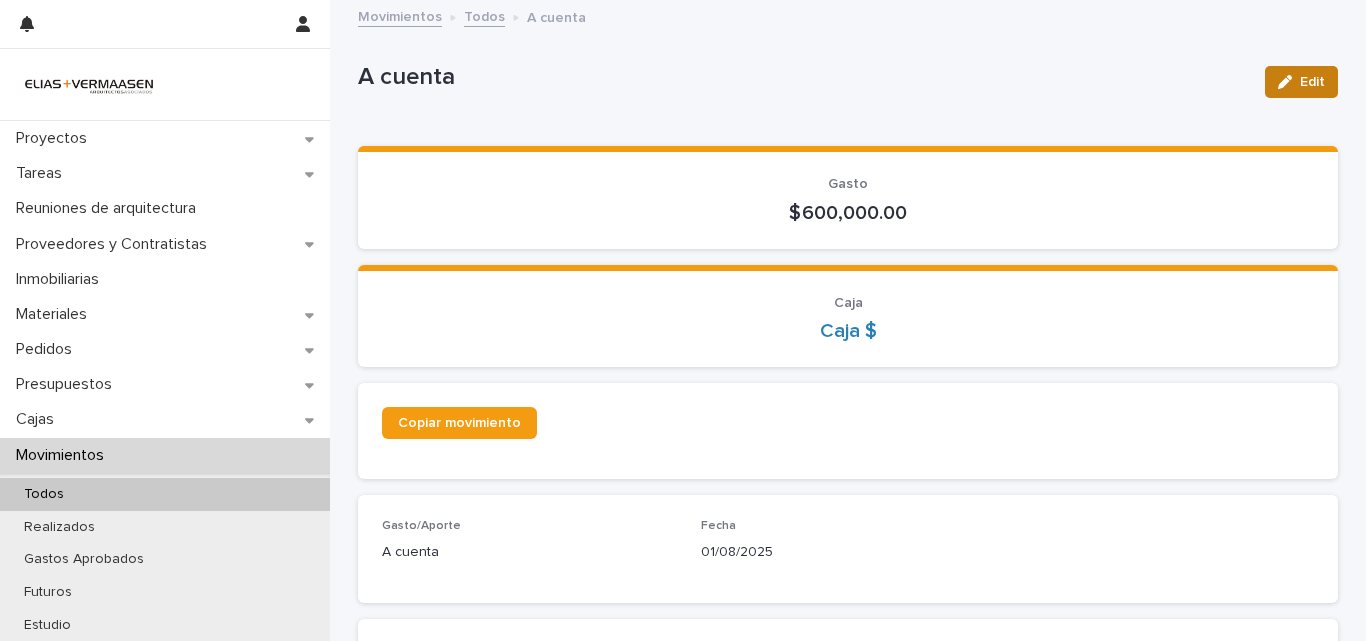 click on "Edit" at bounding box center [1312, 82] 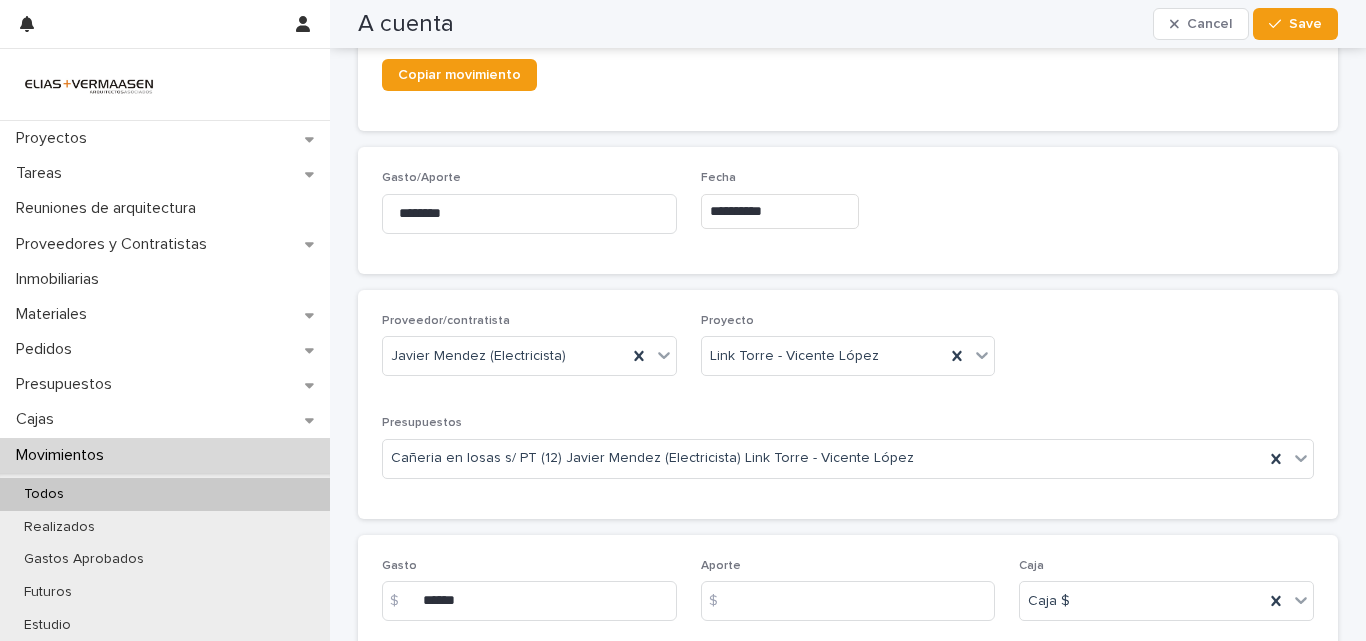 scroll, scrollTop: 350, scrollLeft: 0, axis: vertical 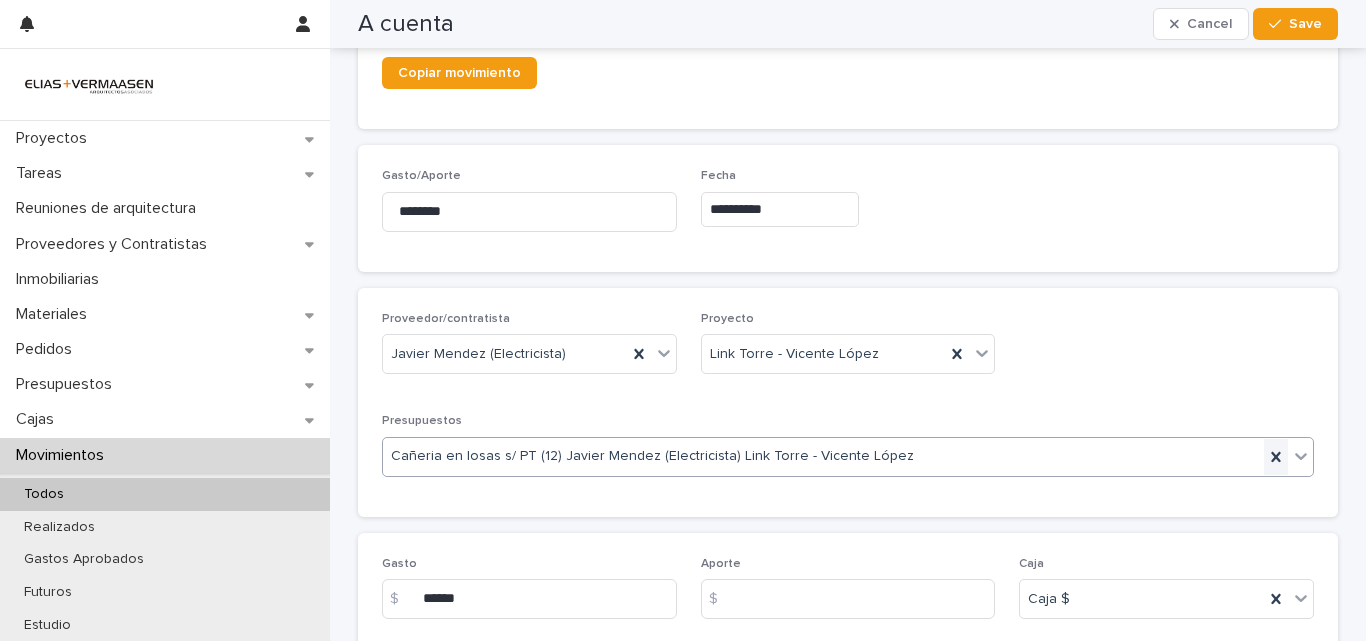 click 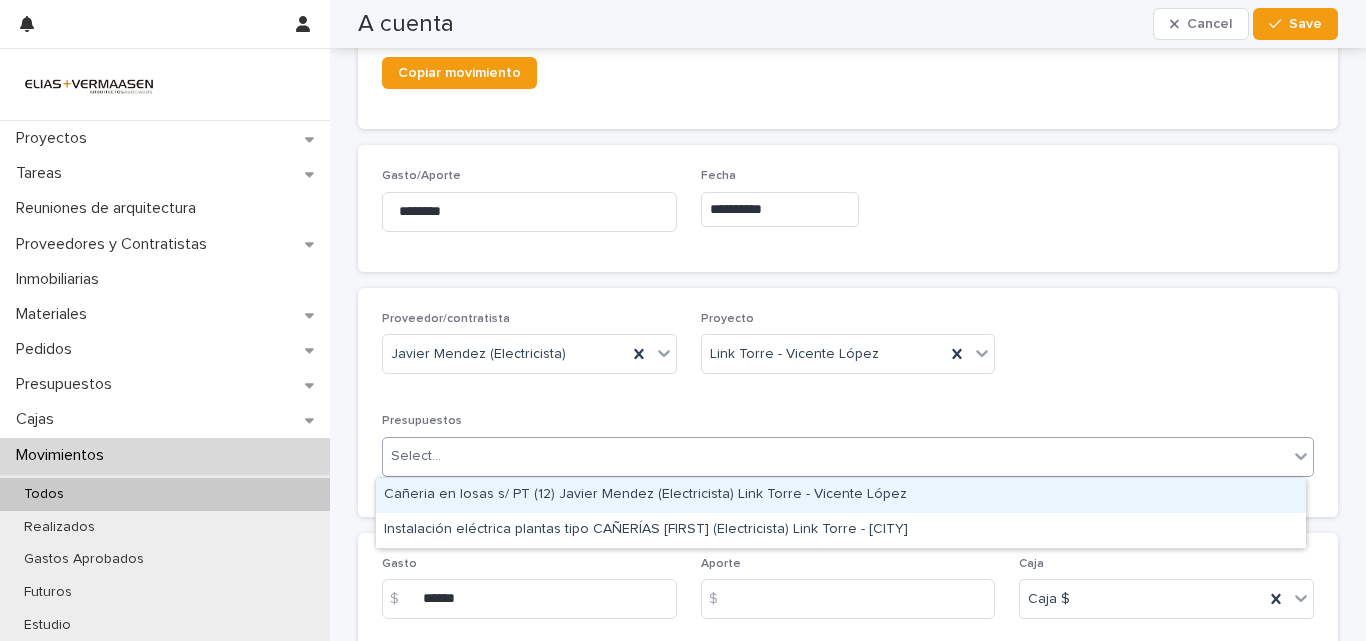 click on "Select..." at bounding box center (835, 456) 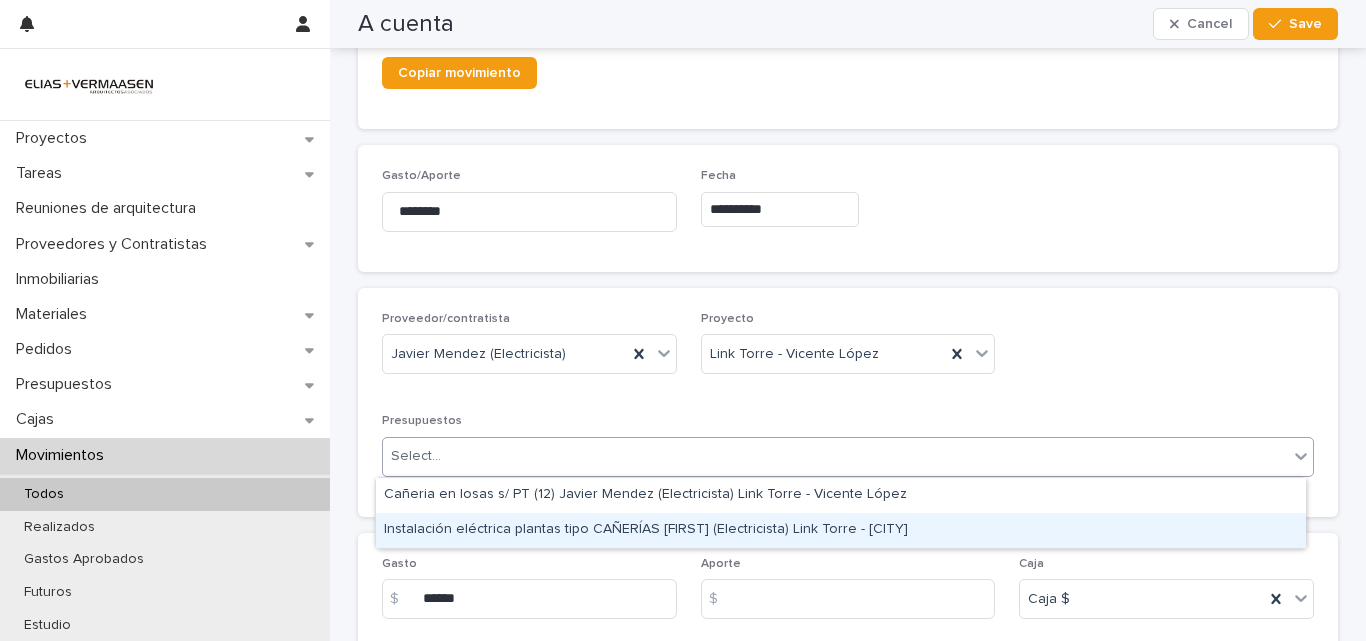 click on "Instalación eléctrica plantas tipo CAÑERÍAS [FIRST] (Electricista) Link Torre - [CITY]" at bounding box center (841, 530) 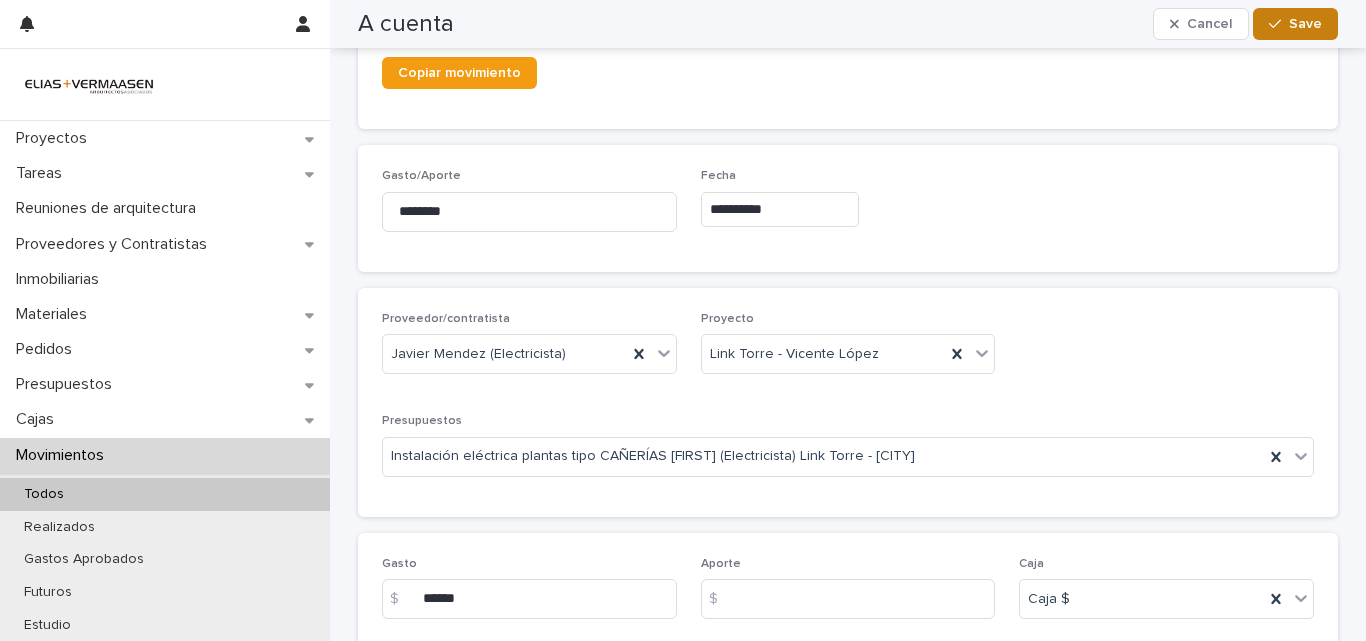 click on "Save" at bounding box center [1305, 24] 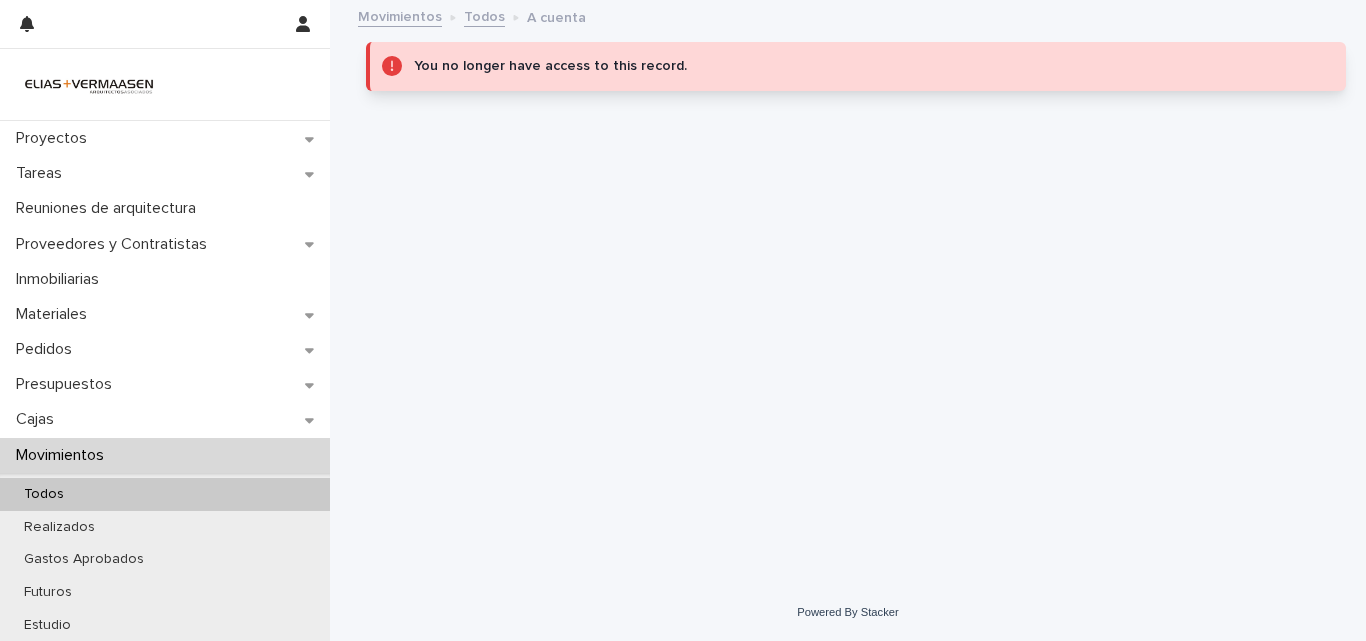 scroll, scrollTop: 0, scrollLeft: 0, axis: both 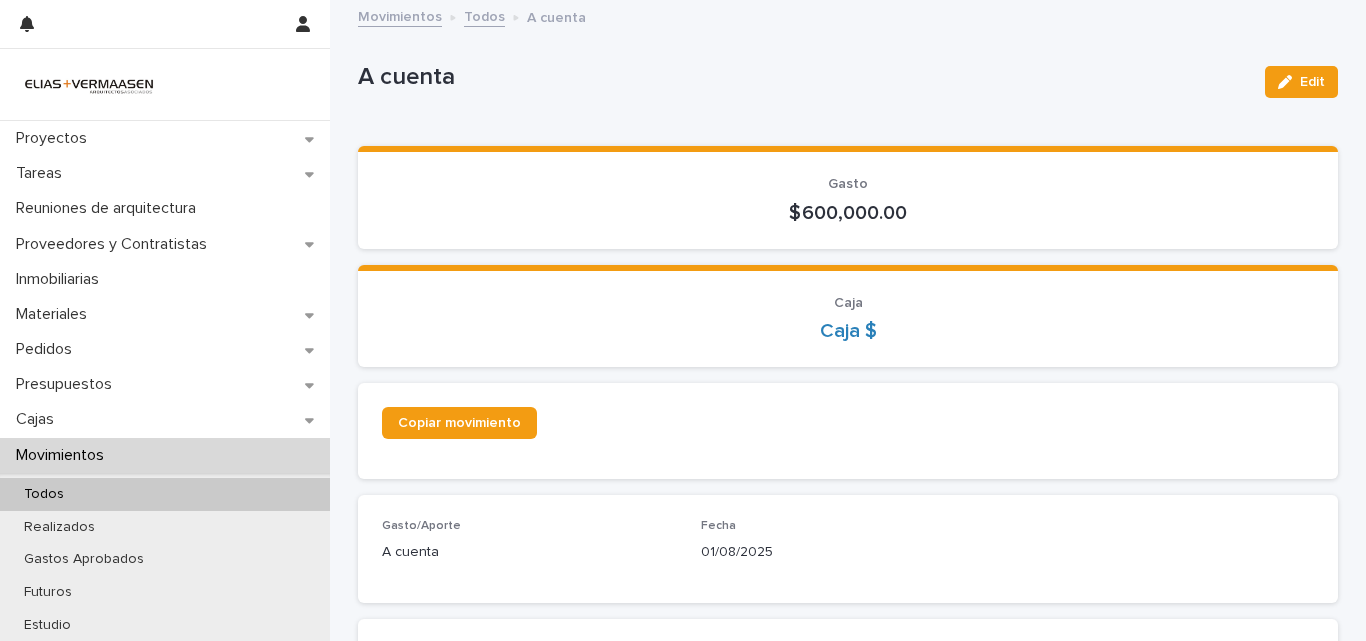 click on "Movimientos" at bounding box center (64, 455) 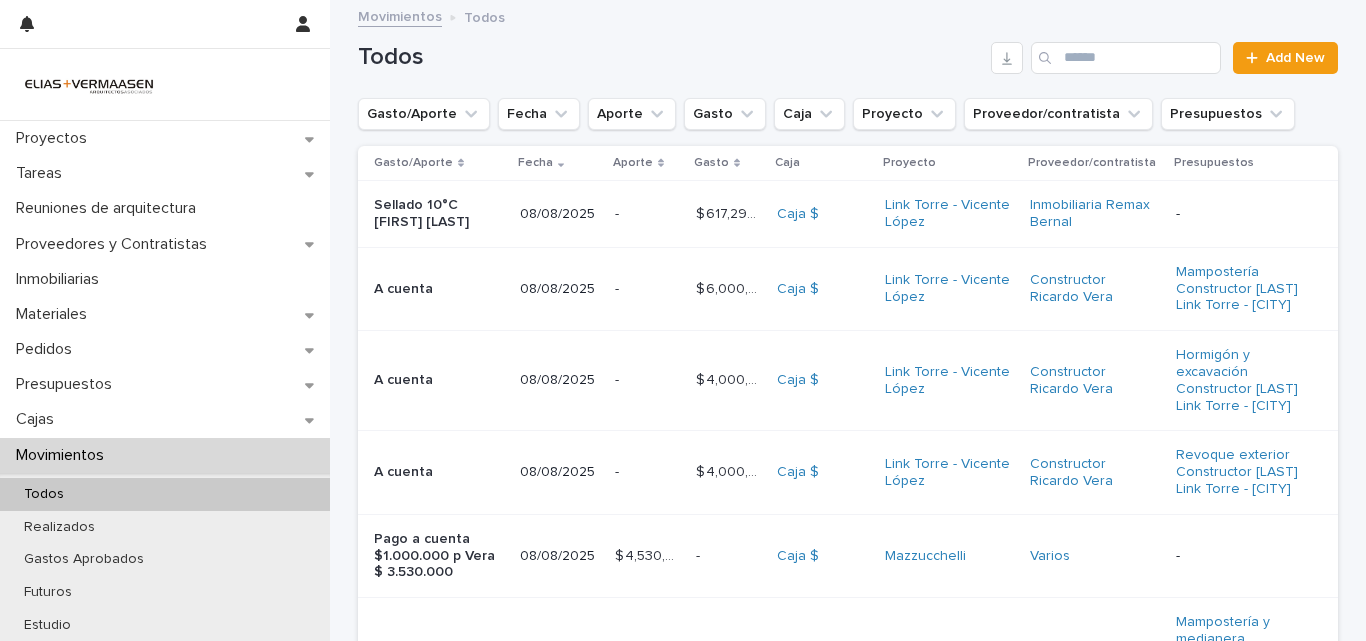 scroll, scrollTop: 38, scrollLeft: 0, axis: vertical 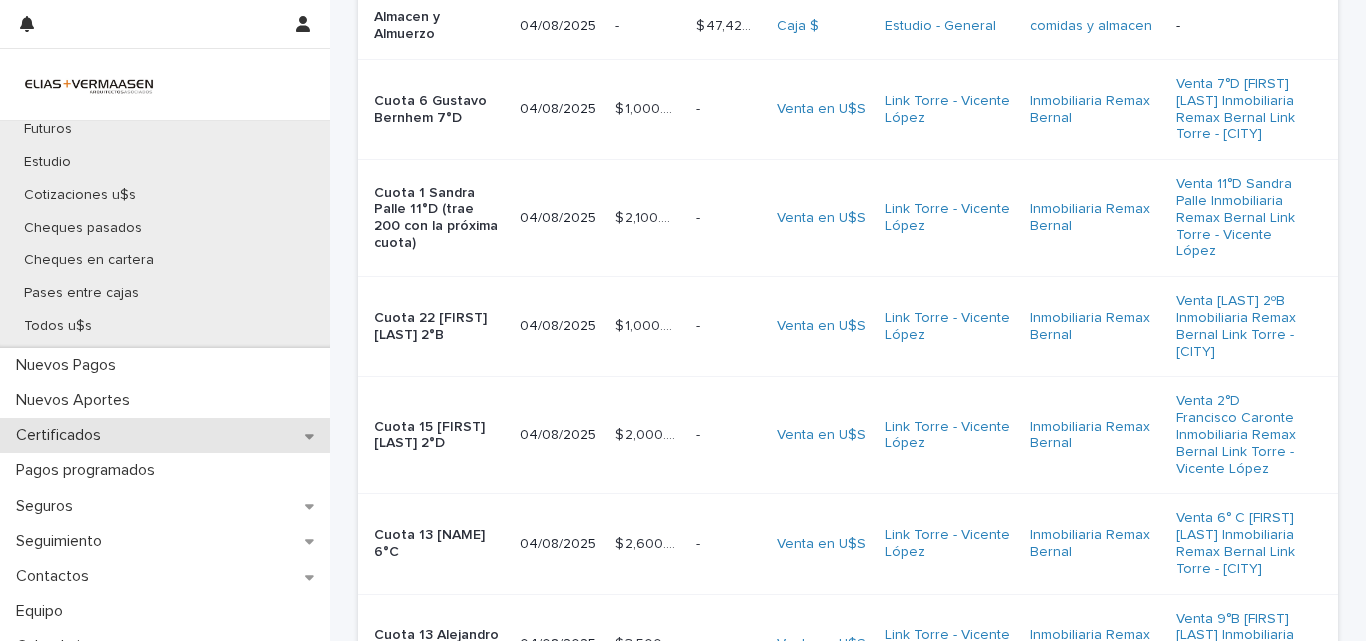 click on "Certificados" at bounding box center [62, 435] 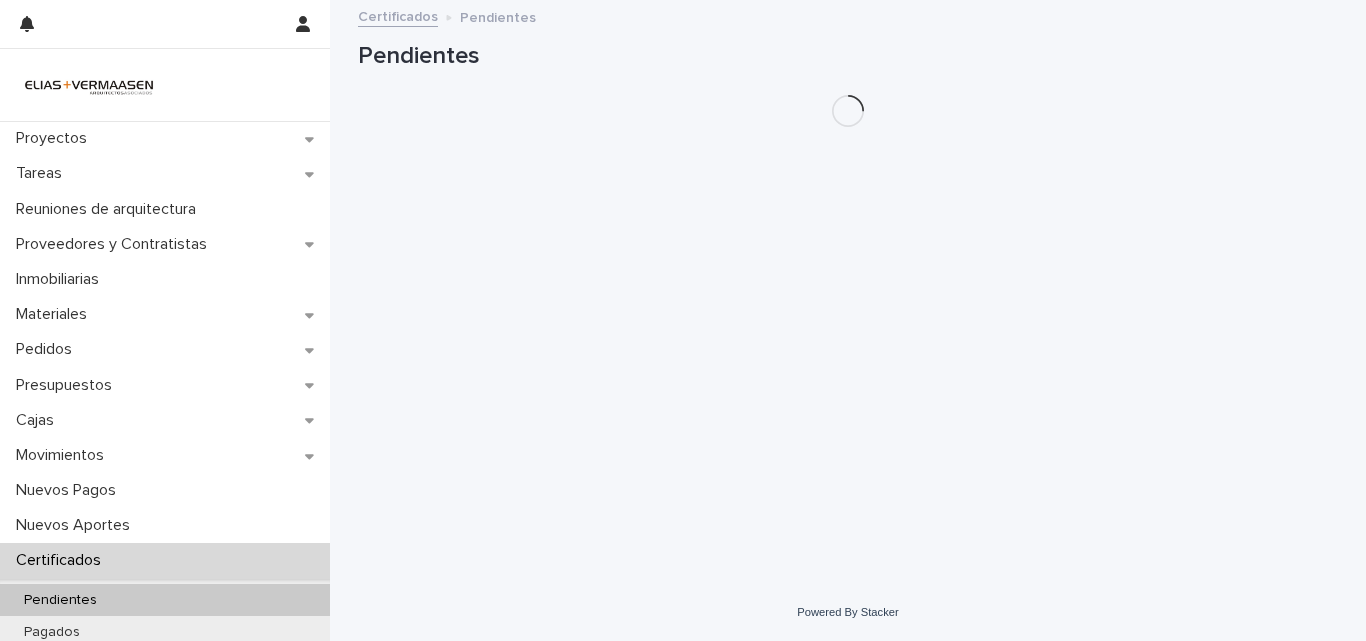 scroll, scrollTop: 0, scrollLeft: 0, axis: both 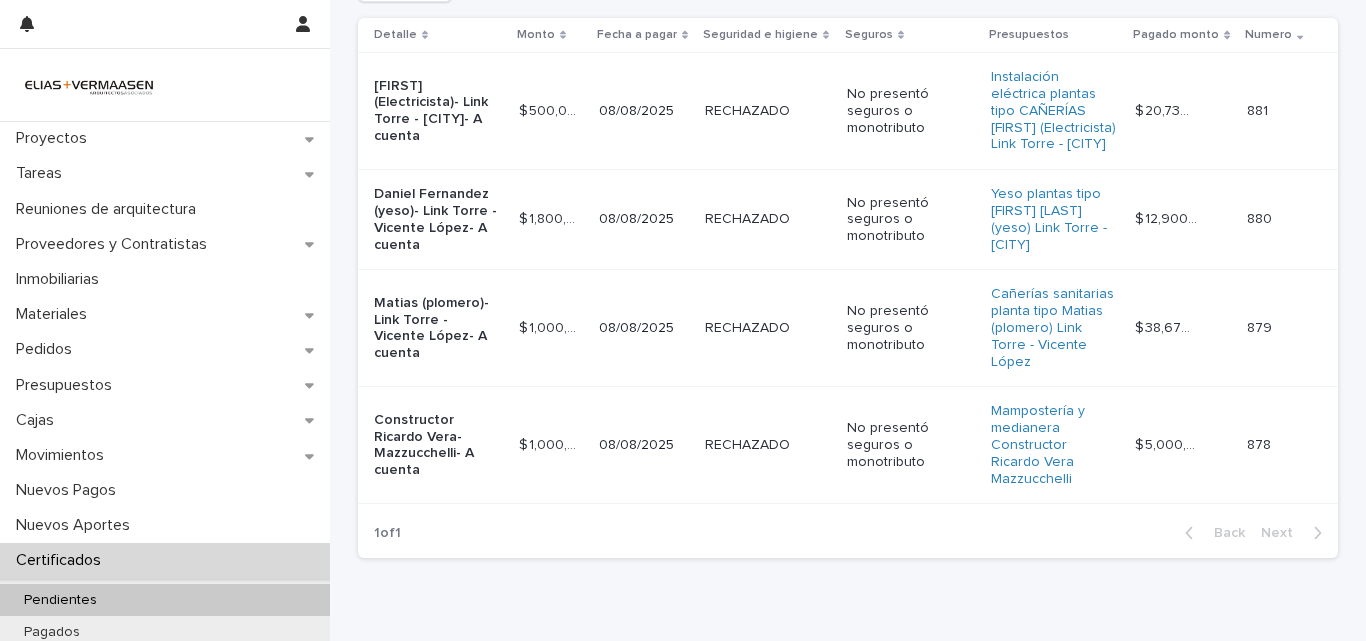 click on "RECHAZADO RECHAZADO" at bounding box center (768, 111) 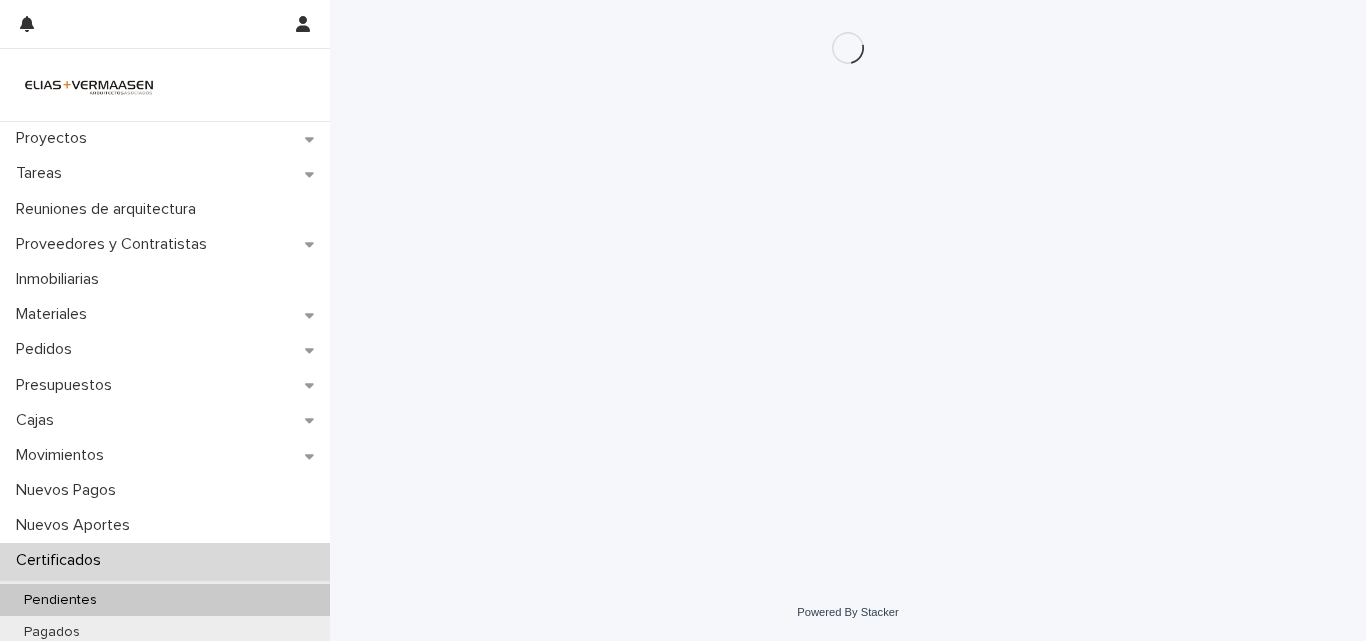 scroll, scrollTop: 0, scrollLeft: 0, axis: both 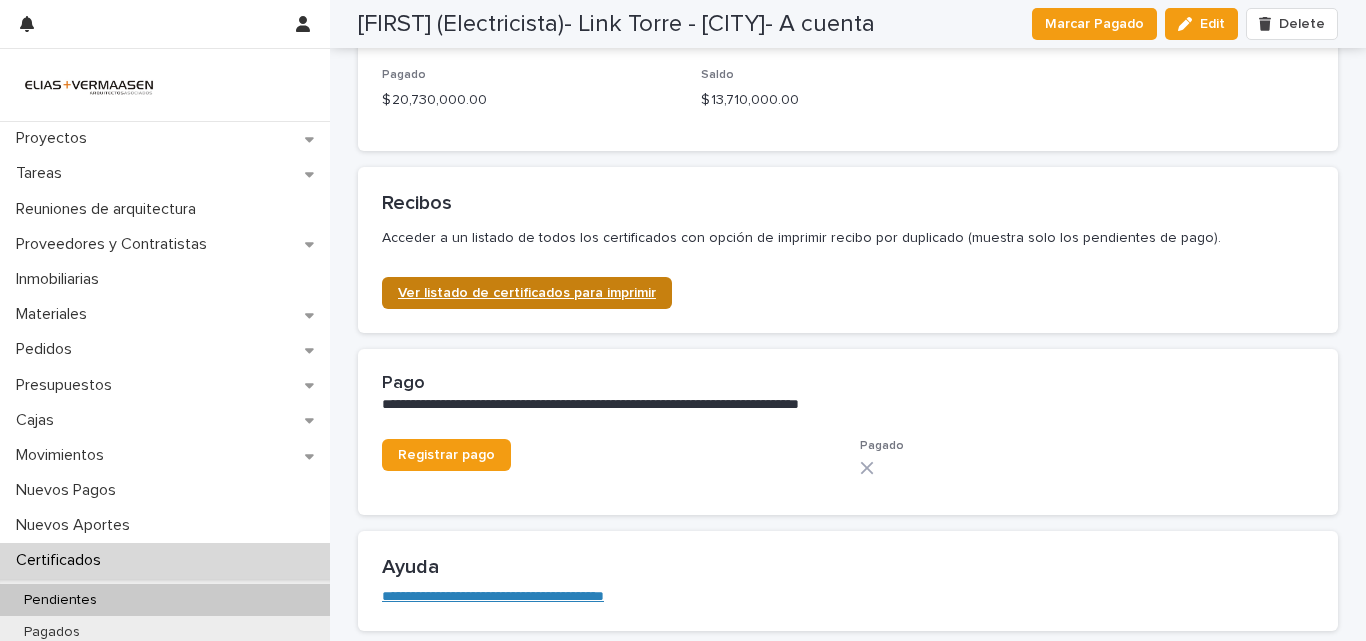 click on "Ver listado de certificados para imprimir" at bounding box center [527, 293] 